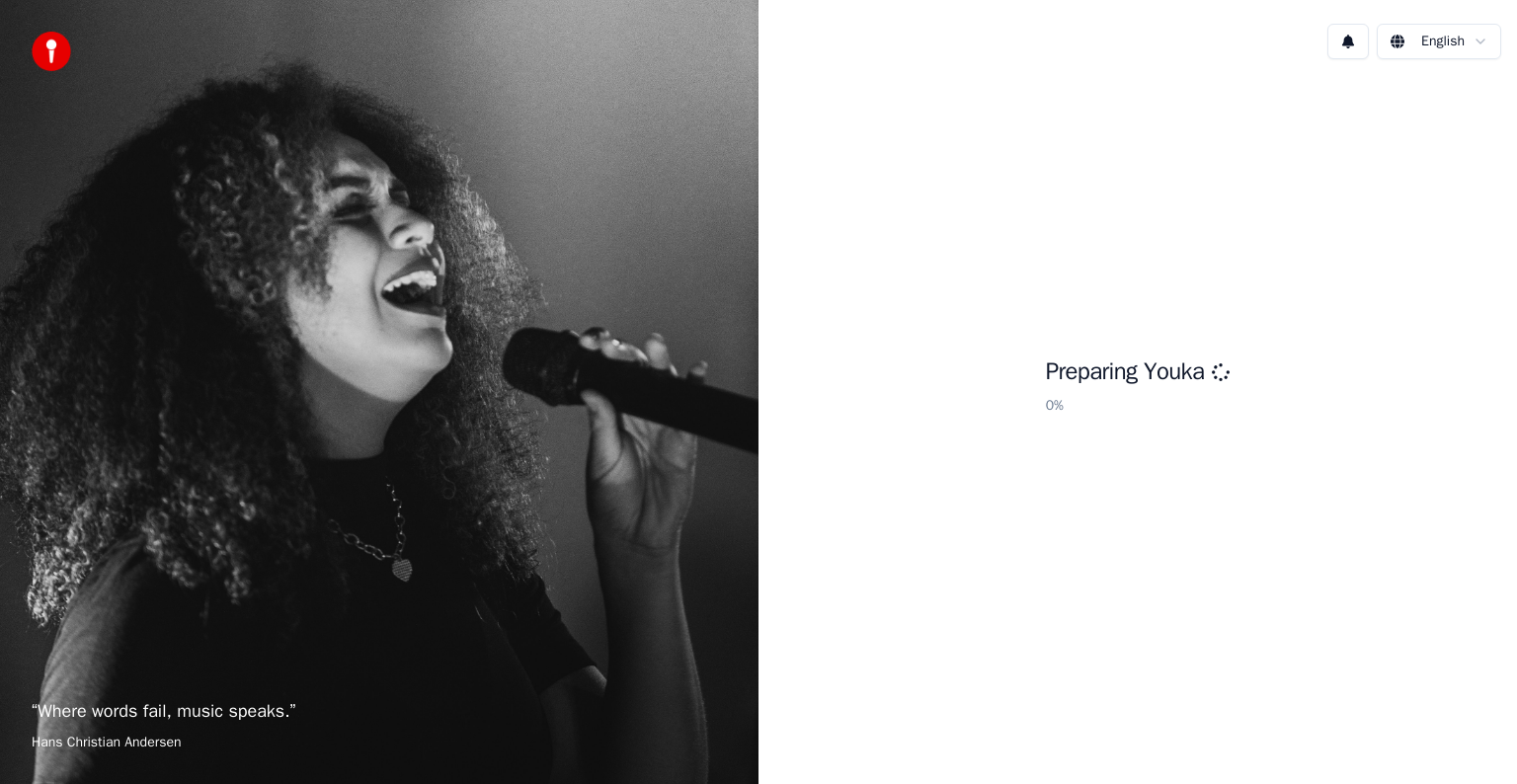 scroll, scrollTop: 0, scrollLeft: 0, axis: both 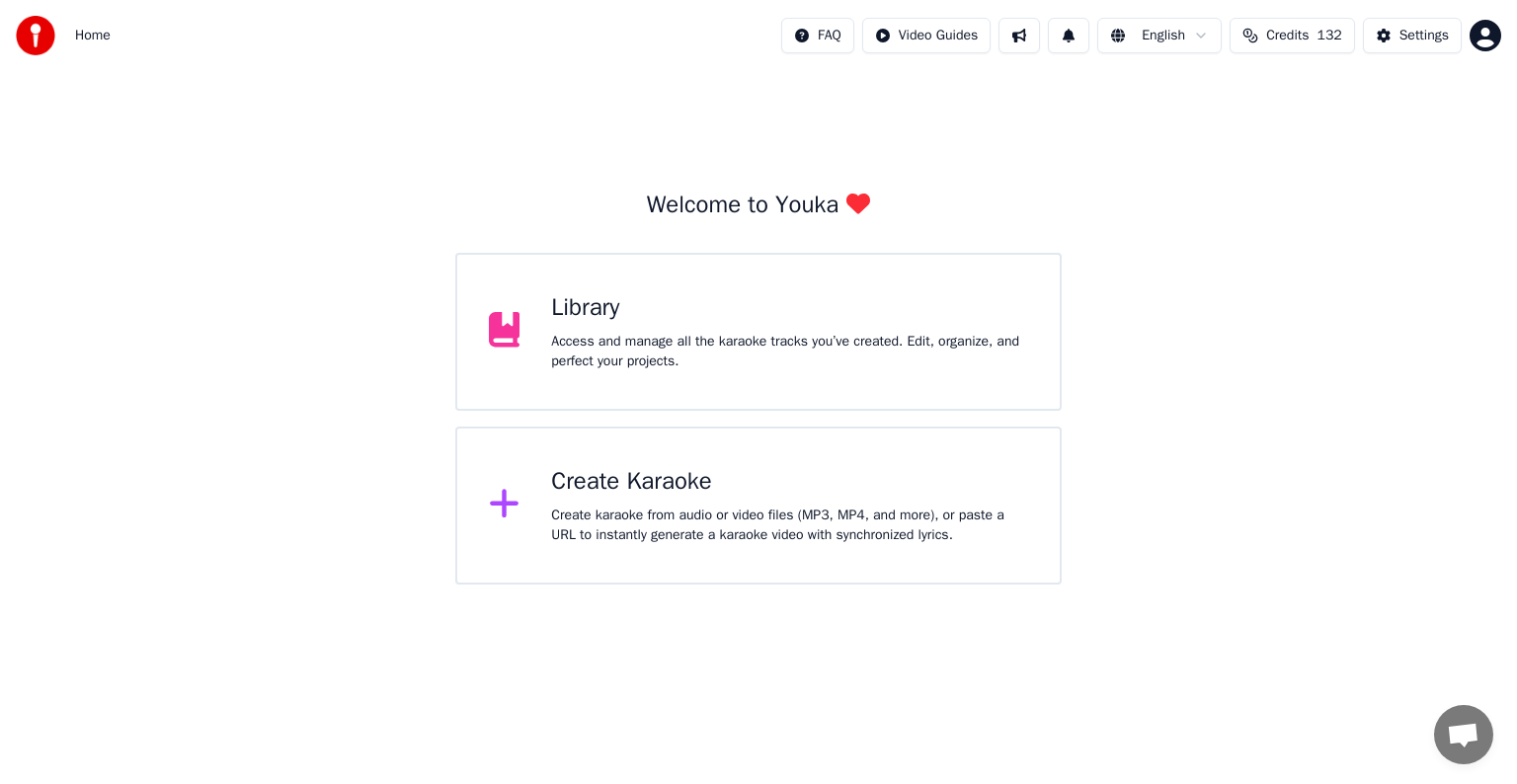 click on "Access and manage all the karaoke tracks you’ve created. Edit, organize, and perfect your projects." at bounding box center [789, 352] 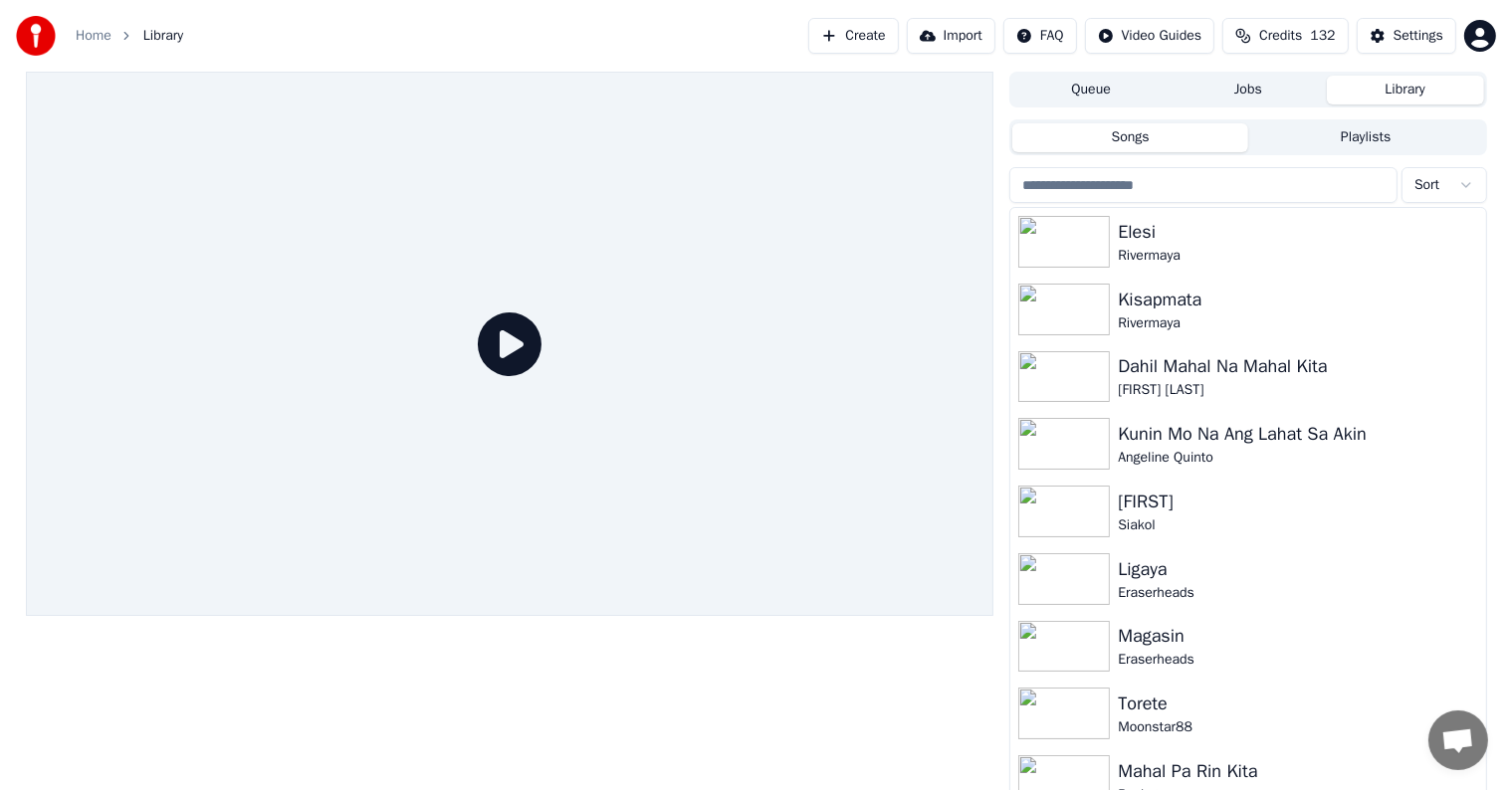 click at bounding box center [1203, 185] 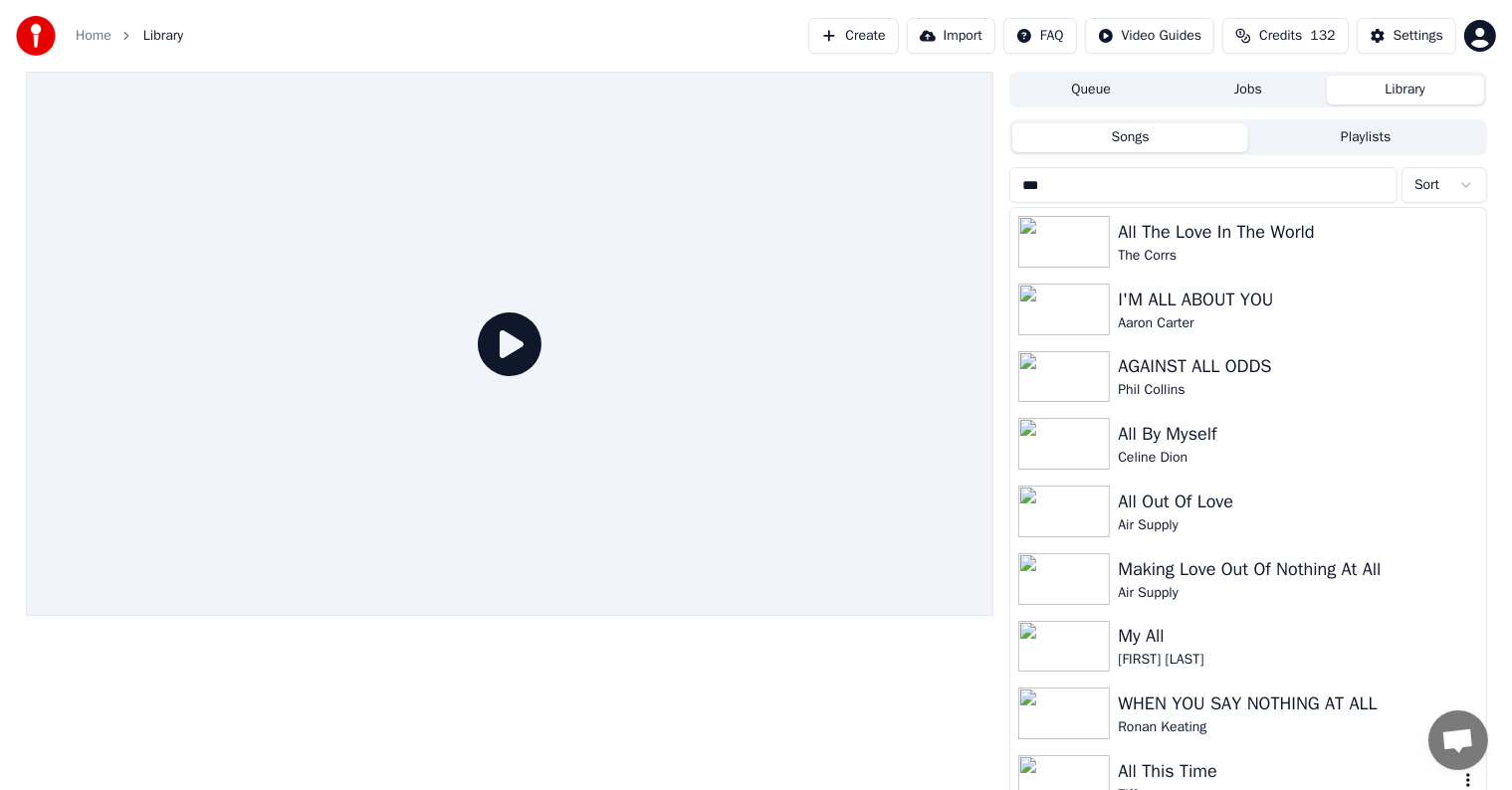 type on "***" 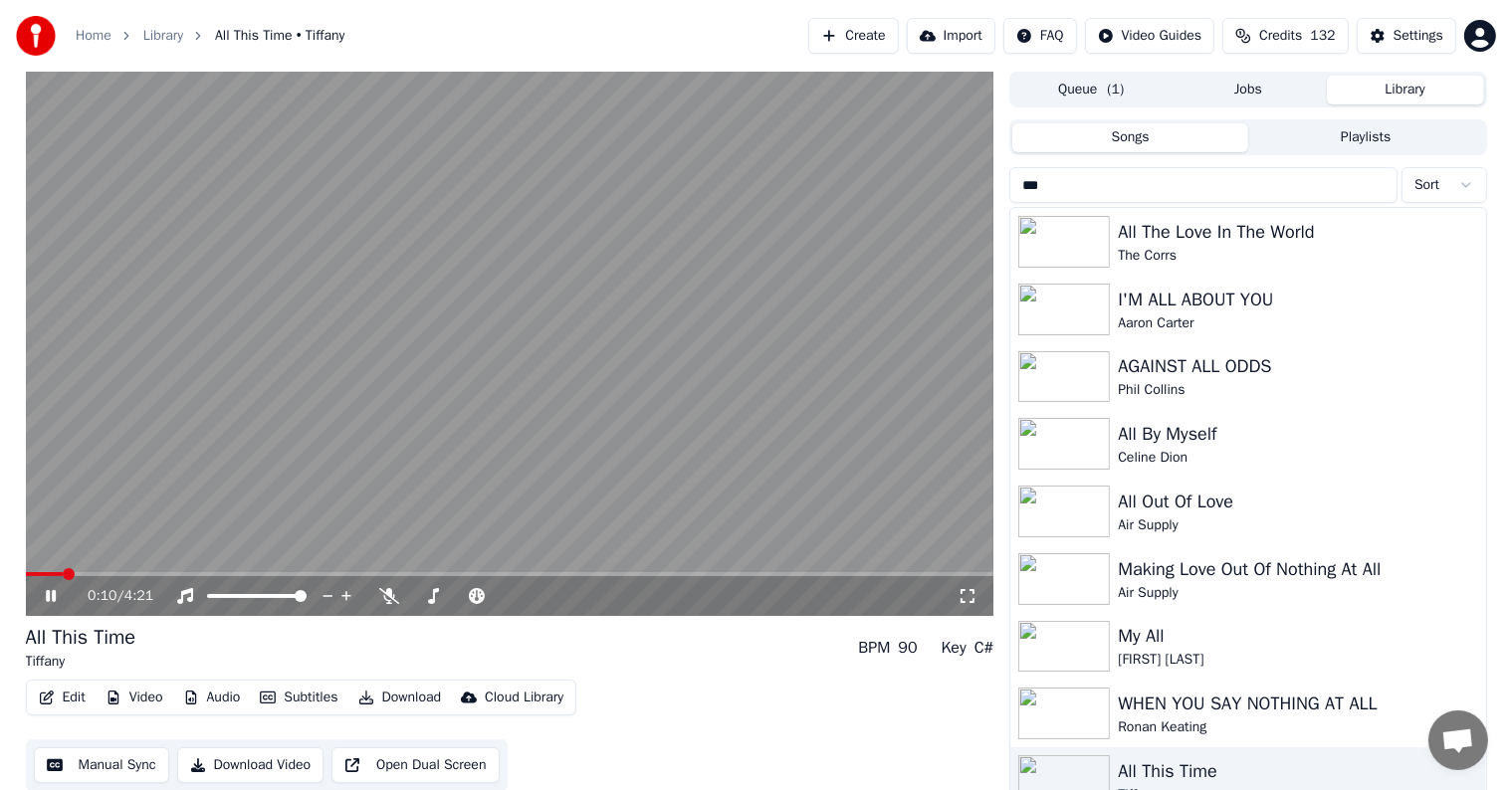 click 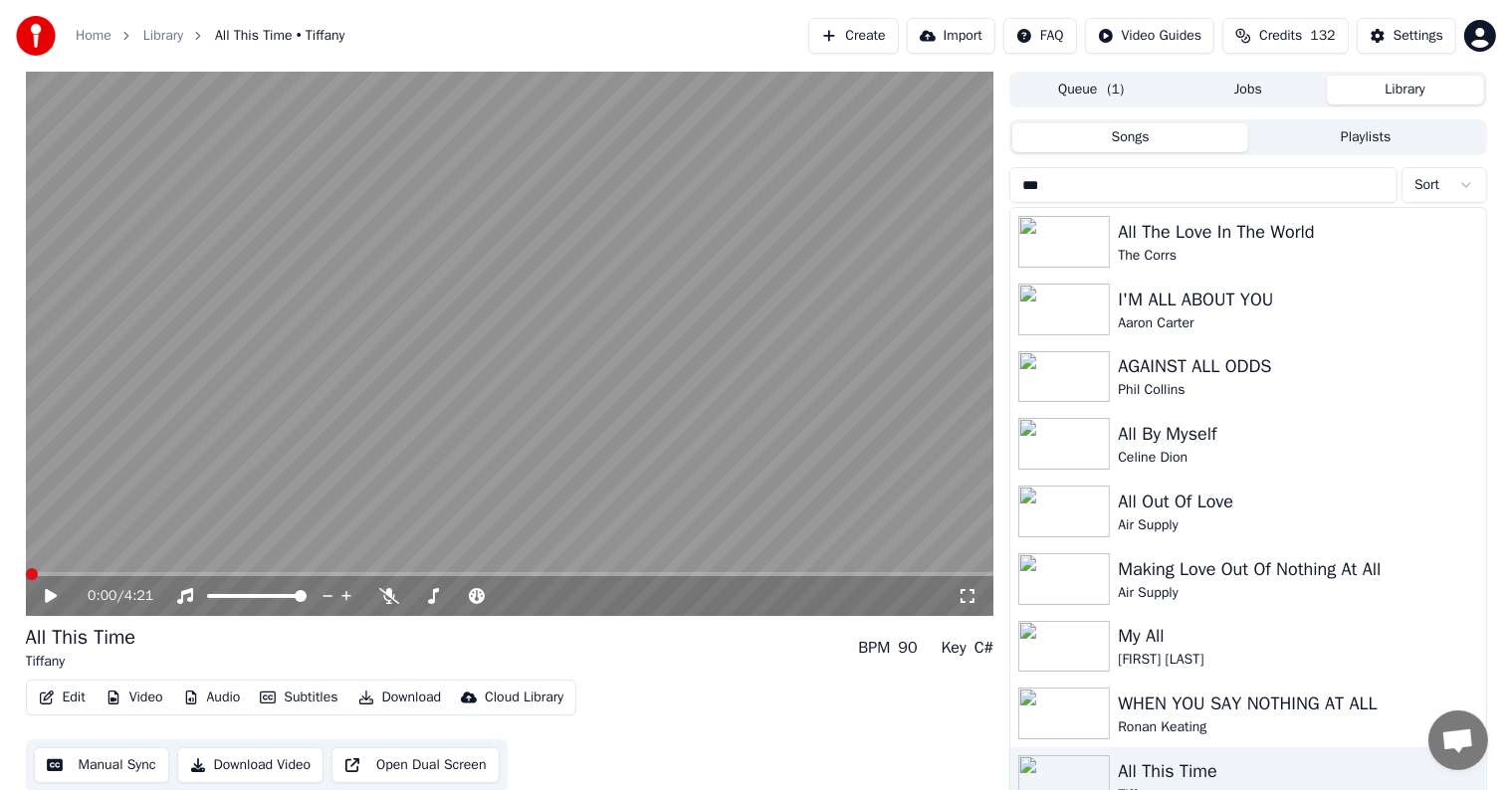click at bounding box center [32, 574] 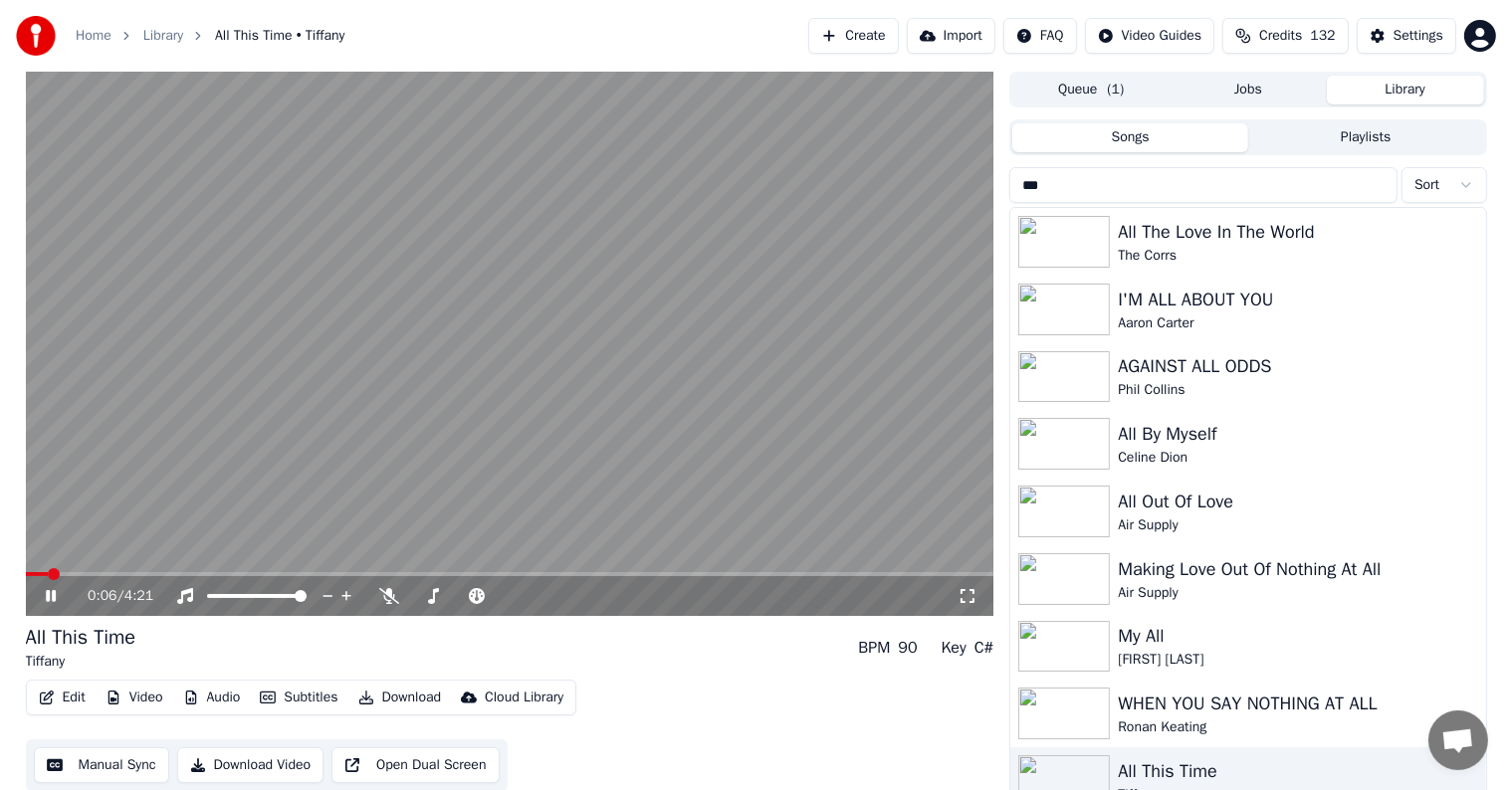 click 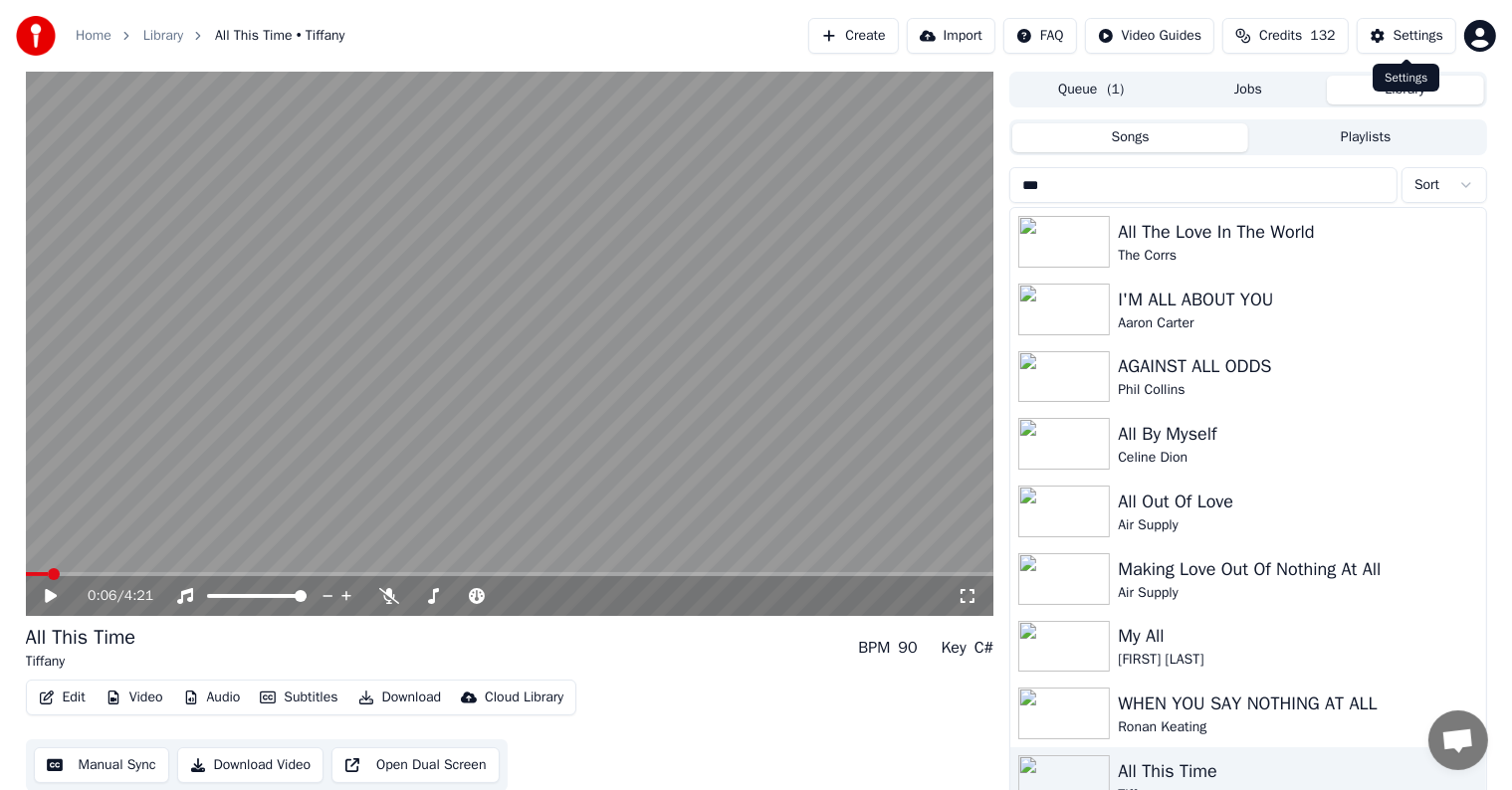 click on "Settings" at bounding box center [1418, 36] 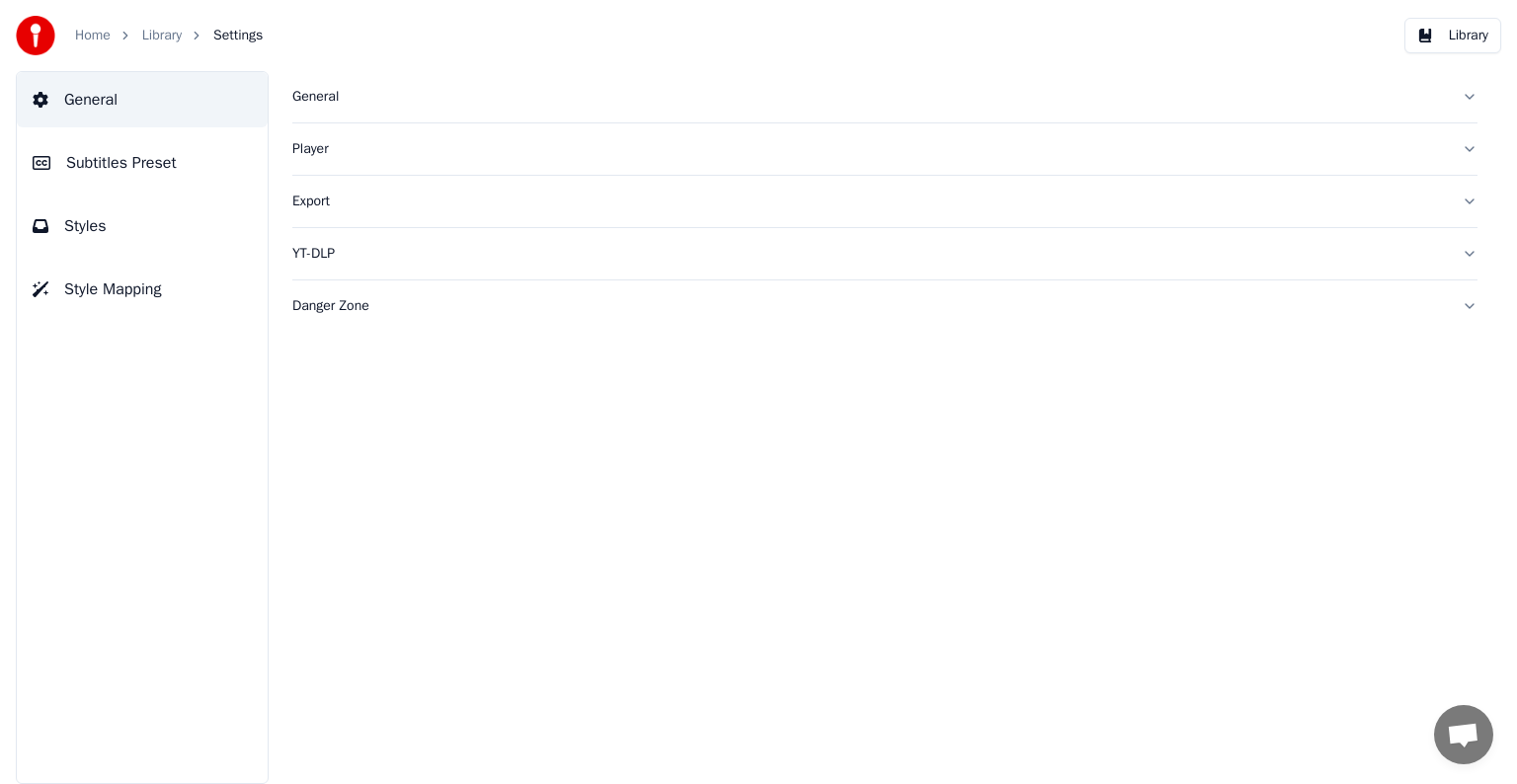 click on "Subtitles Preset" at bounding box center [121, 163] 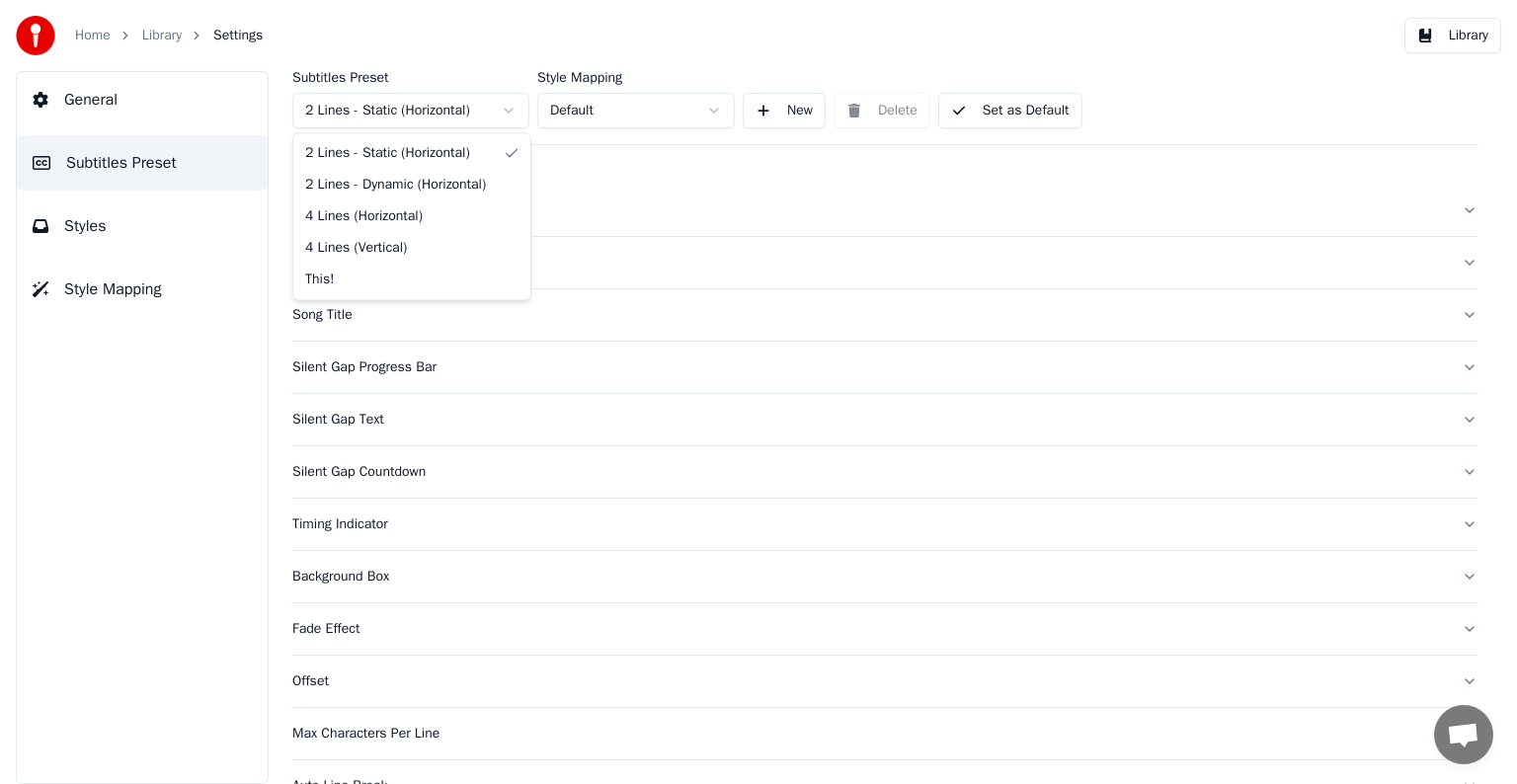 click on "Home Library Settings Library General Subtitles Preset Styles Style Mapping Subtitles Preset 2 Lines - Static (Horizontal) Style Mapping Default New Delete Set as Default General Layout Song Title Silent Gap Progress Bar Silent Gap Text Silent Gap Countdown Timing Indicator Background Box Fade Effect Offset Max Characters Per Line Auto Line Break Advanced Settings Chat [FIRST] from Youka Desktop More channels Continue on Email Network offline. Reconnecting... No messages can be received or sent for now. Youka Desktop Hello! How can I help you?  [DAY_OF_WEEK], [DAY] [MONTH] Hi! I'Its me again. The lyrics are not appearing. Even editing to add lyrics again, it's not appearing. I already spent 22 credits for this please check [MONTH]/[DAY]/[YEAR] [DAY_OF_WEEK], [DAY] [MONTH] [FIRST] Hey, credits should refunded automatically in case of failure, please let me check [MONTH]/[DAY]/[YEAR] yeah but credits are used again in adding the lyrics in the song that supposed to be good in the first place [MONTH]/[DAY]/[YEAR] Read [FIRST] I added 22 more credits to your account. [MONTH]/[DAY]/[YEAR]" at bounding box center (758, 392) 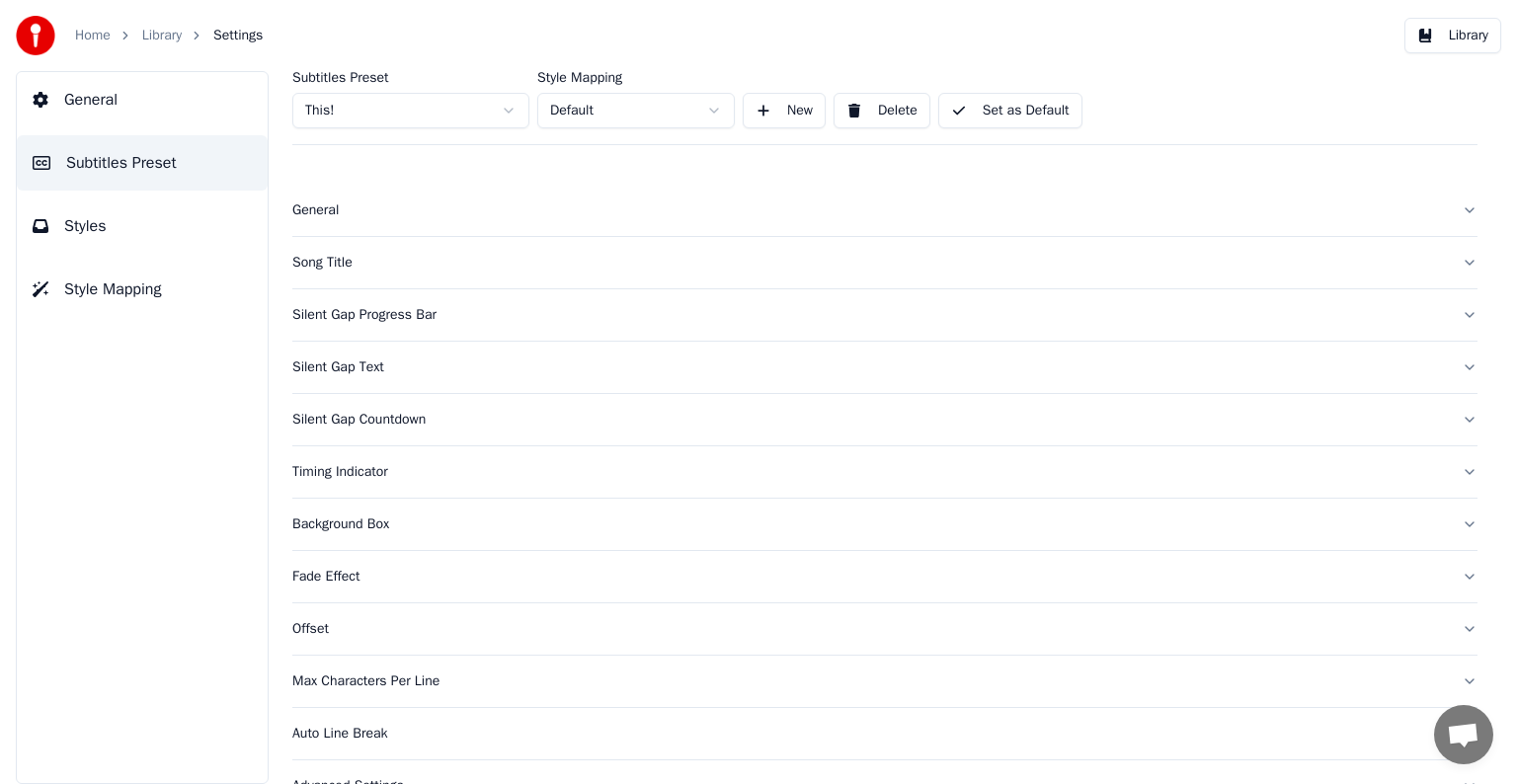 click on "Song Title" at bounding box center [869, 263] 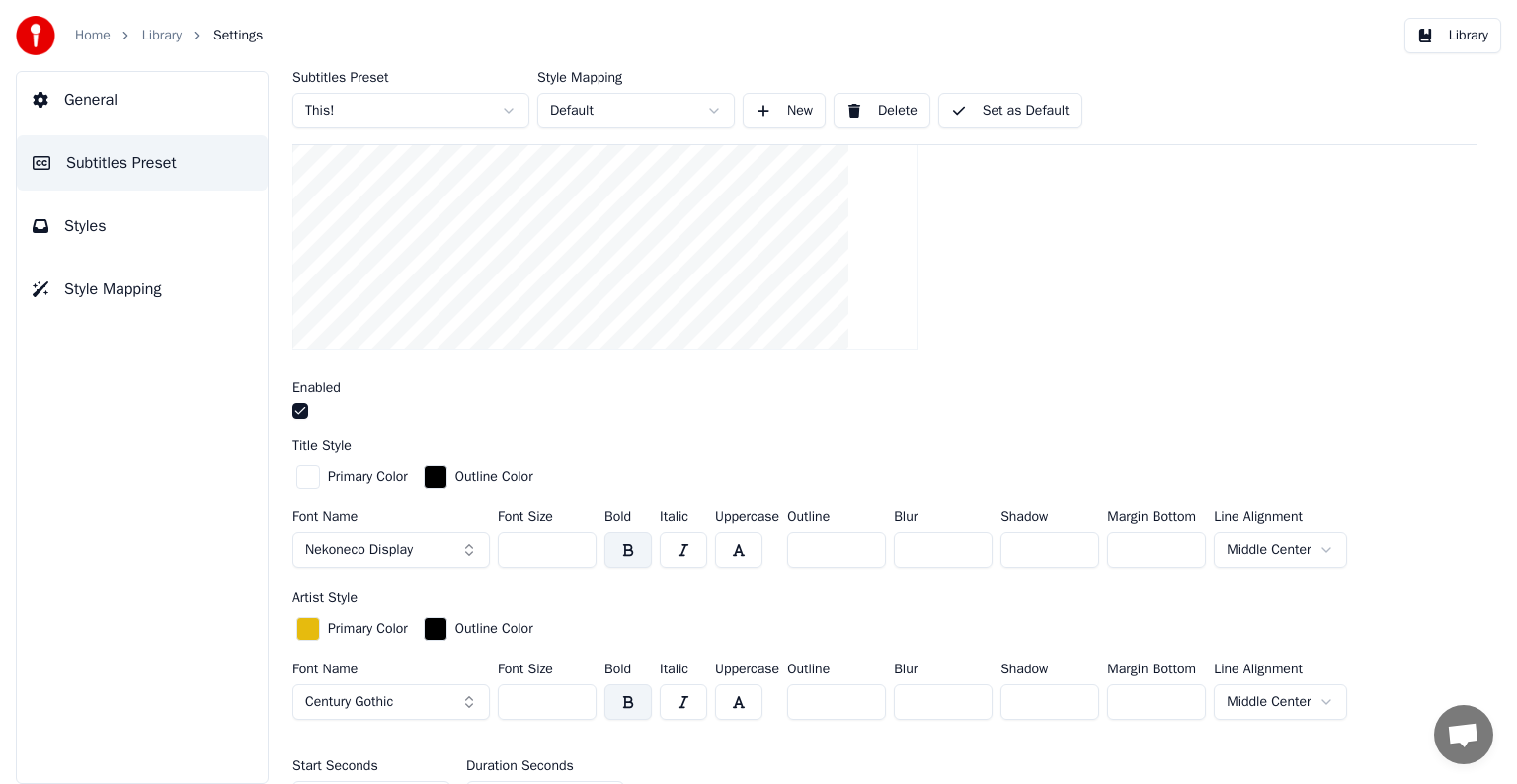 scroll, scrollTop: 592, scrollLeft: 0, axis: vertical 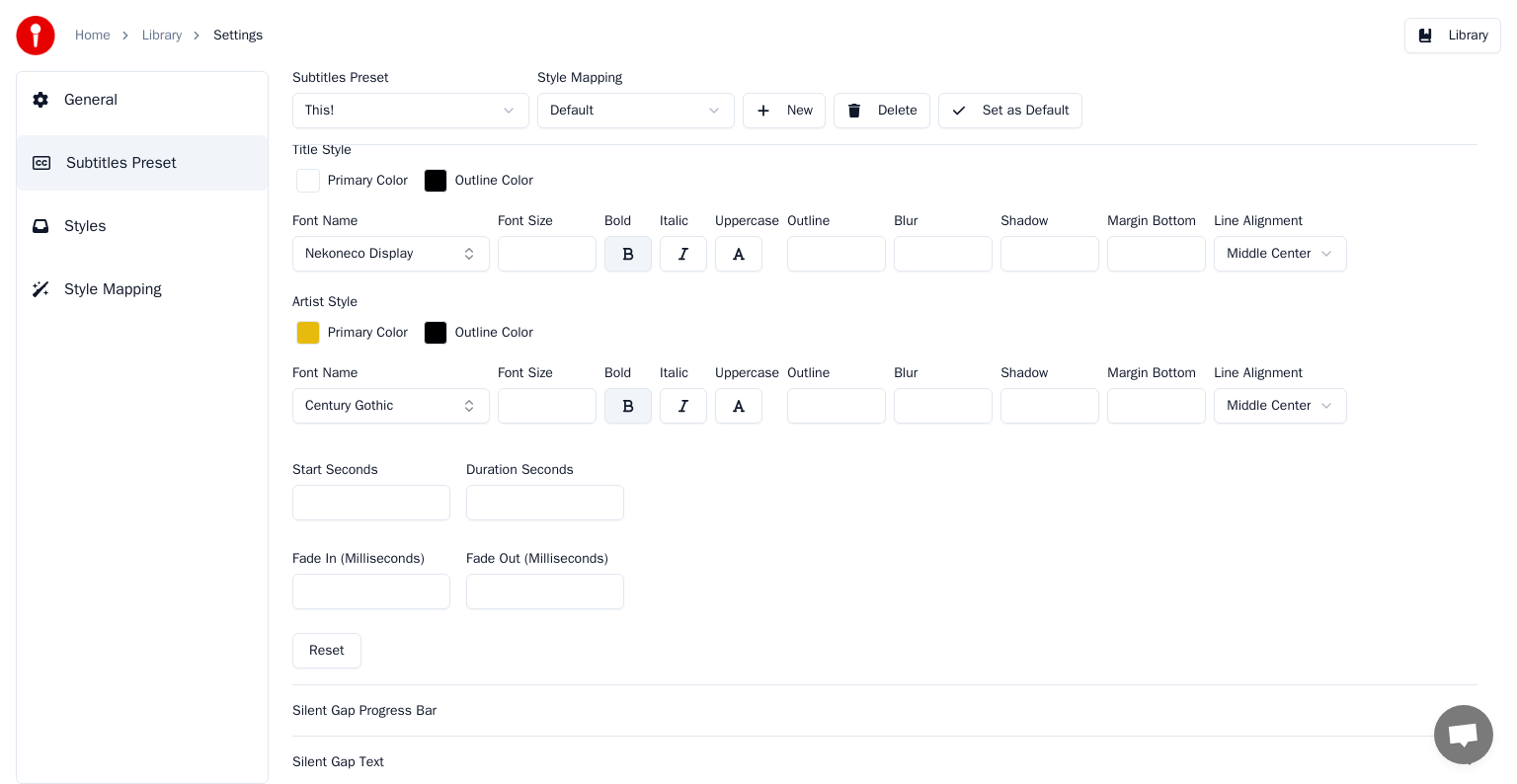 drag, startPoint x: 495, startPoint y: 498, endPoint x: 443, endPoint y: 499, distance: 52.009614 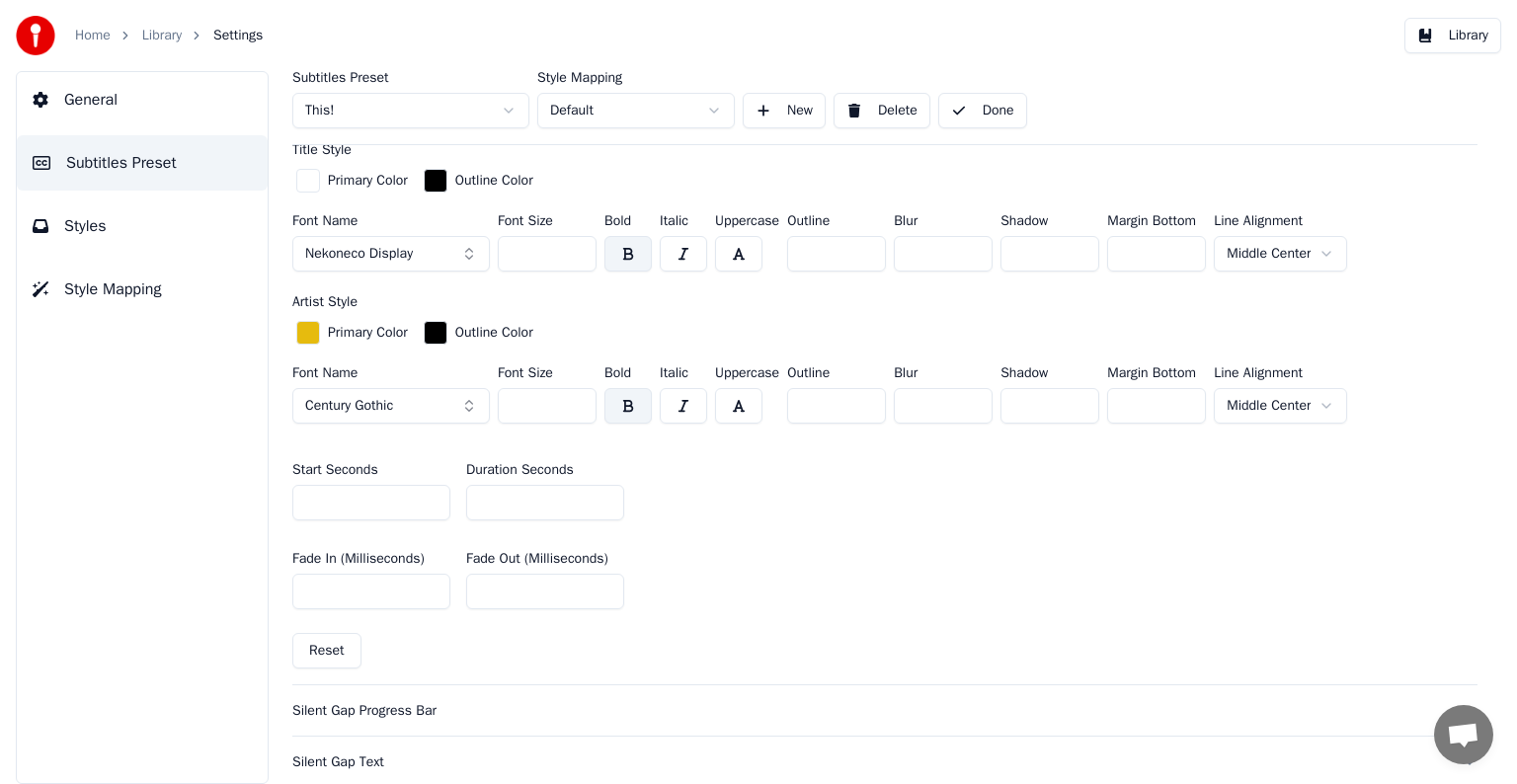 click on "Library" at bounding box center (162, 36) 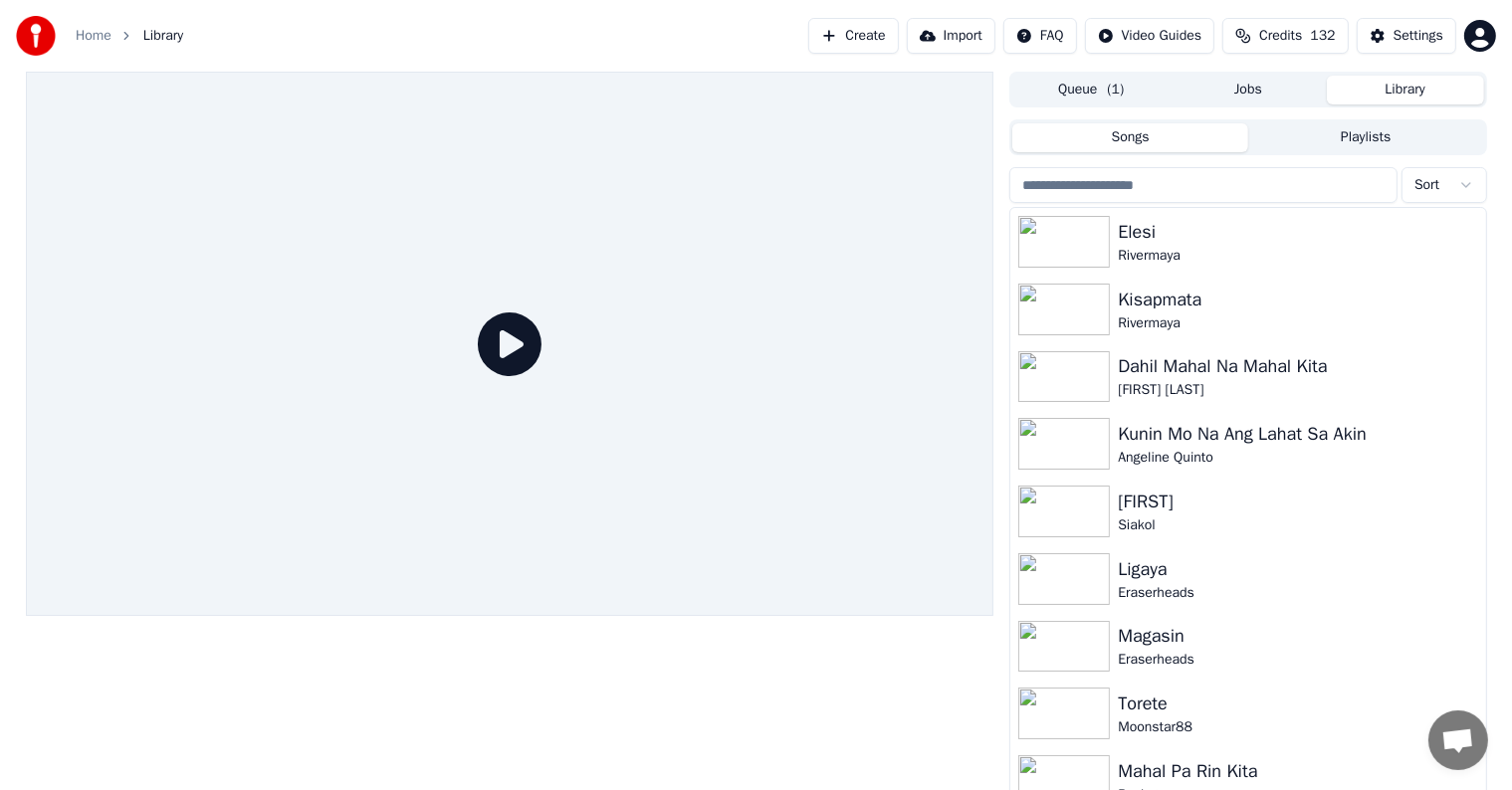 click at bounding box center [1203, 185] 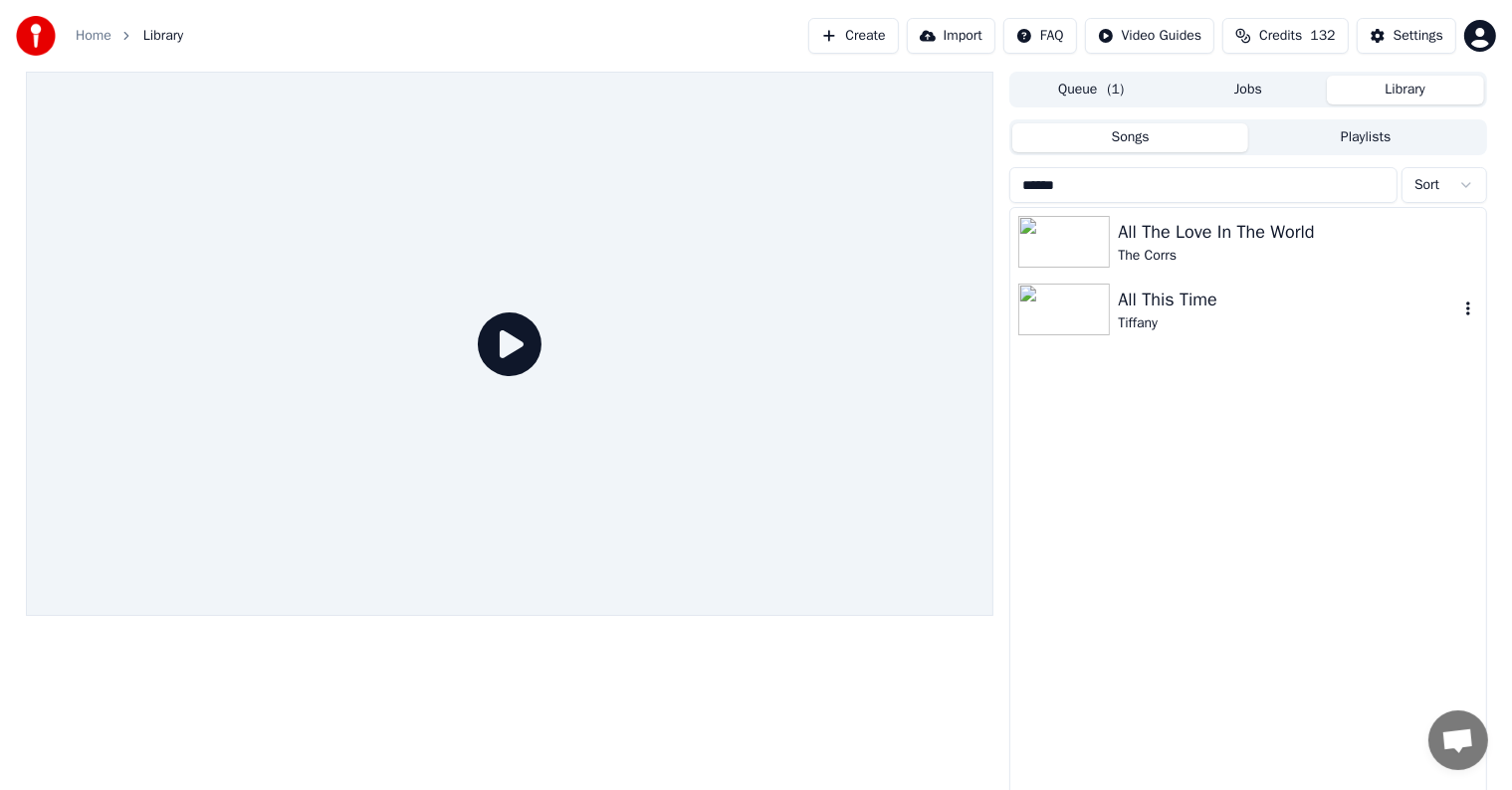 type on "******" 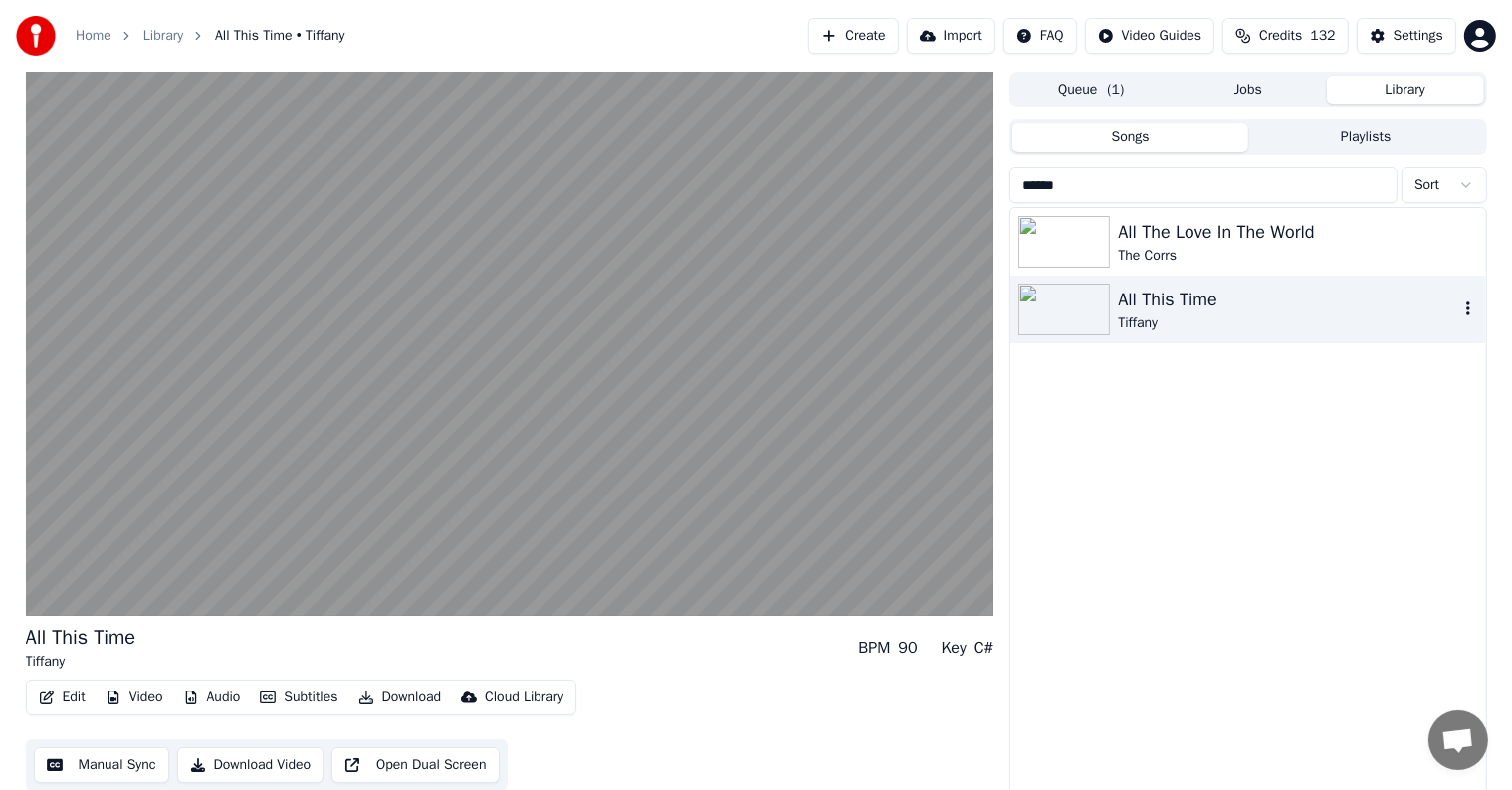 click on "Tiffany" at bounding box center [1287, 323] 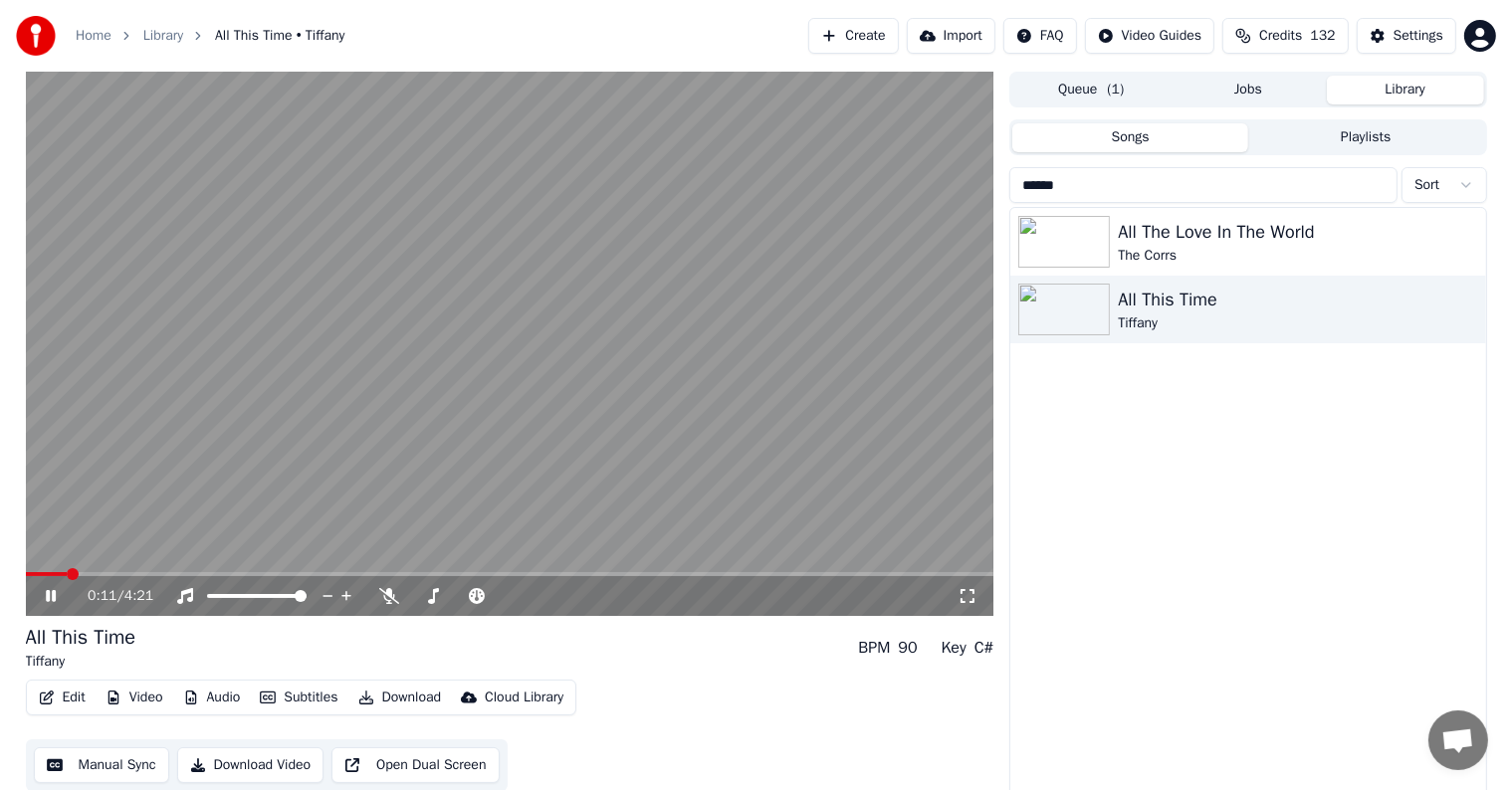 click 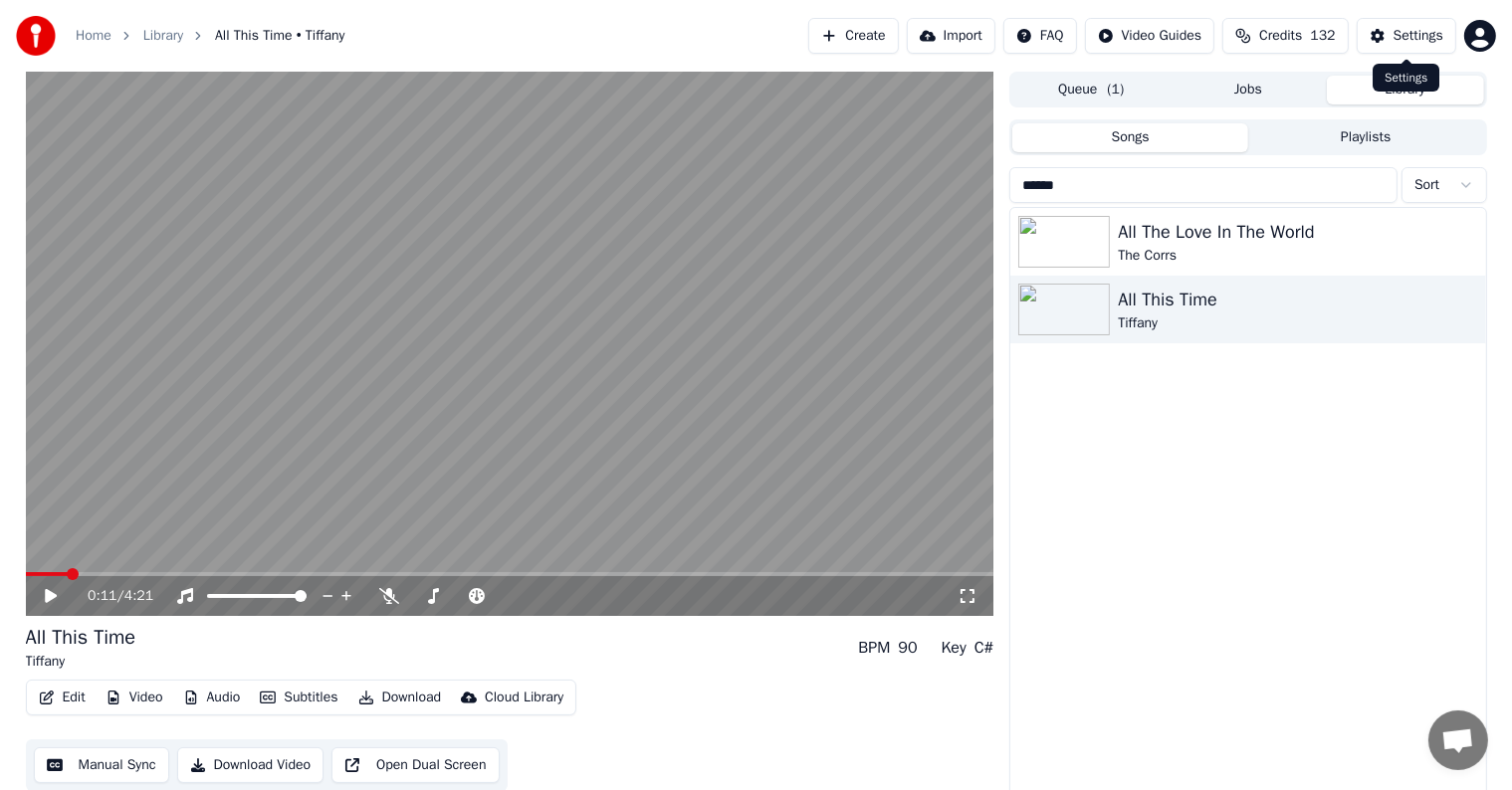 click on "Settings" at bounding box center (1418, 36) 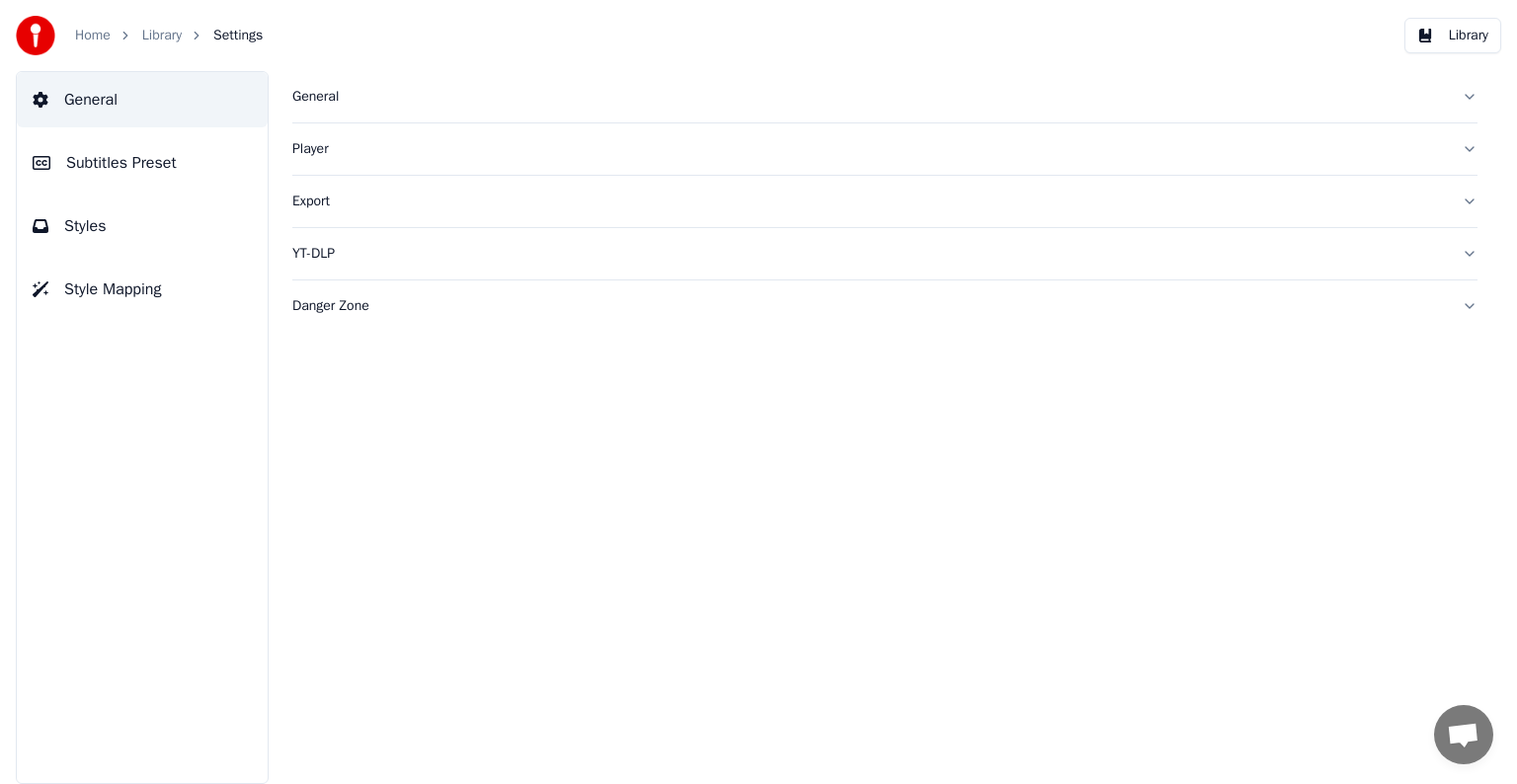 click on "Subtitles Preset" at bounding box center (142, 163) 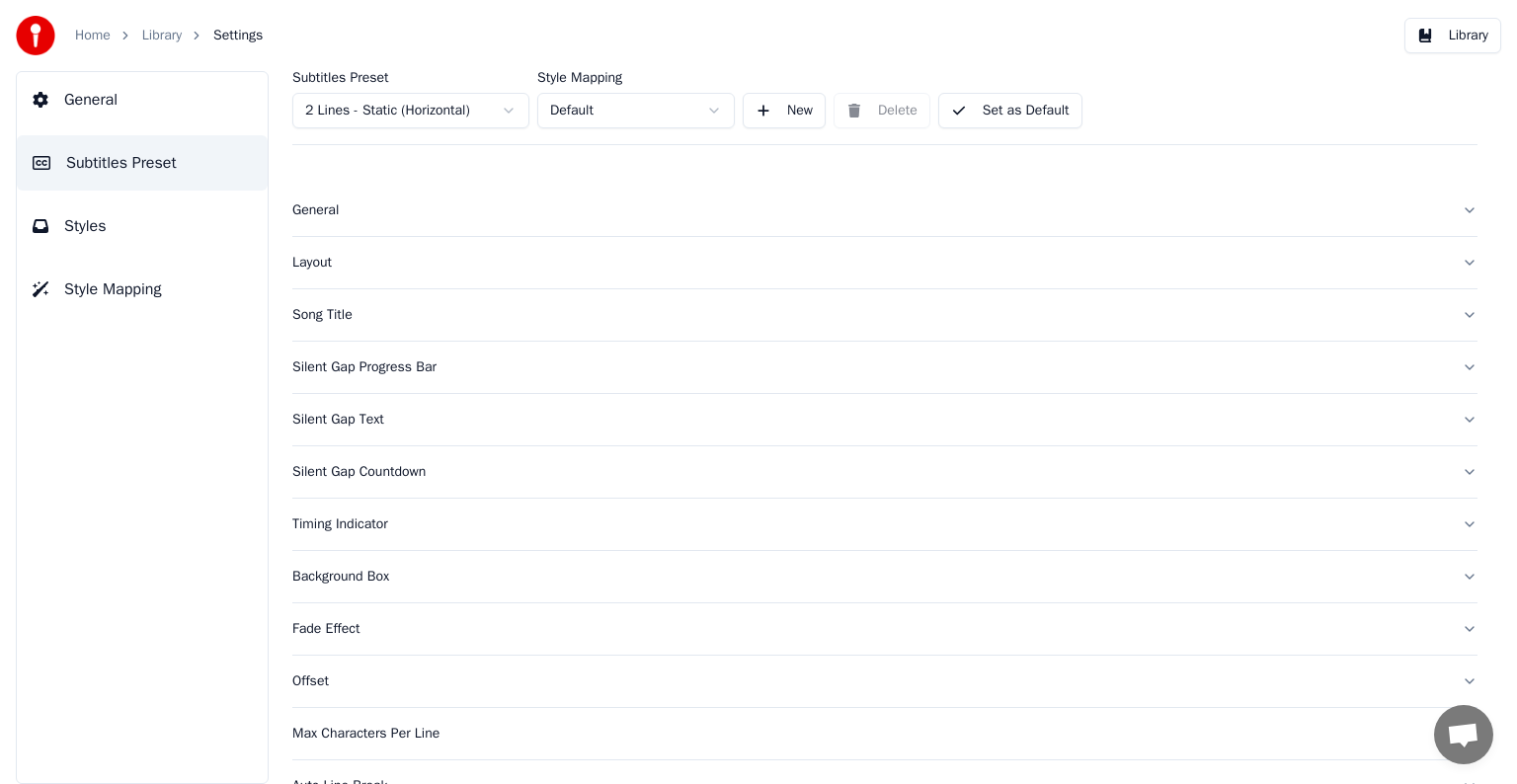 click on "Home Library Settings Library General Subtitles Preset Styles Style Mapping Subtitles Preset 2 Lines - Static (Horizontal) Style Mapping Default New Delete Set as Default General Layout Song Title Silent Gap Progress Bar Silent Gap Text Silent Gap Countdown Timing Indicator Background Box Fade Effect Offset Max Characters Per Line Auto Line Break Advanced Settings Chat [FIRST] from Youka Desktop More channels Continue on Email Network offline. Reconnecting... No messages can be received or sent for now. Youka Desktop Hello! How can I help you?  [DAY_OF_WEEK], [DAY] [MONTH] Hi! I'Its me again. The lyrics are not appearing. Even editing to add lyrics again, it's not appearing. I already spent 22 credits for this please check [MONTH]/[DAY]/[YEAR] [DAY_OF_WEEK], [DAY] [MONTH] [FIRST] Hey, credits should refunded automatically in case of failure, please let me check [MONTH]/[DAY]/[YEAR] yeah but credits are used again in adding the lyrics in the song that supposed to be good in the first place [MONTH]/[DAY]/[YEAR] Read [FIRST] I added 22 more credits to your account. [MONTH]/[DAY]/[YEAR]" at bounding box center (758, 392) 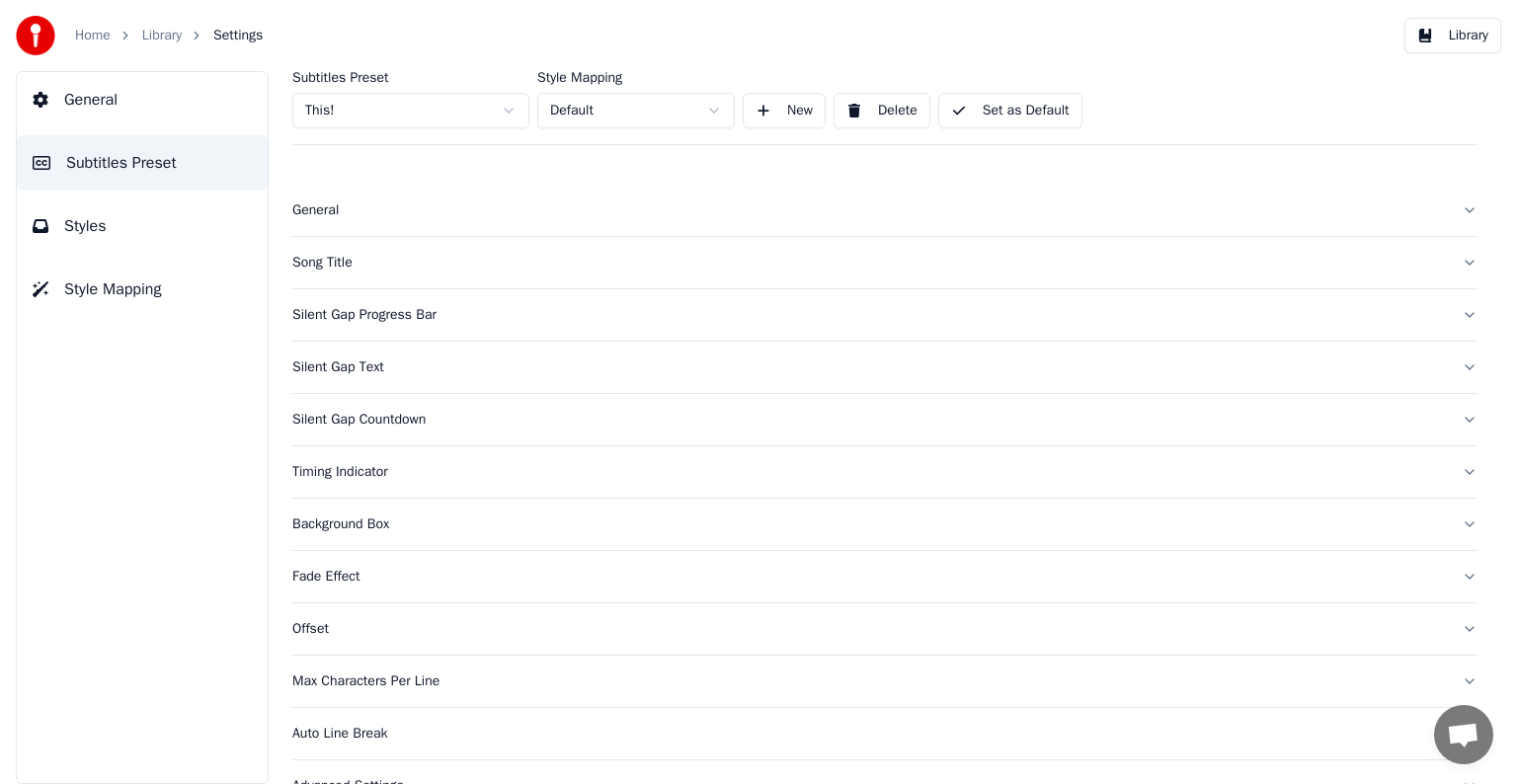 click on "Song Title" at bounding box center (869, 263) 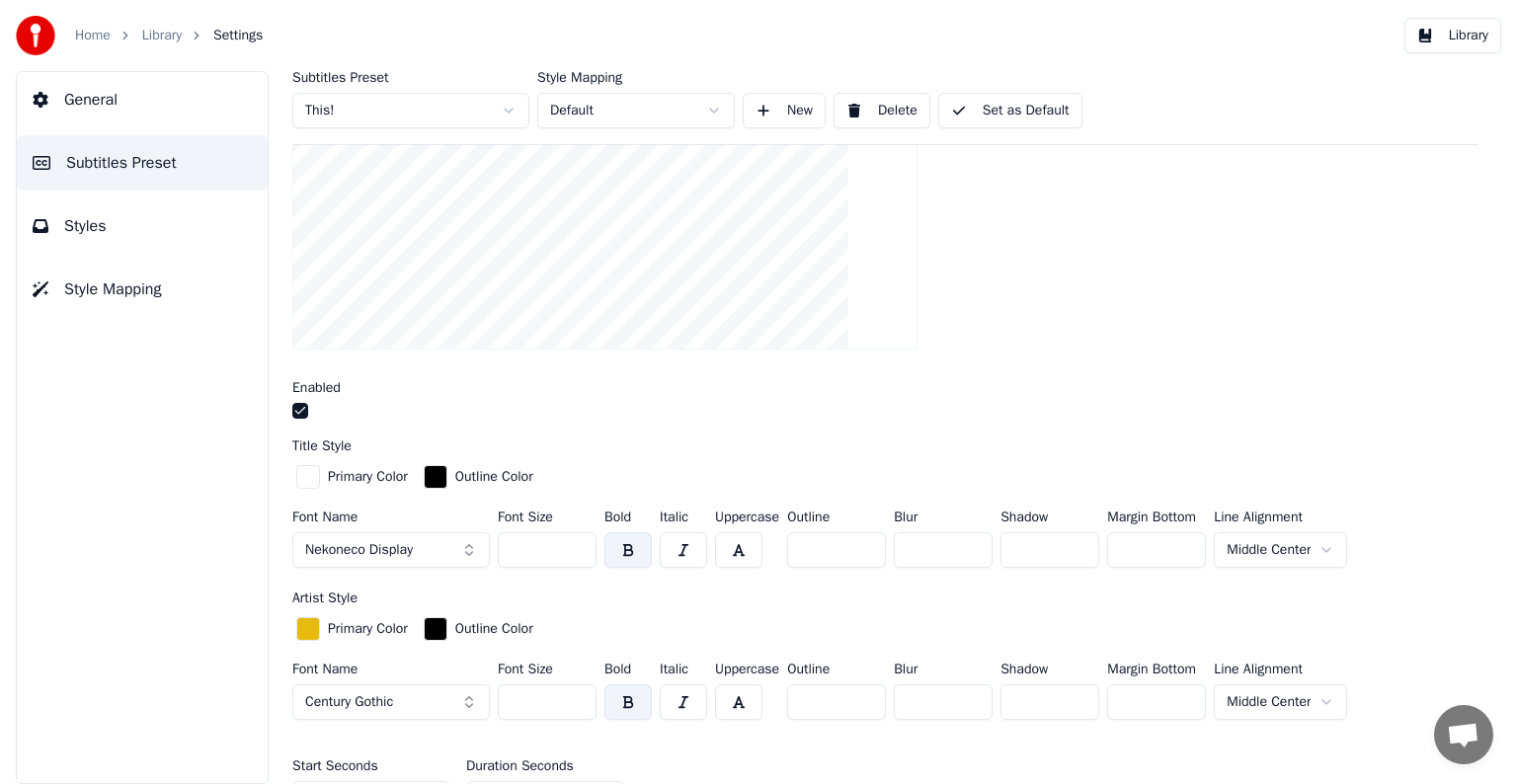 scroll, scrollTop: 395, scrollLeft: 0, axis: vertical 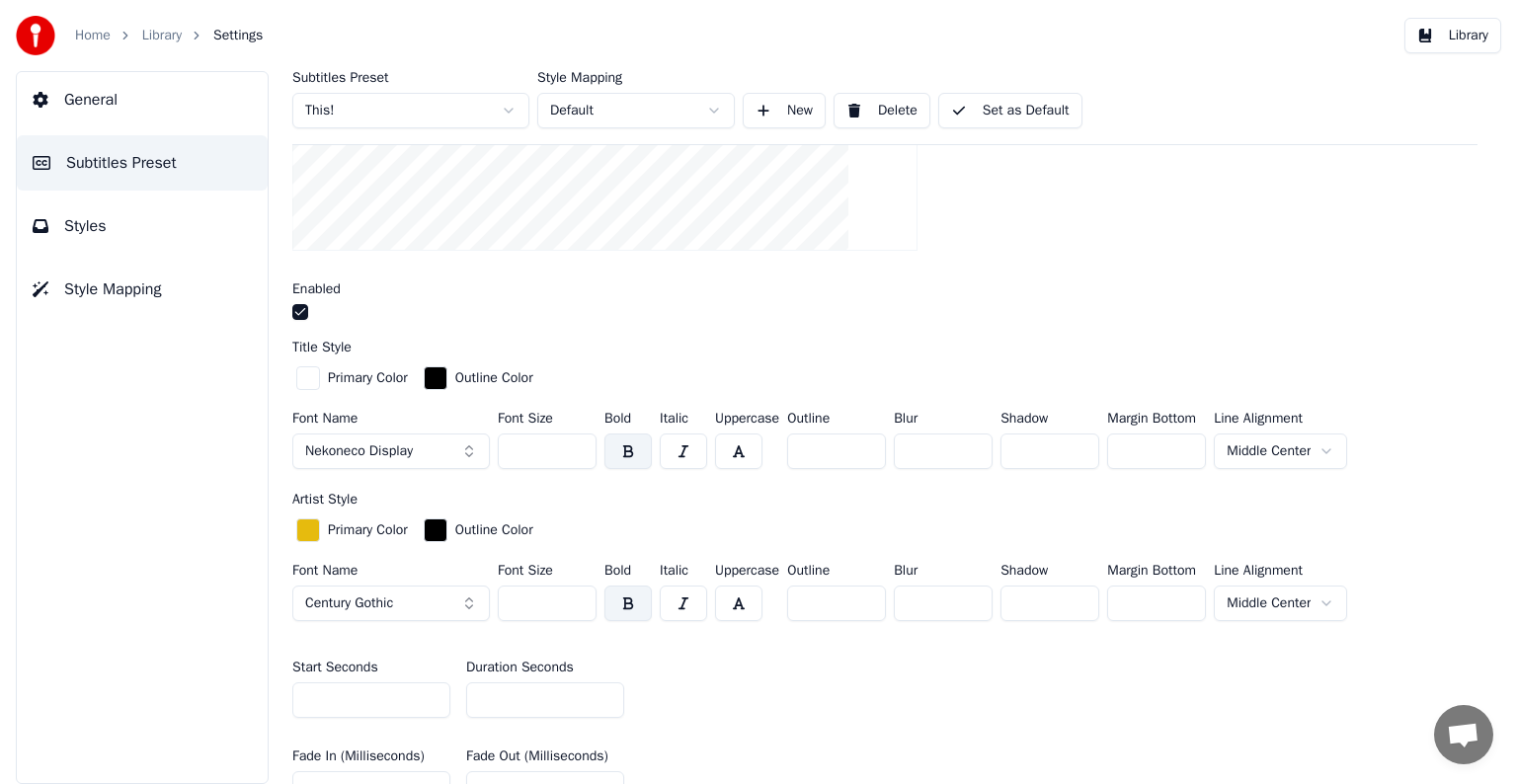drag, startPoint x: 525, startPoint y: 698, endPoint x: 416, endPoint y: 691, distance: 109.224539 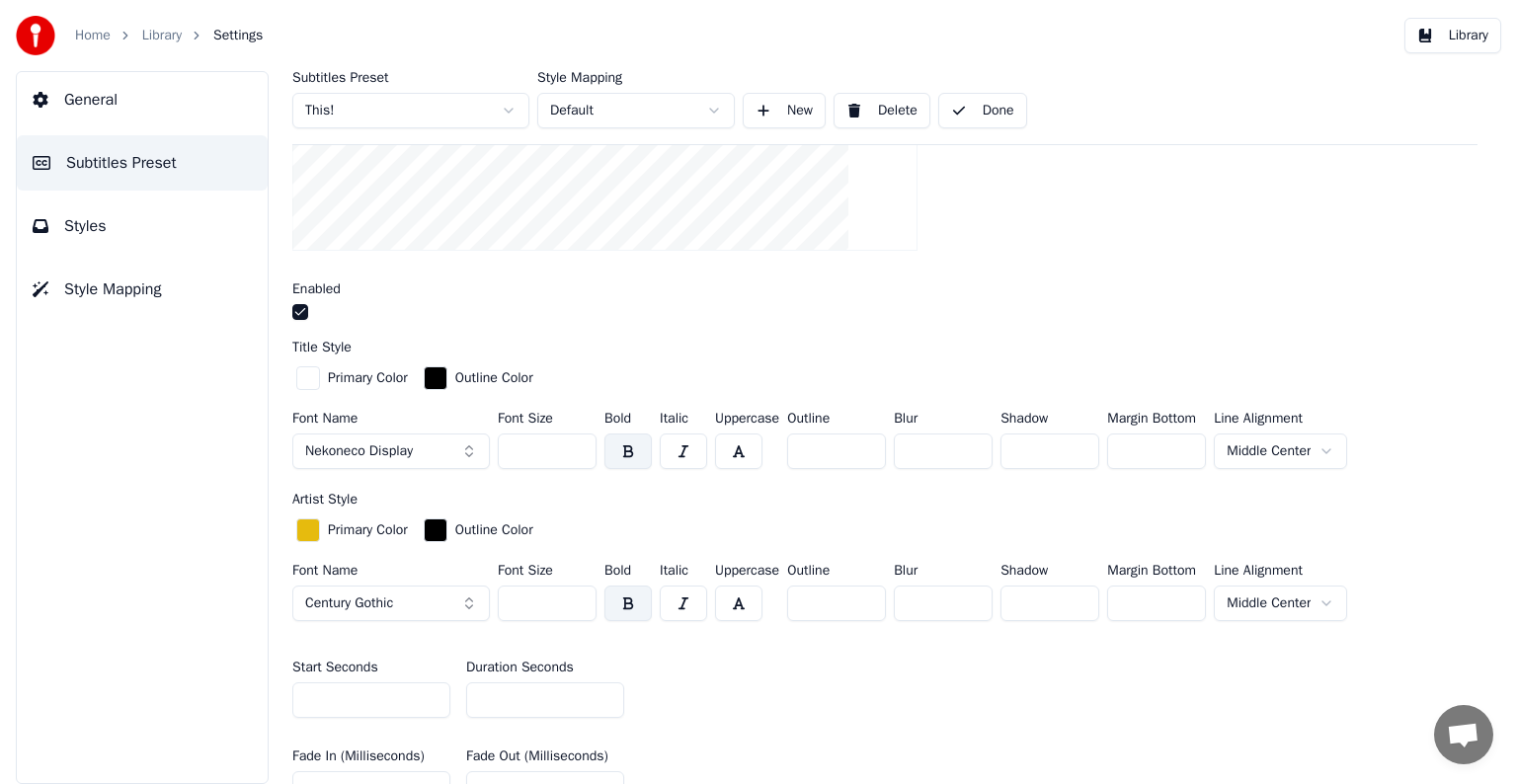 click on "Library" at bounding box center (162, 36) 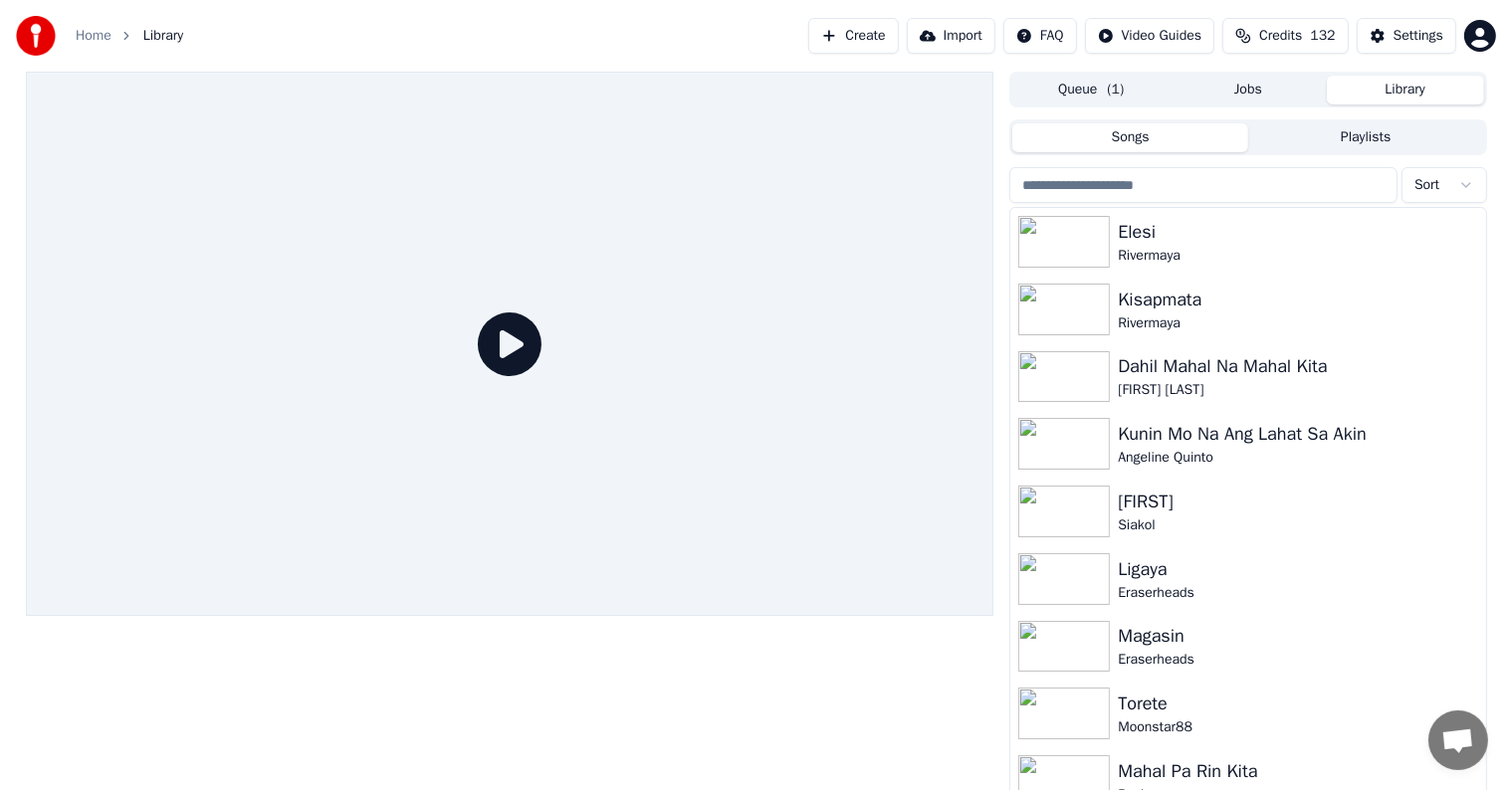 click at bounding box center (1203, 185) 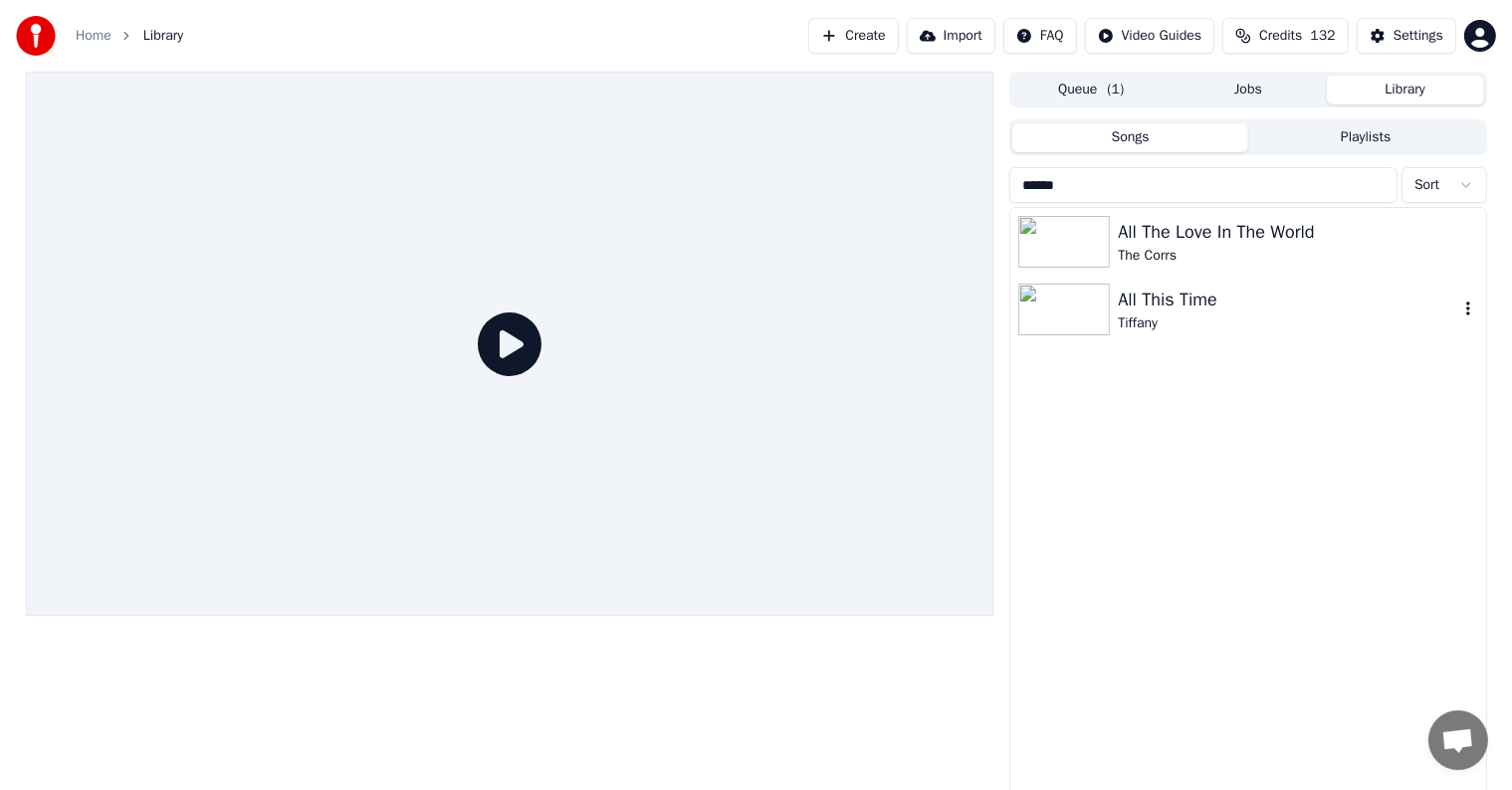 type on "******" 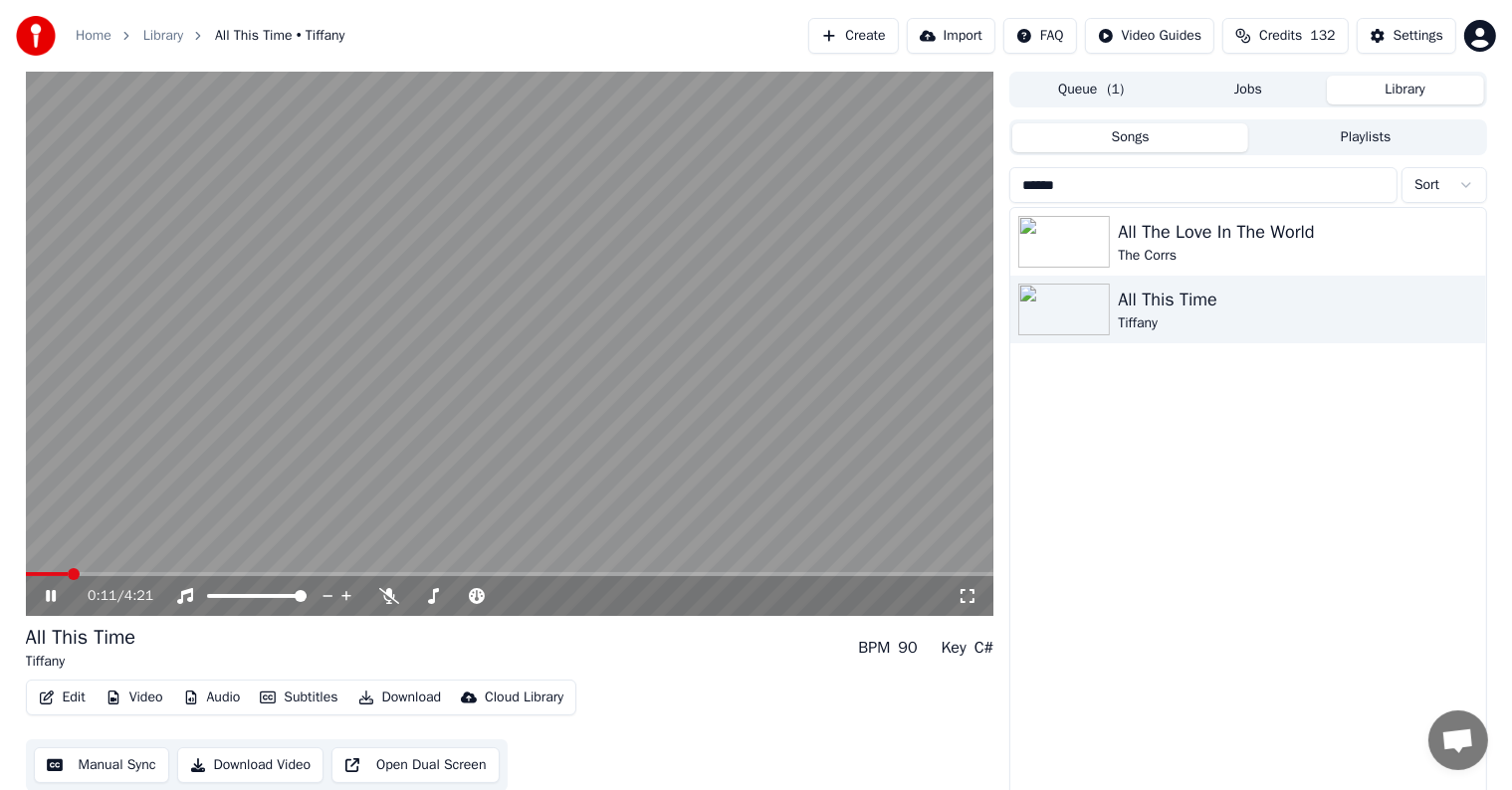 click 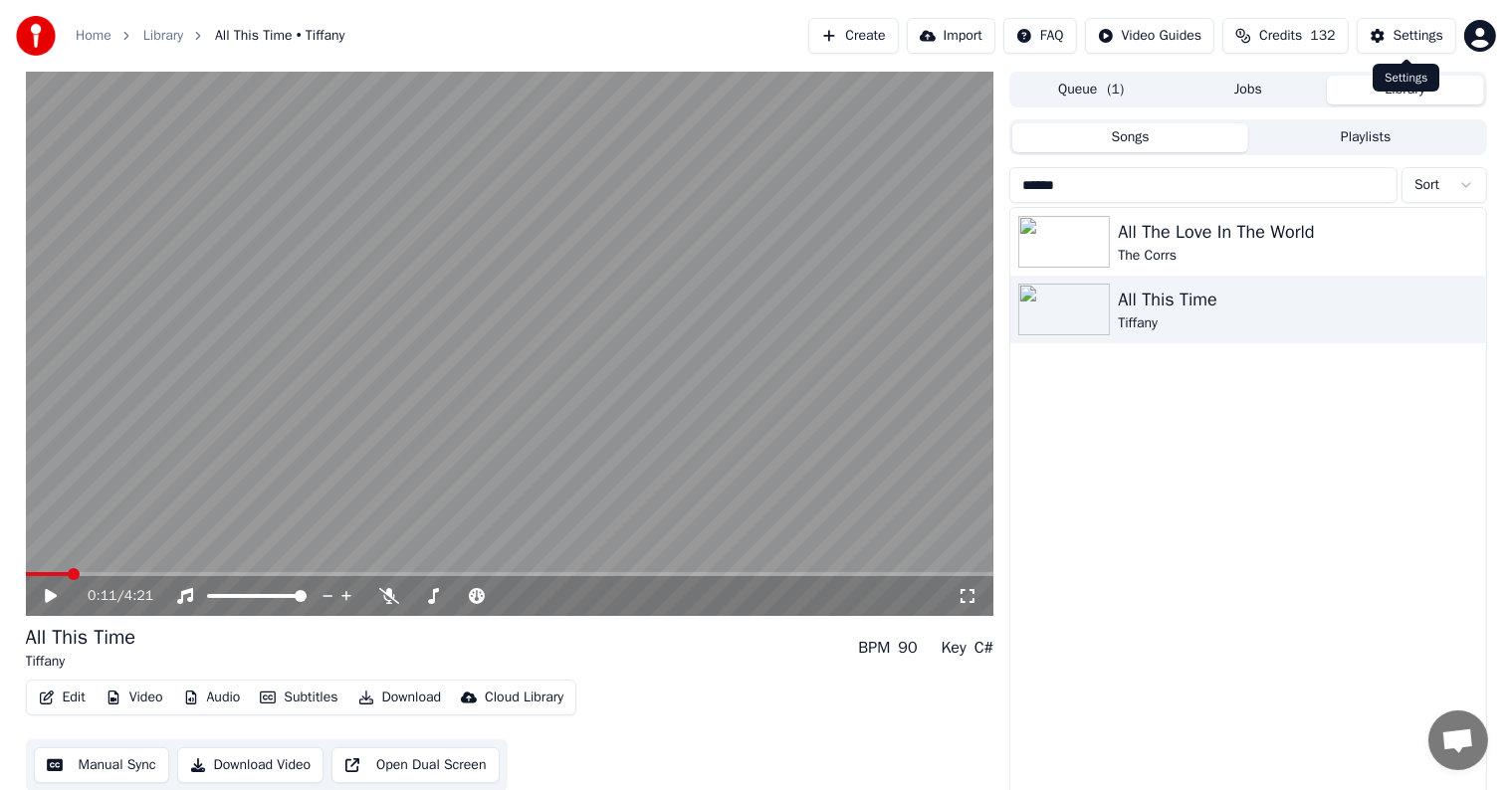 click on "Settings" at bounding box center (1406, 36) 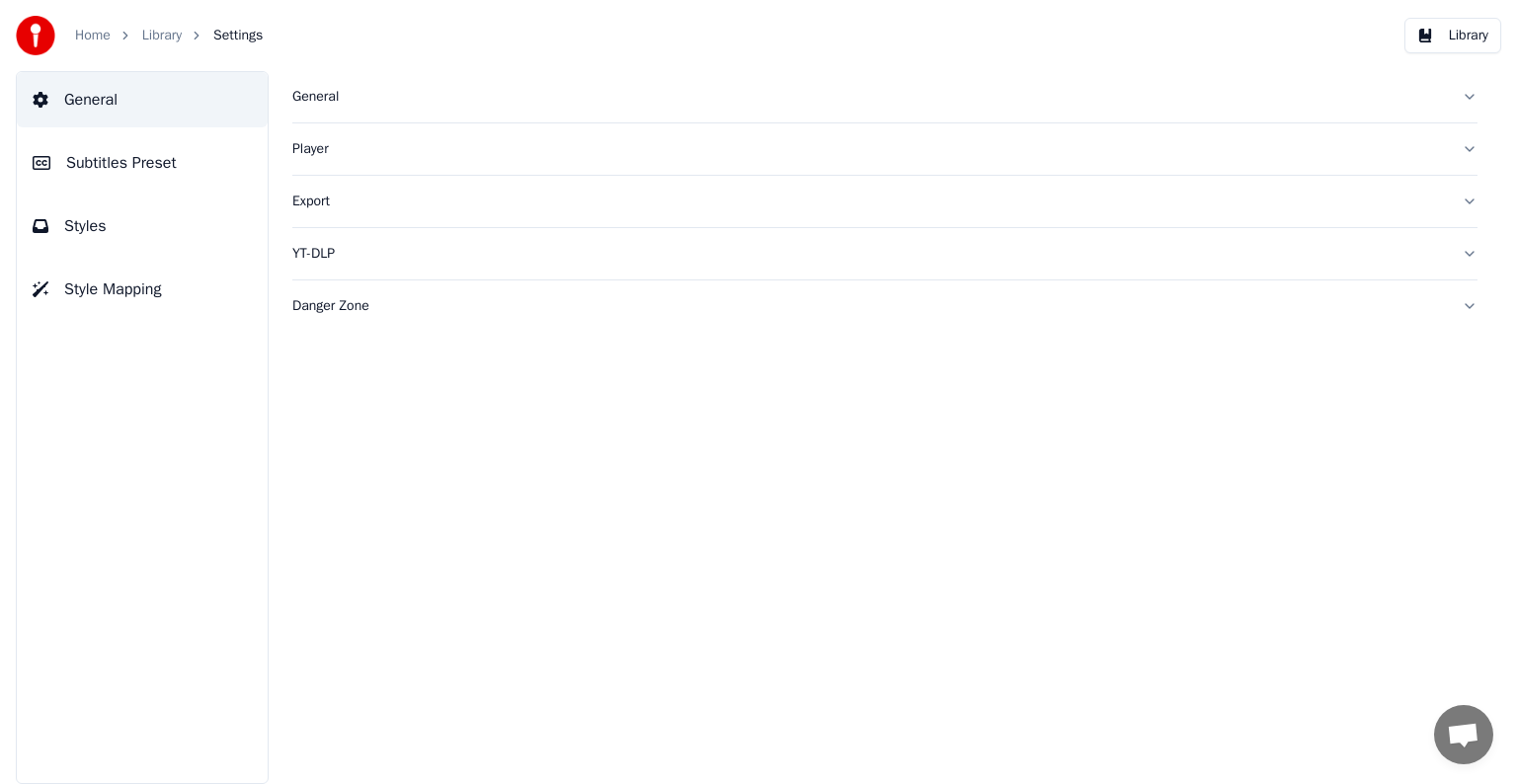 click on "Subtitles Preset" at bounding box center [121, 163] 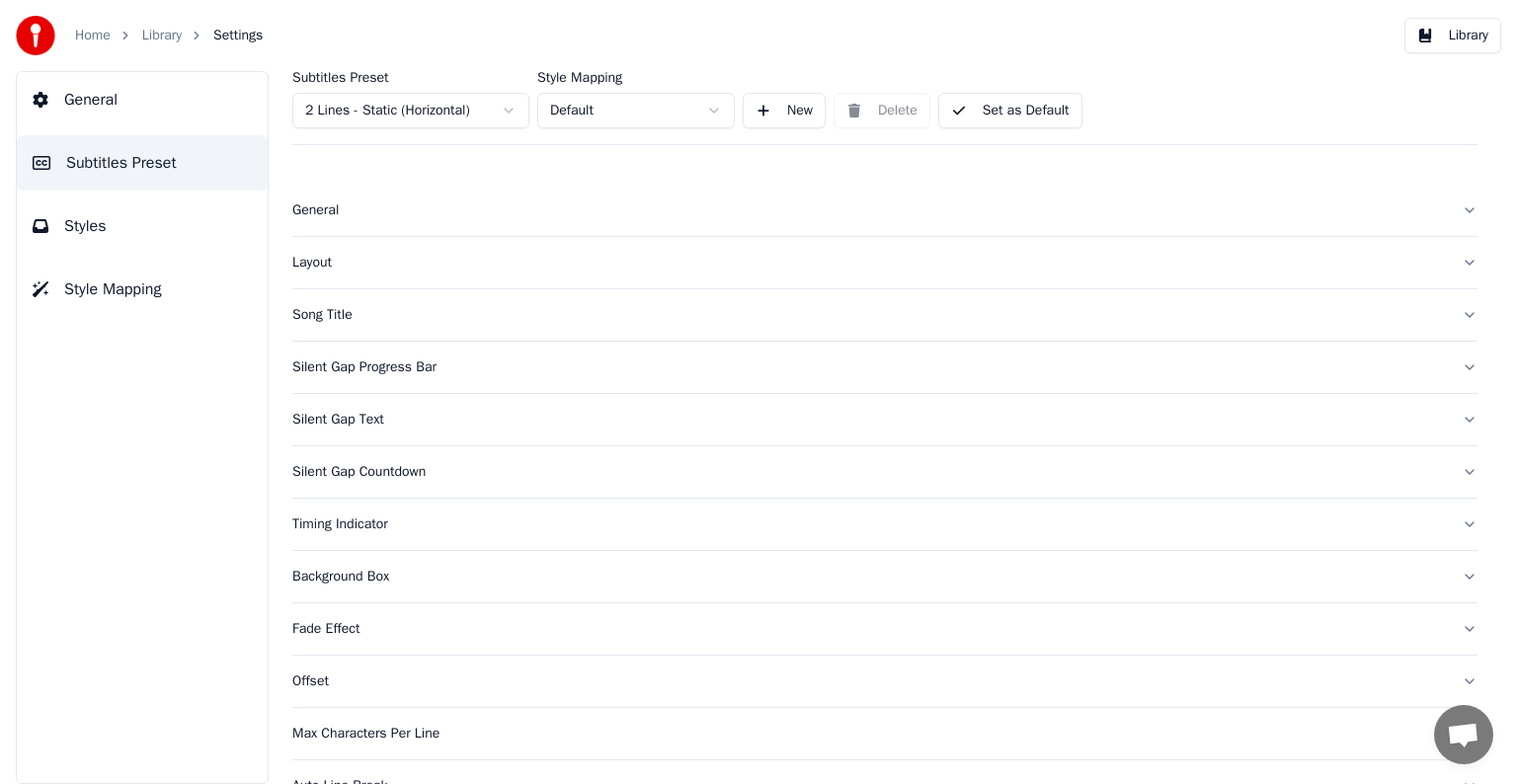 click on "Home Library Settings Library General Subtitles Preset Styles Style Mapping Subtitles Preset 2 Lines - Static (Horizontal) Style Mapping Default New Delete Set as Default General Layout Song Title Silent Gap Progress Bar Silent Gap Text Silent Gap Countdown Timing Indicator Background Box Fade Effect Offset Max Characters Per Line Auto Line Break Advanced Settings Chat [FIRST] from Youka Desktop More channels Continue on Email Network offline. Reconnecting... No messages can be received or sent for now. Youka Desktop Hello! How can I help you?  [DAY_OF_WEEK], [DAY] [MONTH] Hi! I'Its me again. The lyrics are not appearing. Even editing to add lyrics again, it's not appearing. I already spent 22 credits for this please check [MONTH]/[DAY]/[YEAR] [DAY_OF_WEEK], [DAY] [MONTH] [FIRST] Hey, credits should refunded automatically in case of failure, please let me check [MONTH]/[DAY]/[YEAR] yeah but credits are used again in adding the lyrics in the song that supposed to be good in the first place [MONTH]/[DAY]/[YEAR] Read [FIRST] I added 22 more credits to your account. [MONTH]/[DAY]/[YEAR]" at bounding box center [758, 392] 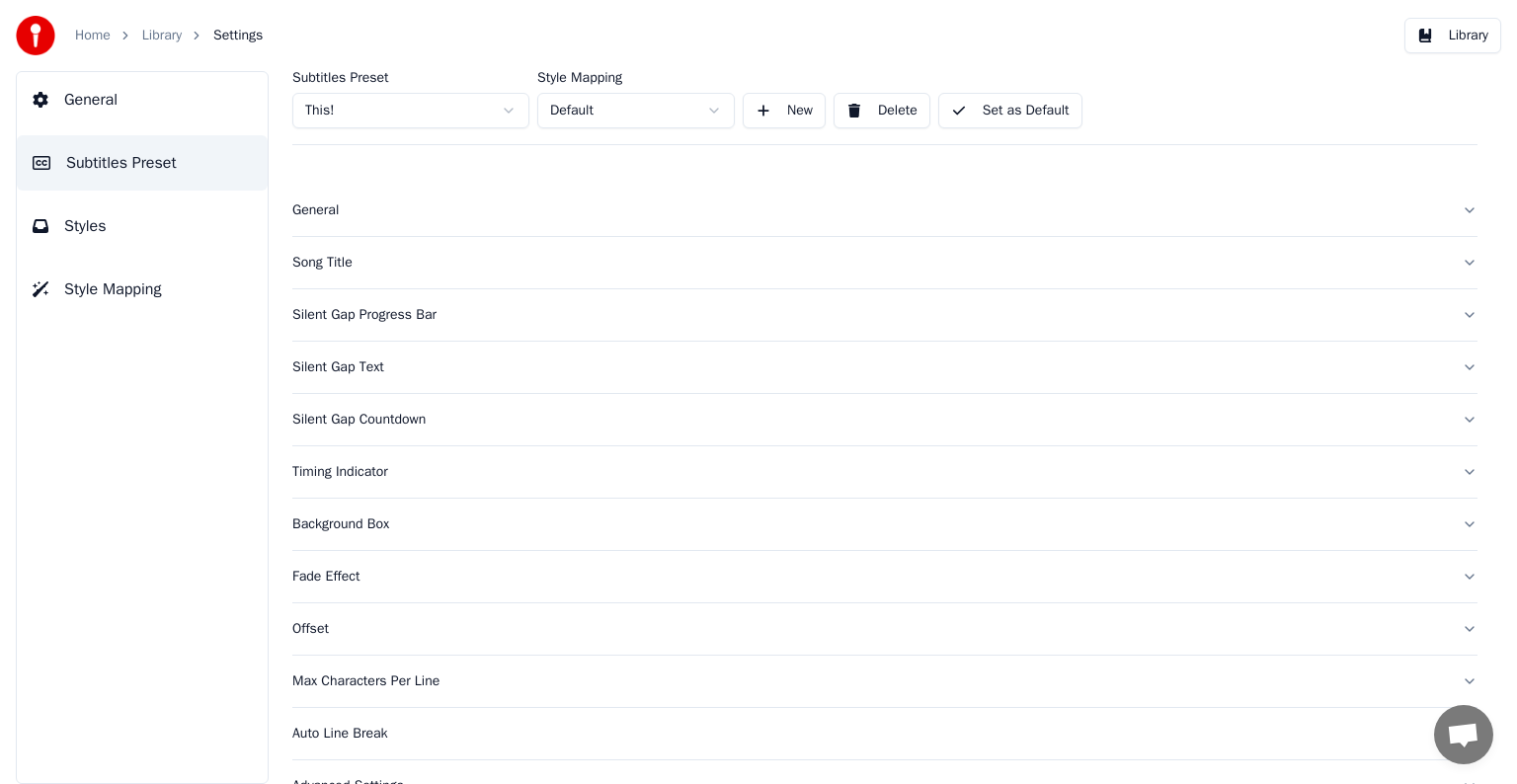 click on "Song Title" at bounding box center [869, 263] 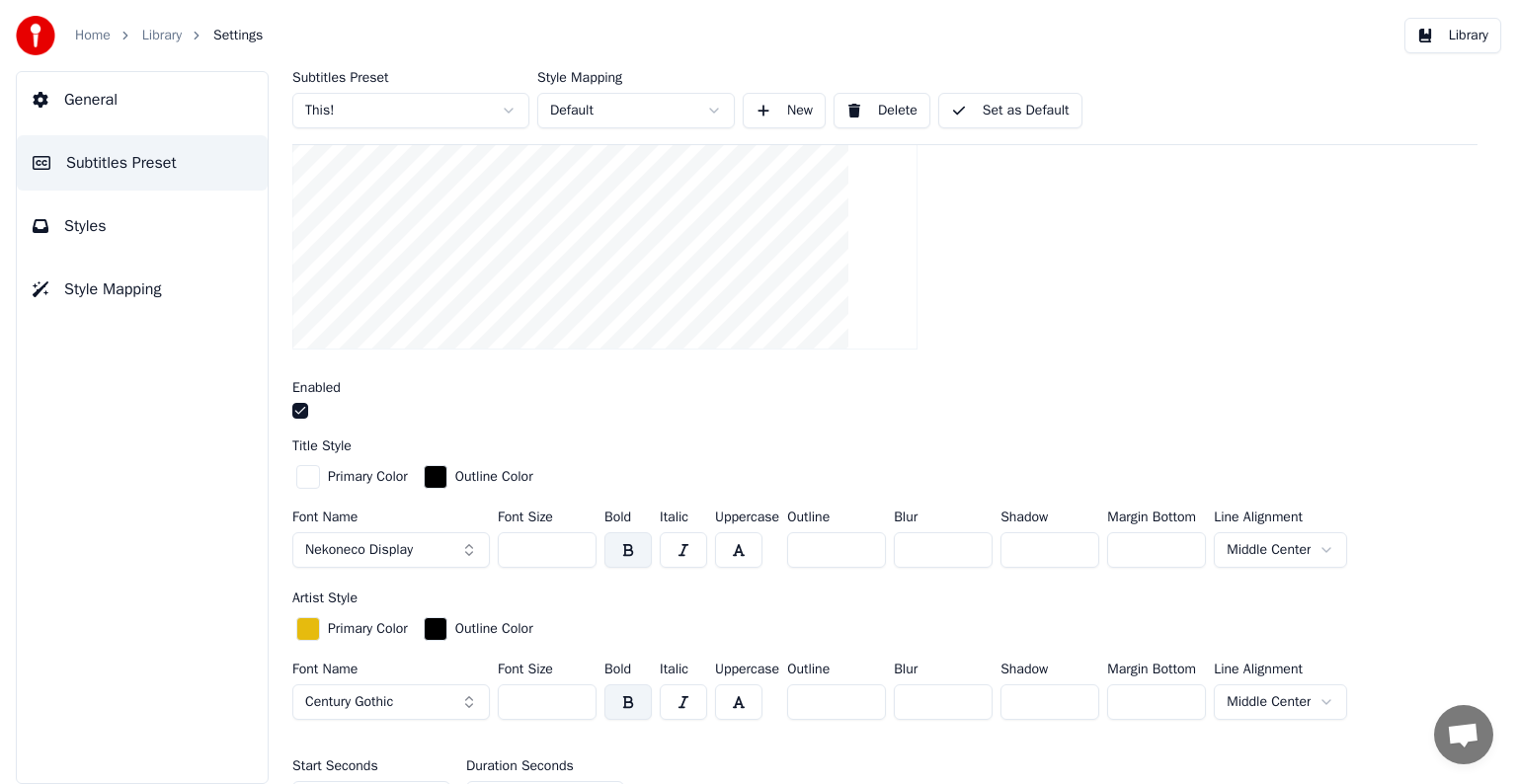 scroll, scrollTop: 494, scrollLeft: 0, axis: vertical 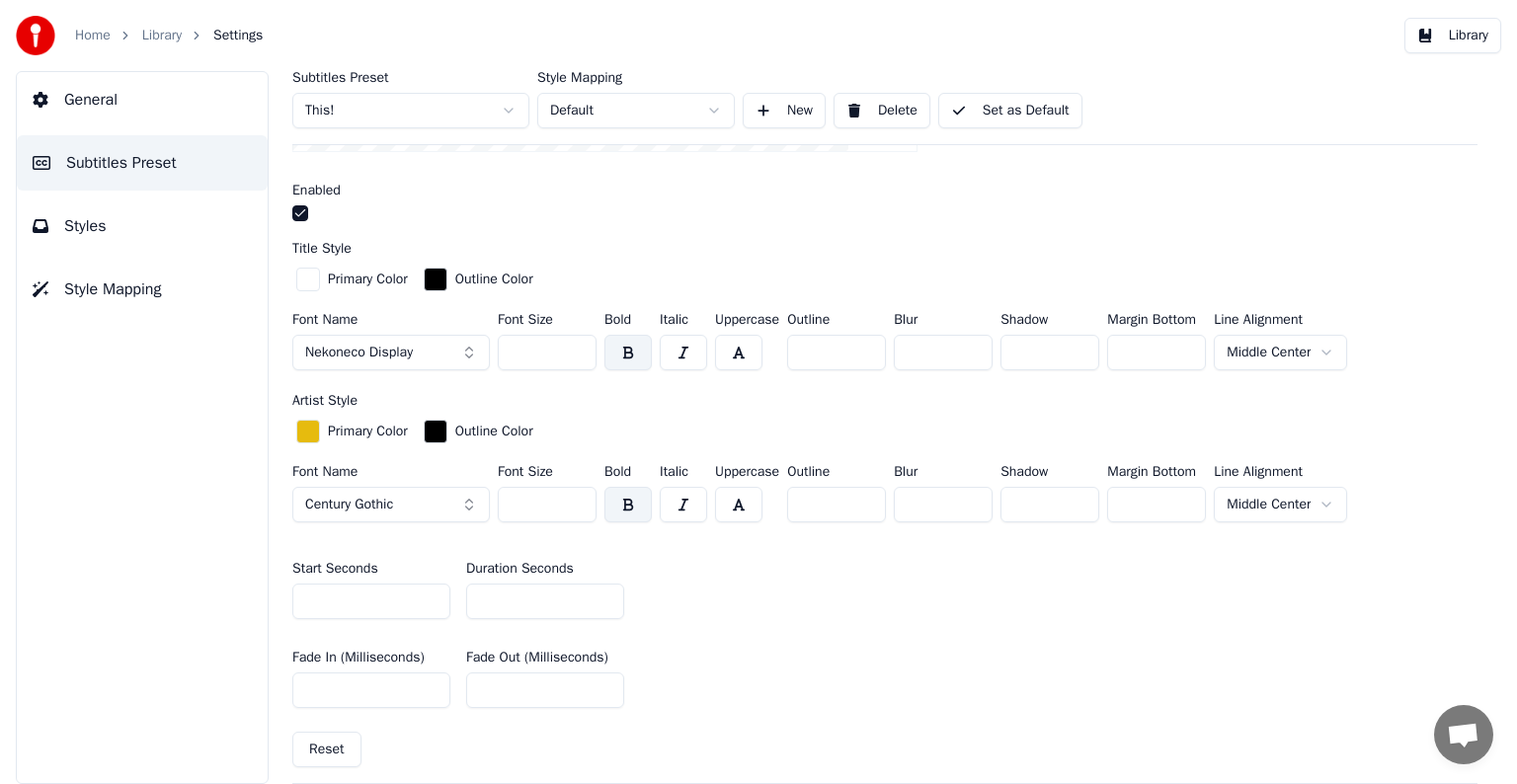 drag, startPoint x: 519, startPoint y: 347, endPoint x: 537, endPoint y: 347, distance: 18 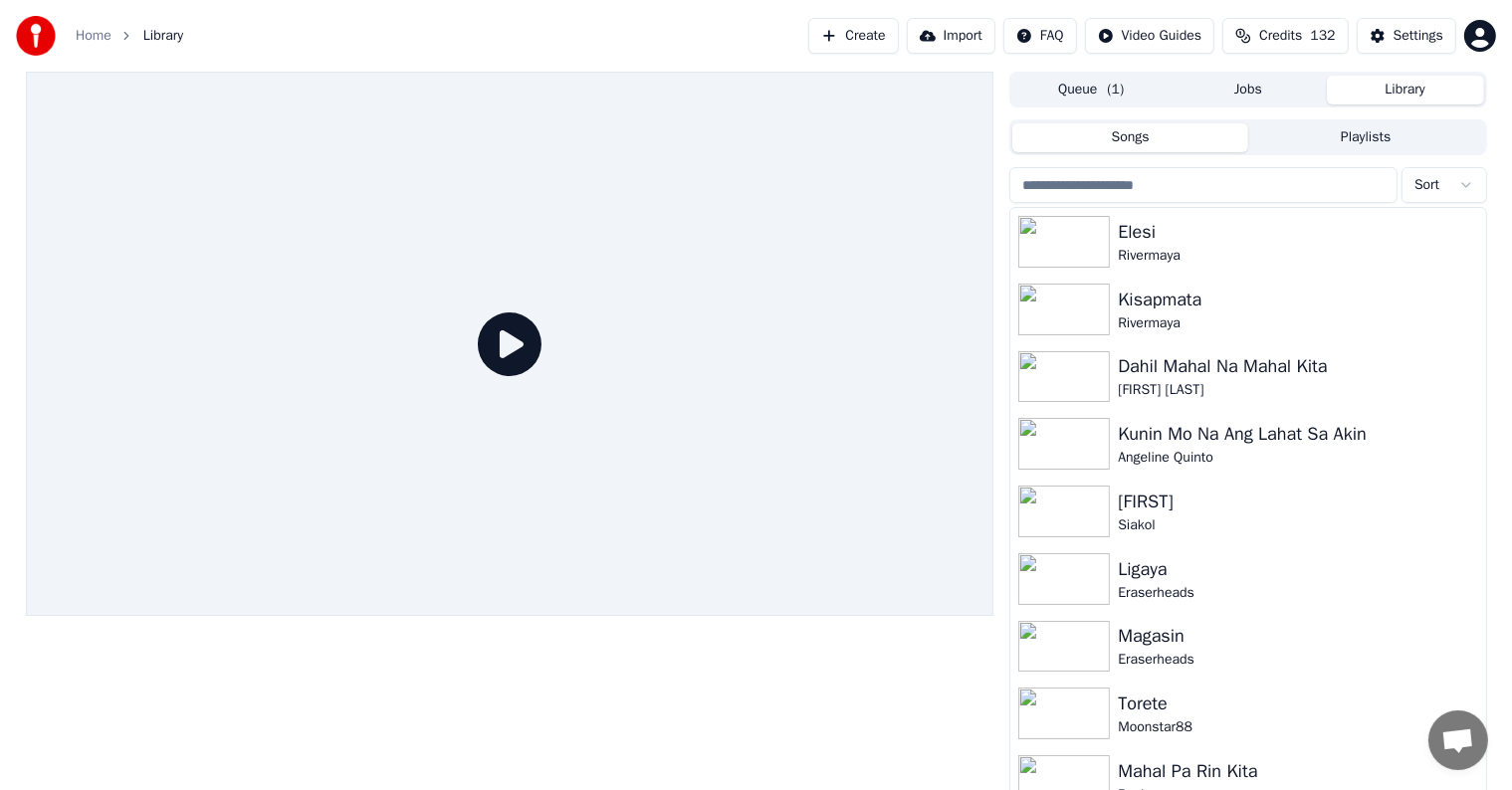 click at bounding box center (1203, 185) 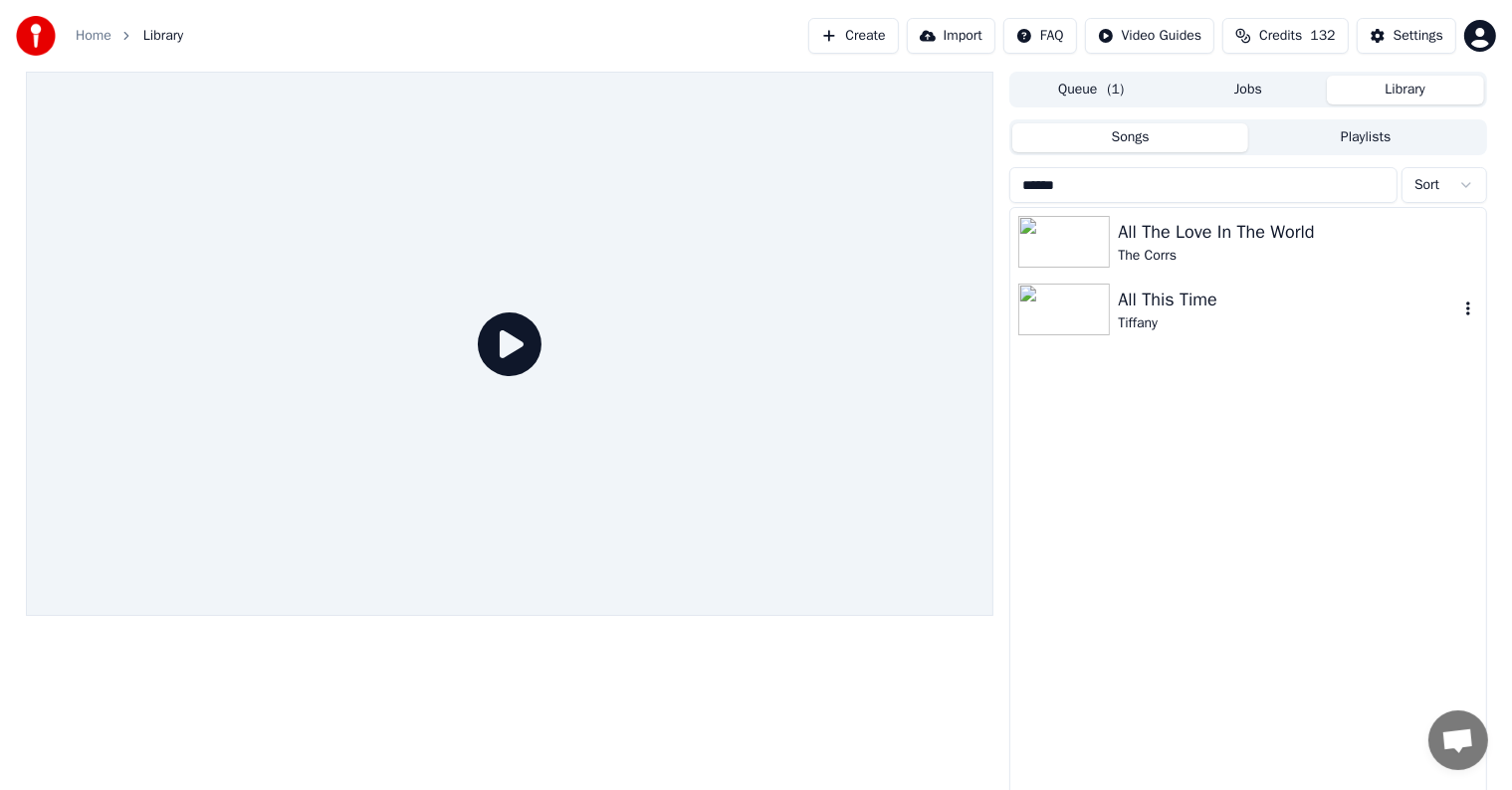 type on "******" 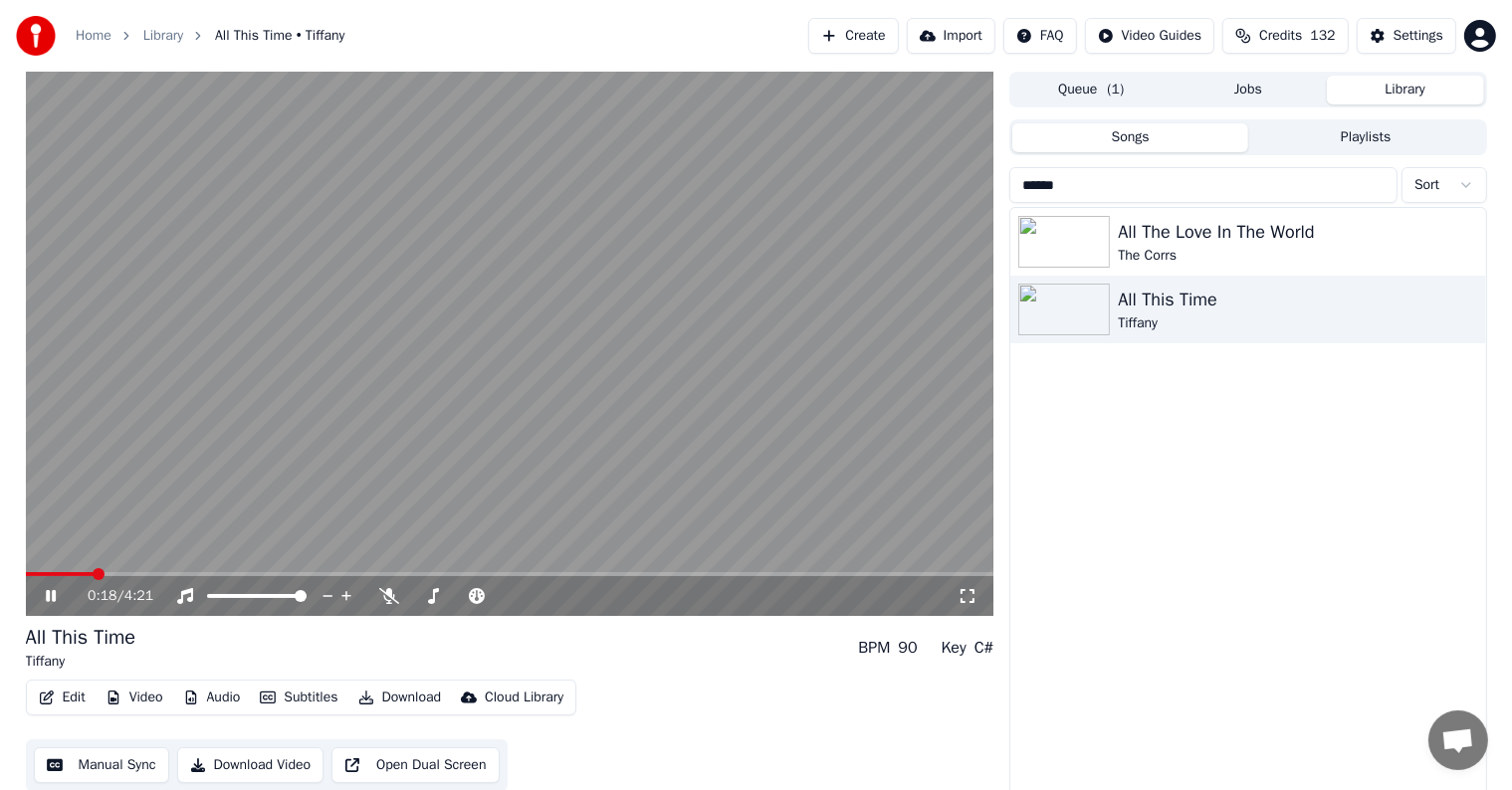 click at bounding box center (510, 343) 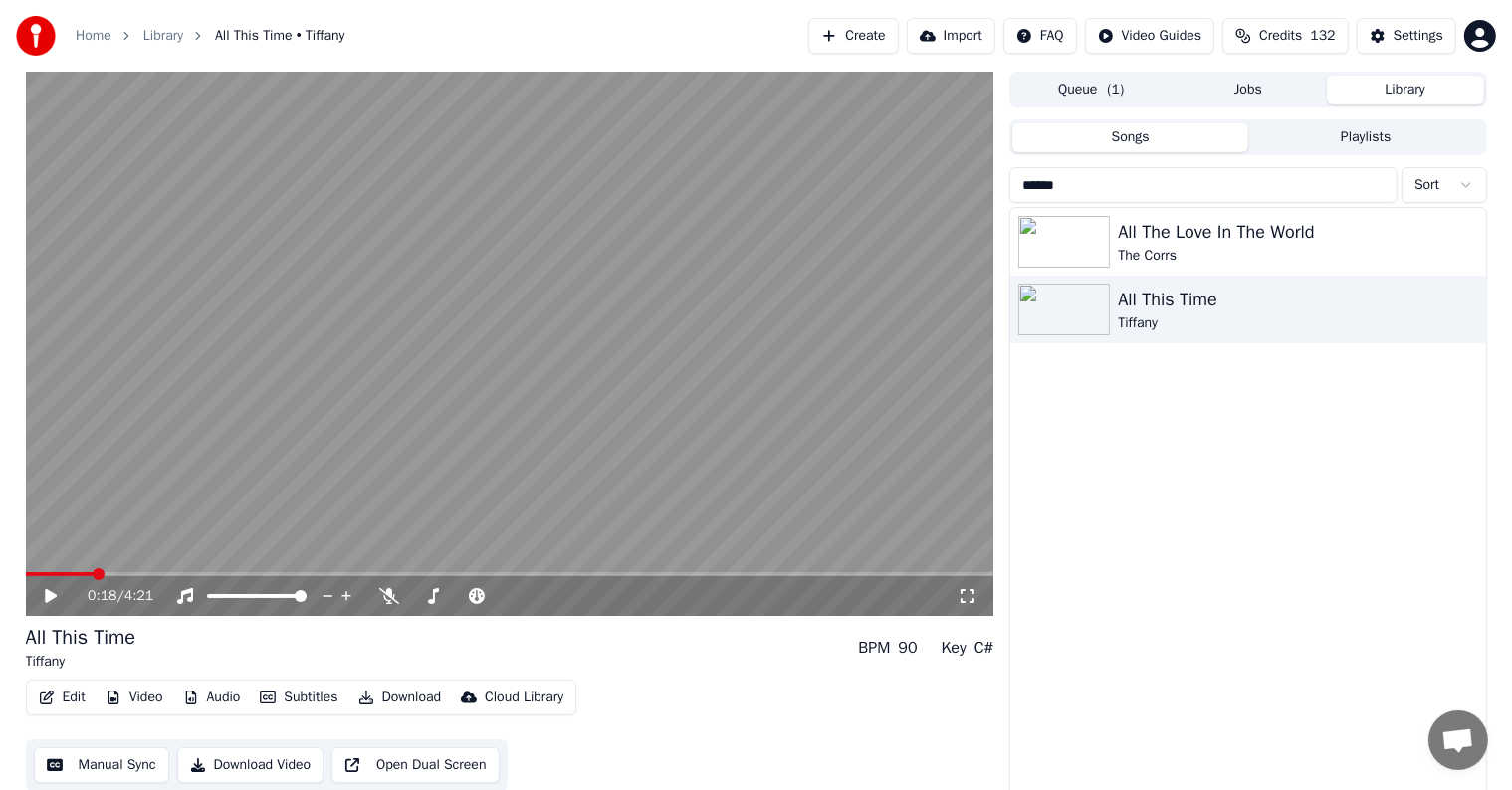click at bounding box center [60, 574] 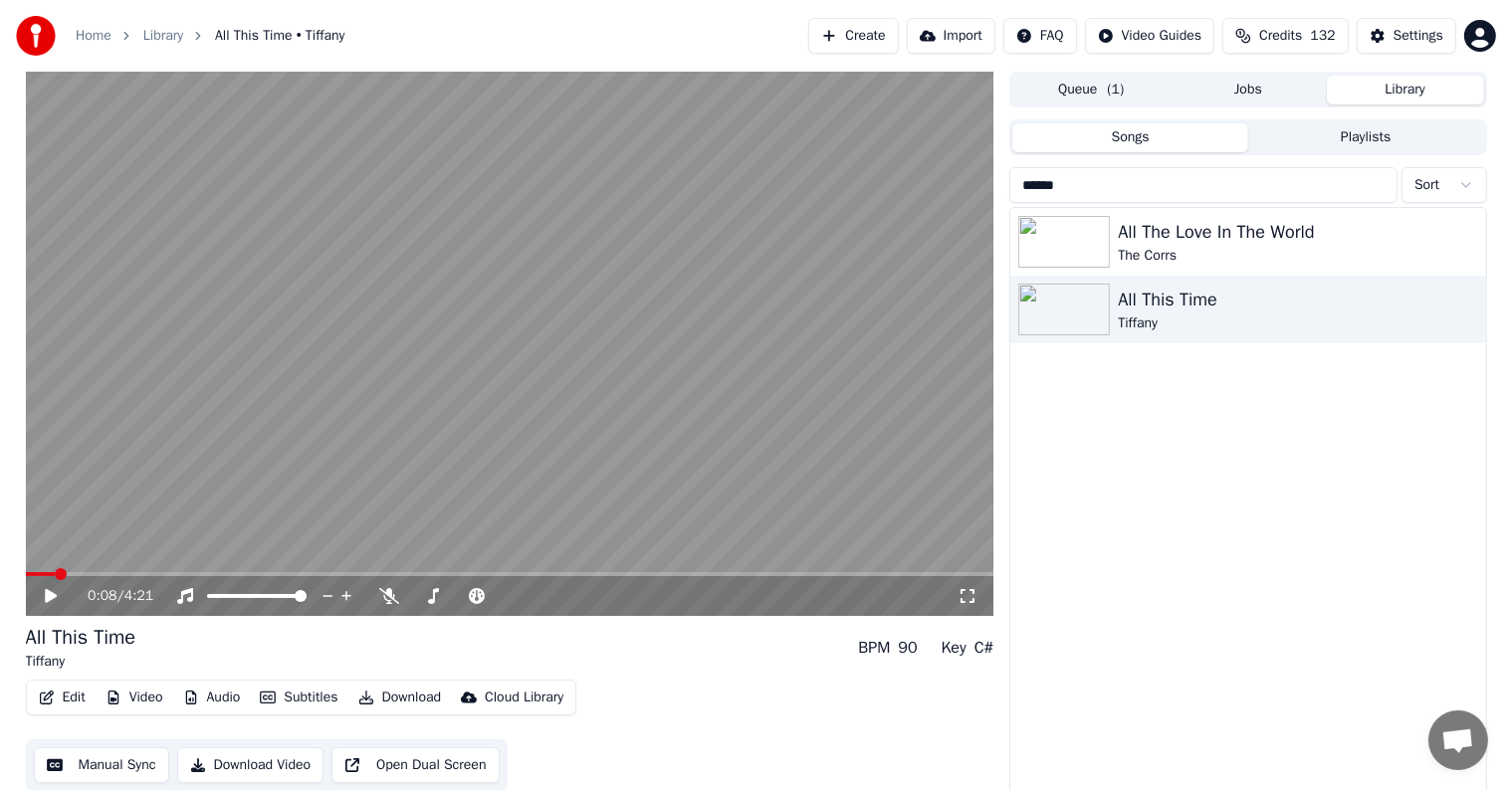 click 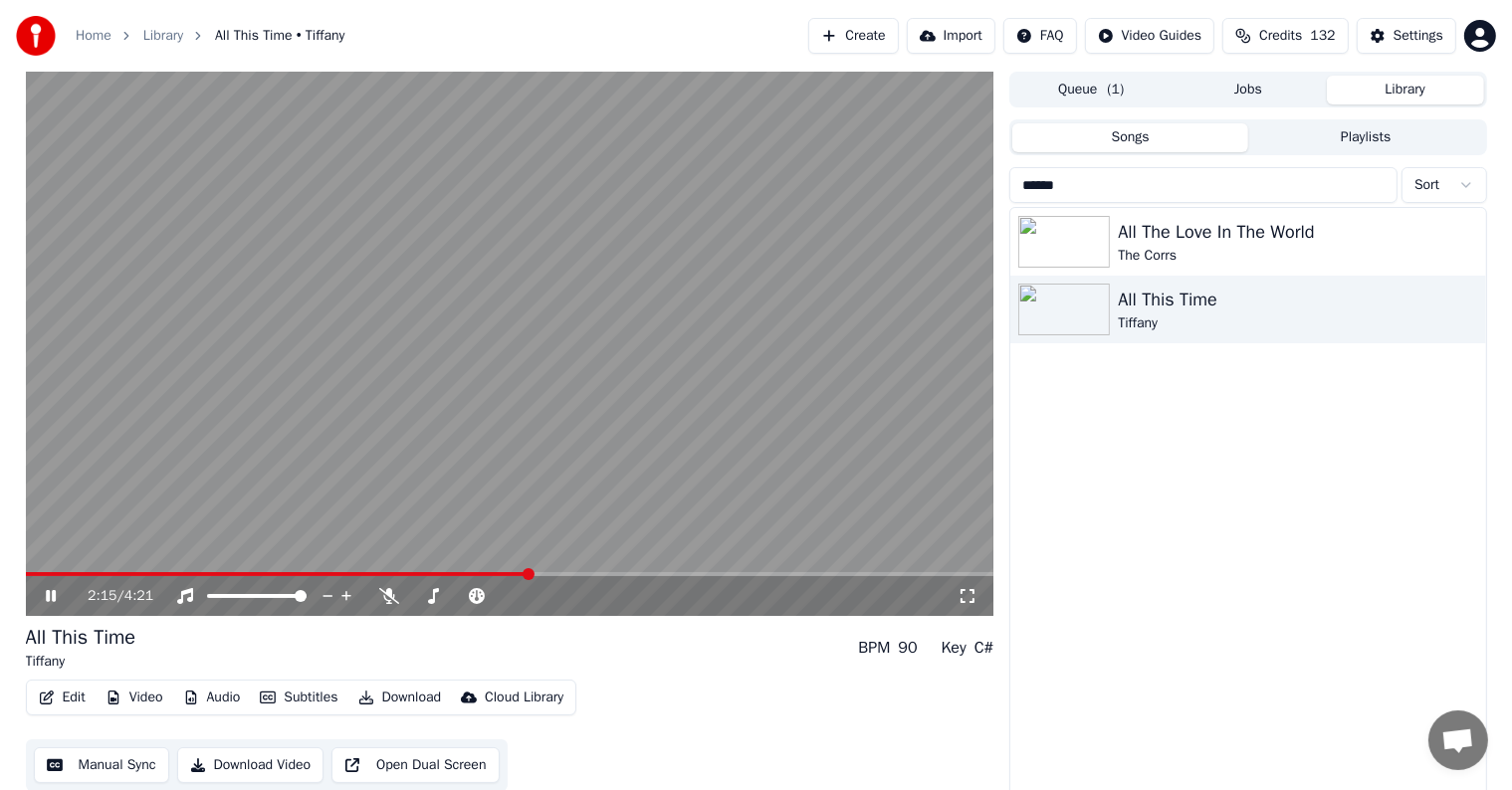 click 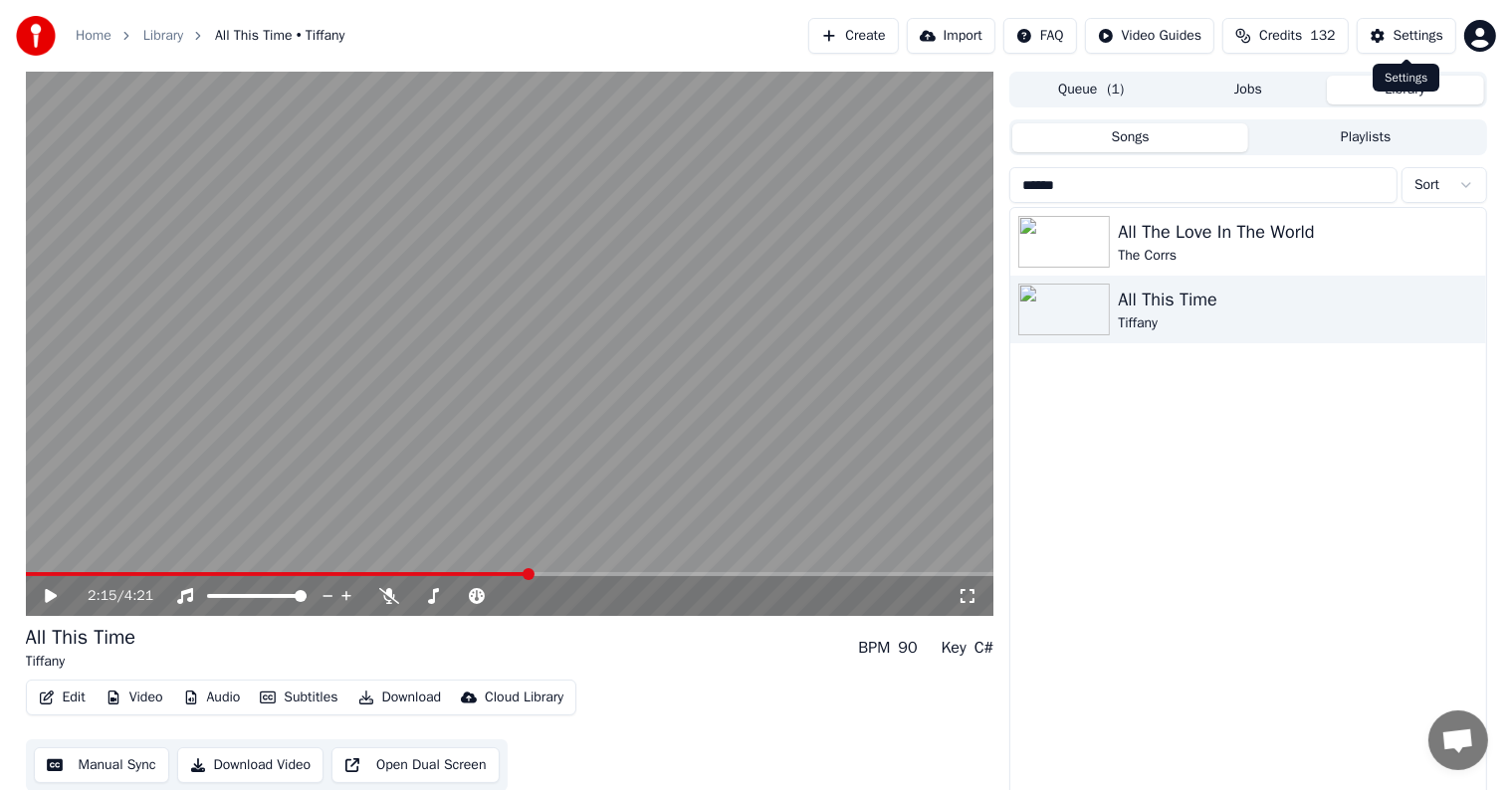 click on "Settings" at bounding box center (1418, 36) 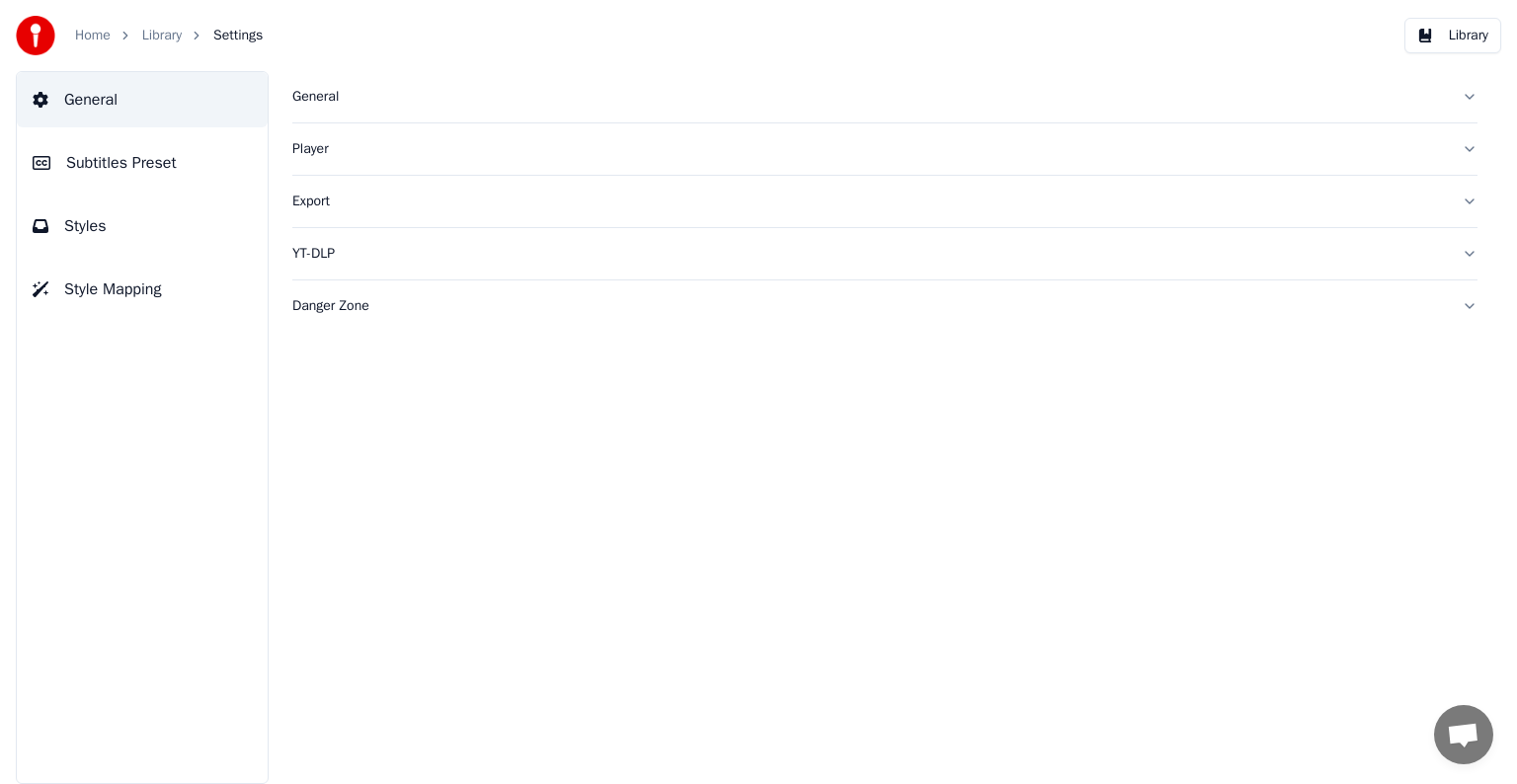 click on "Subtitles Preset" at bounding box center (121, 163) 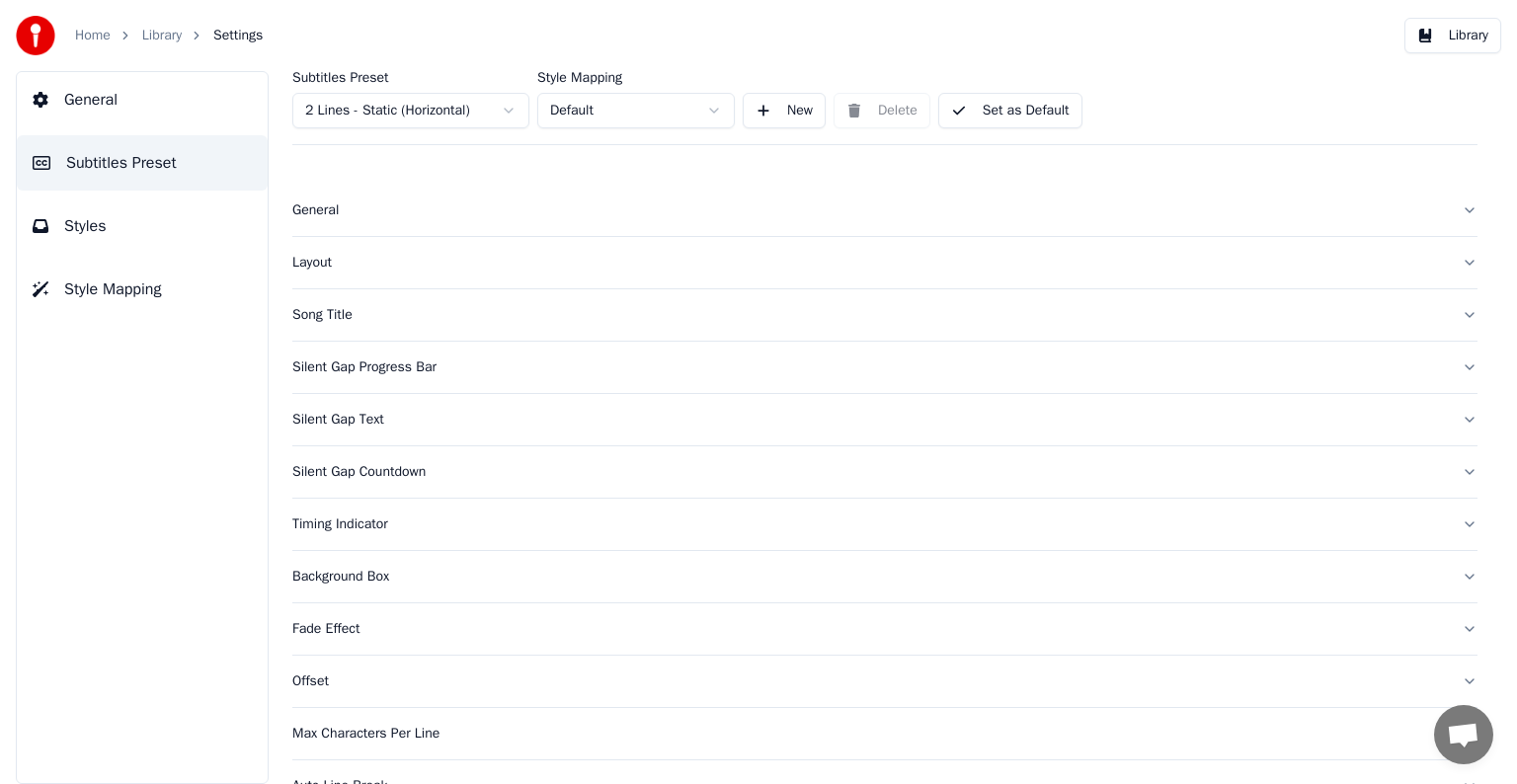 click on "Song Title" at bounding box center [869, 315] 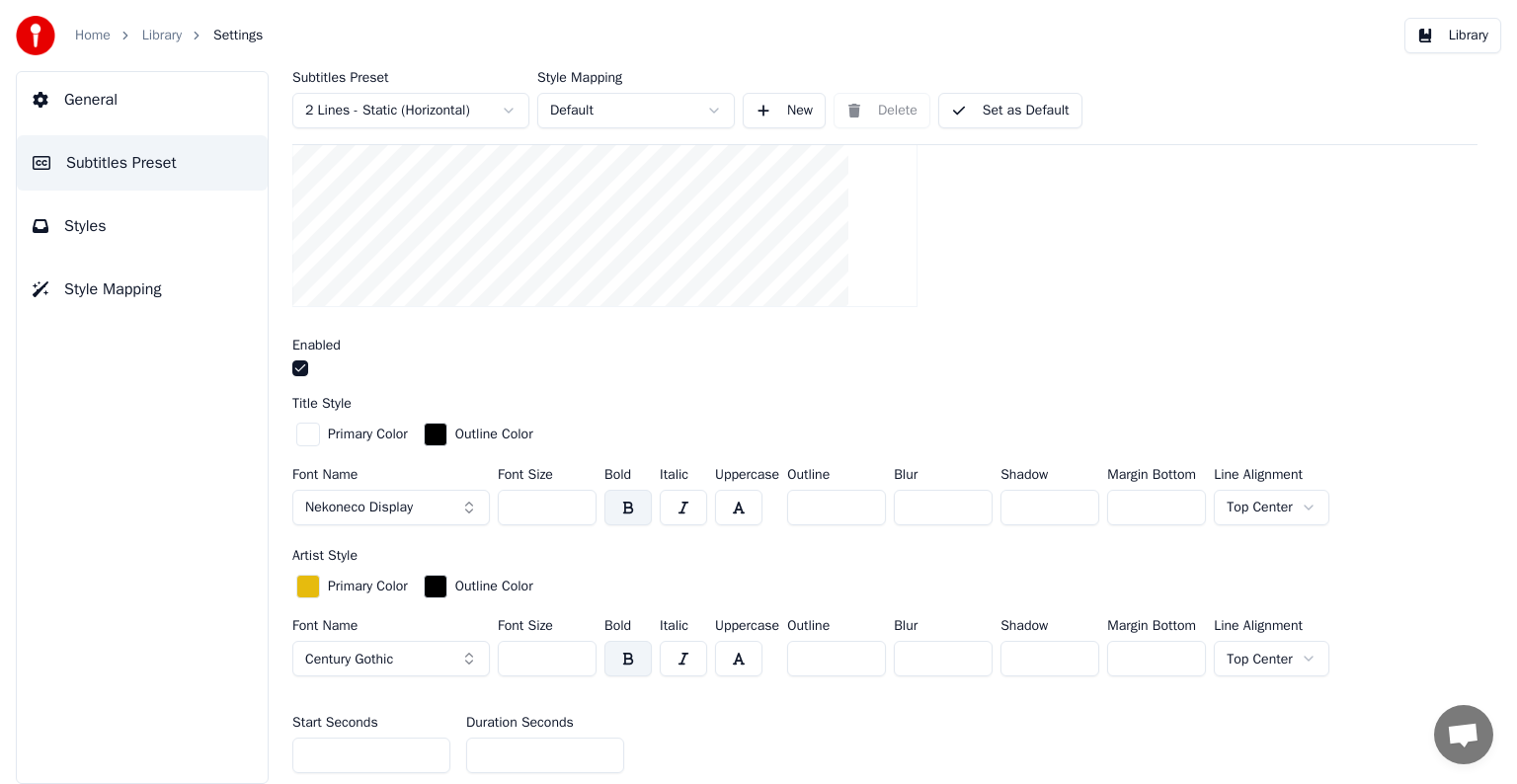 scroll, scrollTop: 395, scrollLeft: 0, axis: vertical 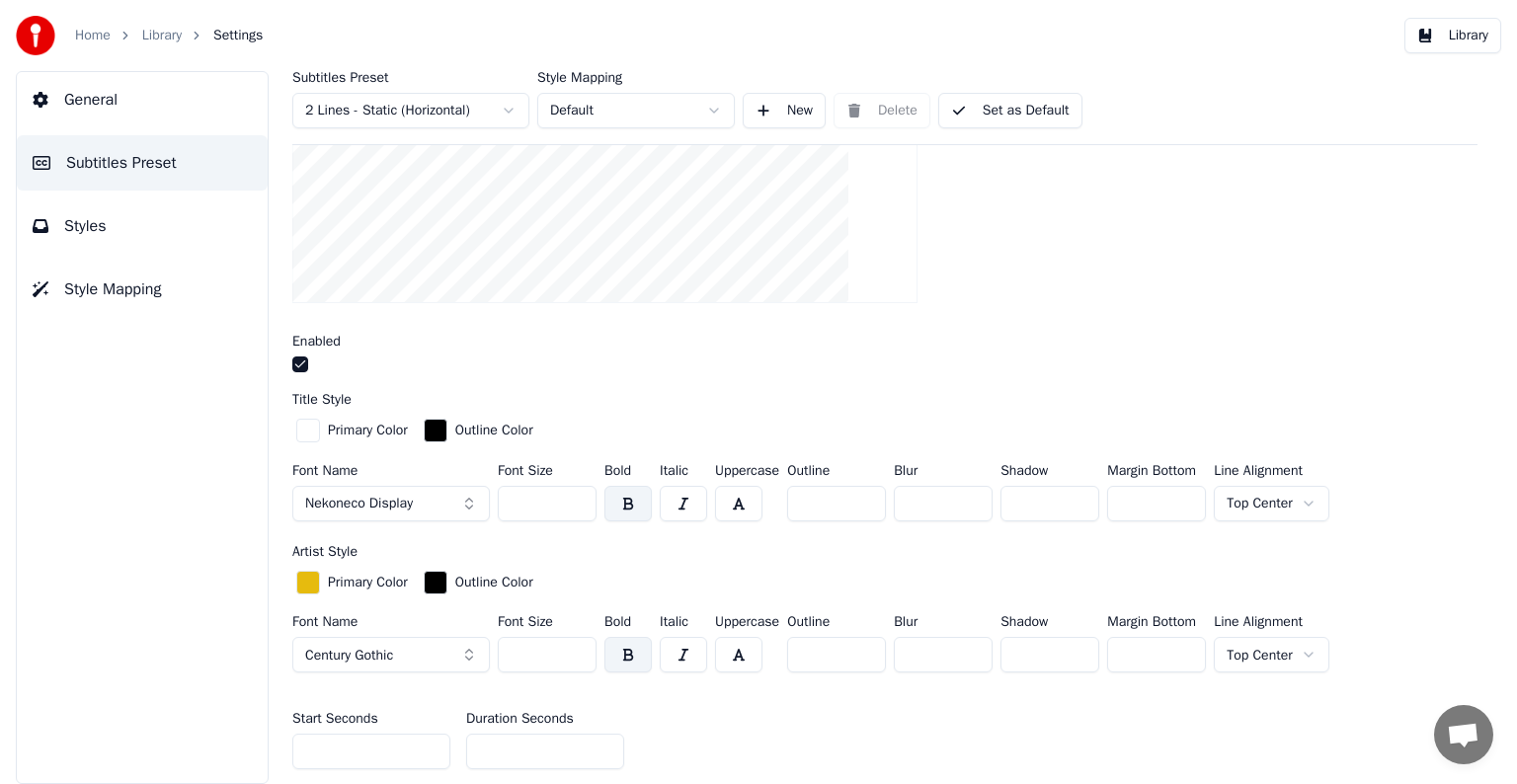 click on "Home Library Settings Library General Subtitles Preset Styles Style Mapping Subtitles Preset 2 Lines - Static (Horizontal) Style Mapping Default New Delete Set as Default General Layout Song Title Insert the song title in the beginning of the video Enabled Title Style Primary Color Outline Color Font Name Nekoneco Display Font Size *** Bold Italic Uppercase Outline ** Blur * Shadow * Margin Bottom *** Line Alignment Top Center Artist Style Primary Color Outline Color Font Name Century Gothic Font Size *** Bold Italic Uppercase Outline * Blur * Shadow * Margin Bottom *** Line Alignment Top Center Start Seconds * Duration Seconds ** Fade In (Milliseconds) *** Fade Out (Milliseconds) **** Reset Silent Gap Progress Bar Silent Gap Text Silent Gap Countdown Timing Indicator Background Box Fade Effect Offset Max Characters Per Line Auto Line Break Advanced Settings Chat [FIRST] from Youka Desktop More channels Continue on Email Network offline. Reconnecting... No messages can be received or sent for now. Youka Desktop" at bounding box center (758, 392) 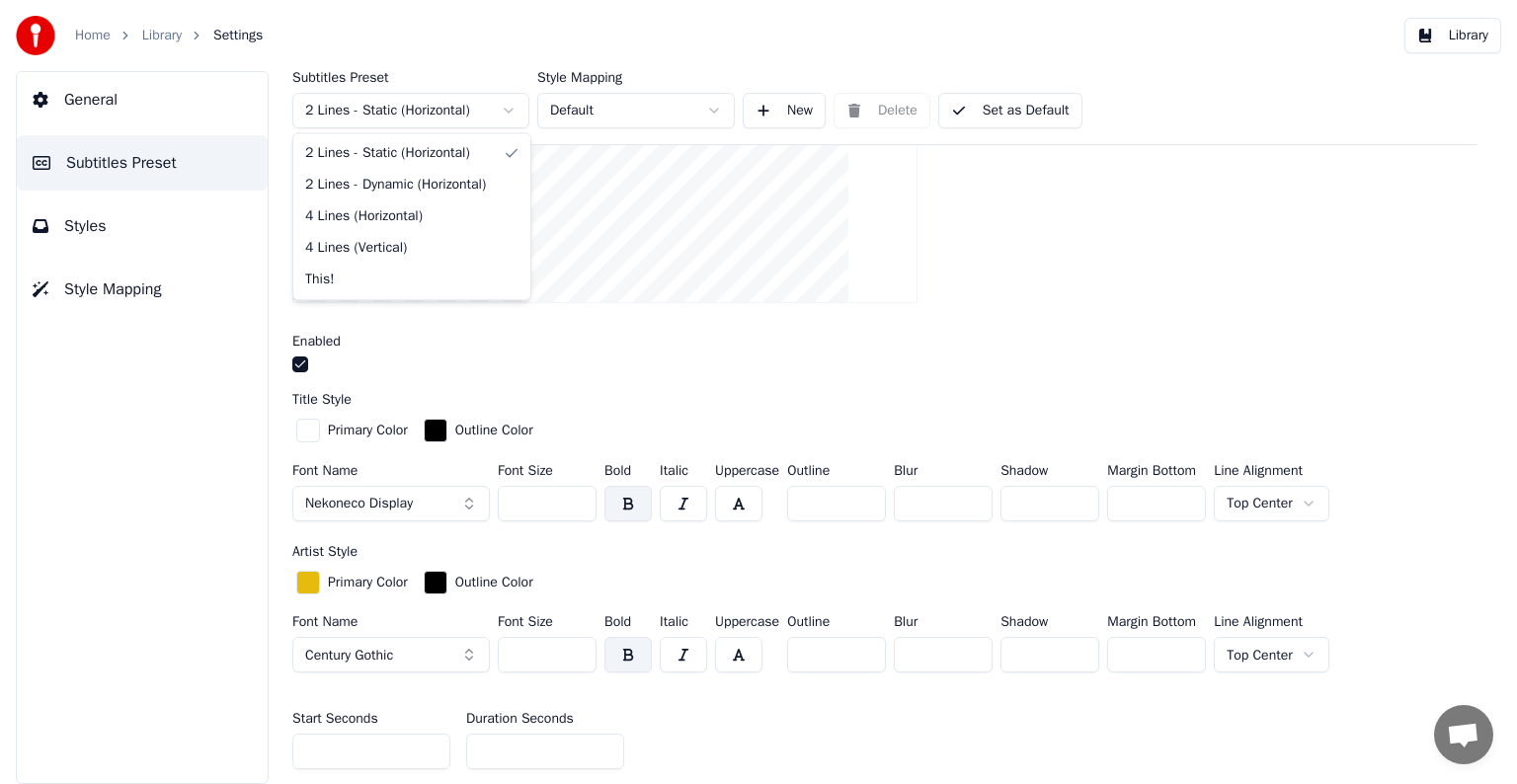 type on "***" 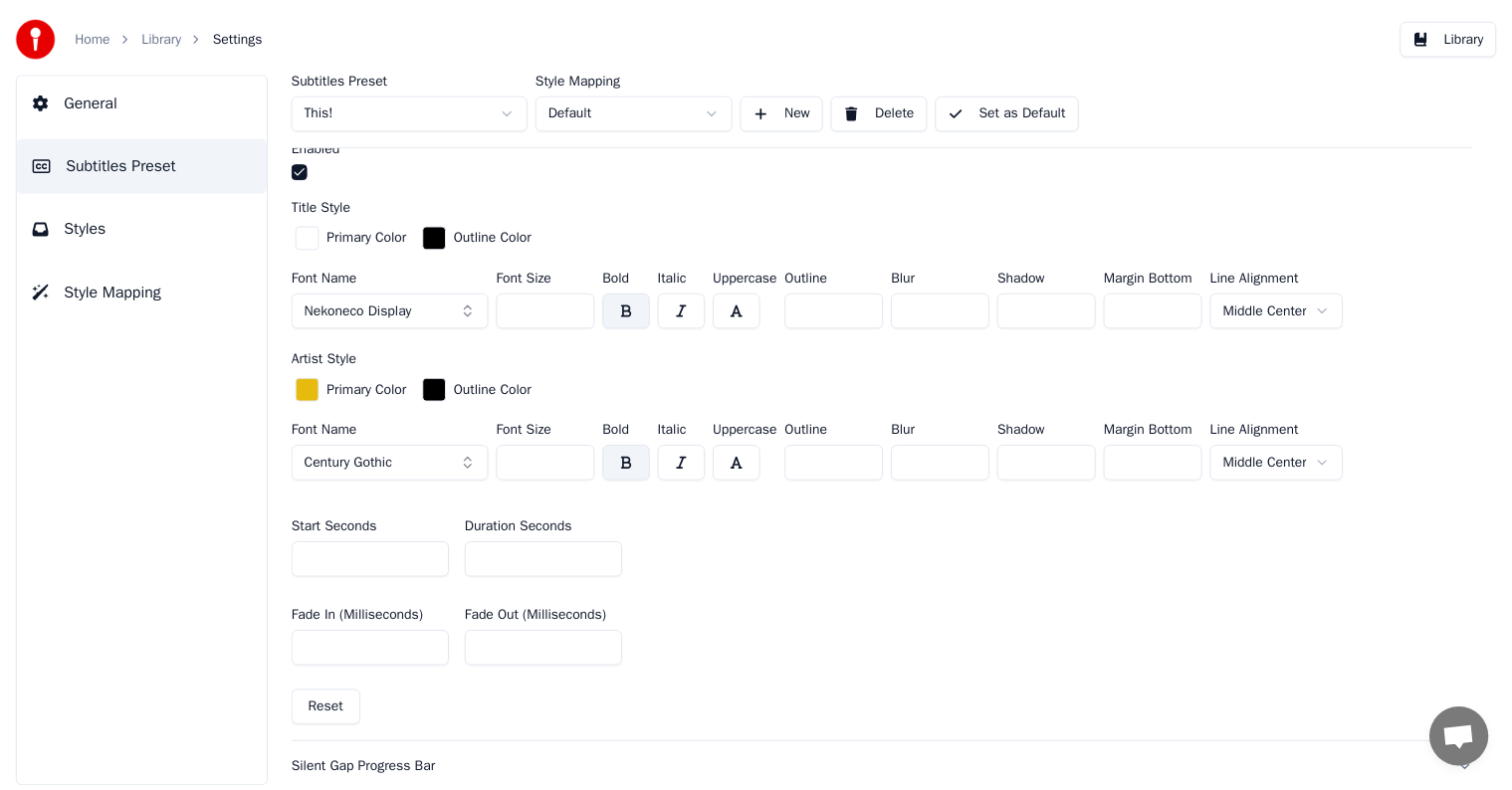 scroll, scrollTop: 544, scrollLeft: 0, axis: vertical 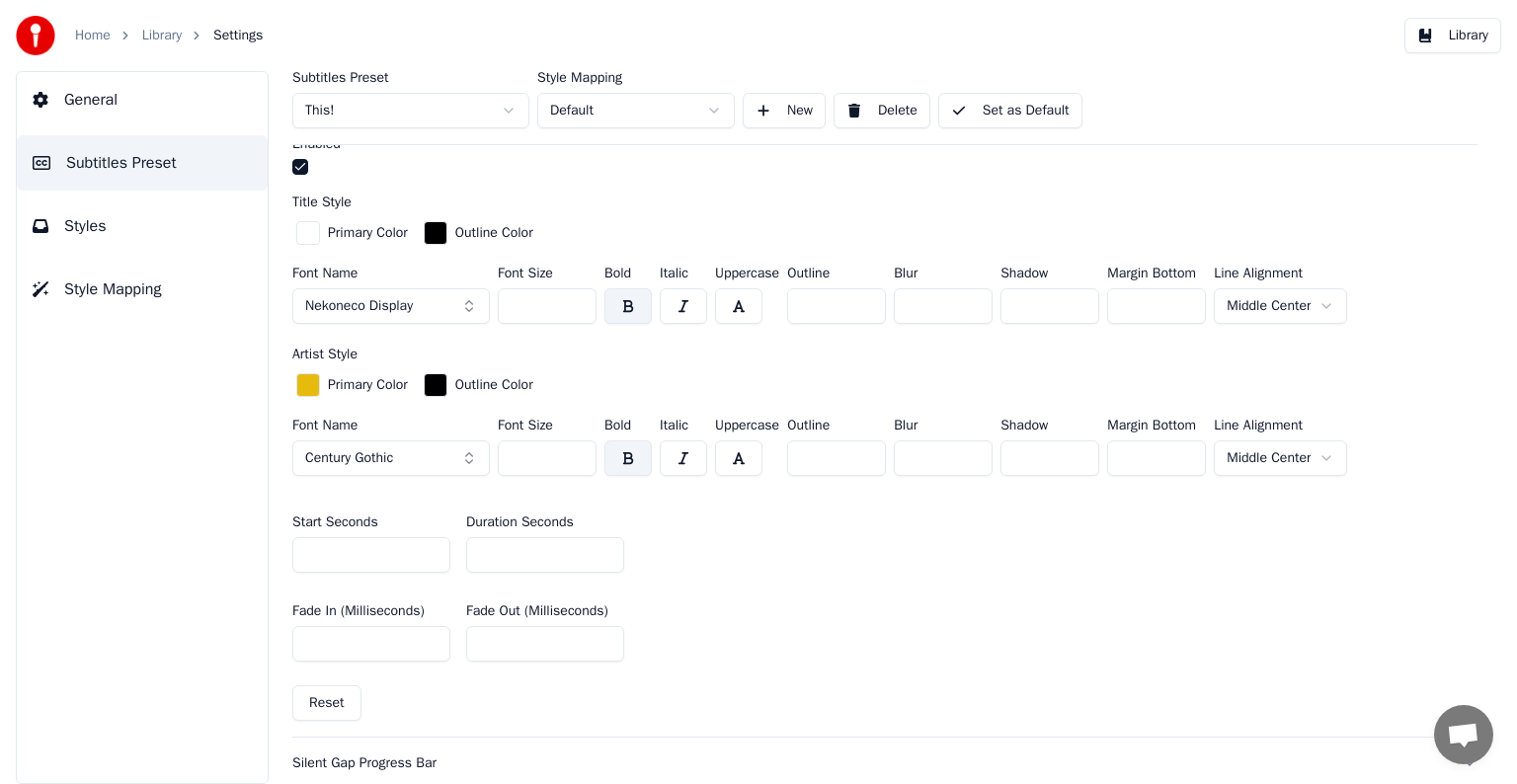 click on "**" at bounding box center (545, 555) 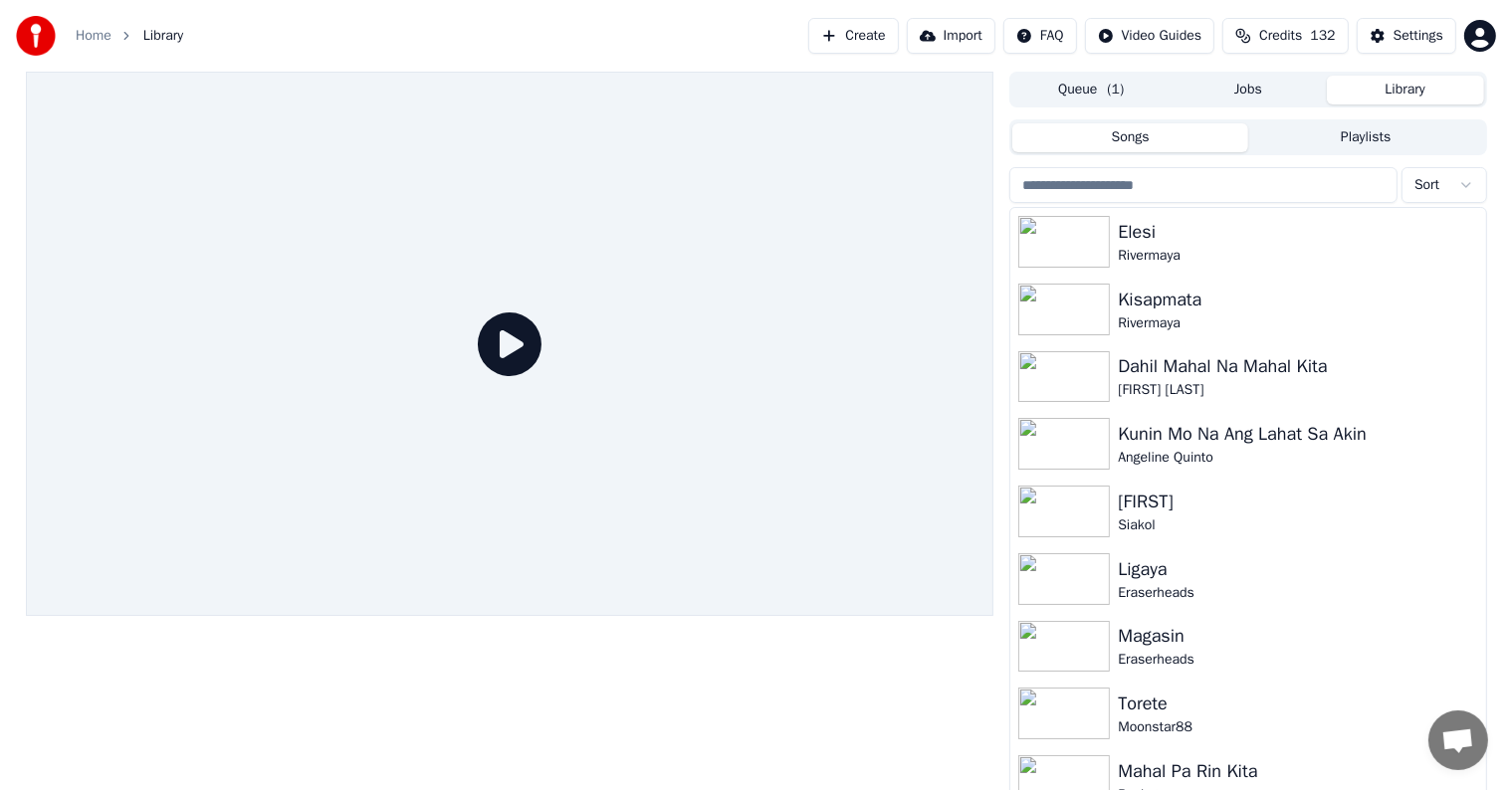 click at bounding box center (1203, 185) 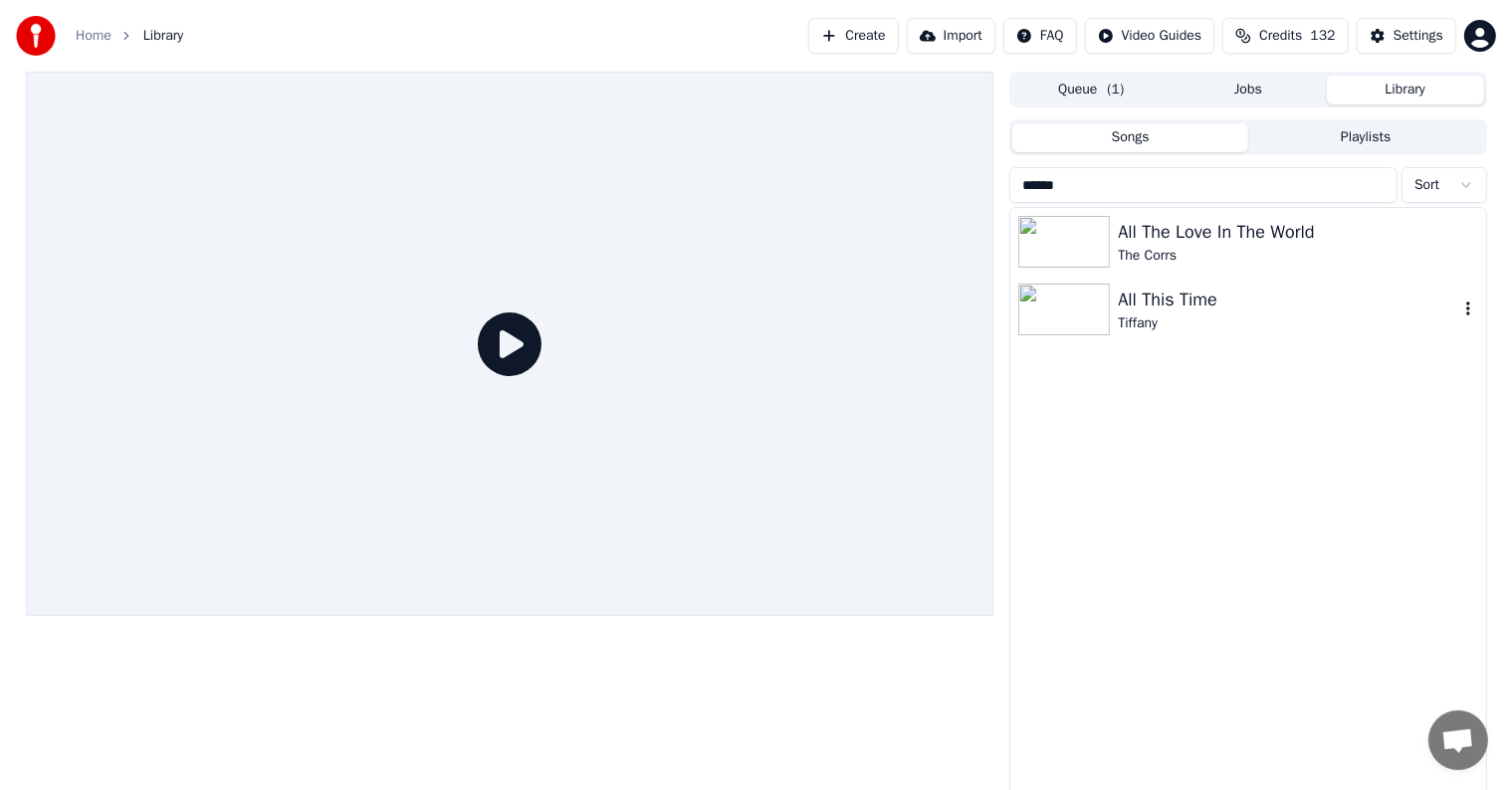 type on "******" 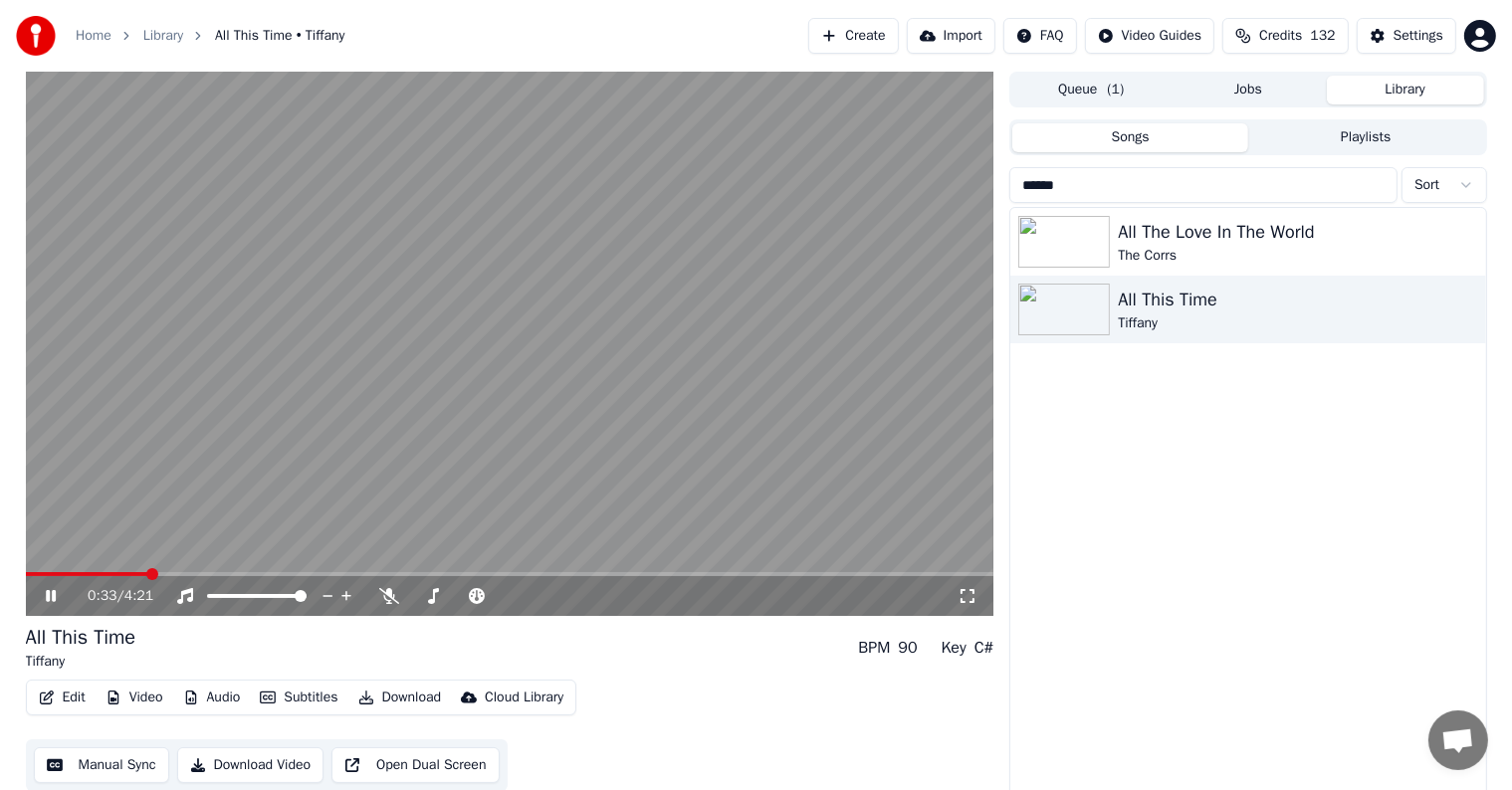 click 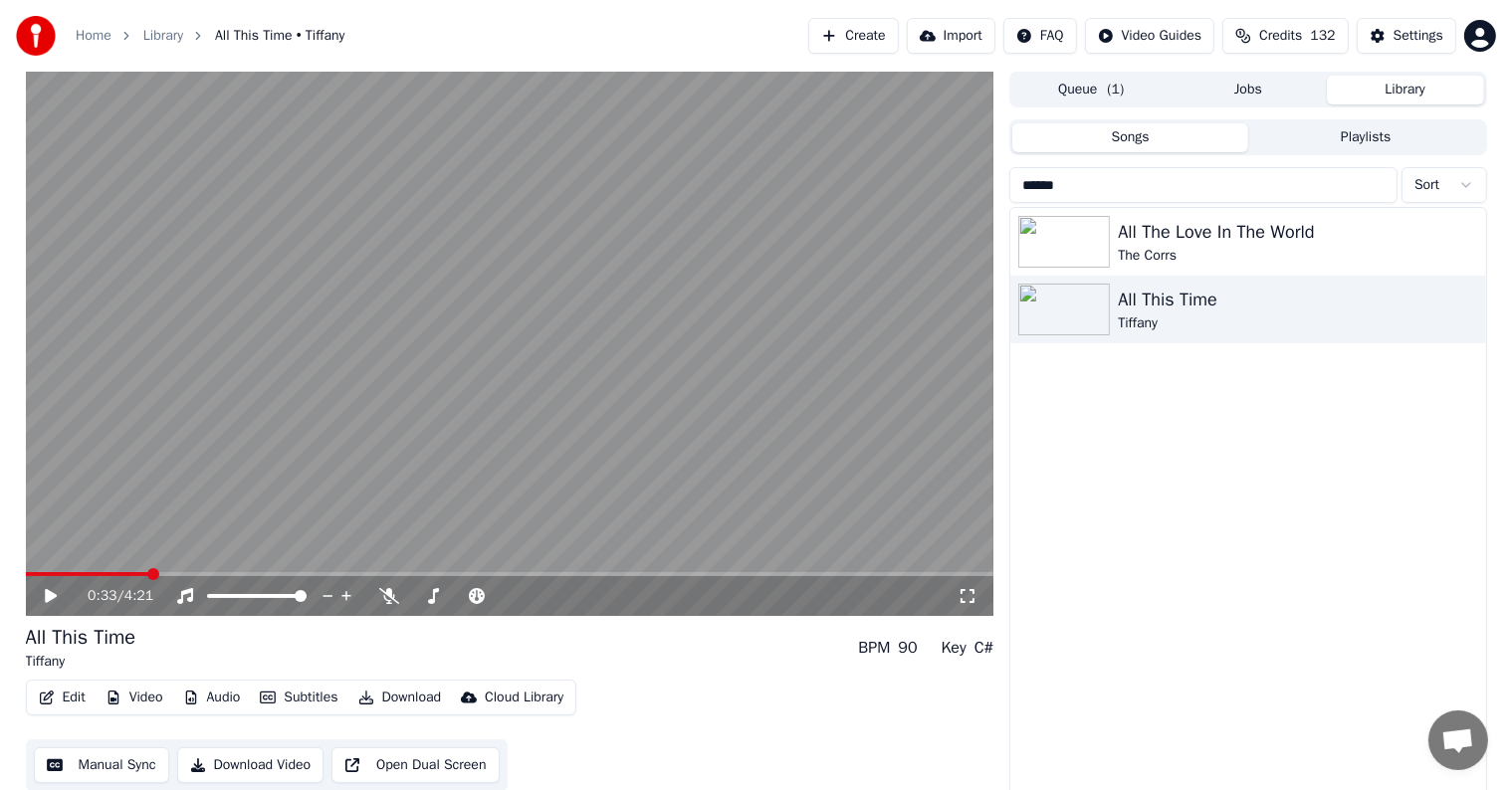 click on "Manual Sync" at bounding box center (102, 765) 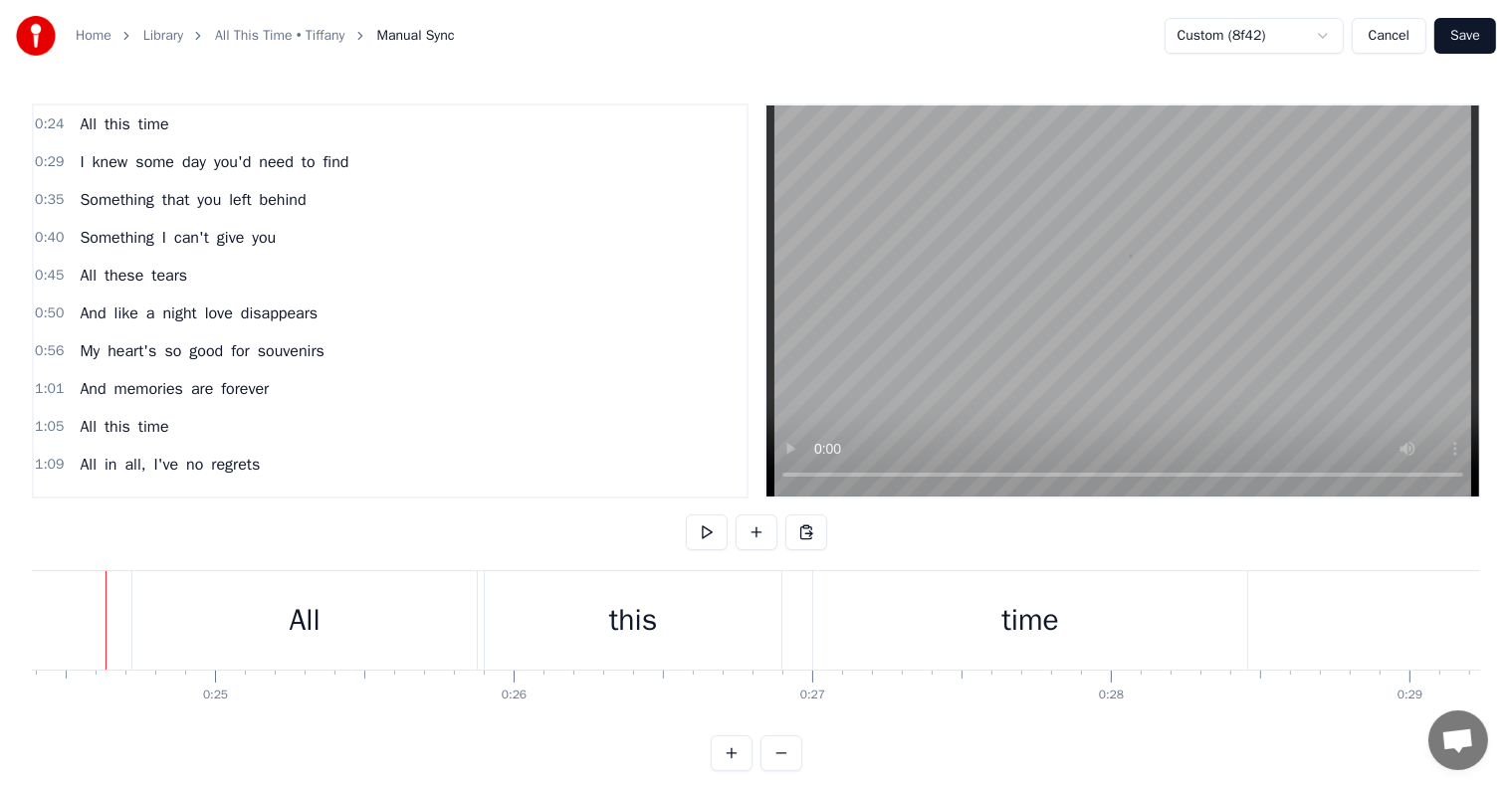 scroll, scrollTop: 0, scrollLeft: 7255, axis: horizontal 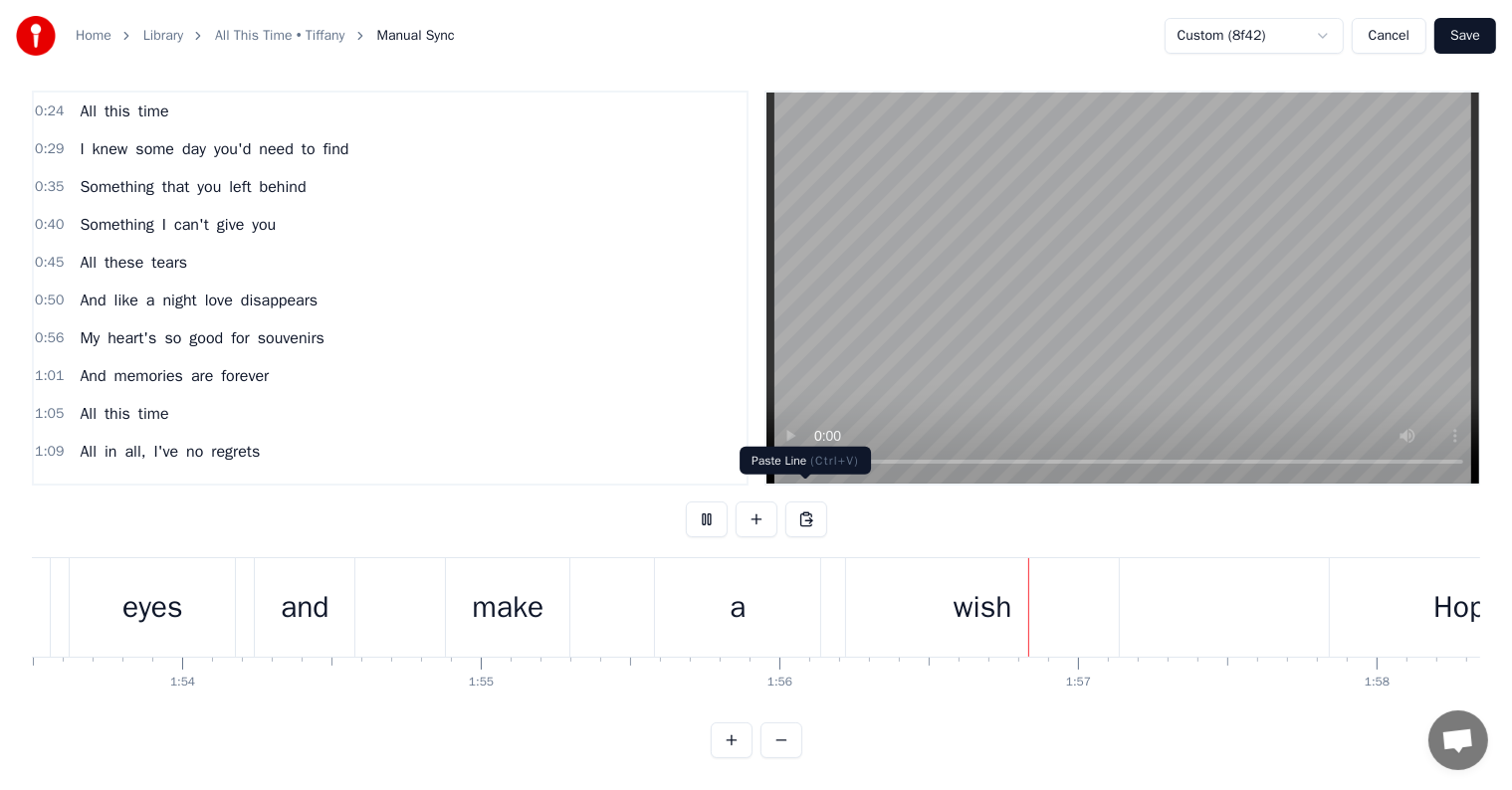 click at bounding box center (1123, 288) 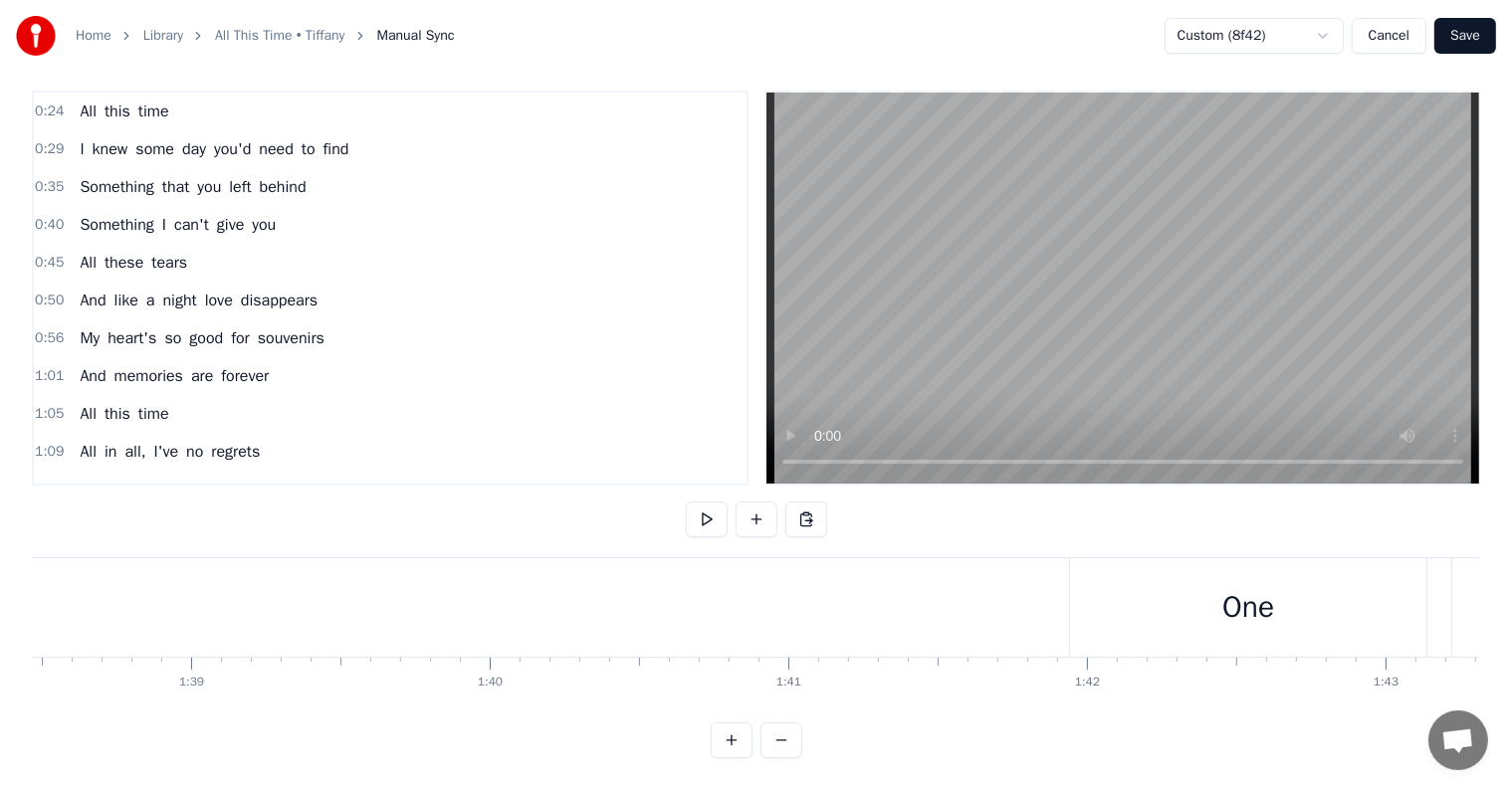 scroll, scrollTop: 0, scrollLeft: 28966, axis: horizontal 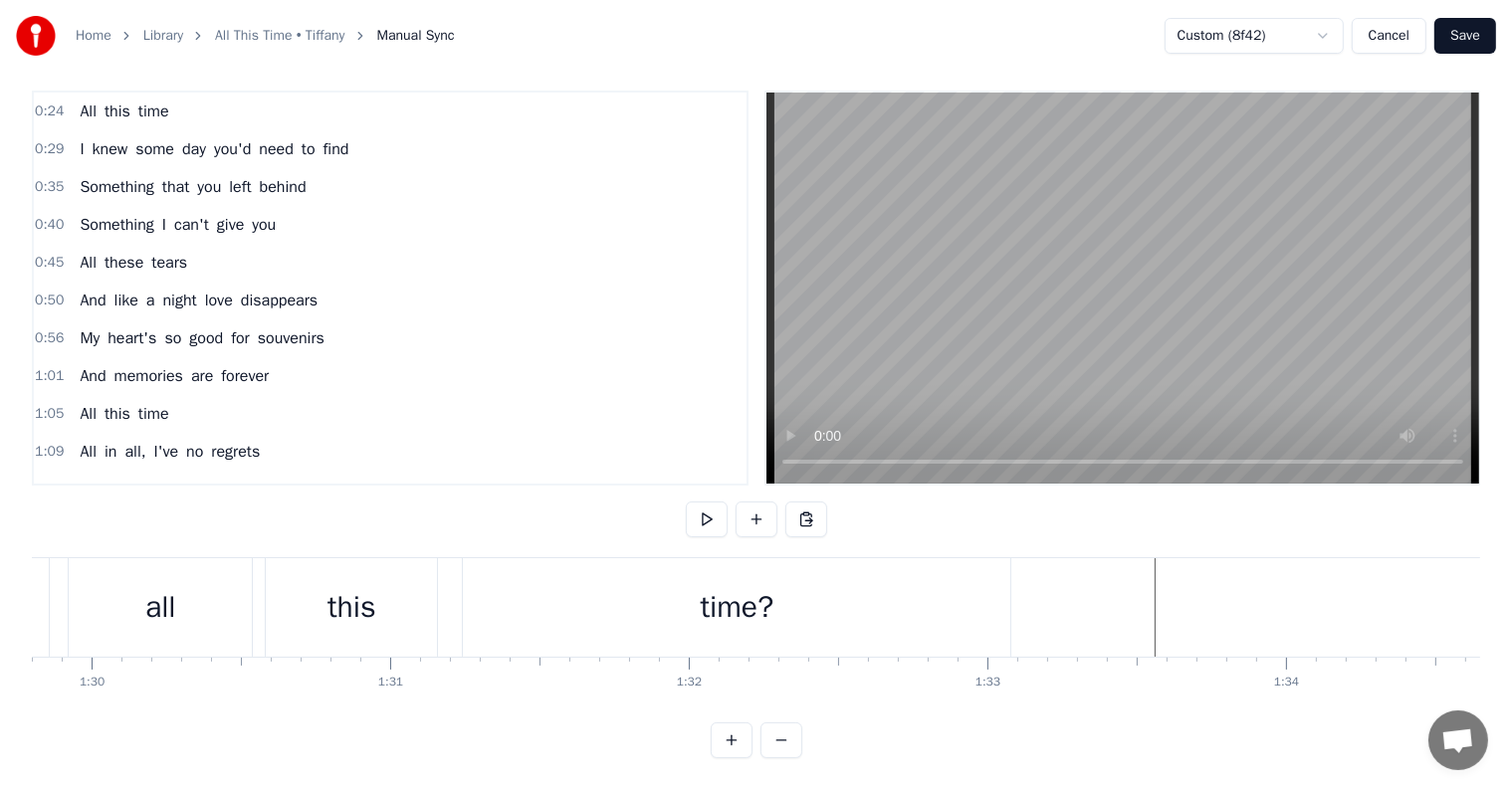 click on "time?" at bounding box center [737, 607] 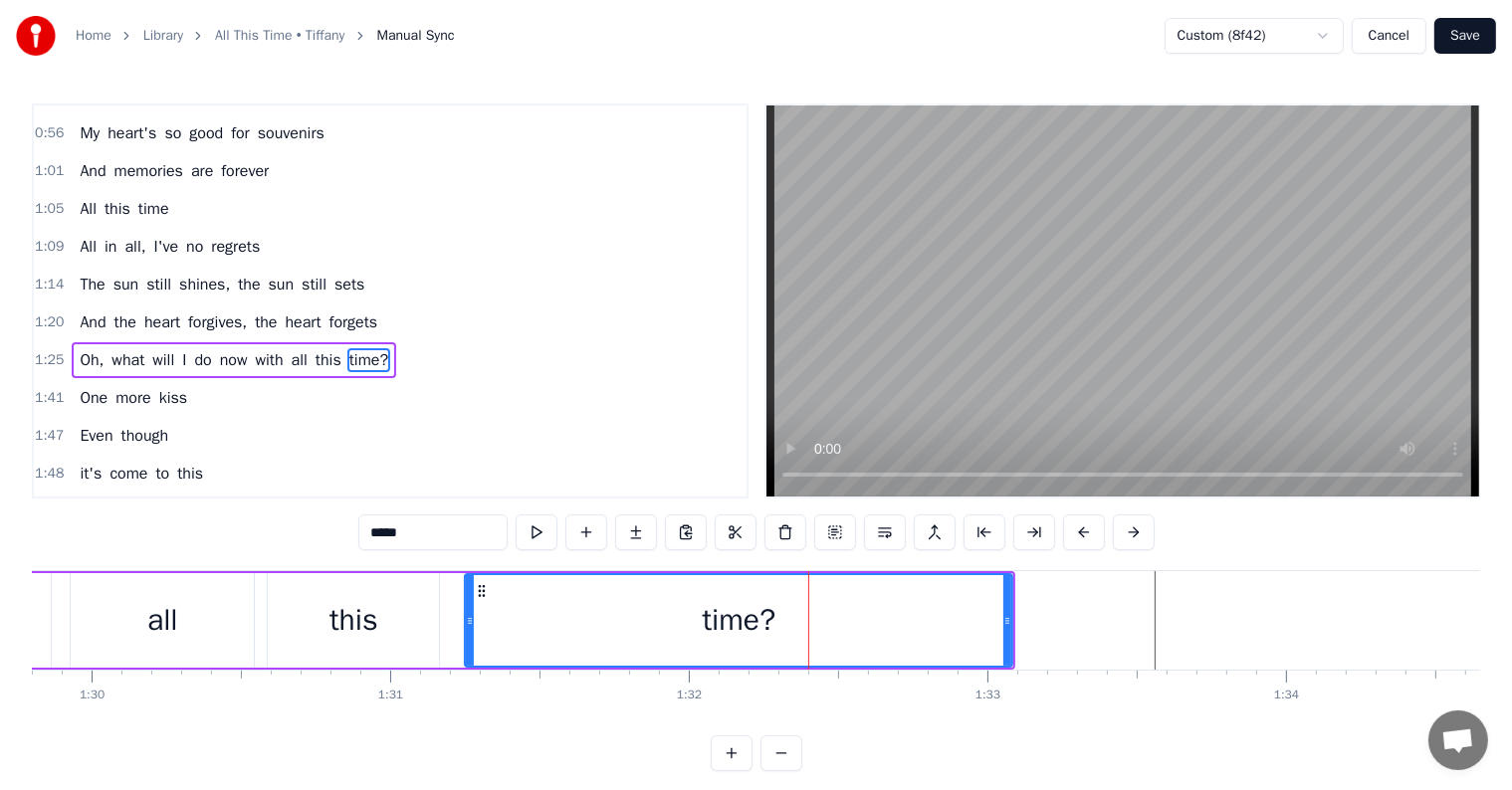 scroll, scrollTop: 262, scrollLeft: 0, axis: vertical 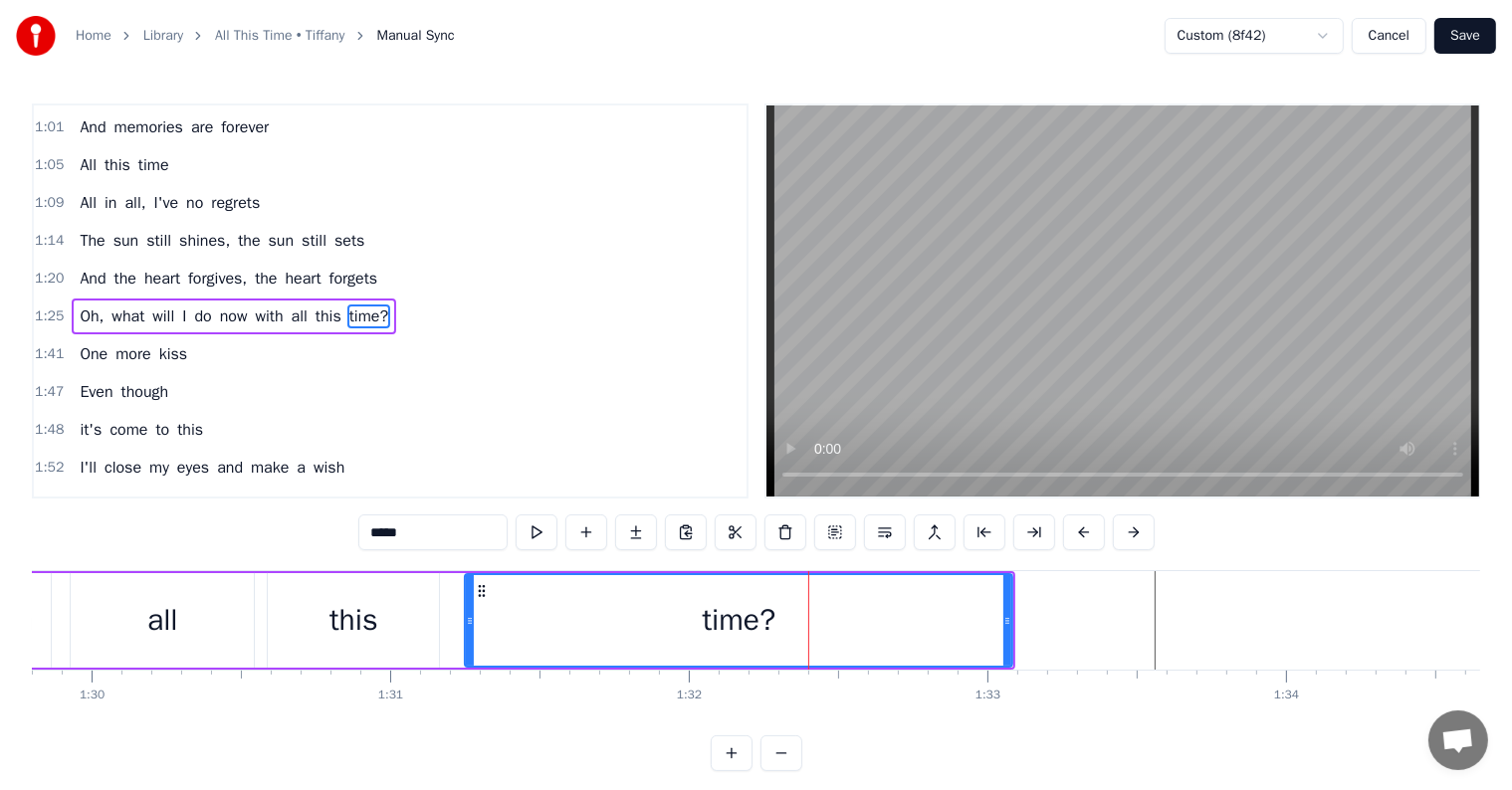 click at bounding box center [12210, 620] 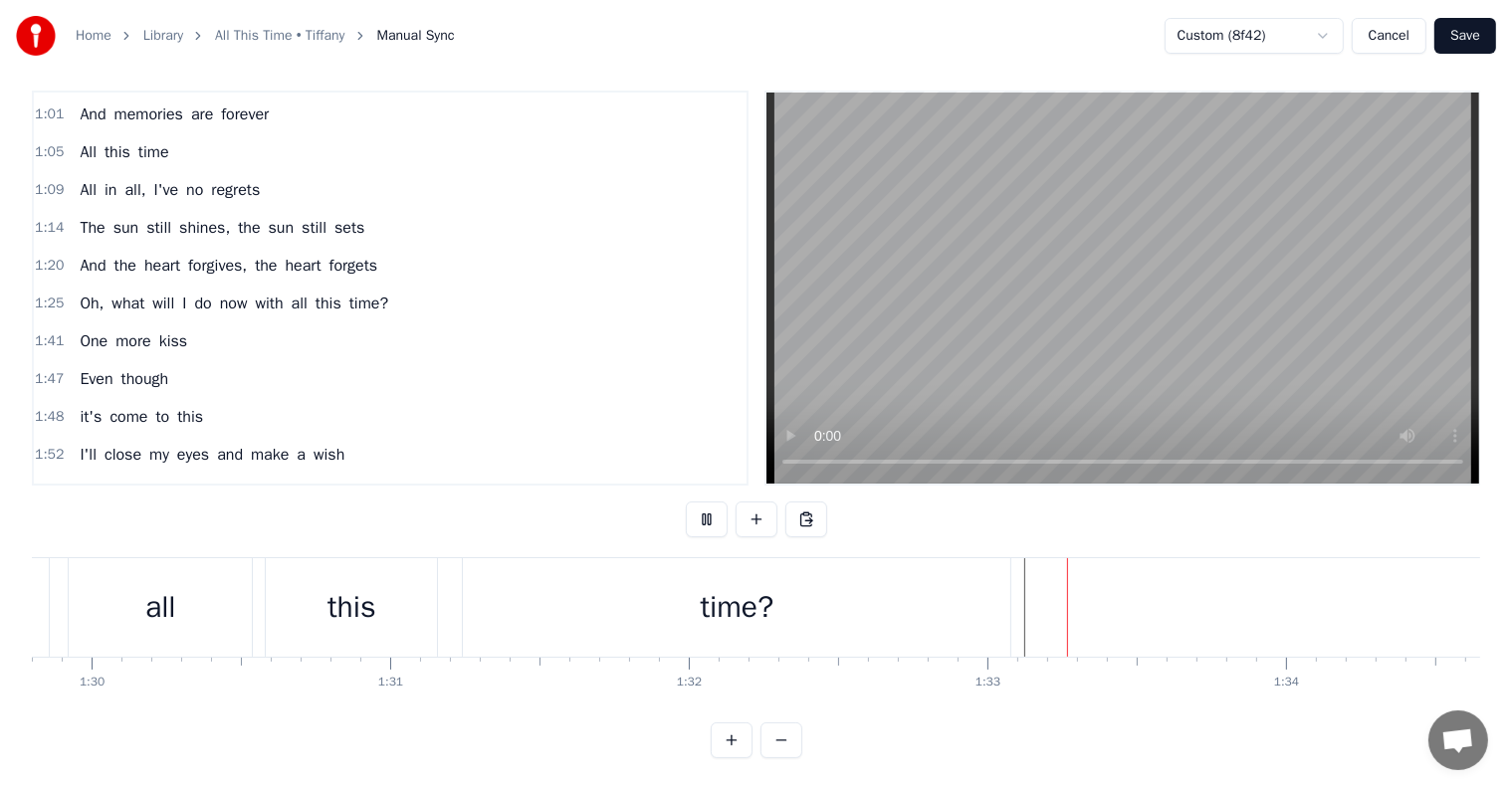 scroll, scrollTop: 30, scrollLeft: 0, axis: vertical 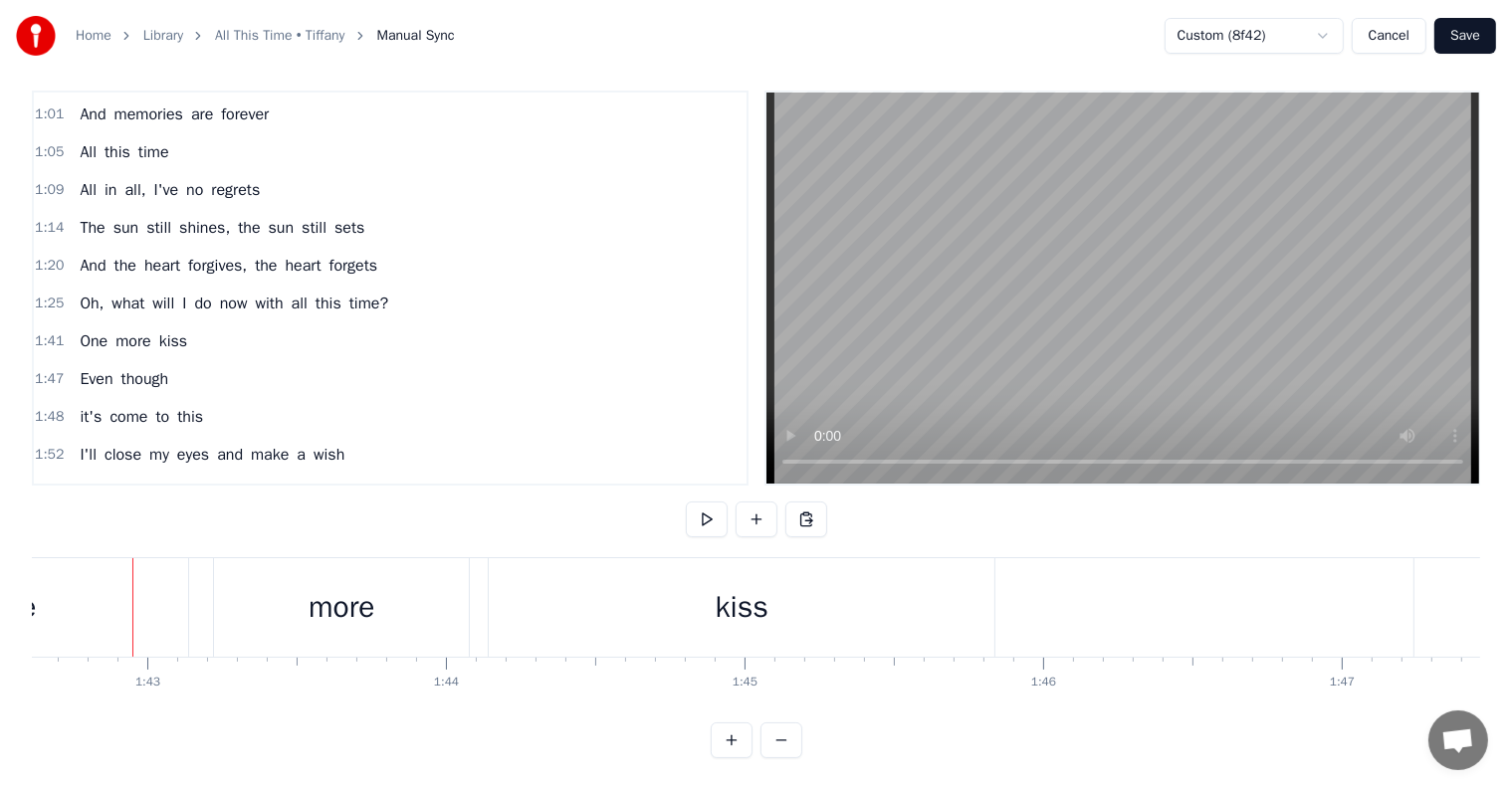 click on "Library" at bounding box center (163, 36) 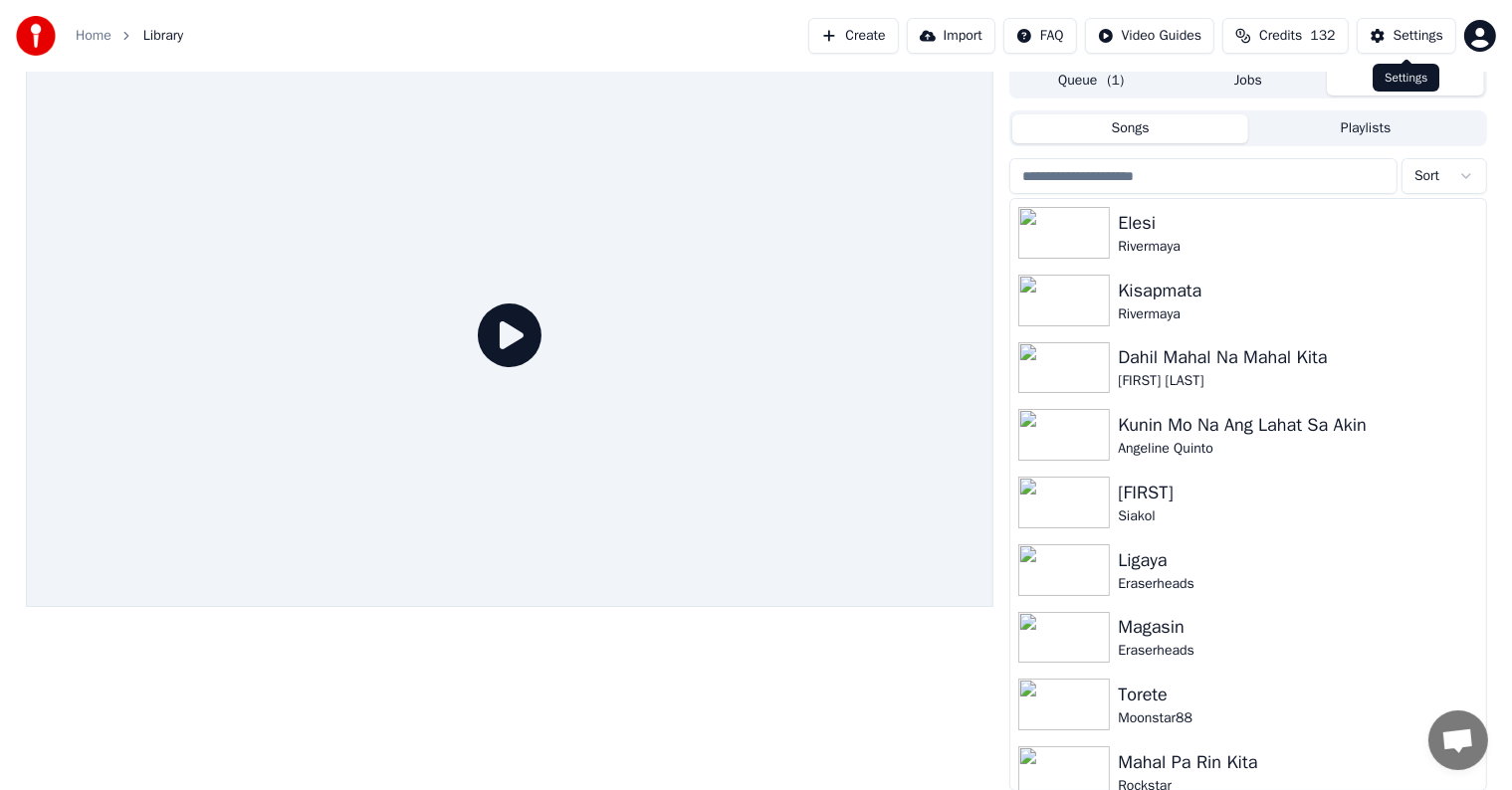 click on "Settings" at bounding box center (1406, 36) 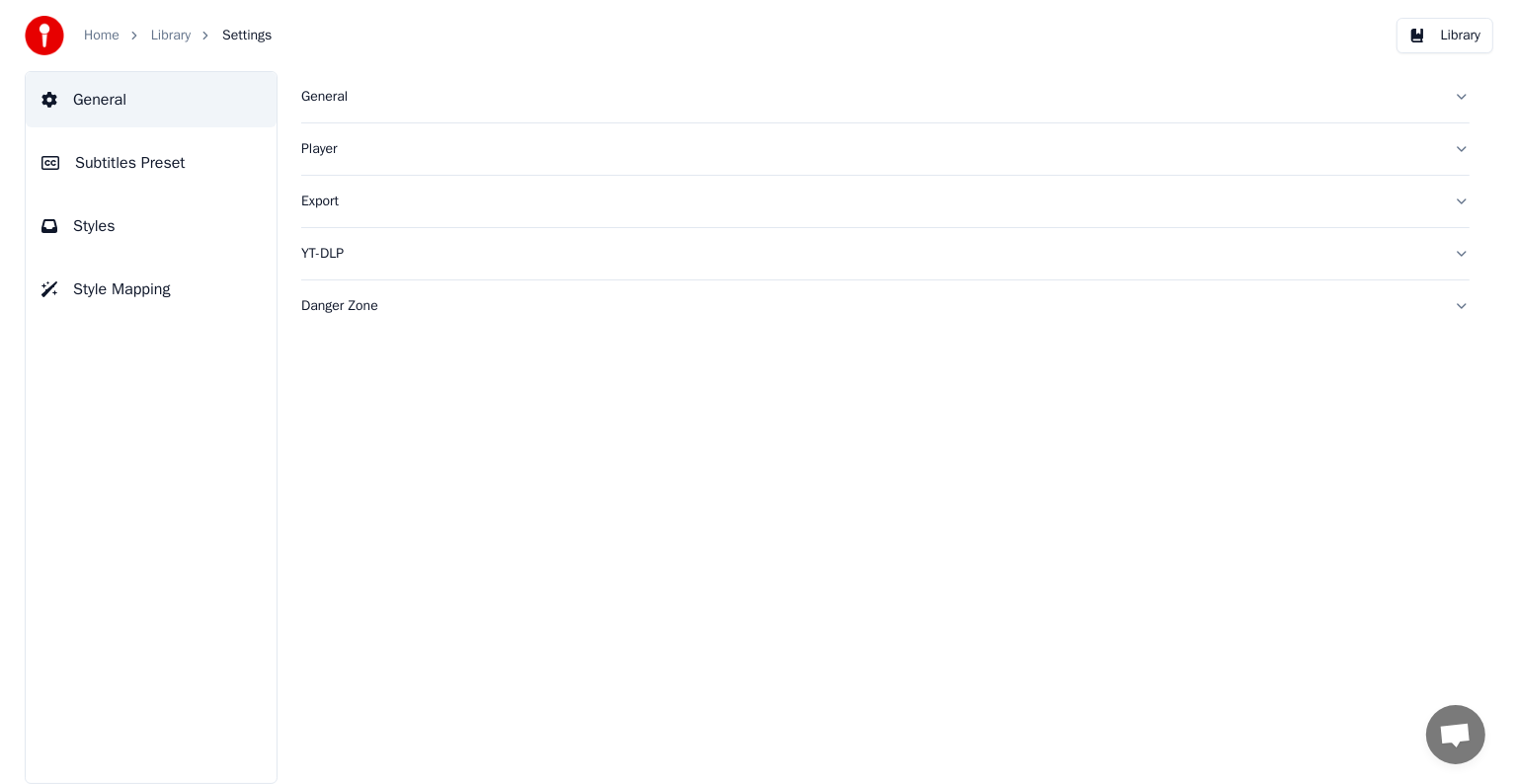 scroll, scrollTop: 0, scrollLeft: 0, axis: both 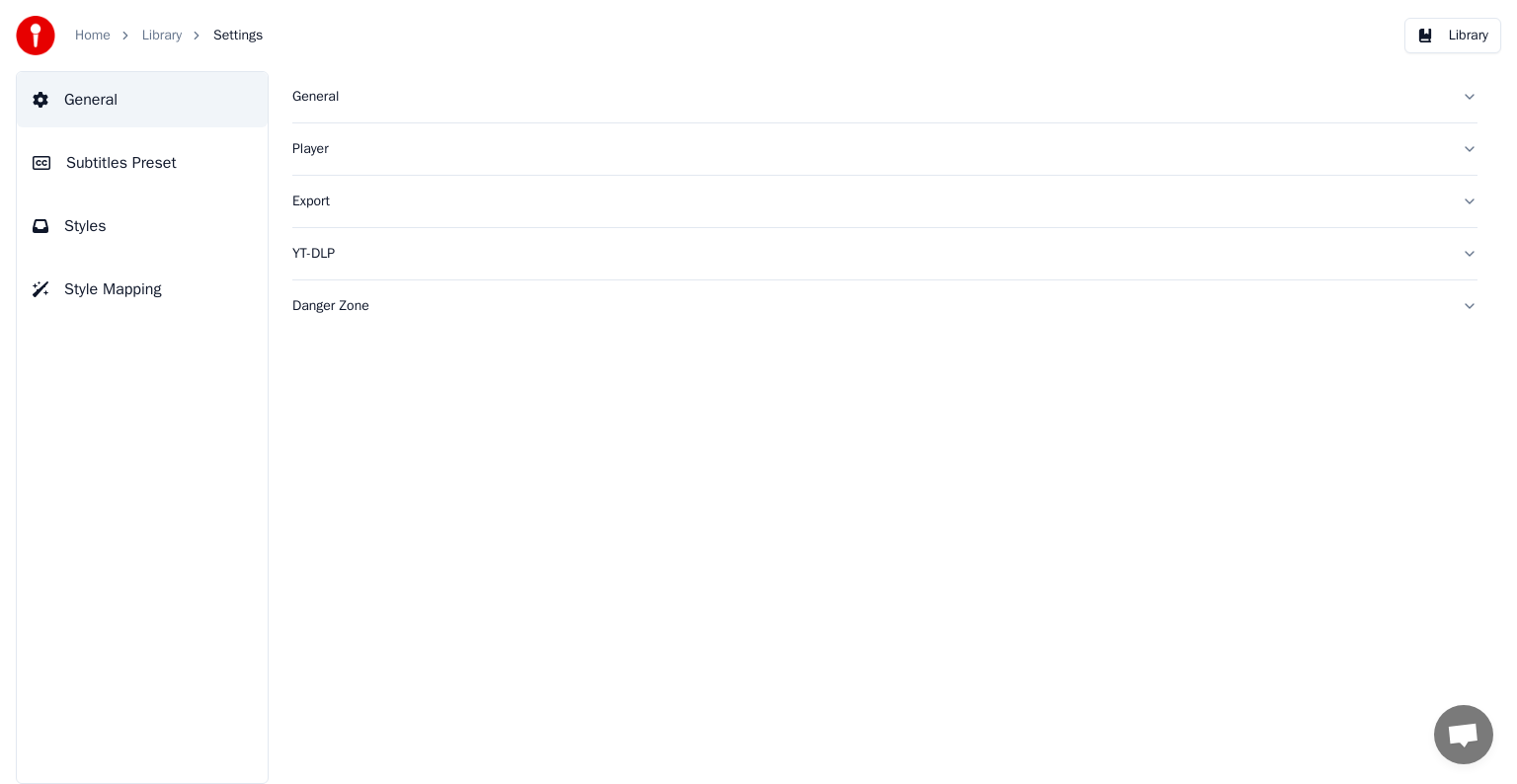 click on "Subtitles Preset" at bounding box center (121, 163) 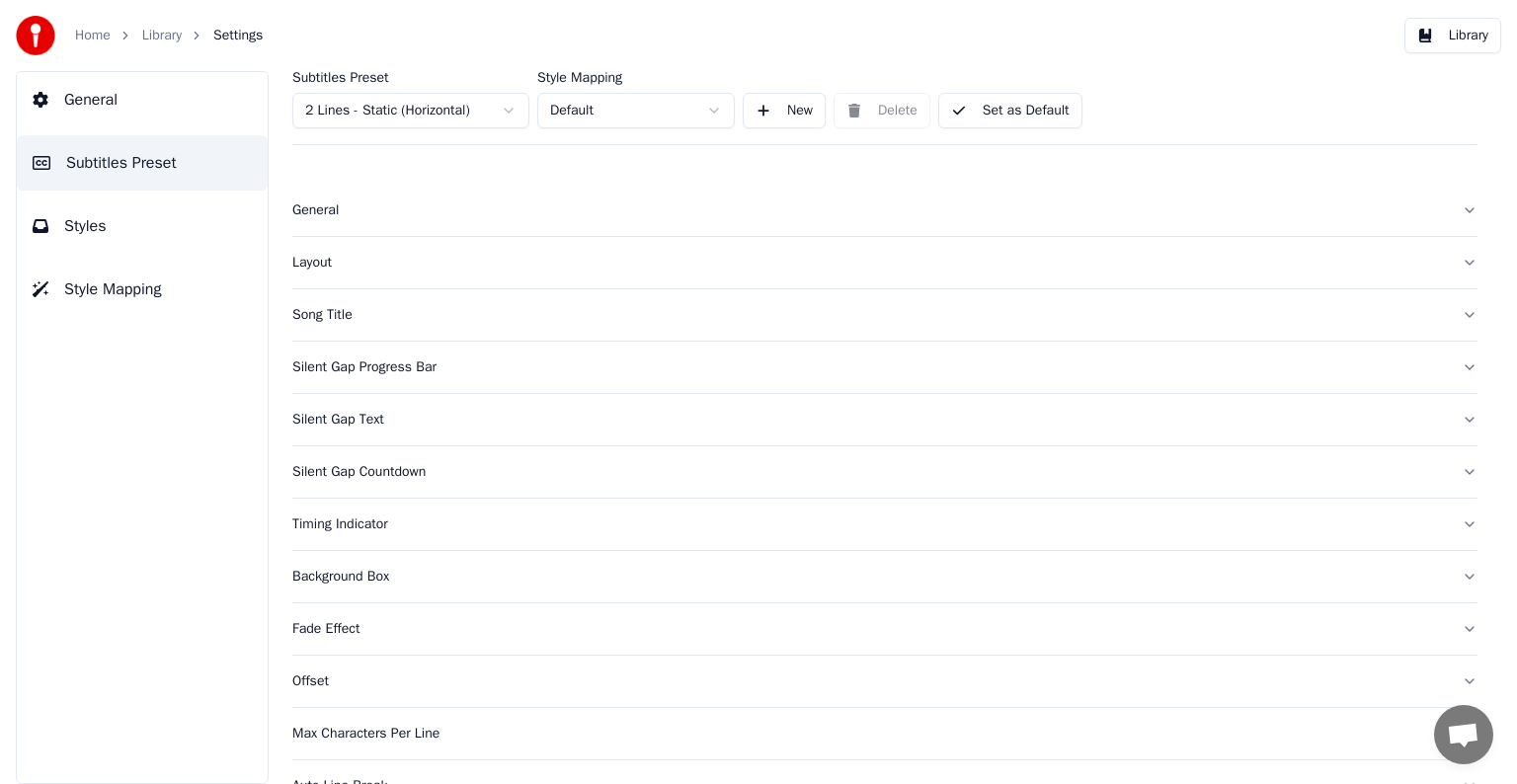 click on "Home Library Settings Library General Subtitles Preset Styles Style Mapping Subtitles Preset 2 Lines - Static (Horizontal) Style Mapping Default New Delete Set as Default General Layout Song Title Silent Gap Progress Bar Silent Gap Text Silent Gap Countdown Timing Indicator Background Box Fade Effect Offset Max Characters Per Line Auto Line Break Advanced Settings Chat [FIRST] from Youka Desktop More channels Continue on Email Network offline. Reconnecting... No messages can be received or sent for now. Youka Desktop Hello! How can I help you?  [DAY_OF_WEEK], [DAY] [MONTH] Hi! I'Its me again. The lyrics are not appearing. Even editing to add lyrics again, it's not appearing. I already spent 22 credits for this please check [MONTH]/[DAY]/[YEAR] [DAY_OF_WEEK], [DAY] [MONTH] [FIRST] Hey, credits should refunded automatically in case of failure, please let me check [MONTH]/[DAY]/[YEAR] yeah but credits are used again in adding the lyrics in the song that supposed to be good in the first place [MONTH]/[DAY]/[YEAR] Read [FIRST] I added 22 more credits to your account. [MONTH]/[DAY]/[YEAR]" at bounding box center (758, 392) 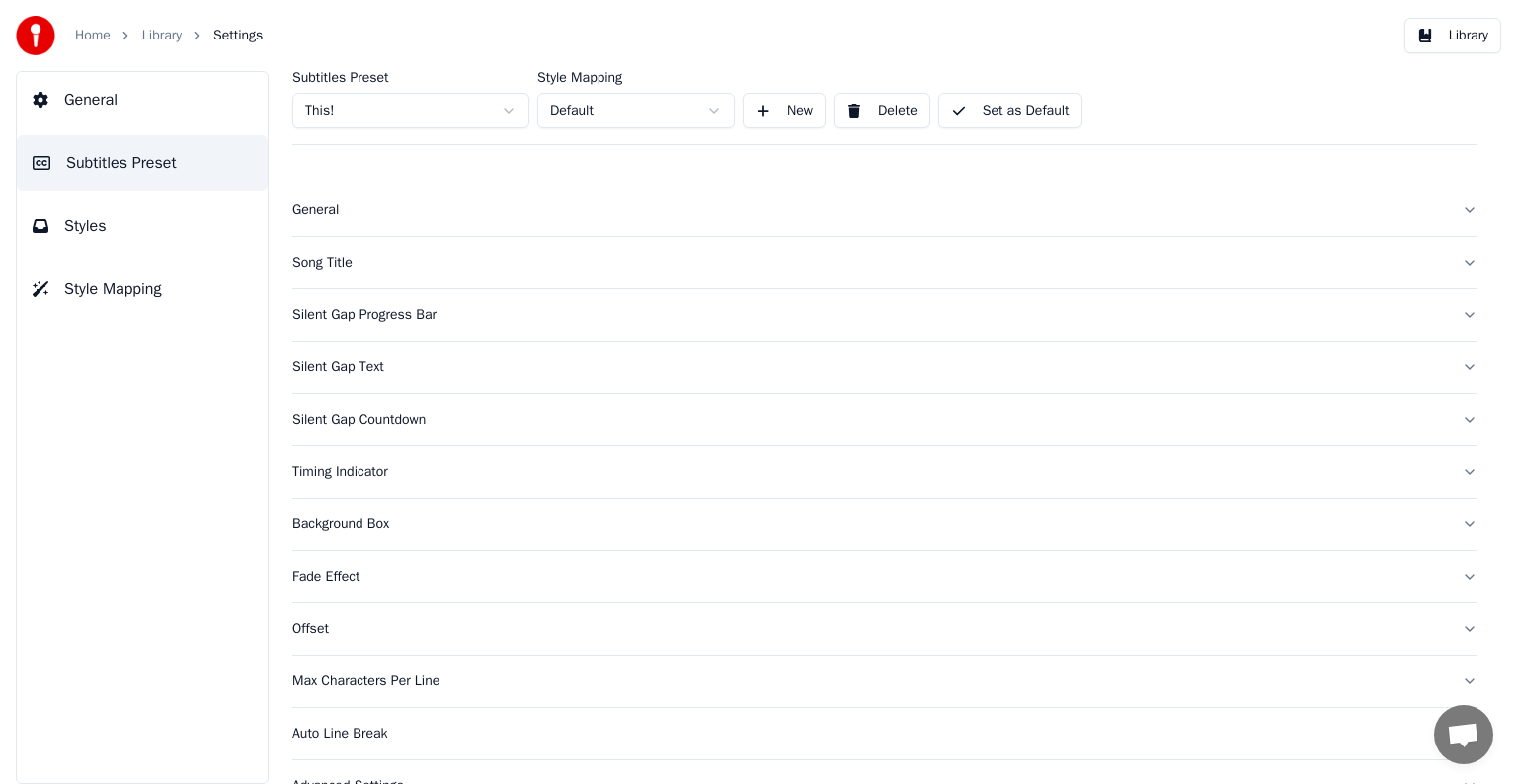 click on "Silent Gap Countdown" at bounding box center (869, 420) 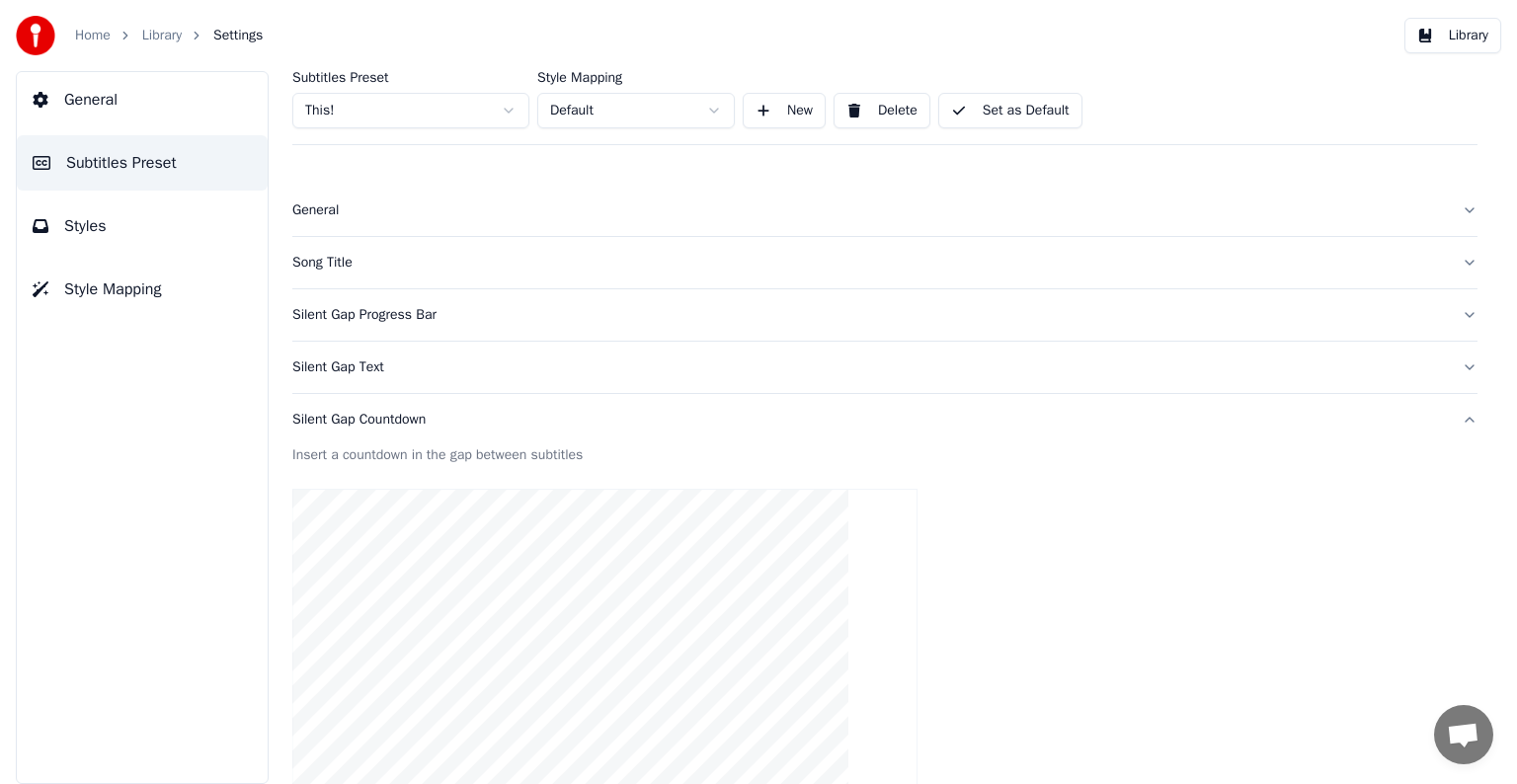 click on "Silent Gap Progress Bar" at bounding box center [869, 315] 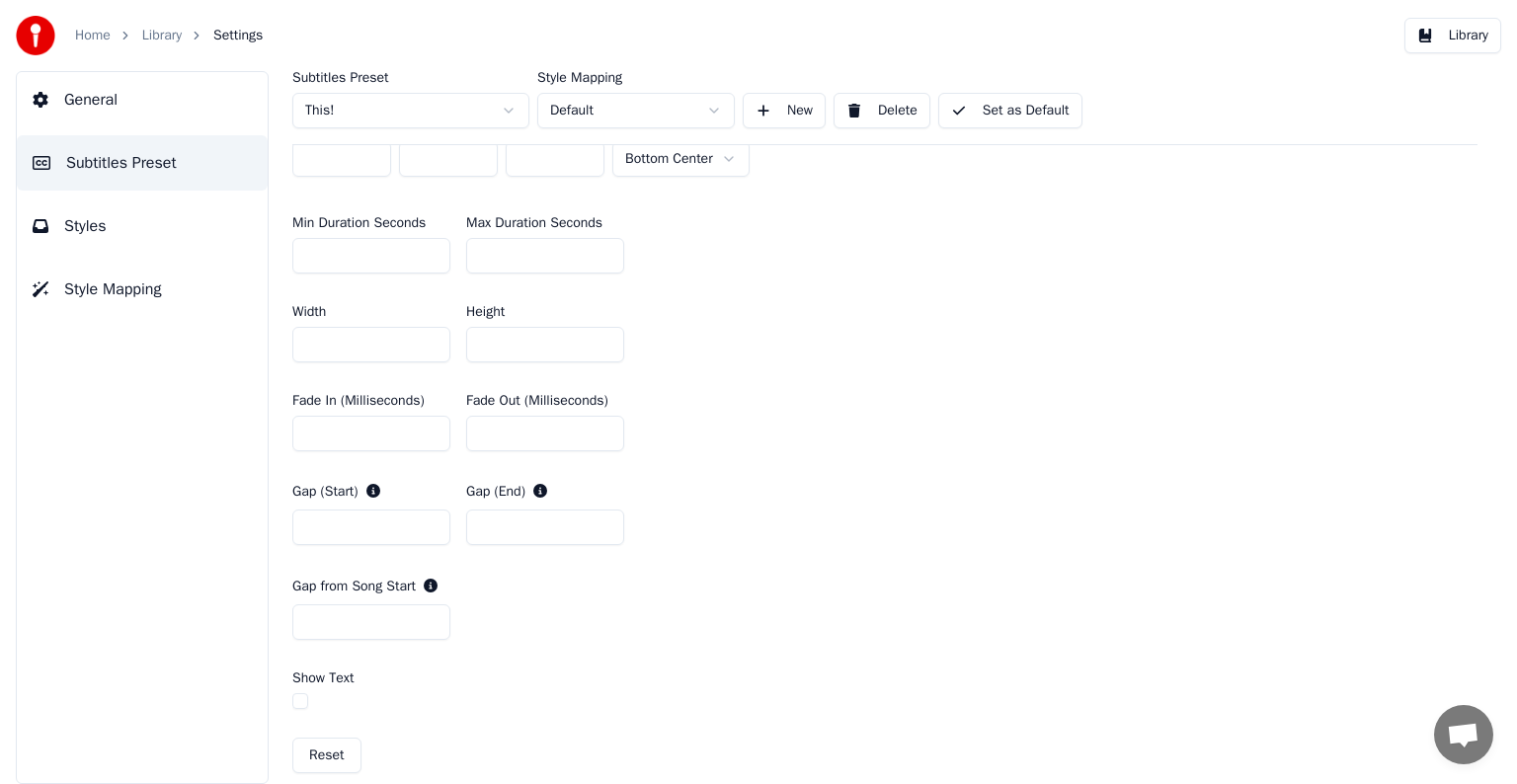 scroll, scrollTop: 790, scrollLeft: 0, axis: vertical 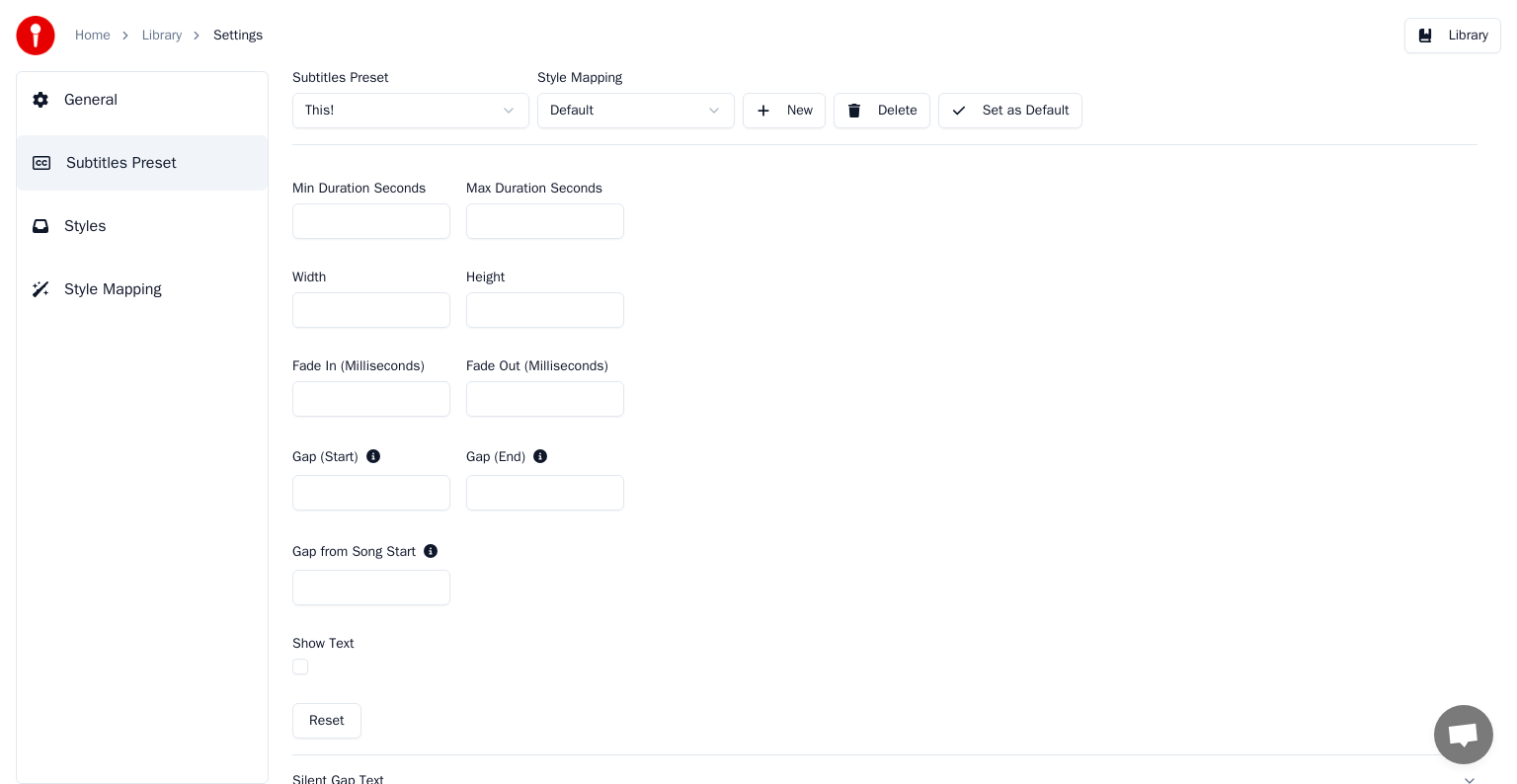 drag, startPoint x: 333, startPoint y: 588, endPoint x: 288, endPoint y: 571, distance: 48.104054 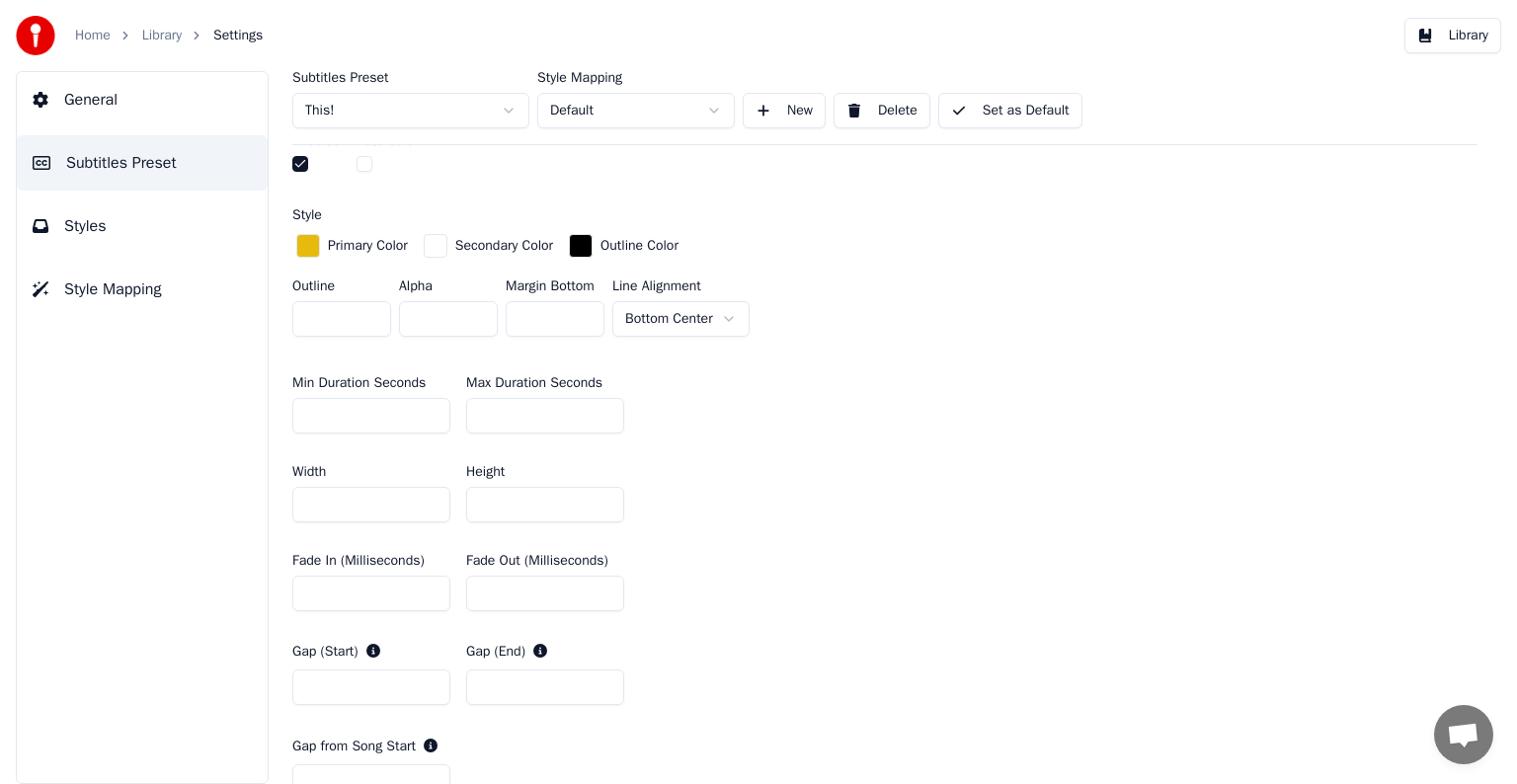 scroll, scrollTop: 592, scrollLeft: 0, axis: vertical 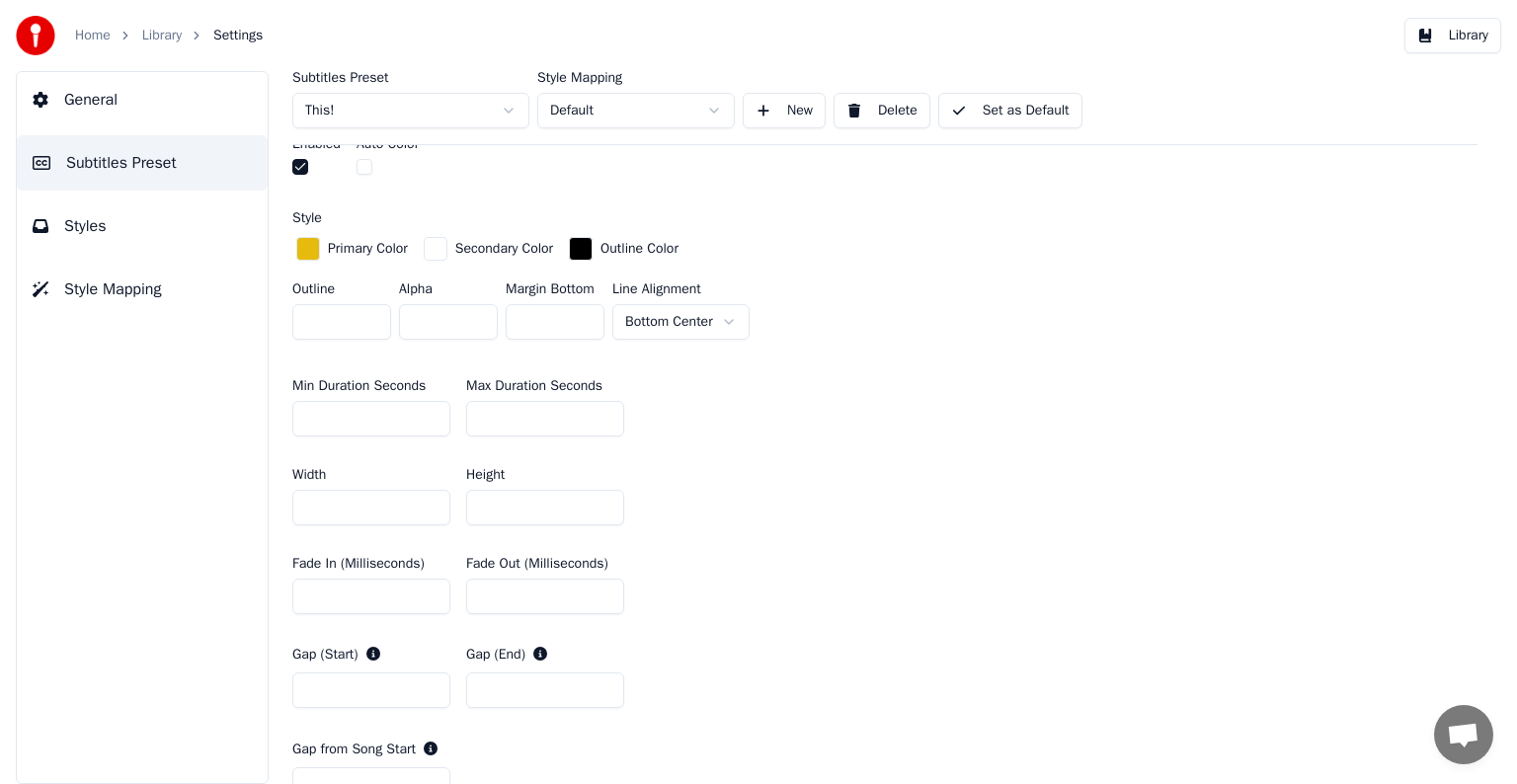 type on "*" 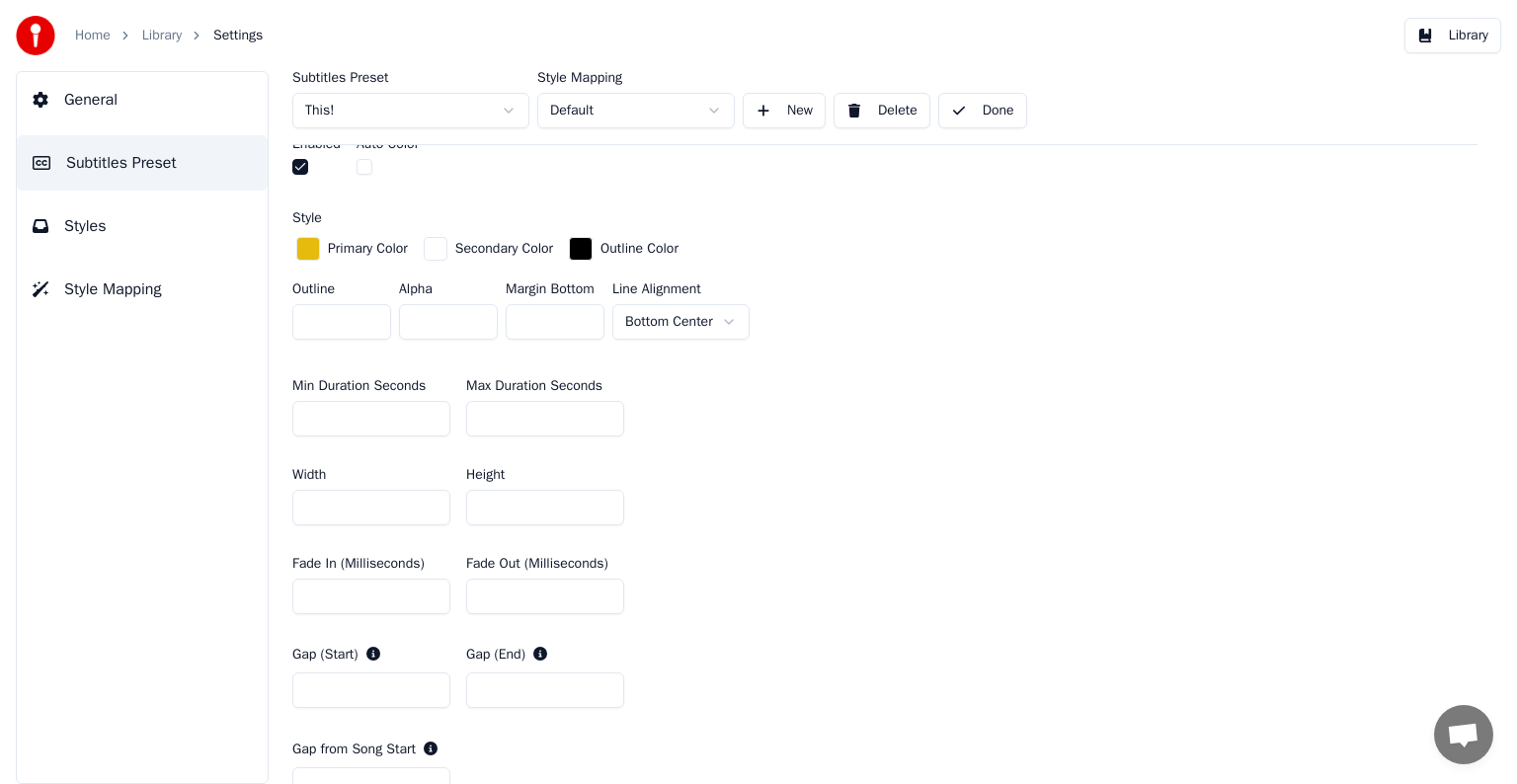 click on "Home Library Settings" at bounding box center [169, 36] 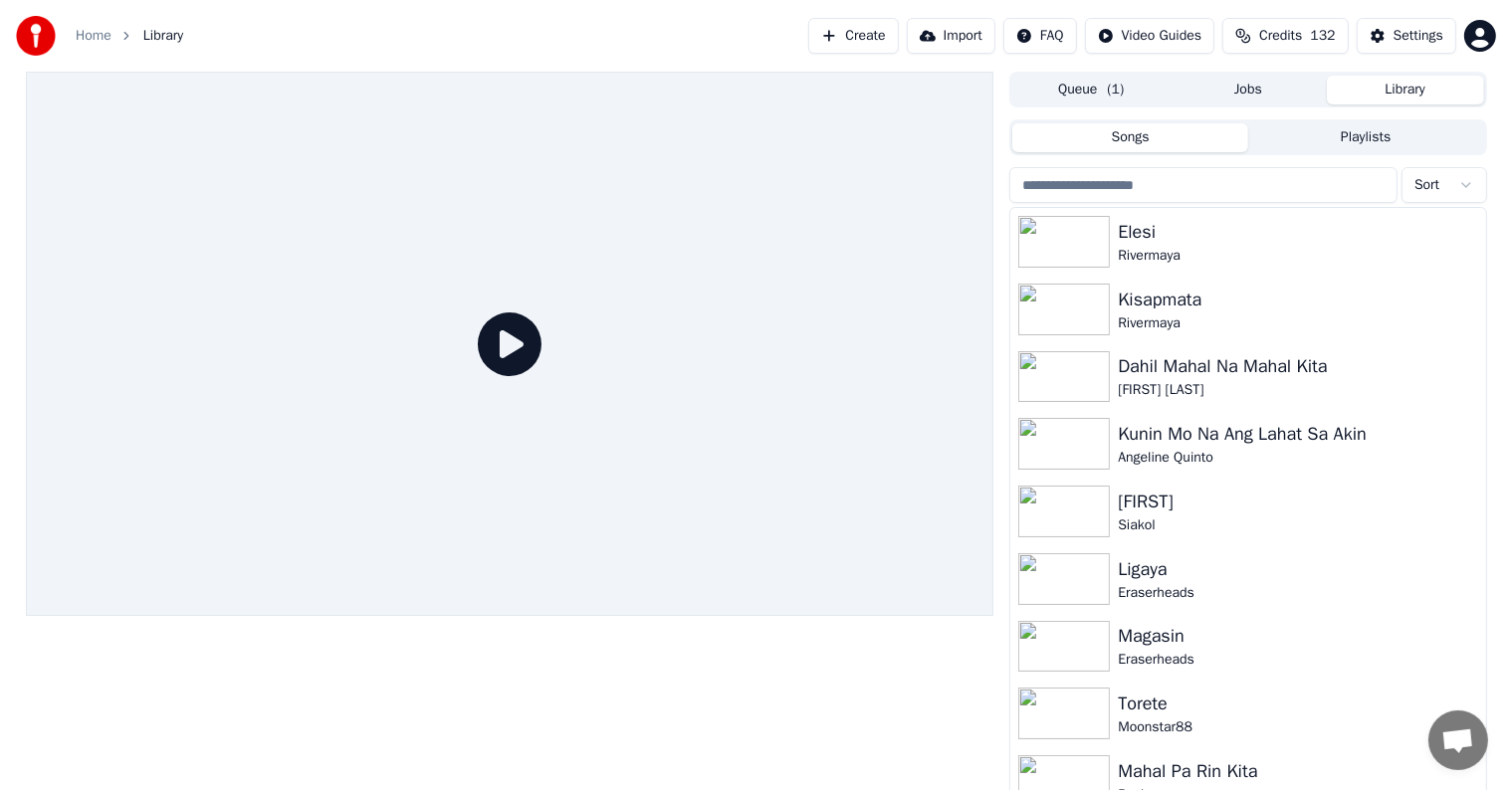 click at bounding box center (1203, 185) 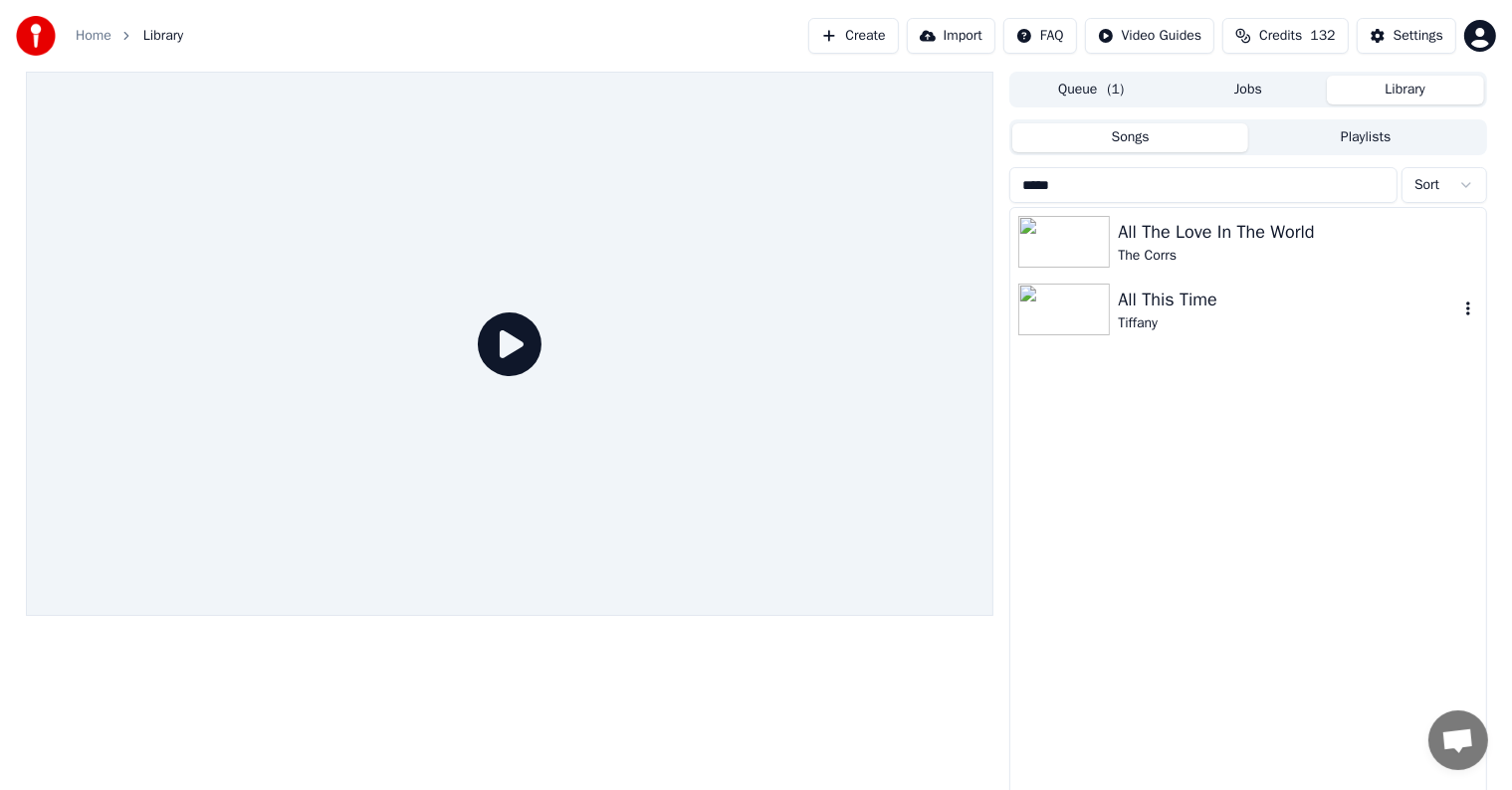 type on "*****" 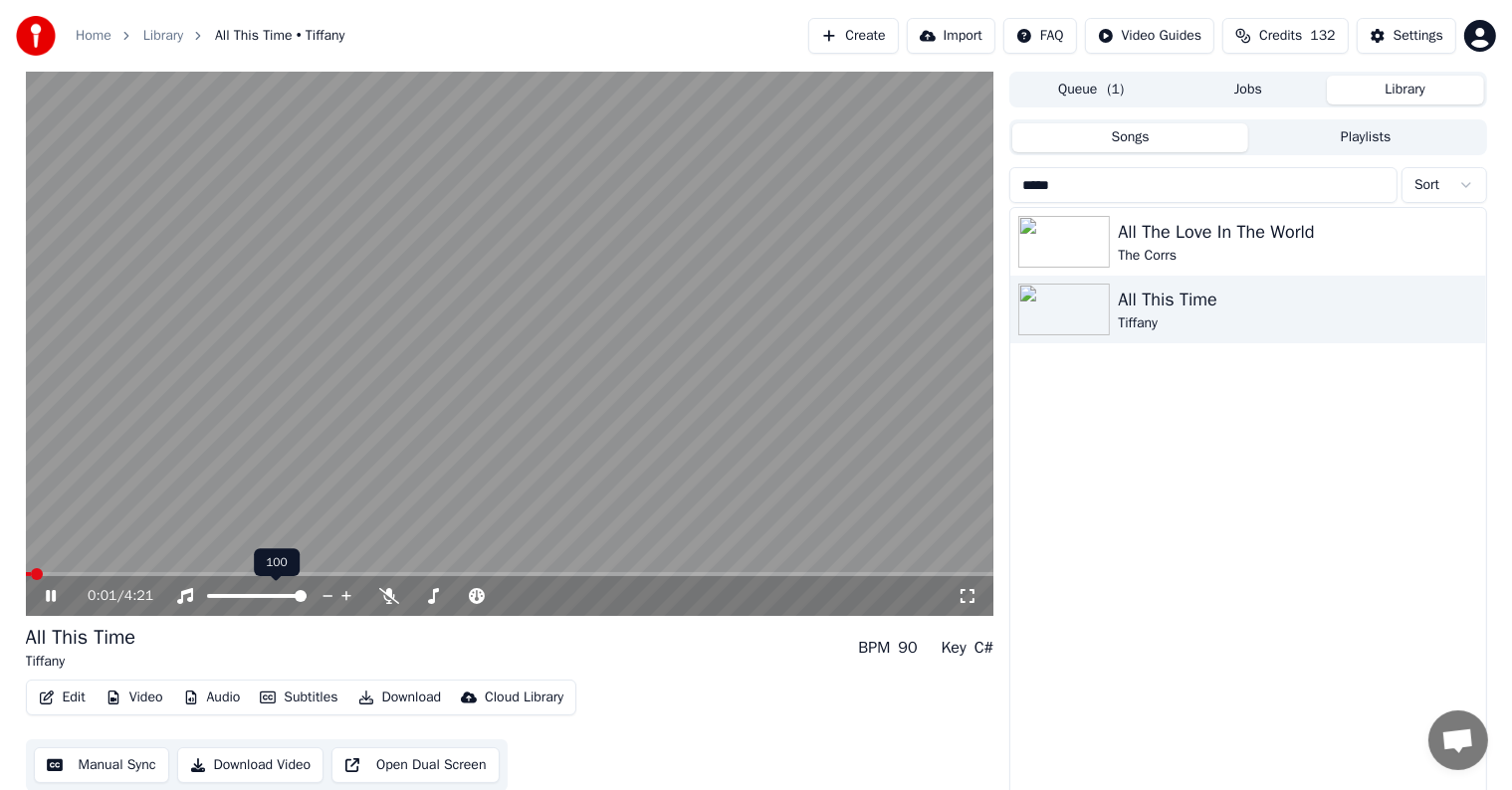 click on "0:01  /  4:21" at bounding box center (510, 596) 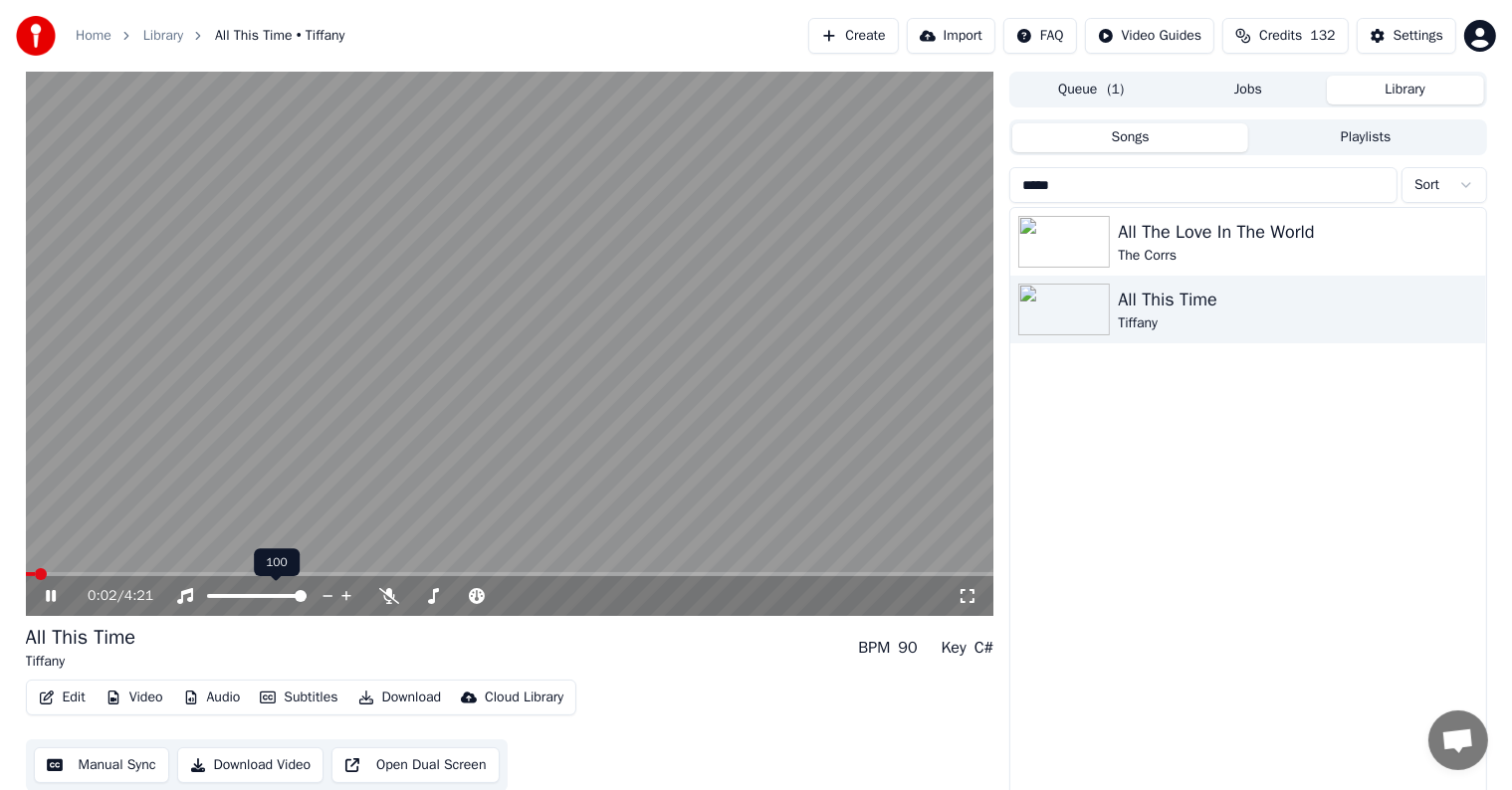 click at bounding box center (510, 574) 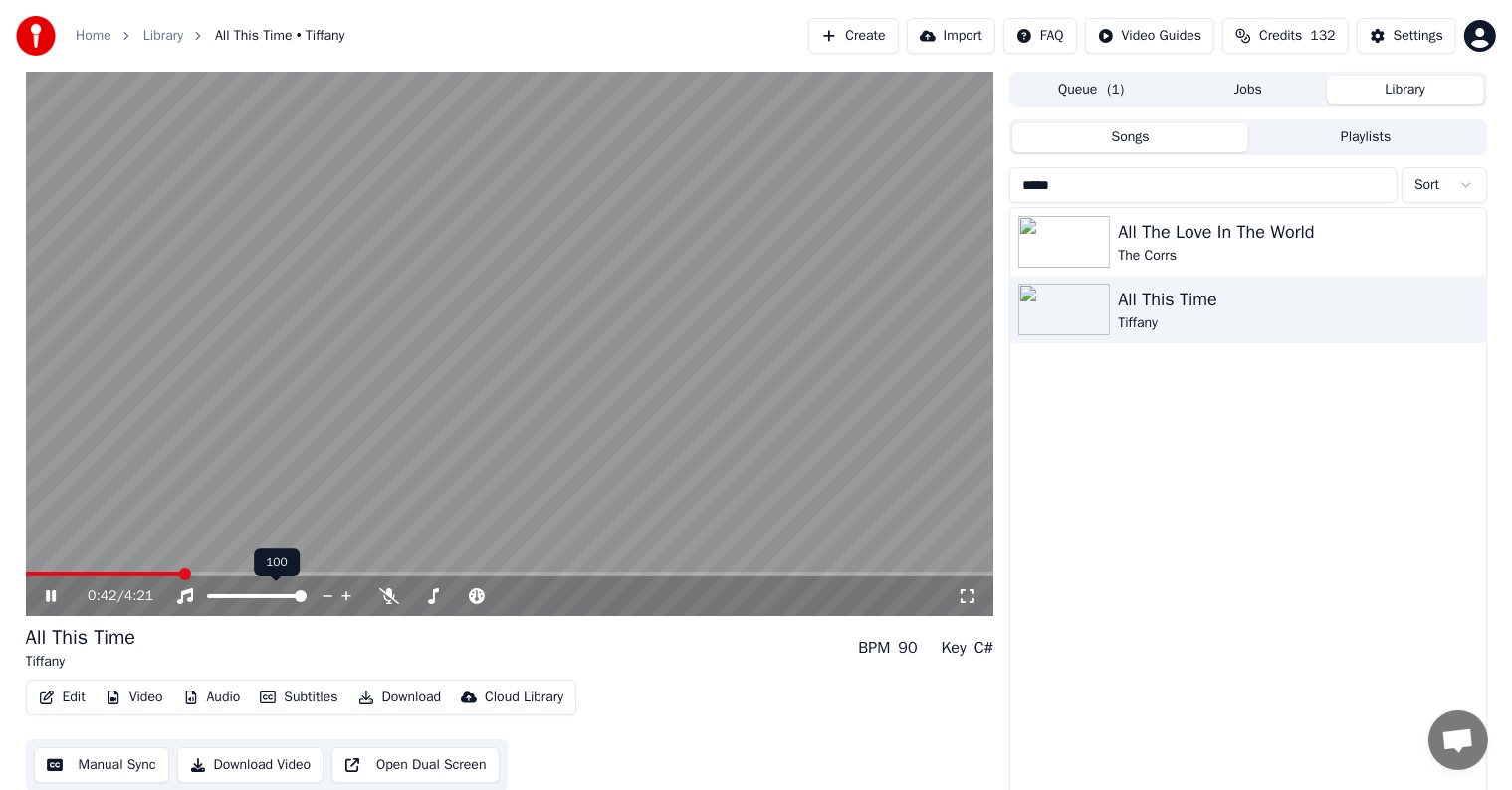 click at bounding box center [510, 574] 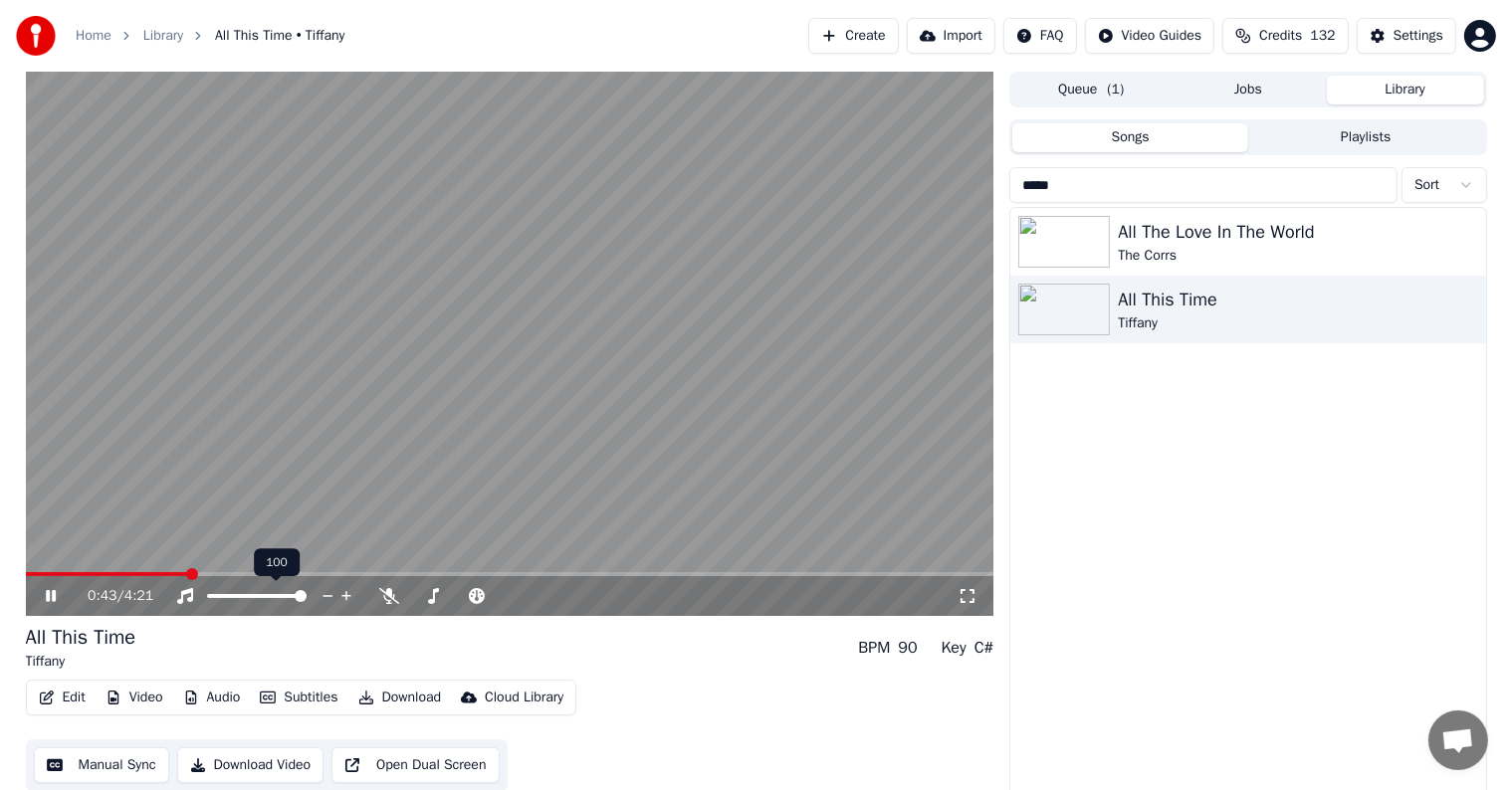 click at bounding box center (510, 574) 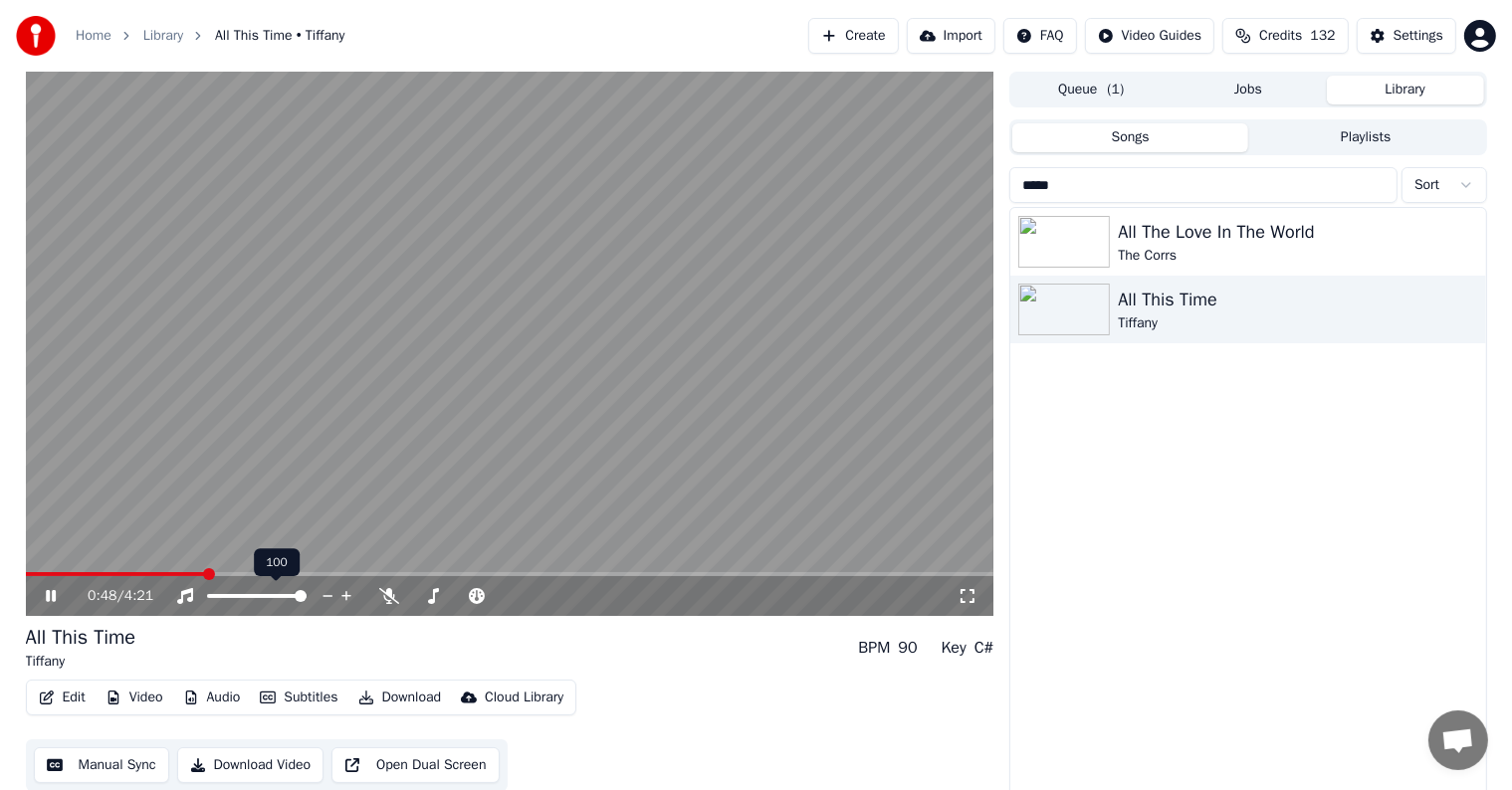 click at bounding box center [510, 574] 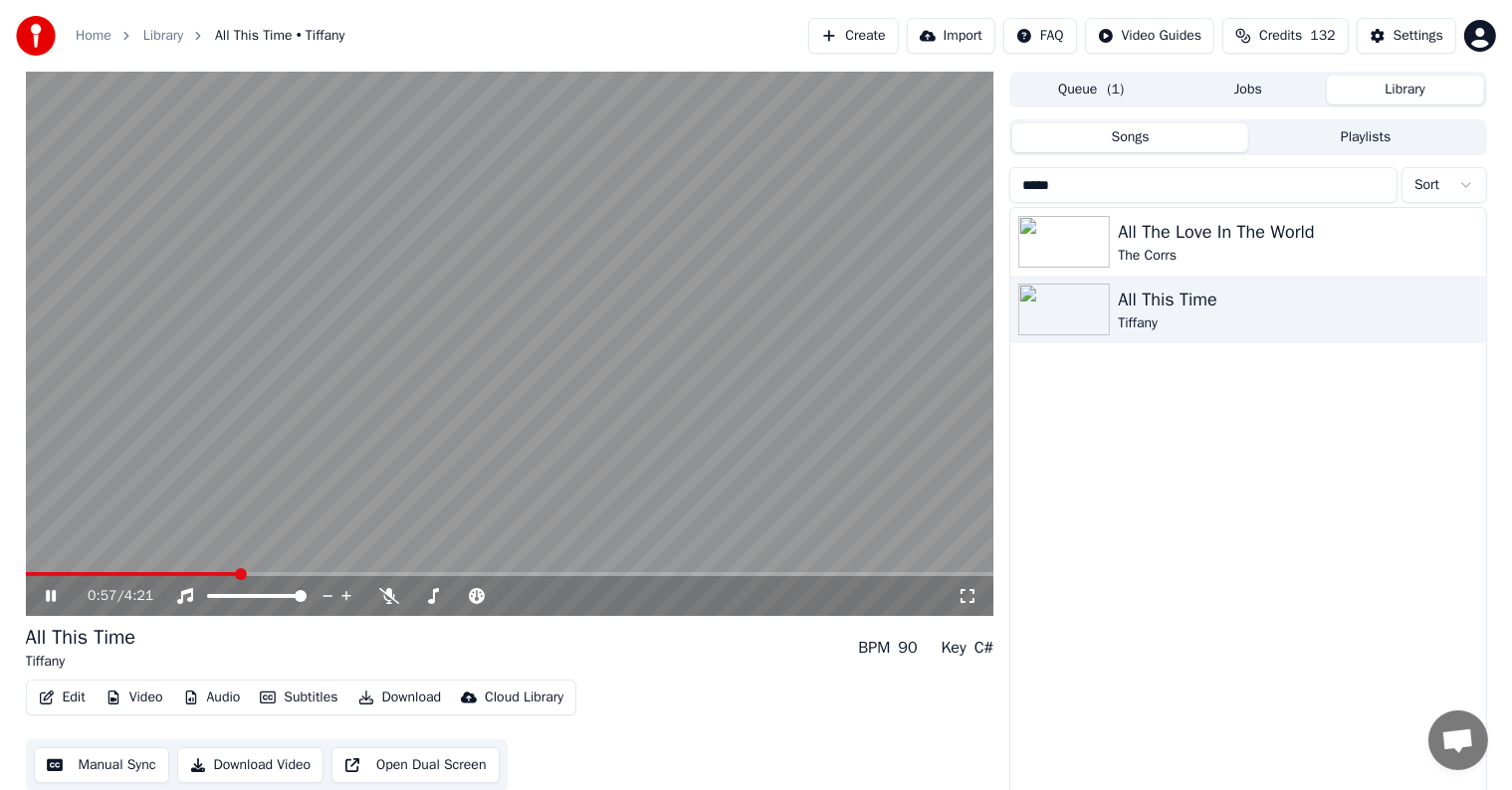 click at bounding box center (510, 574) 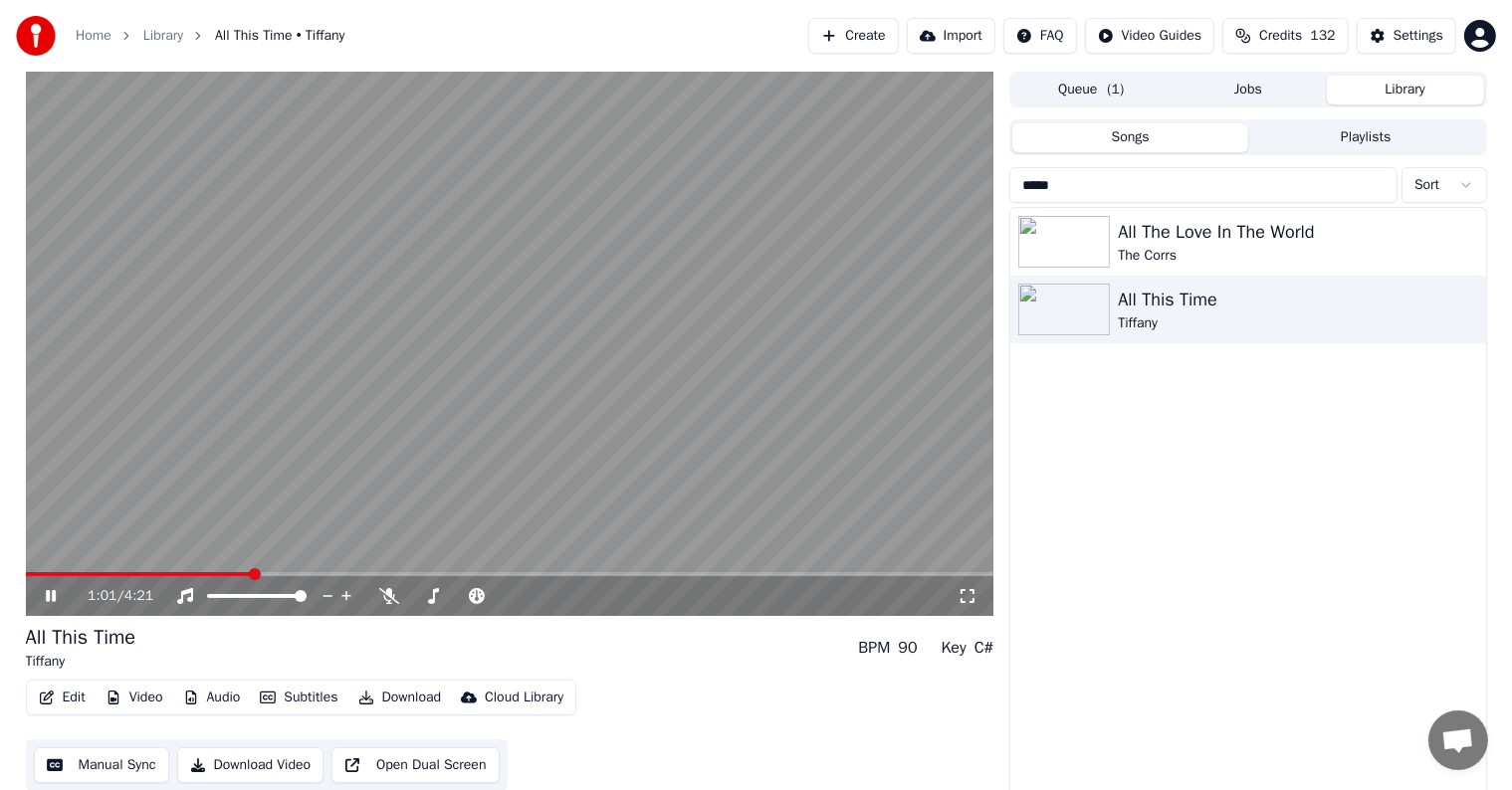 click on "1:01  /  4:21" at bounding box center [510, 596] 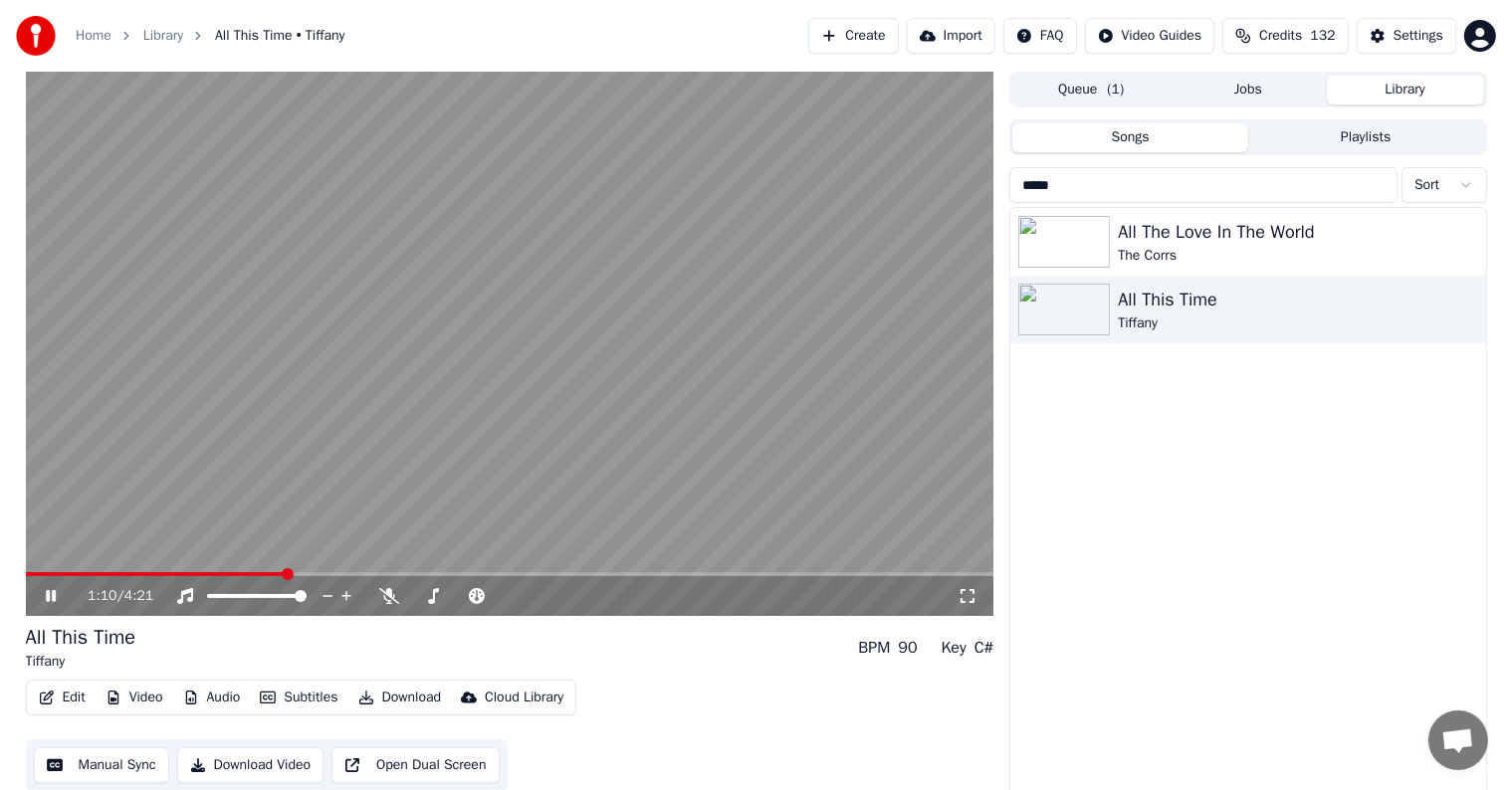 click at bounding box center (510, 574) 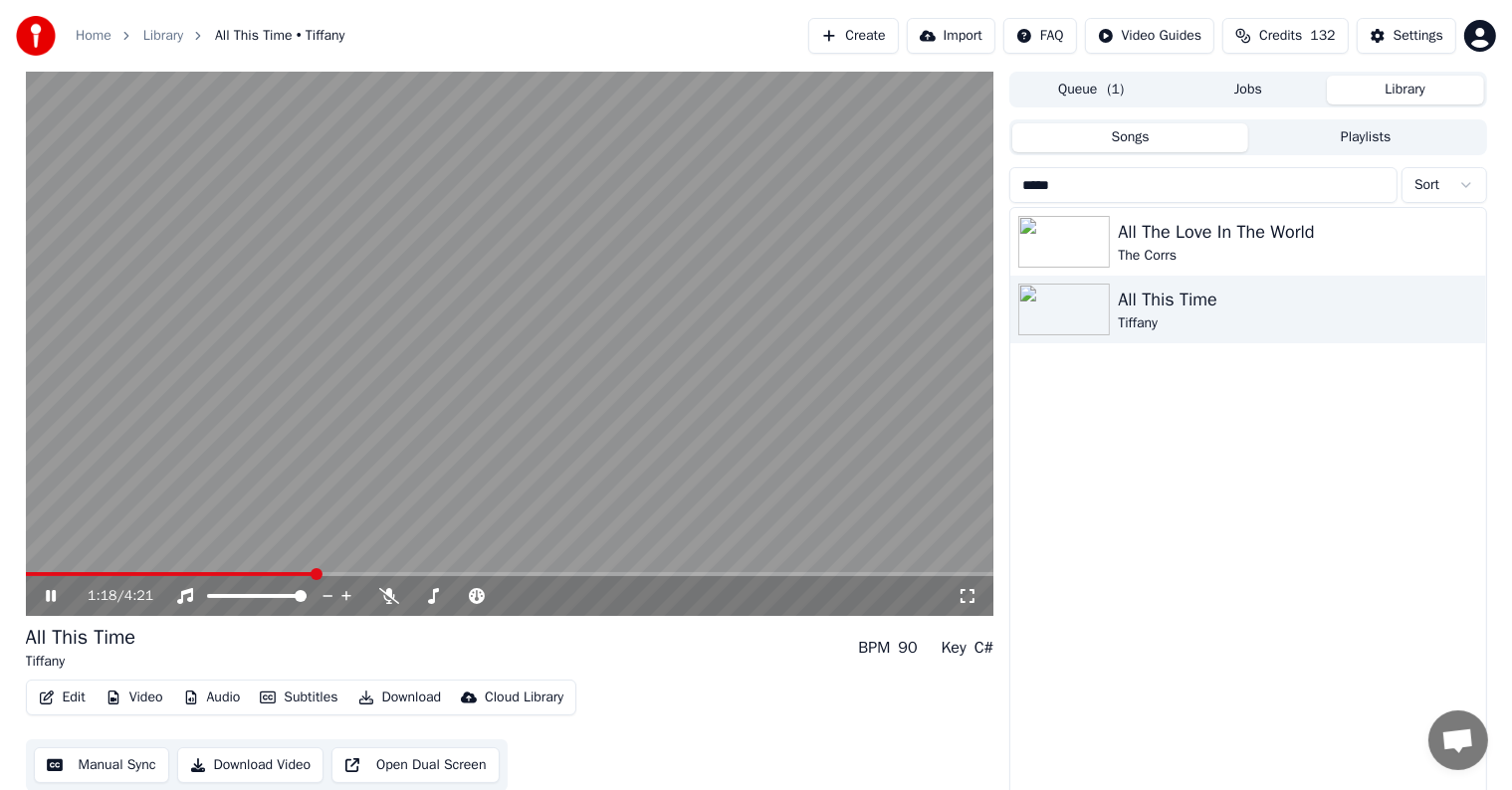 click at bounding box center [510, 574] 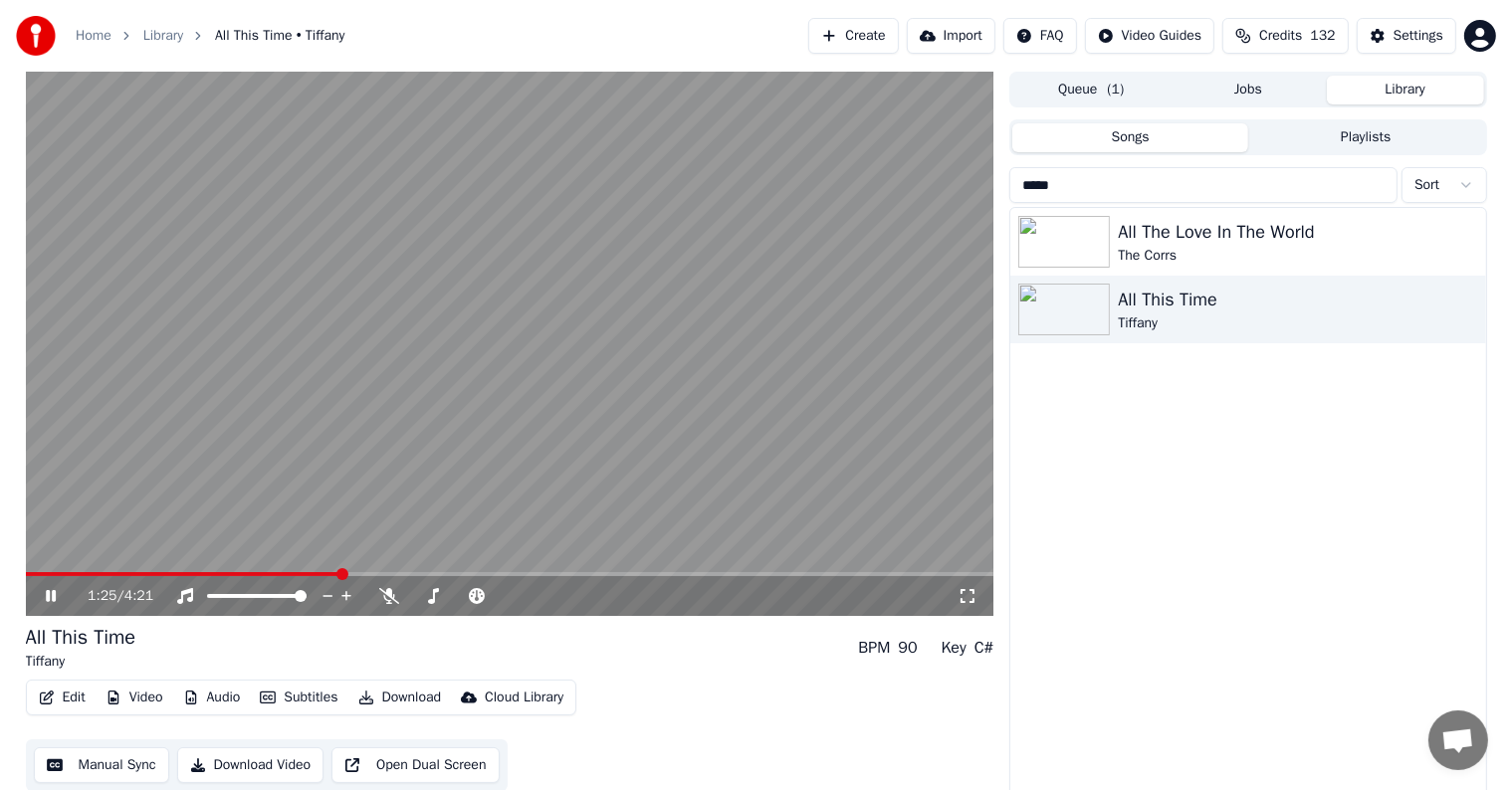 click at bounding box center (510, 574) 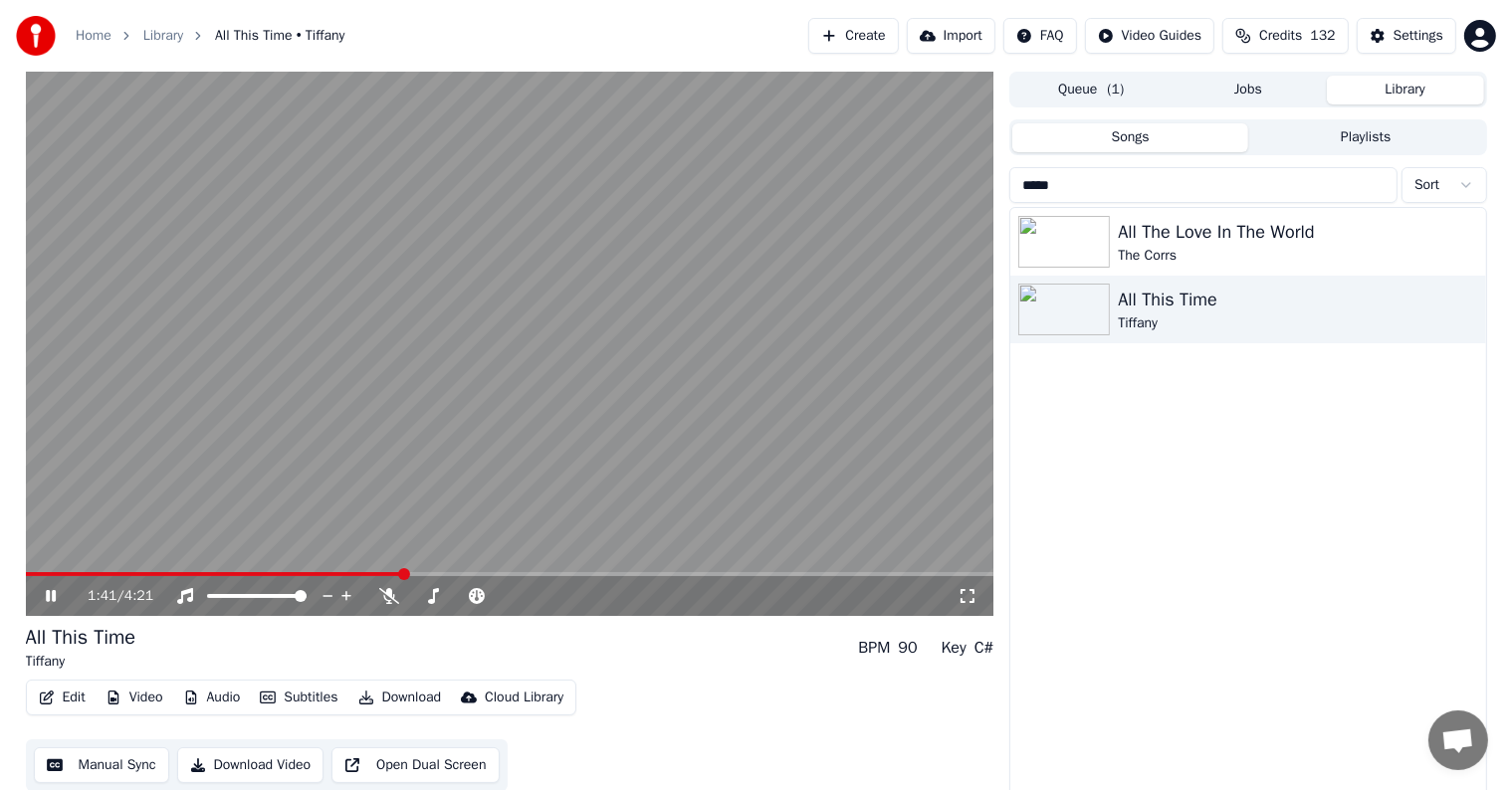 click 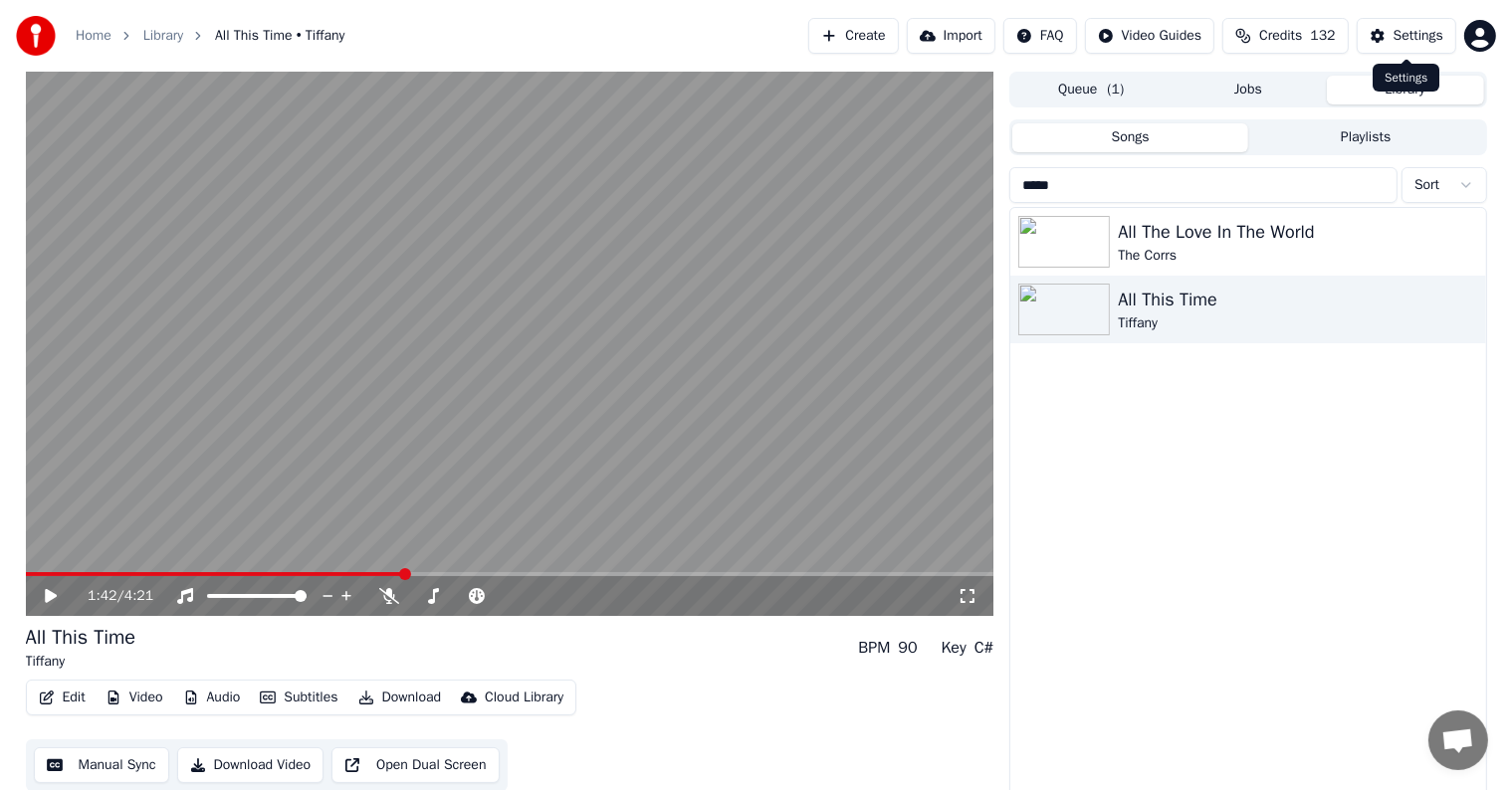 click on "Settings" at bounding box center [1406, 36] 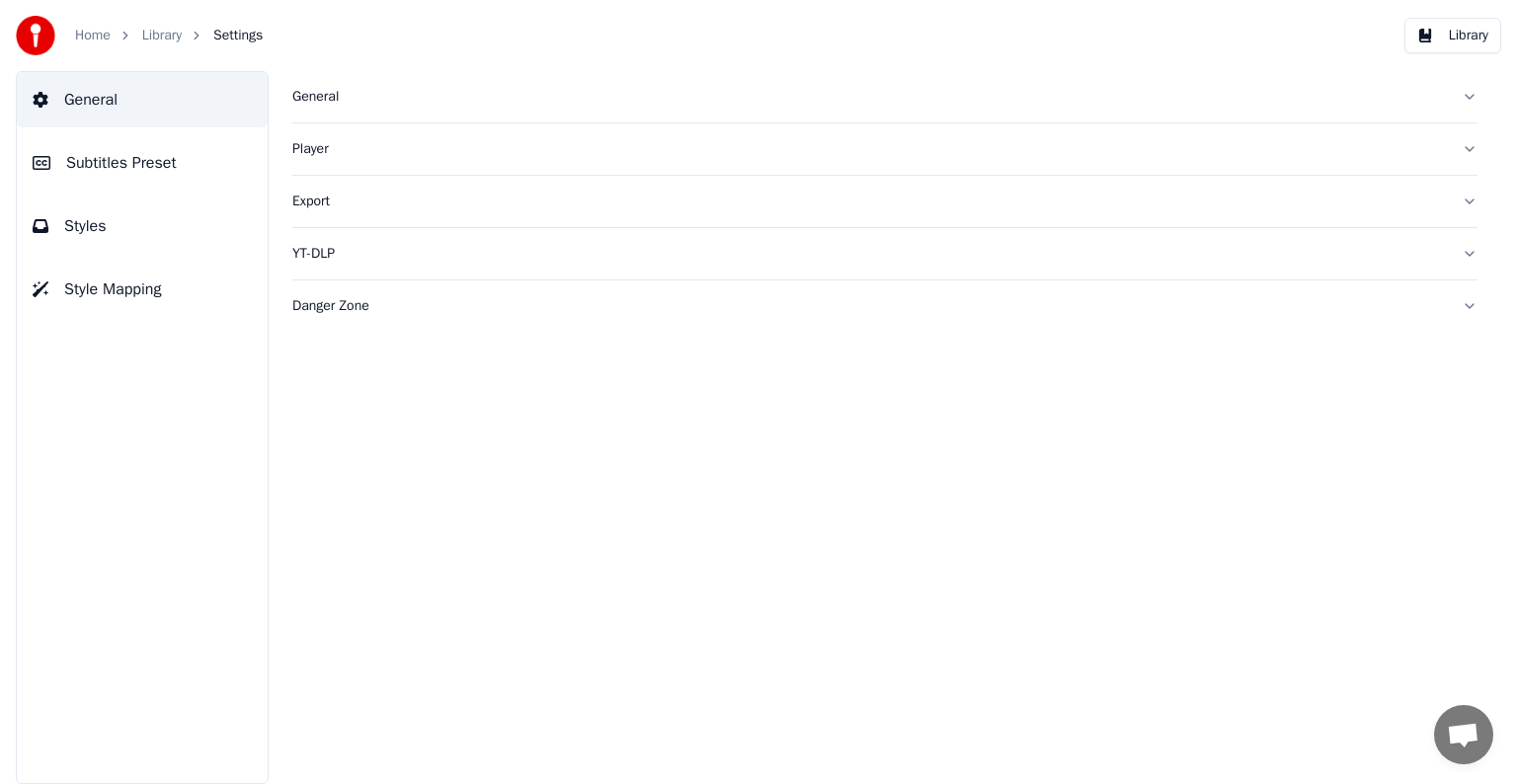click on "Subtitles Preset" at bounding box center [121, 163] 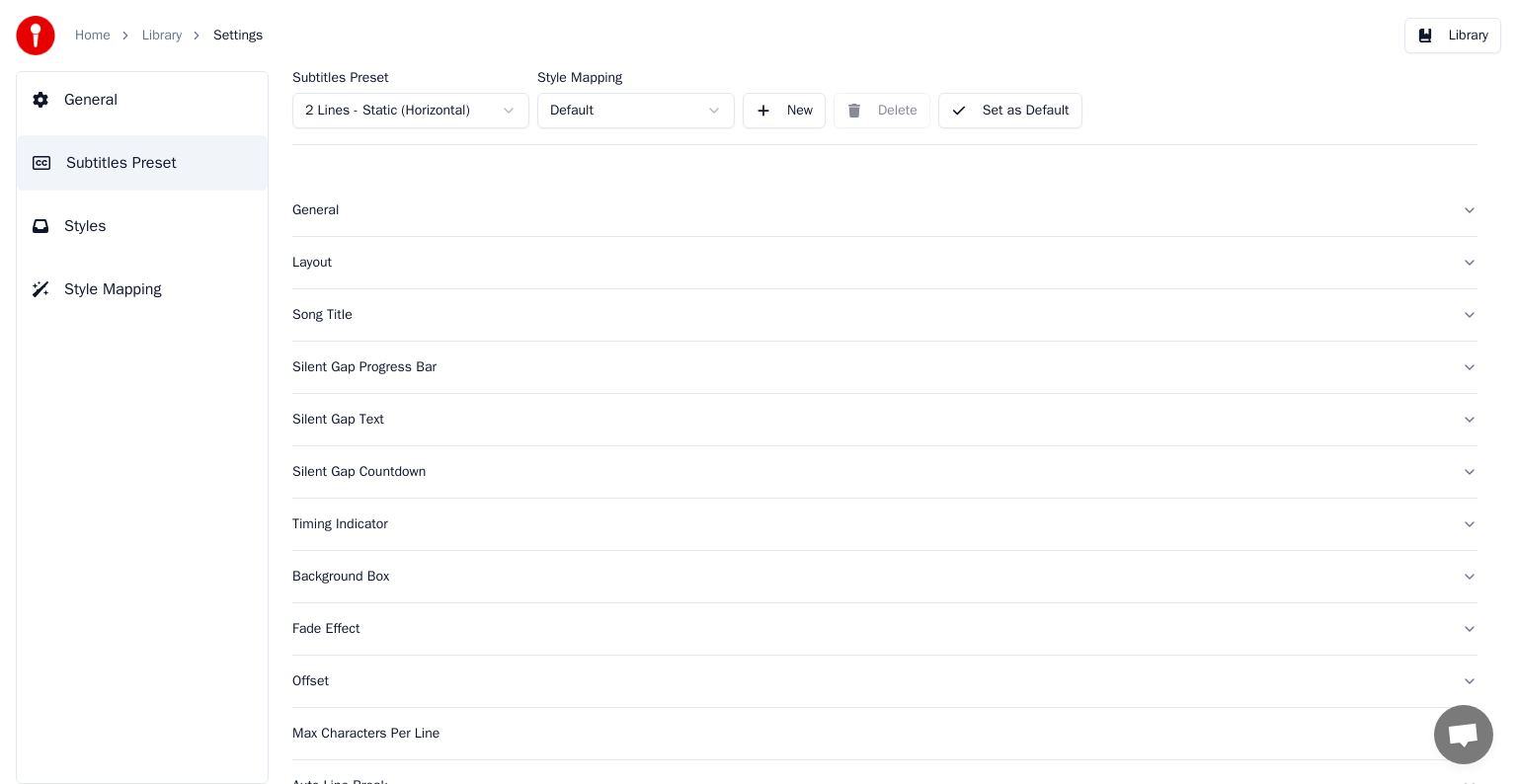 click on "Home Library Settings Library General Subtitles Preset Styles Style Mapping Subtitles Preset 2 Lines - Static (Horizontal) Style Mapping Default New Delete Set as Default General Layout Song Title Silent Gap Progress Bar Silent Gap Text Silent Gap Countdown Timing Indicator Background Box Fade Effect Offset Max Characters Per Line Auto Line Break Advanced Settings Chat [FIRST] from Youka Desktop More channels Continue on Email Network offline. Reconnecting... No messages can be received or sent for now. Youka Desktop Hello! How can I help you?  [DAY_OF_WEEK], [DAY] [MONTH] Hi! I'Its me again. The lyrics are not appearing. Even editing to add lyrics again, it's not appearing. I already spent 22 credits for this please check [MONTH]/[DAY]/[YEAR] [DAY_OF_WEEK], [DAY] [MONTH] [FIRST] Hey, credits should refunded automatically in case of failure, please let me check [MONTH]/[DAY]/[YEAR] yeah but credits are used again in adding the lyrics in the song that supposed to be good in the first place [MONTH]/[DAY]/[YEAR] Read [FIRST] I added 22 more credits to your account. [MONTH]/[DAY]/[YEAR]" at bounding box center (758, 392) 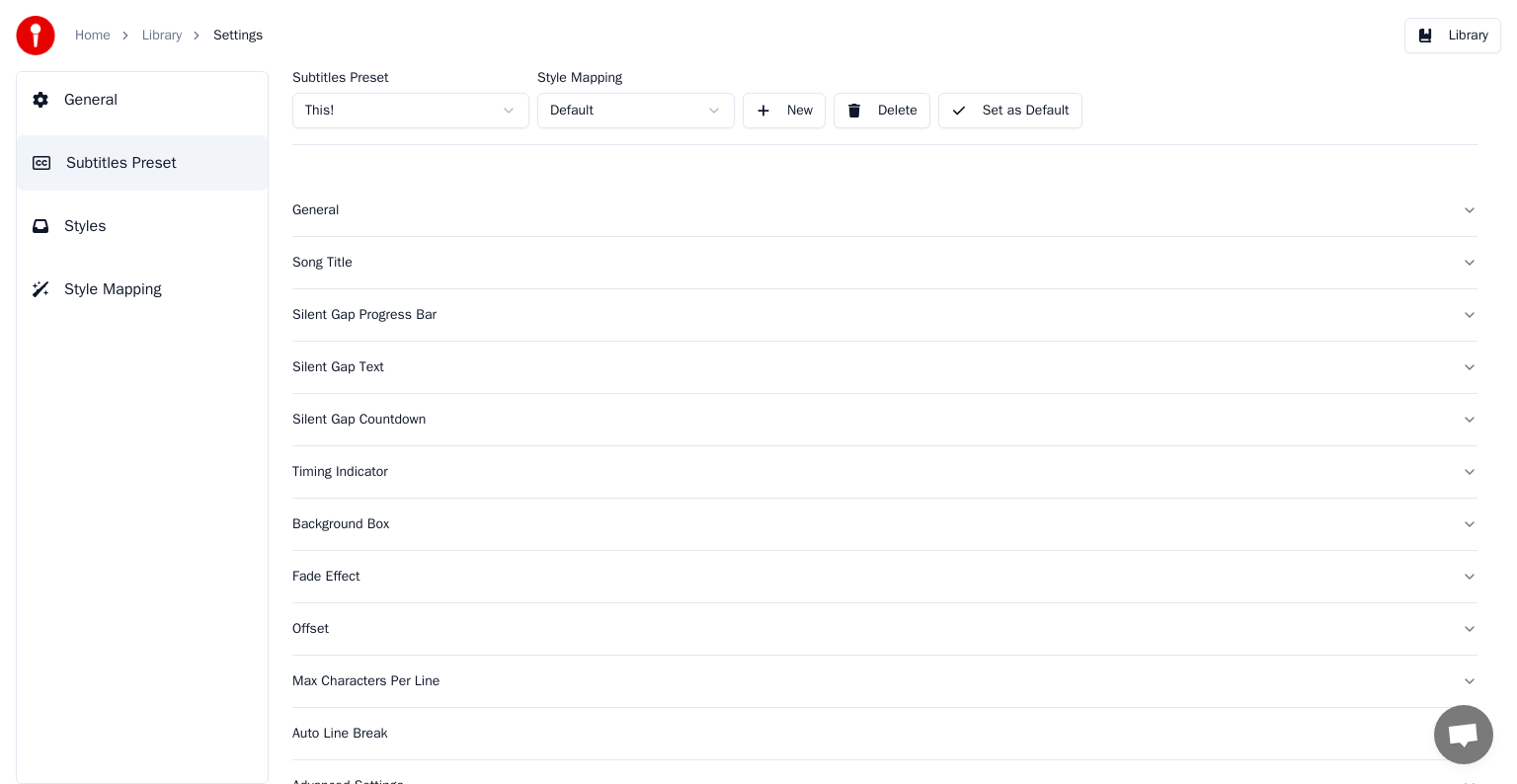 click on "Silent Gap Progress Bar" at bounding box center (869, 315) 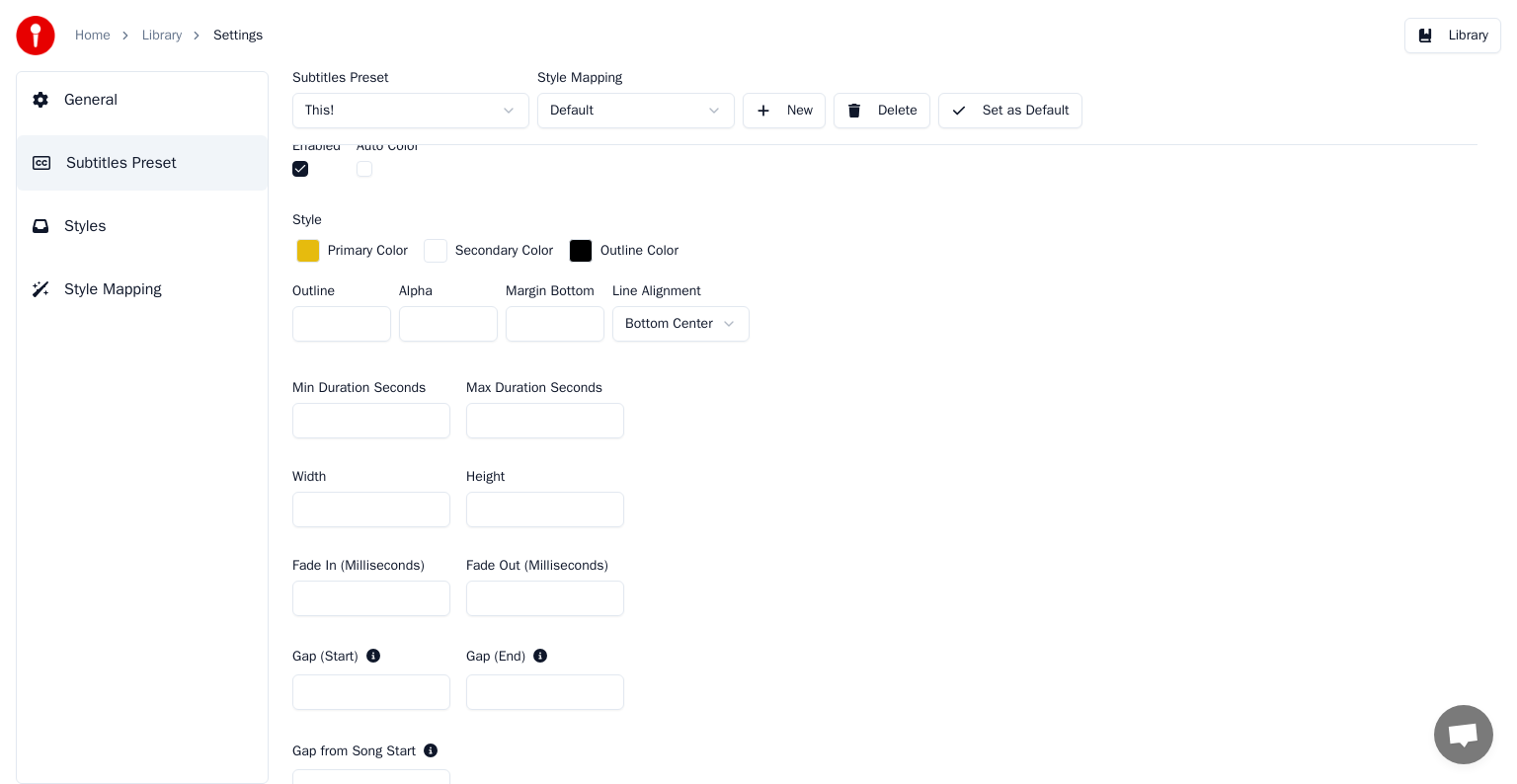 scroll, scrollTop: 592, scrollLeft: 0, axis: vertical 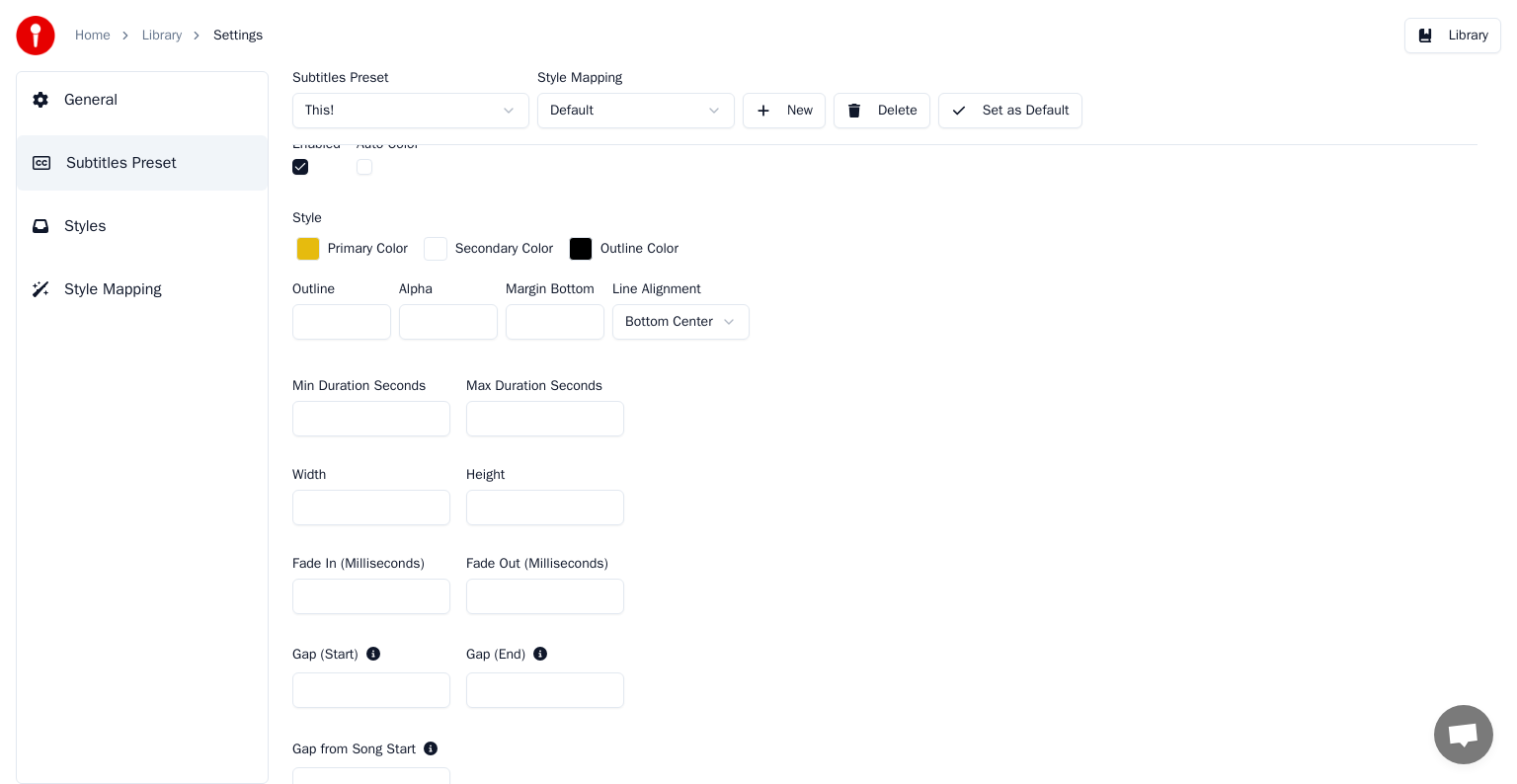 click on "**" at bounding box center (371, 419) 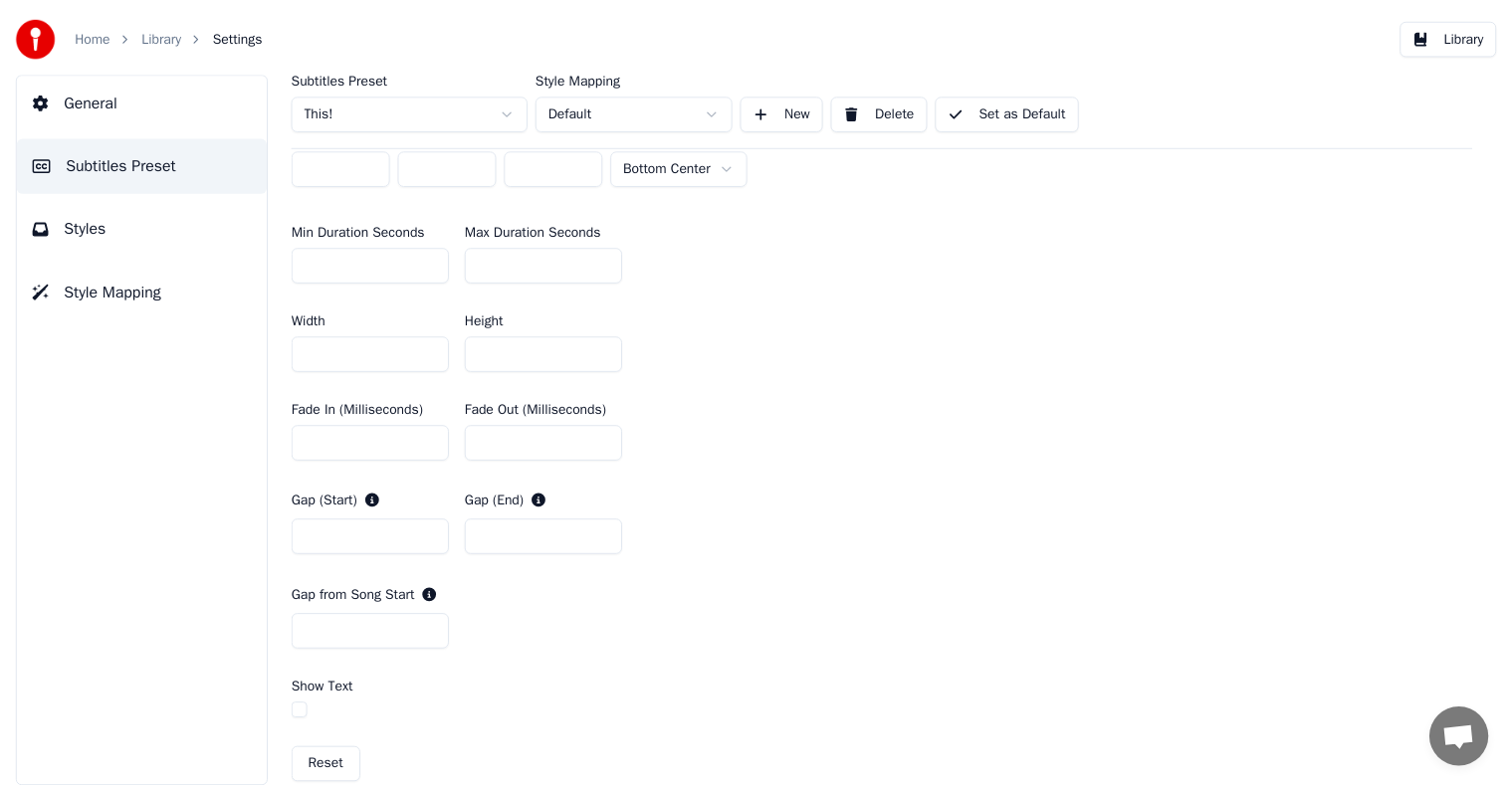 scroll, scrollTop: 796, scrollLeft: 0, axis: vertical 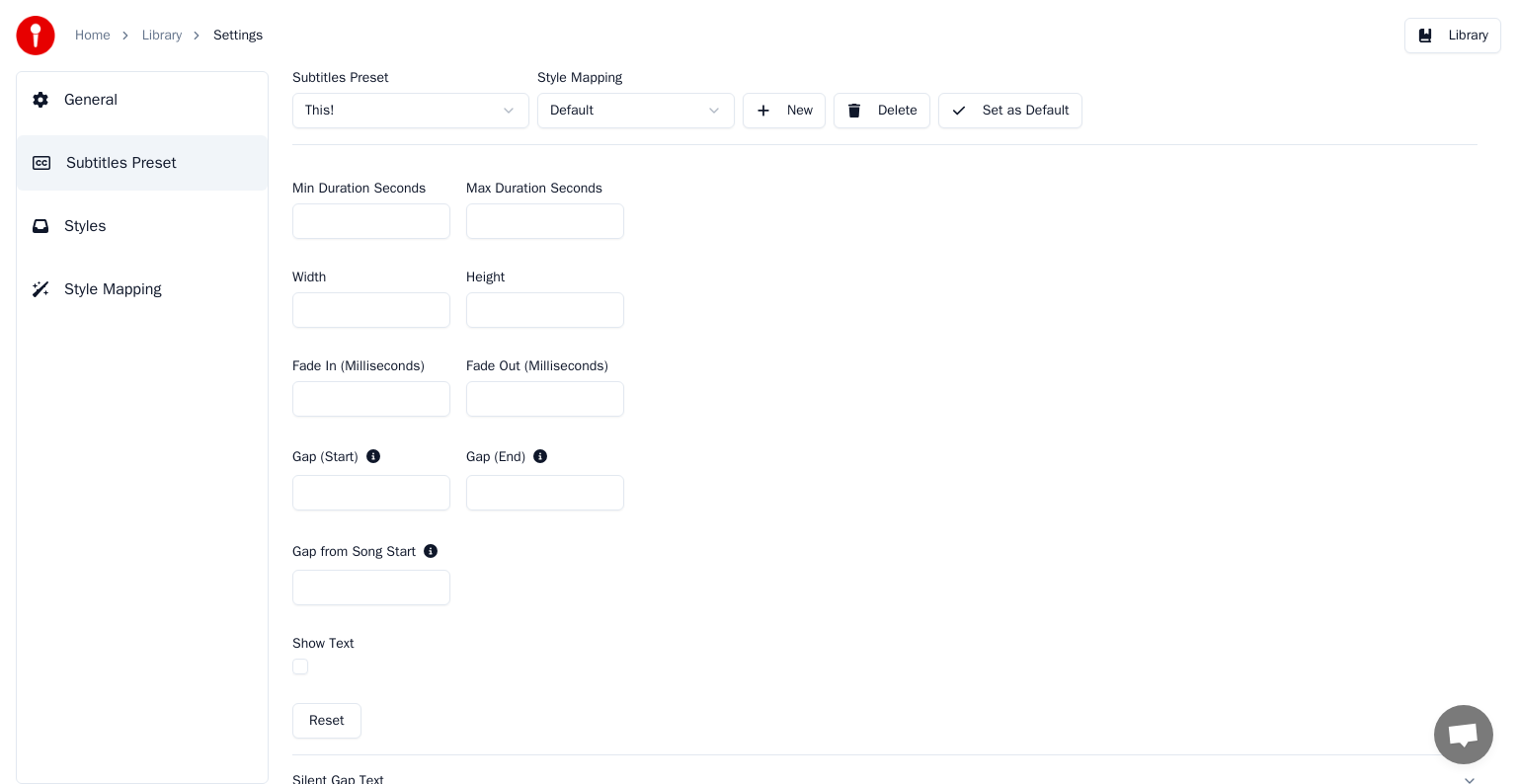 type on "*" 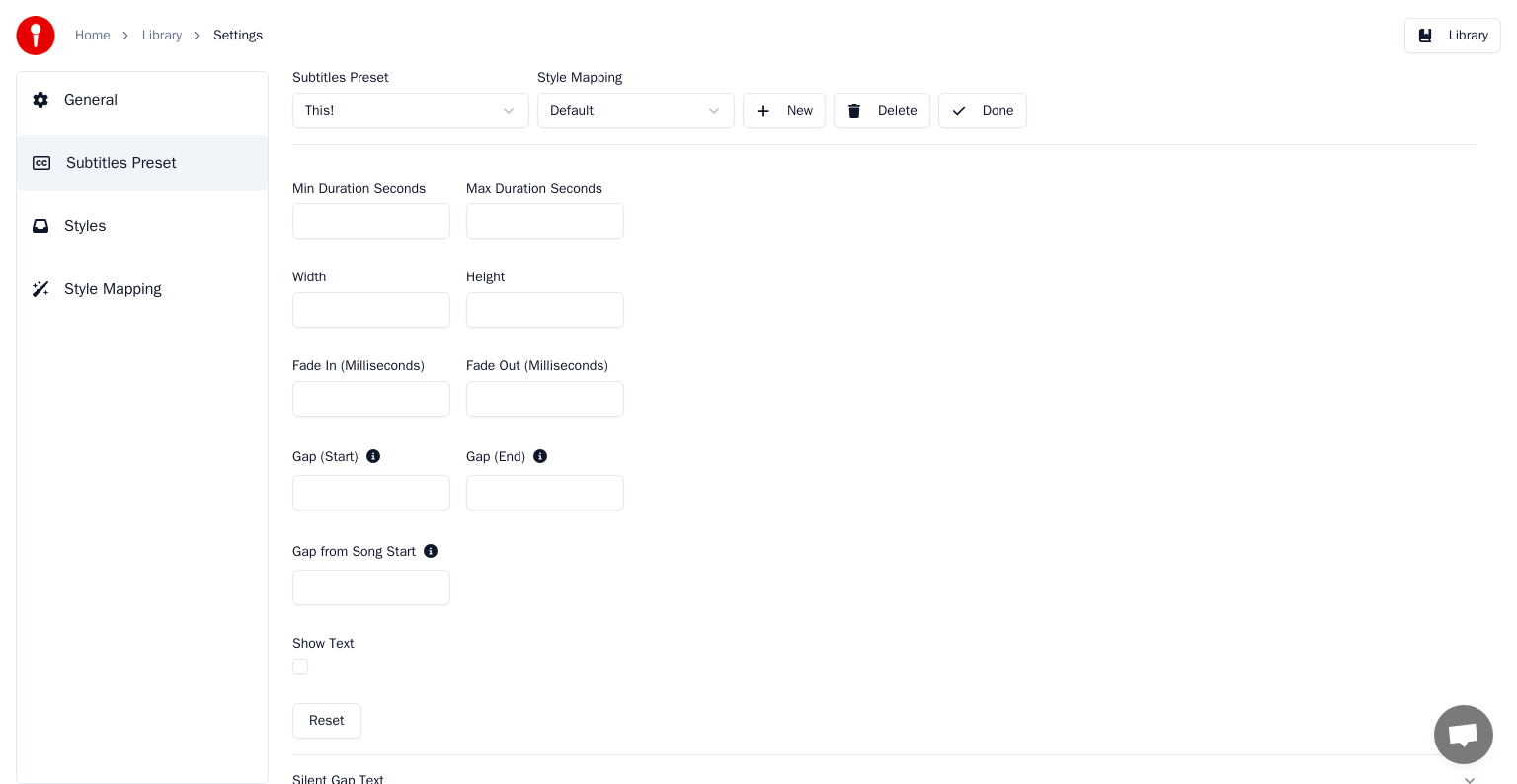 click on "Library" at bounding box center (162, 36) 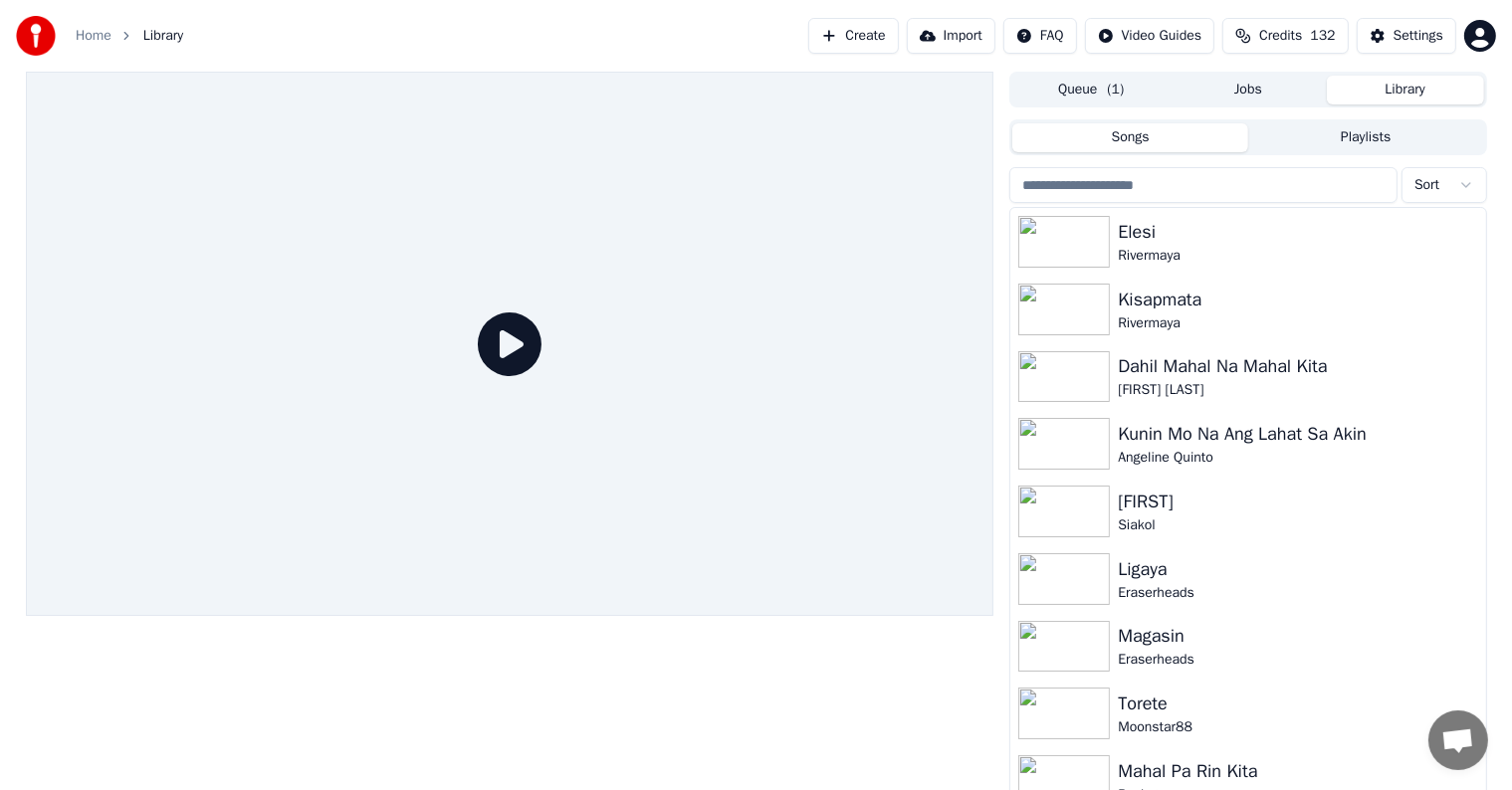 click at bounding box center [1203, 185] 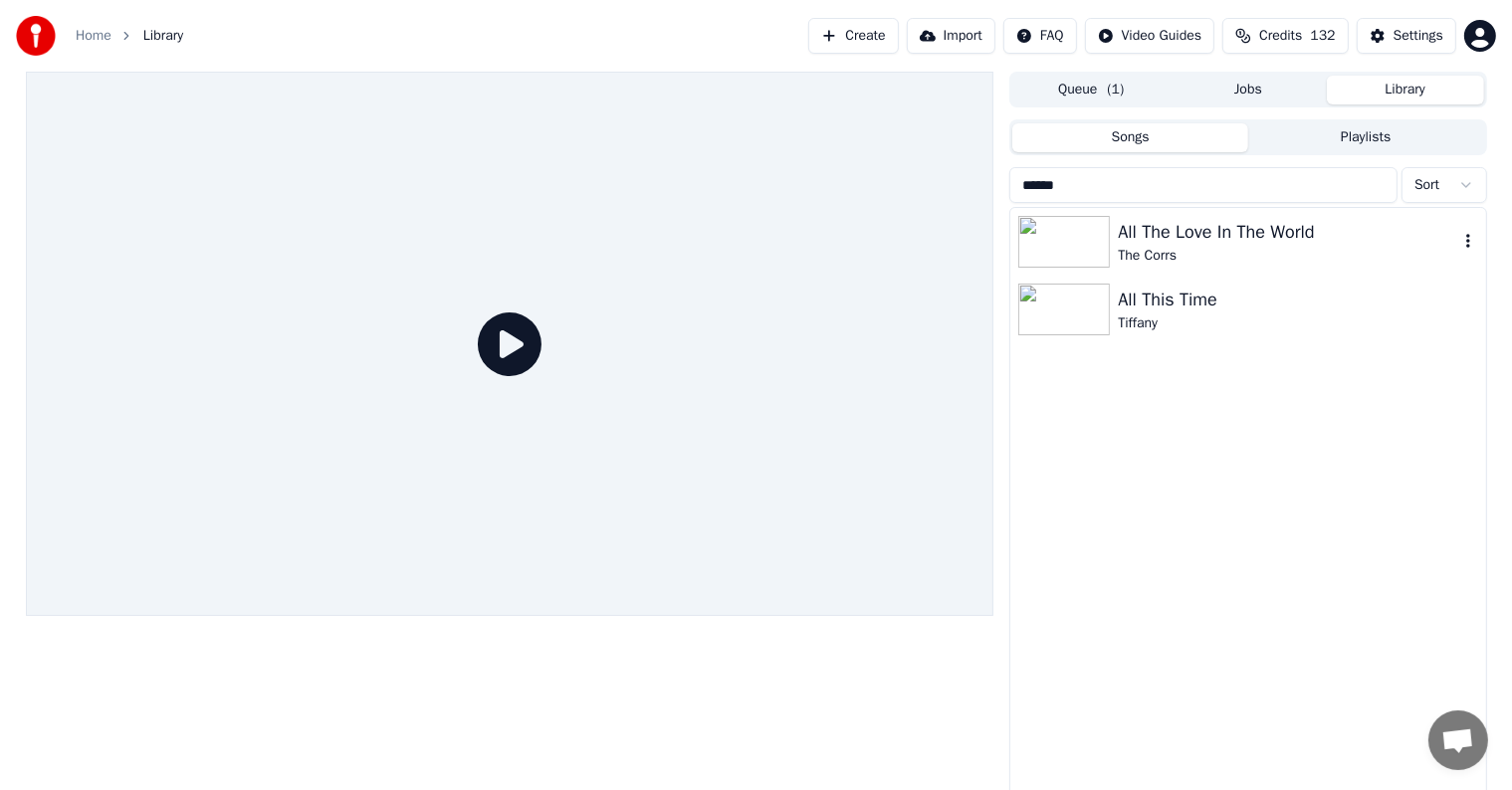 type on "******" 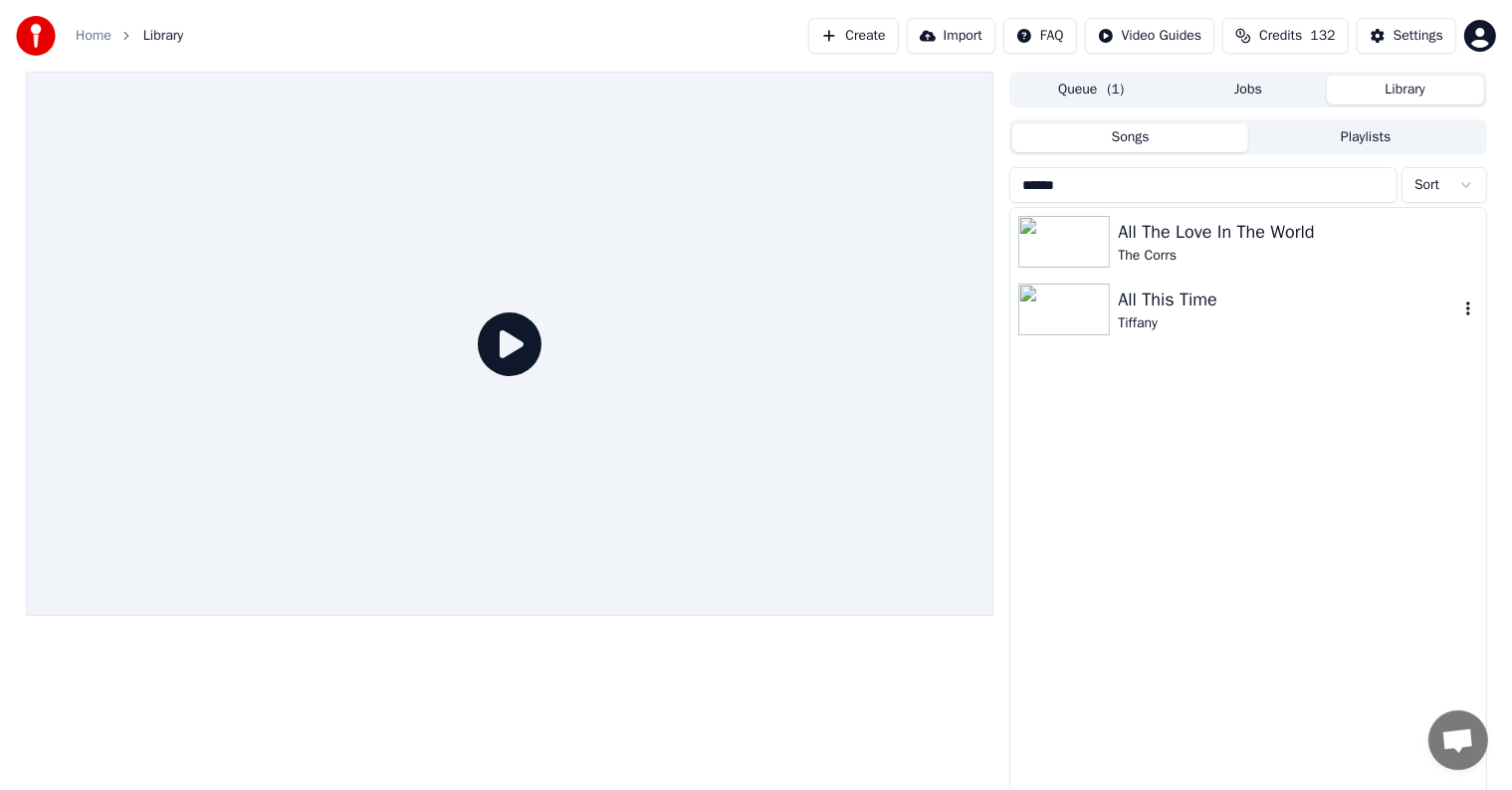 click on "All This Time" at bounding box center (1287, 299) 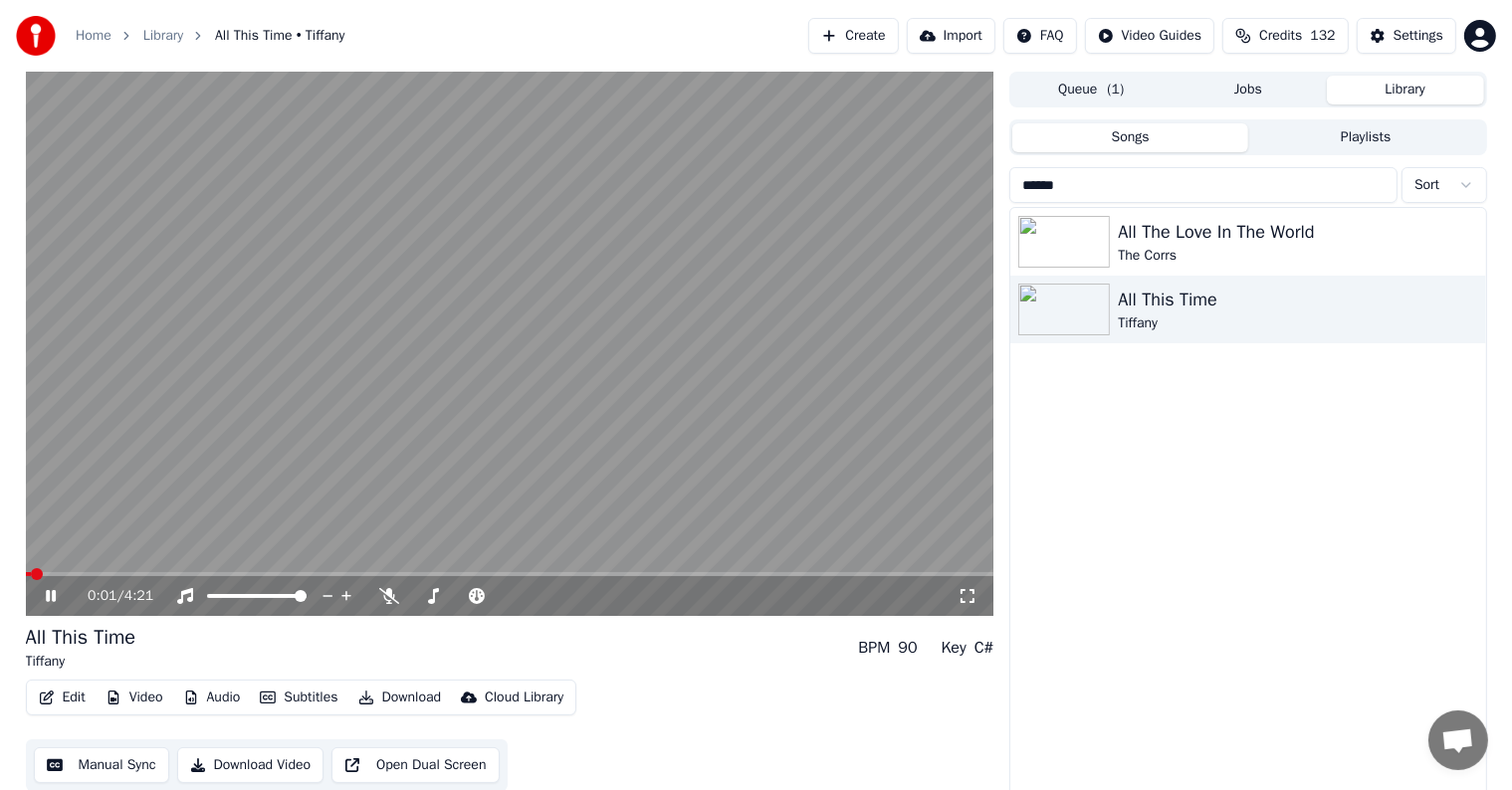 click at bounding box center (510, 574) 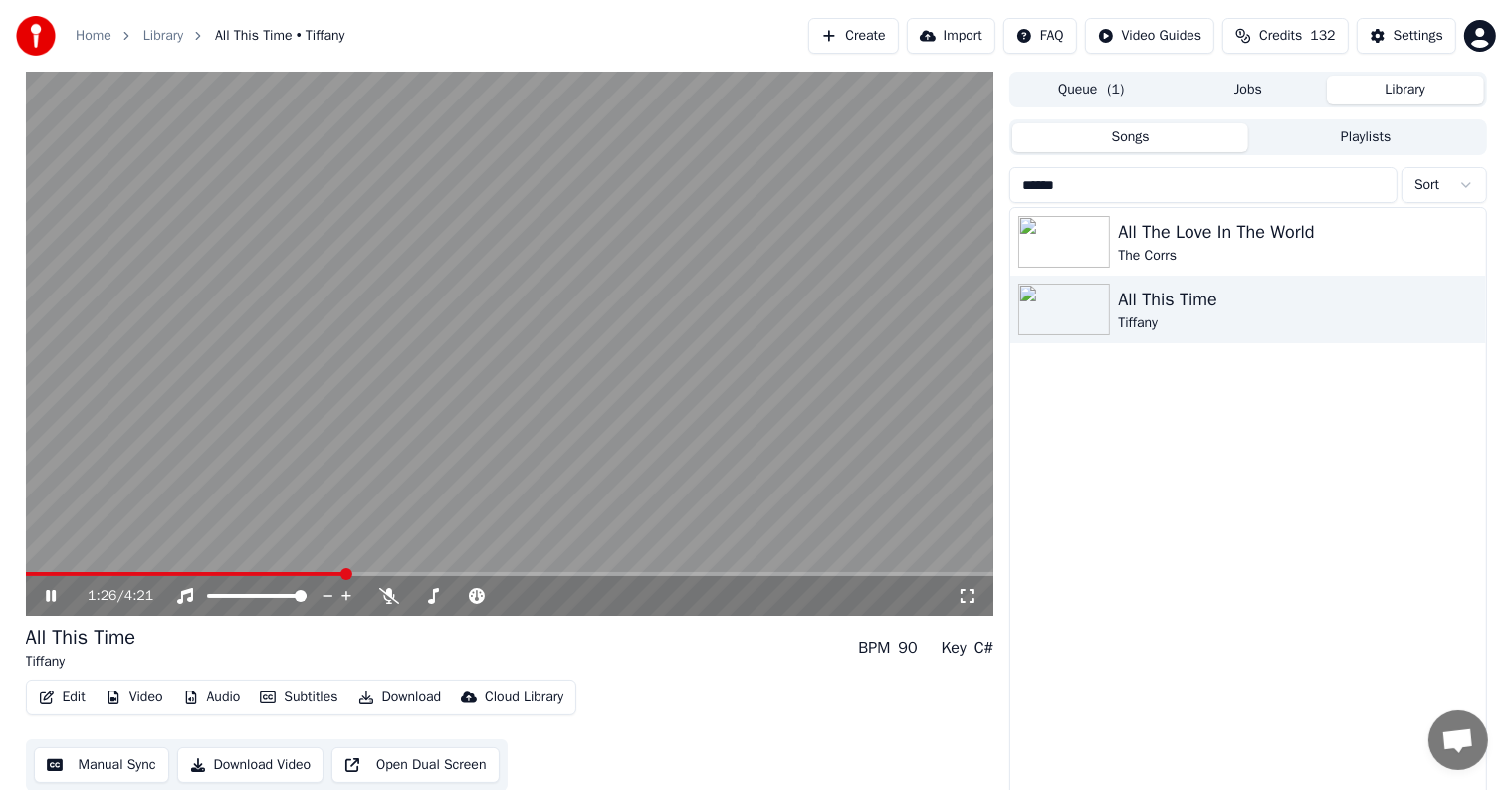 click at bounding box center (510, 574) 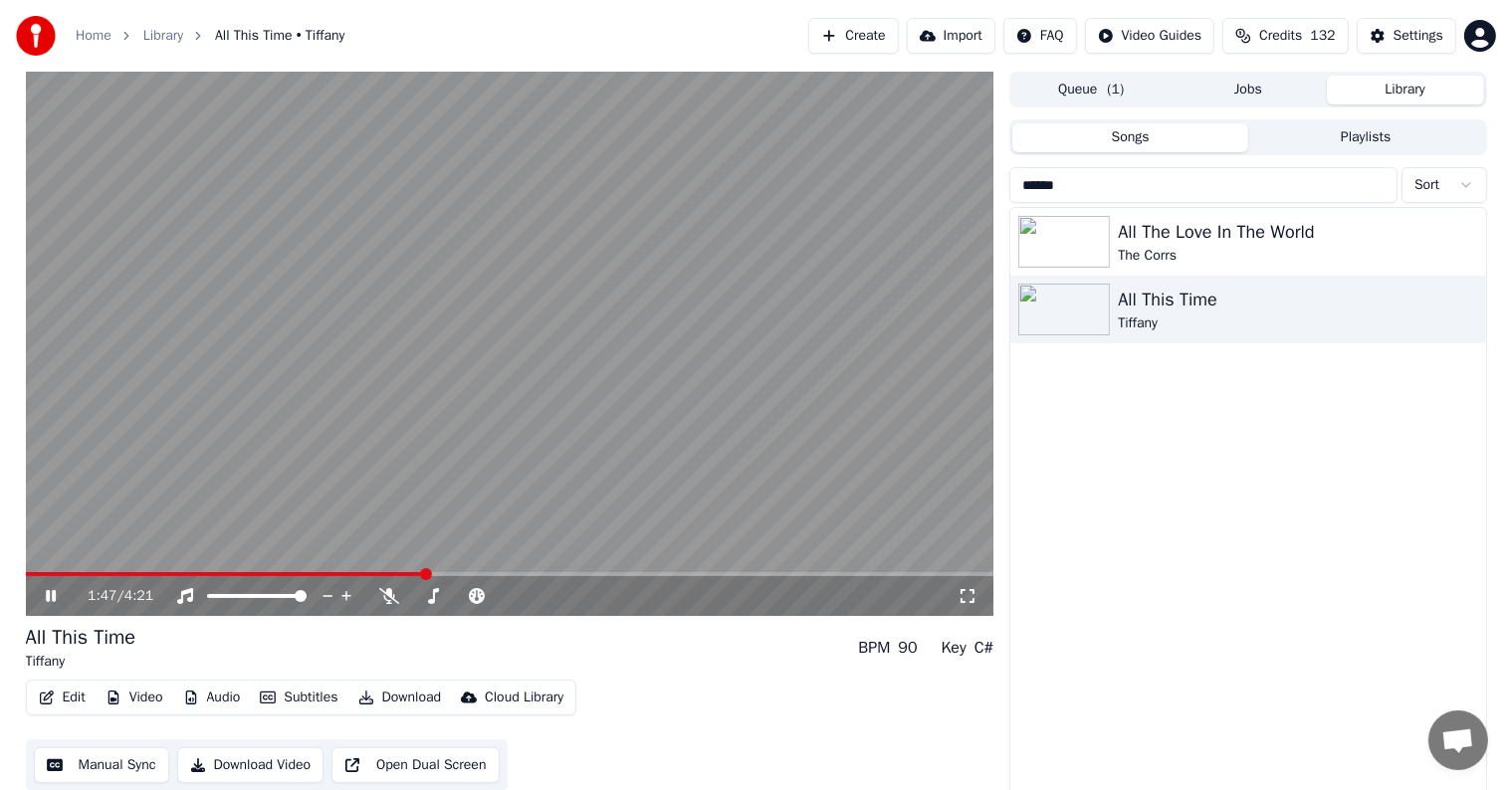 click at bounding box center (510, 343) 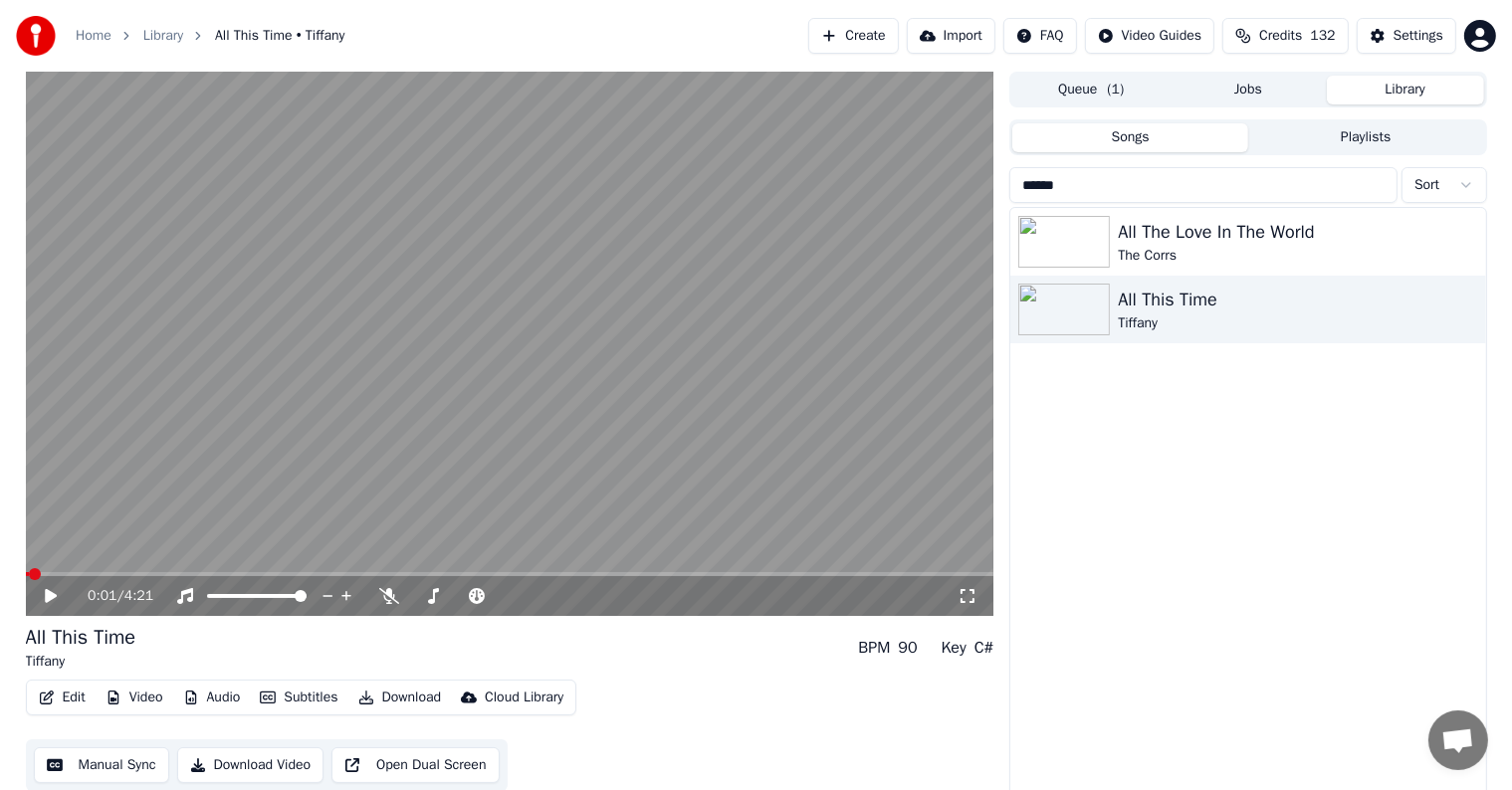 click at bounding box center (28, 574) 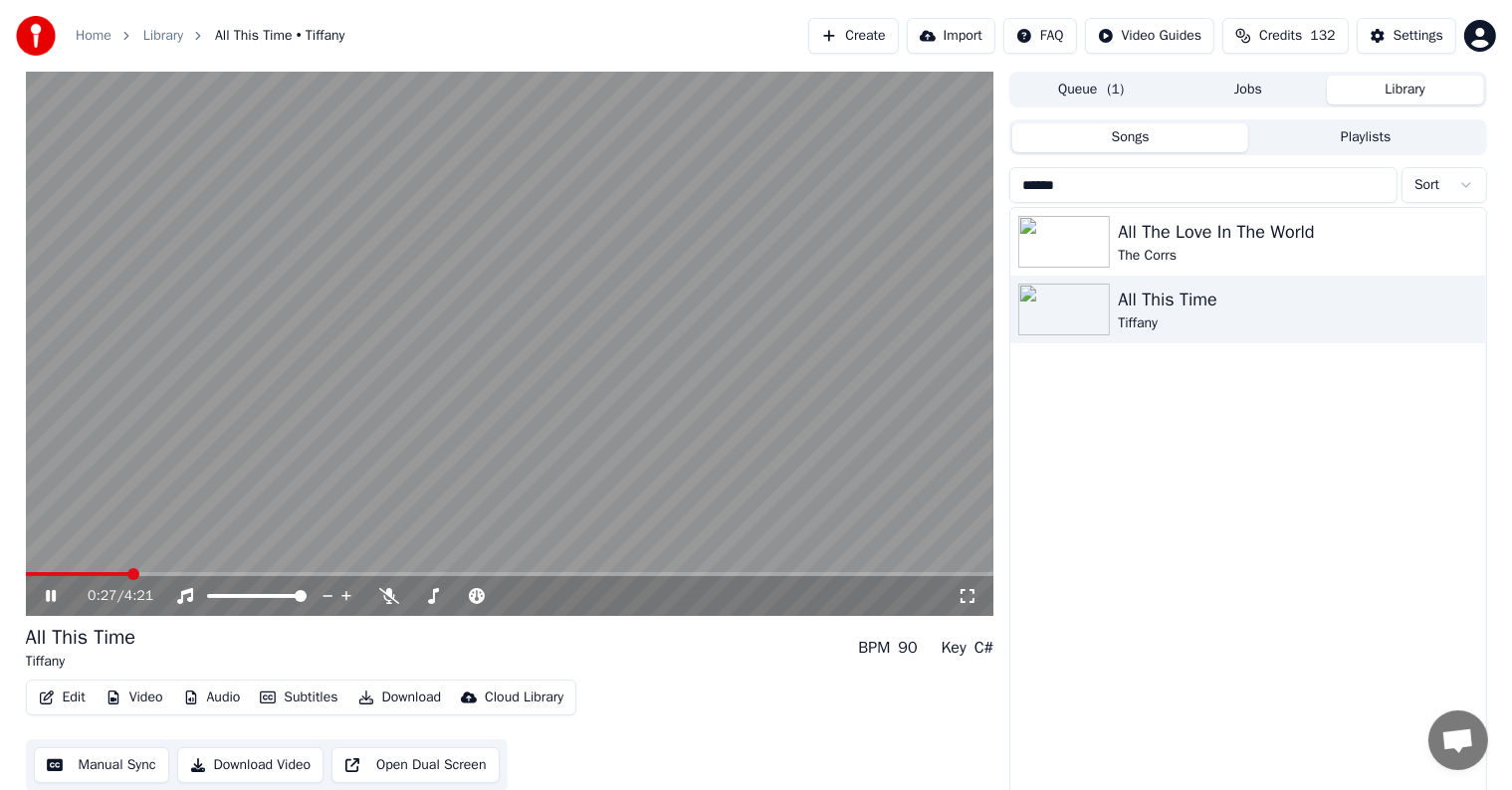 click 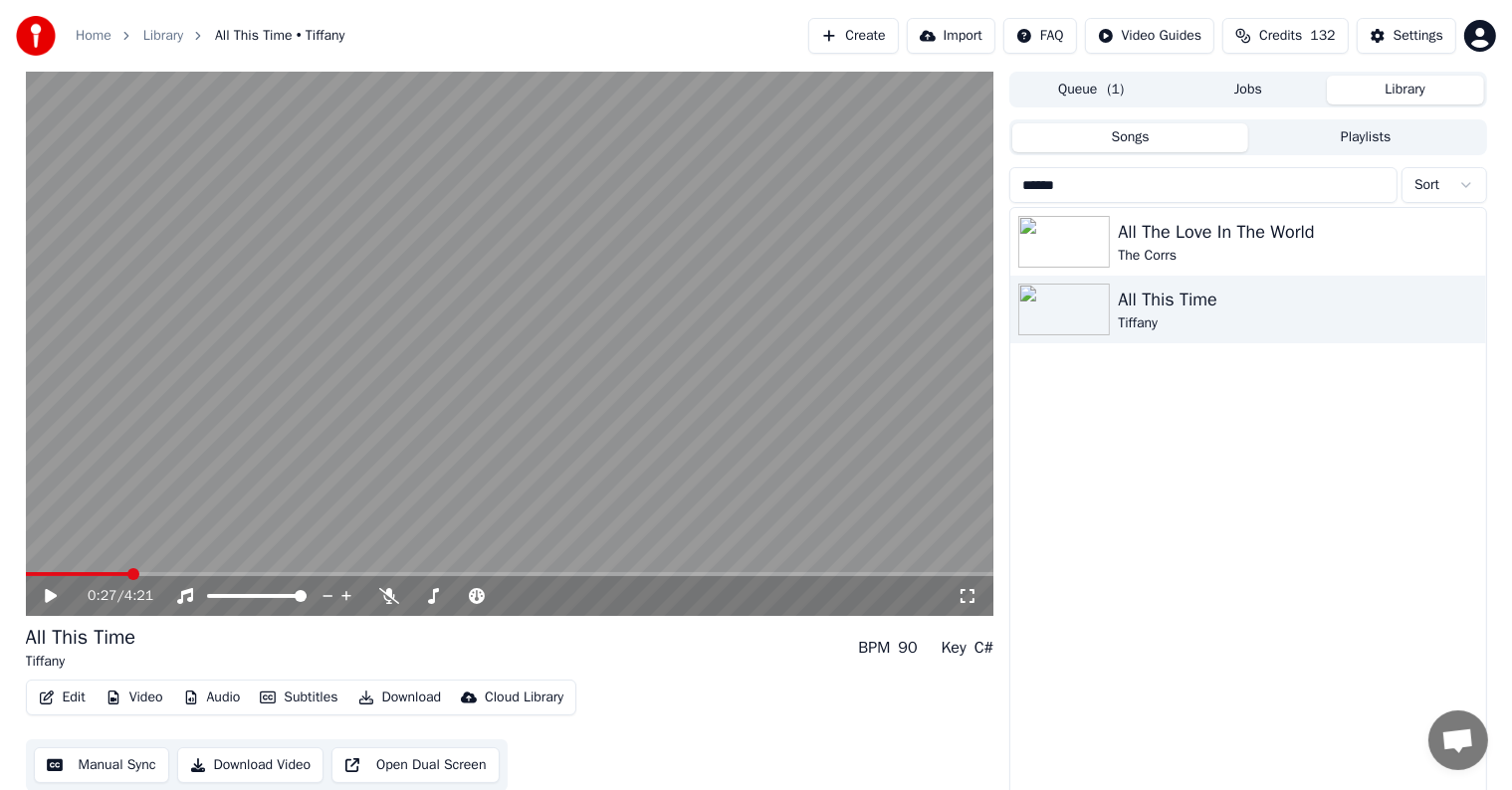 click on "Manual Sync" at bounding box center [102, 765] 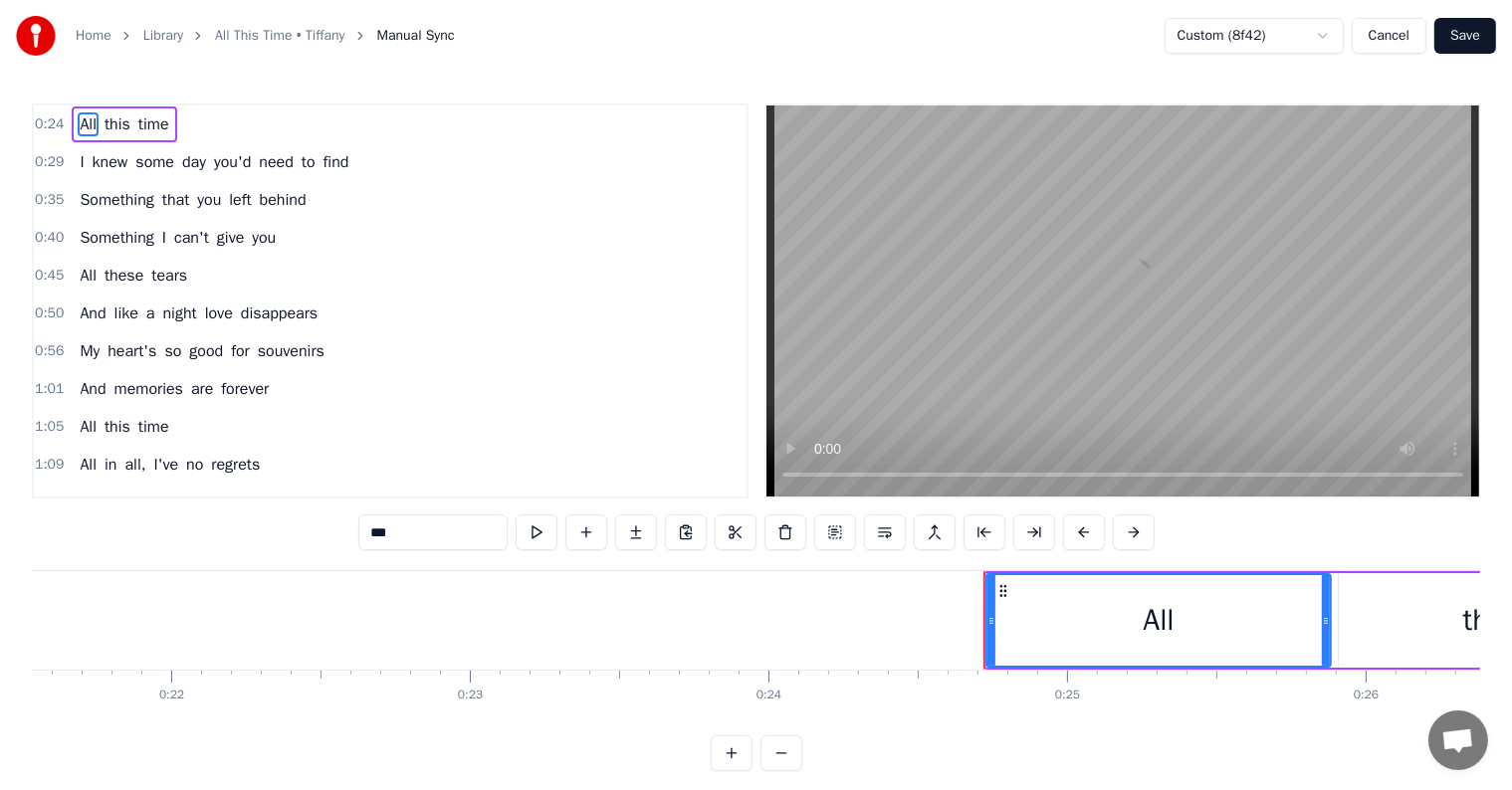 scroll, scrollTop: 0, scrollLeft: 7282, axis: horizontal 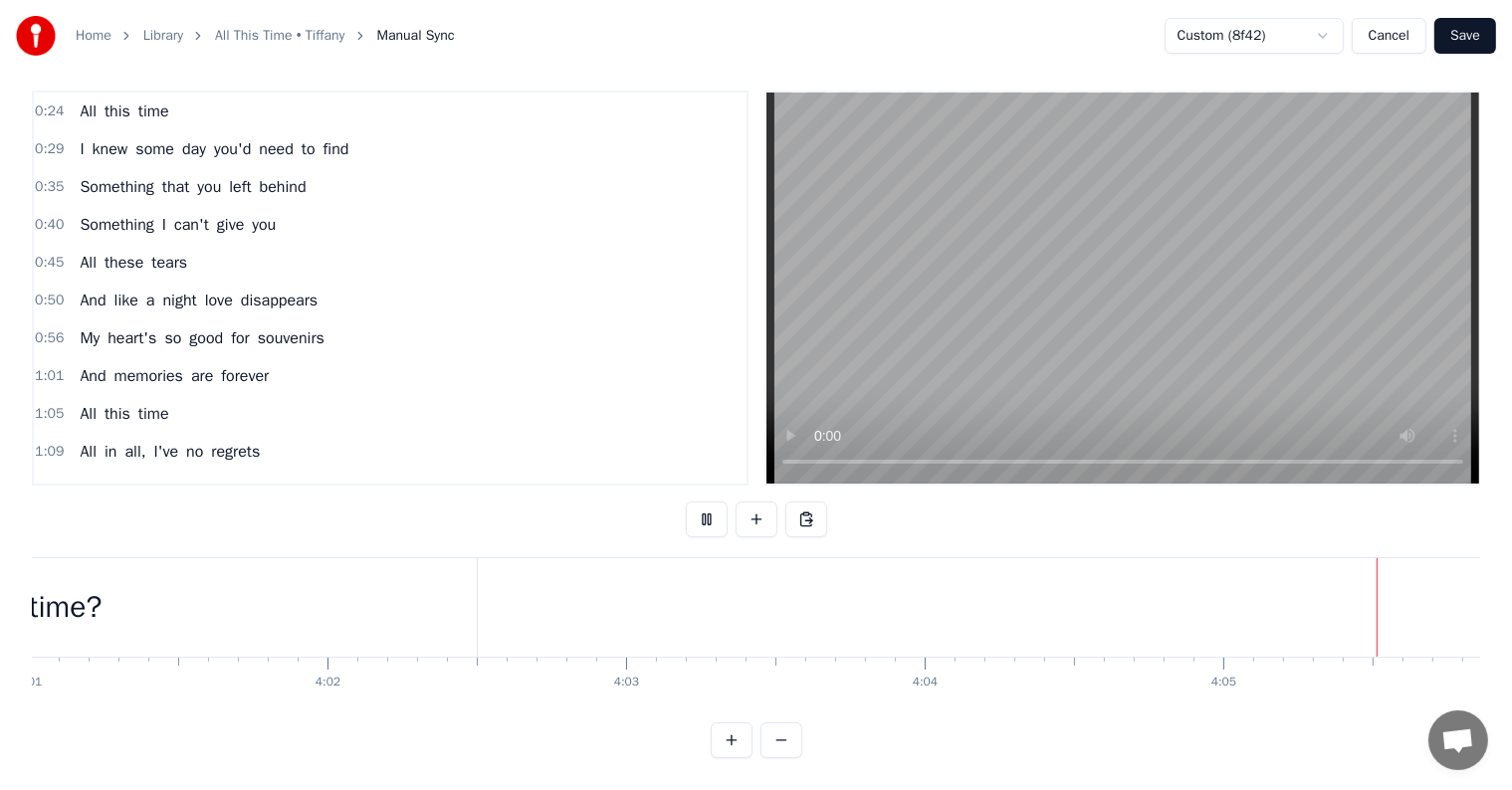 click on "Save" at bounding box center (1465, 36) 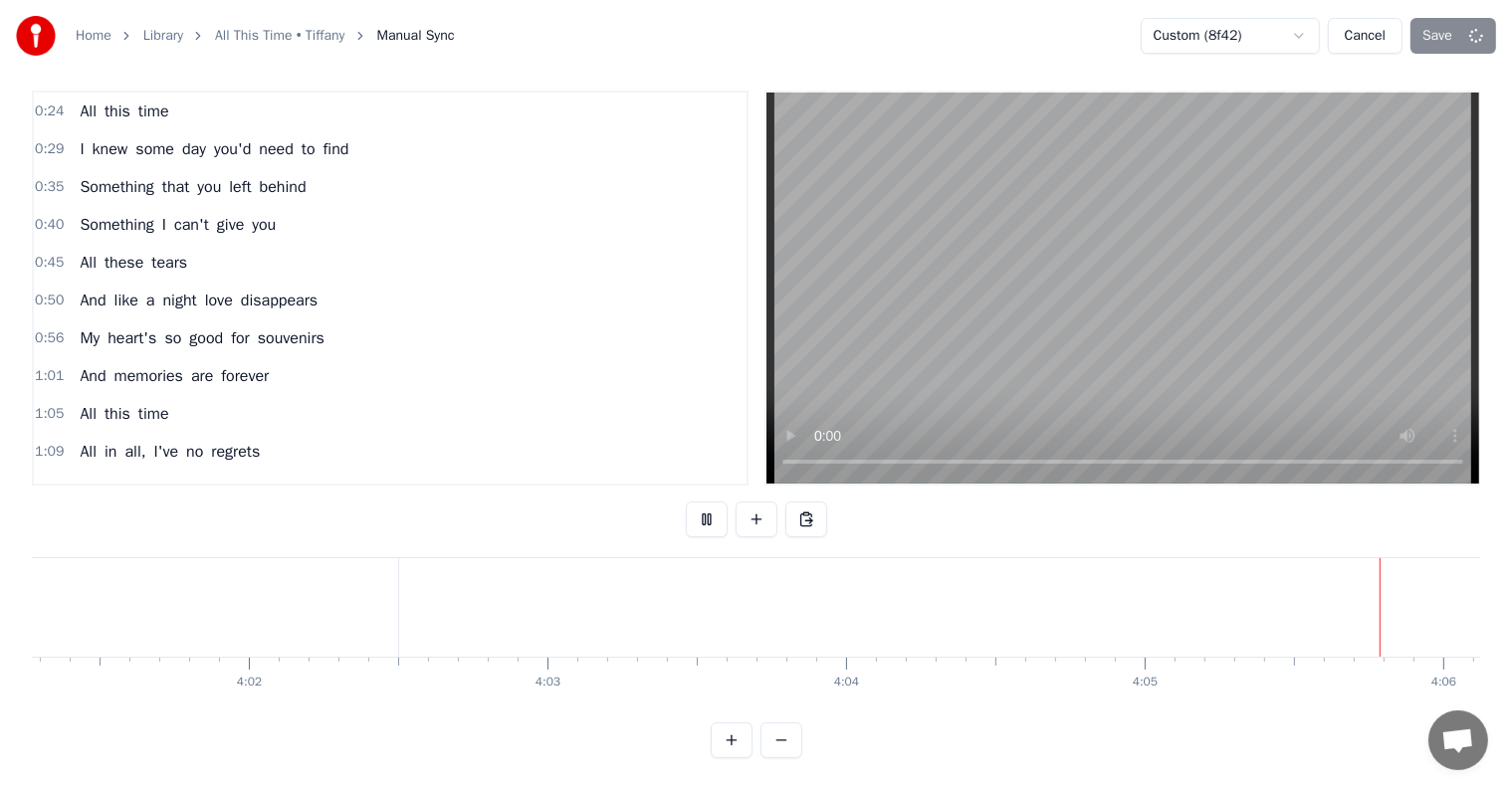 scroll, scrollTop: 9, scrollLeft: 0, axis: vertical 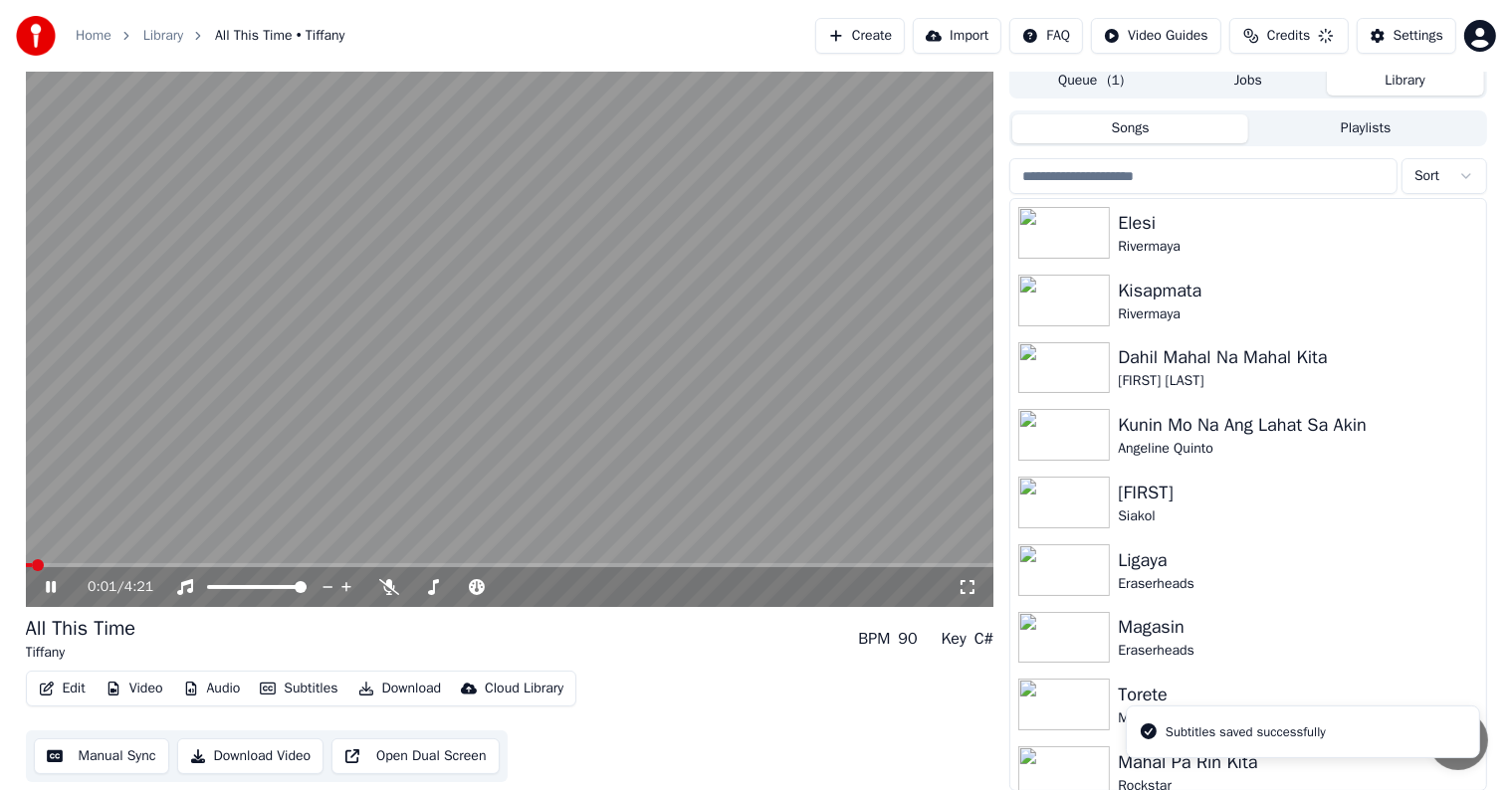 click at bounding box center [1203, 176] 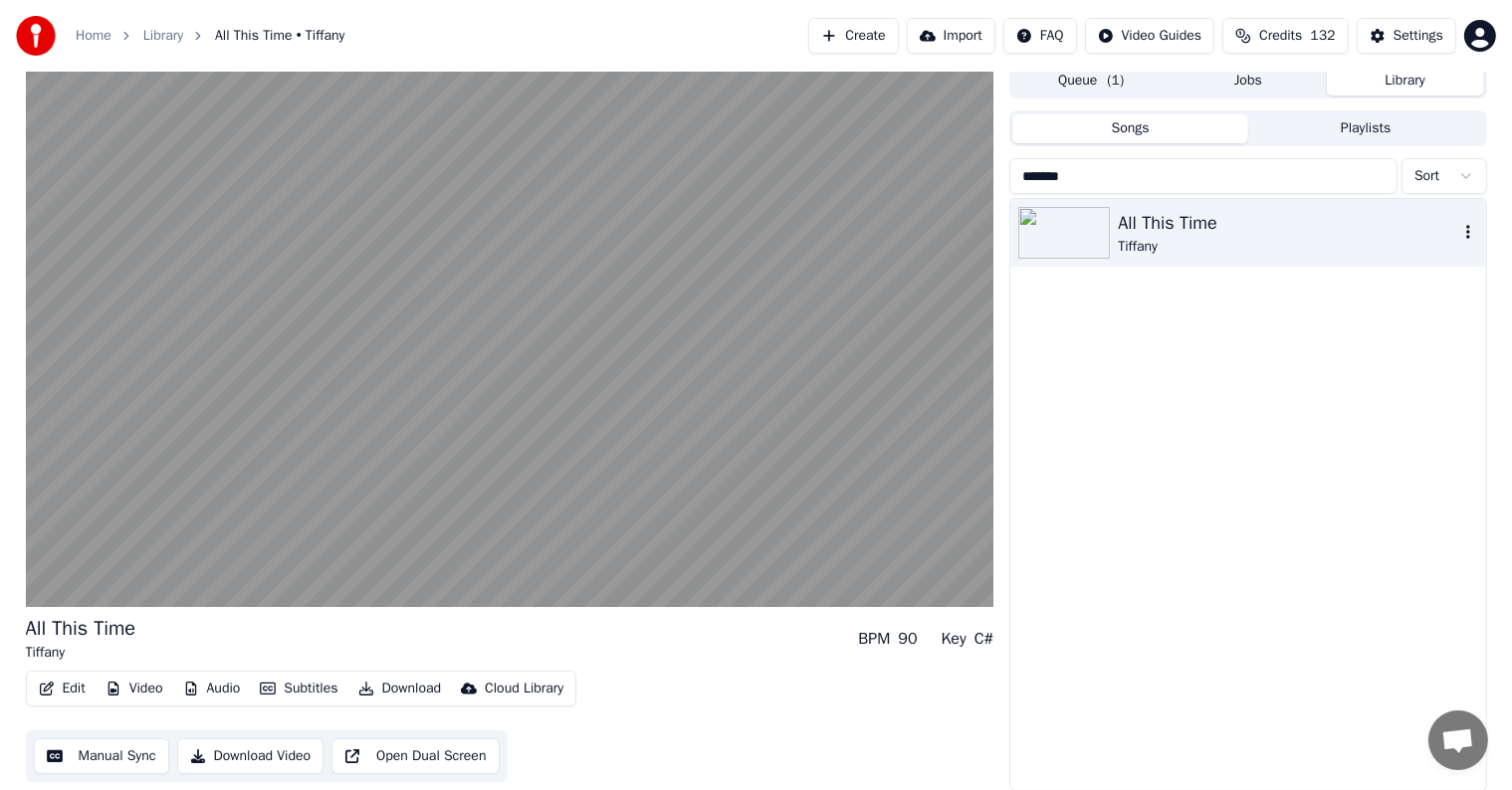 type on "*******" 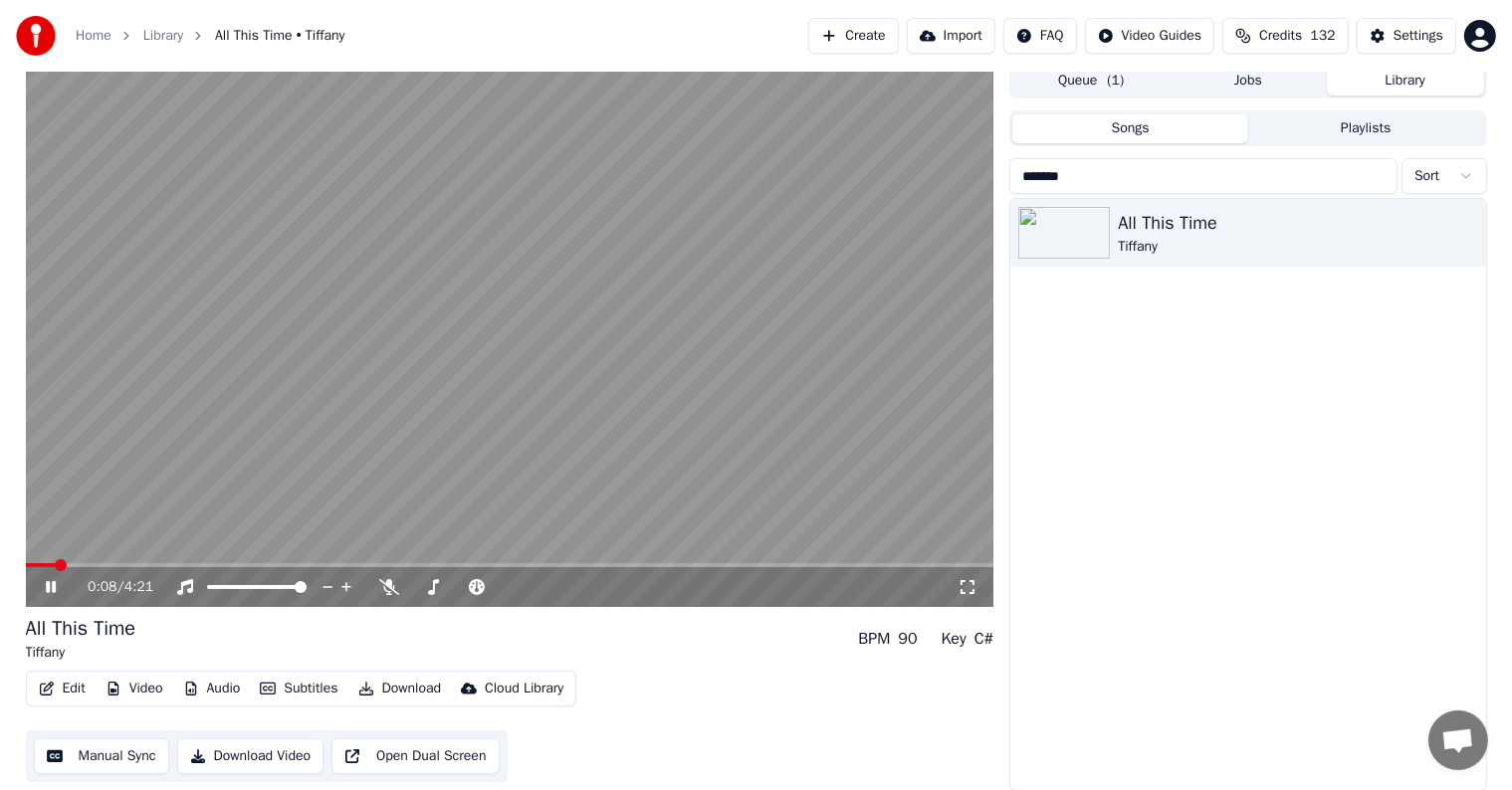 click 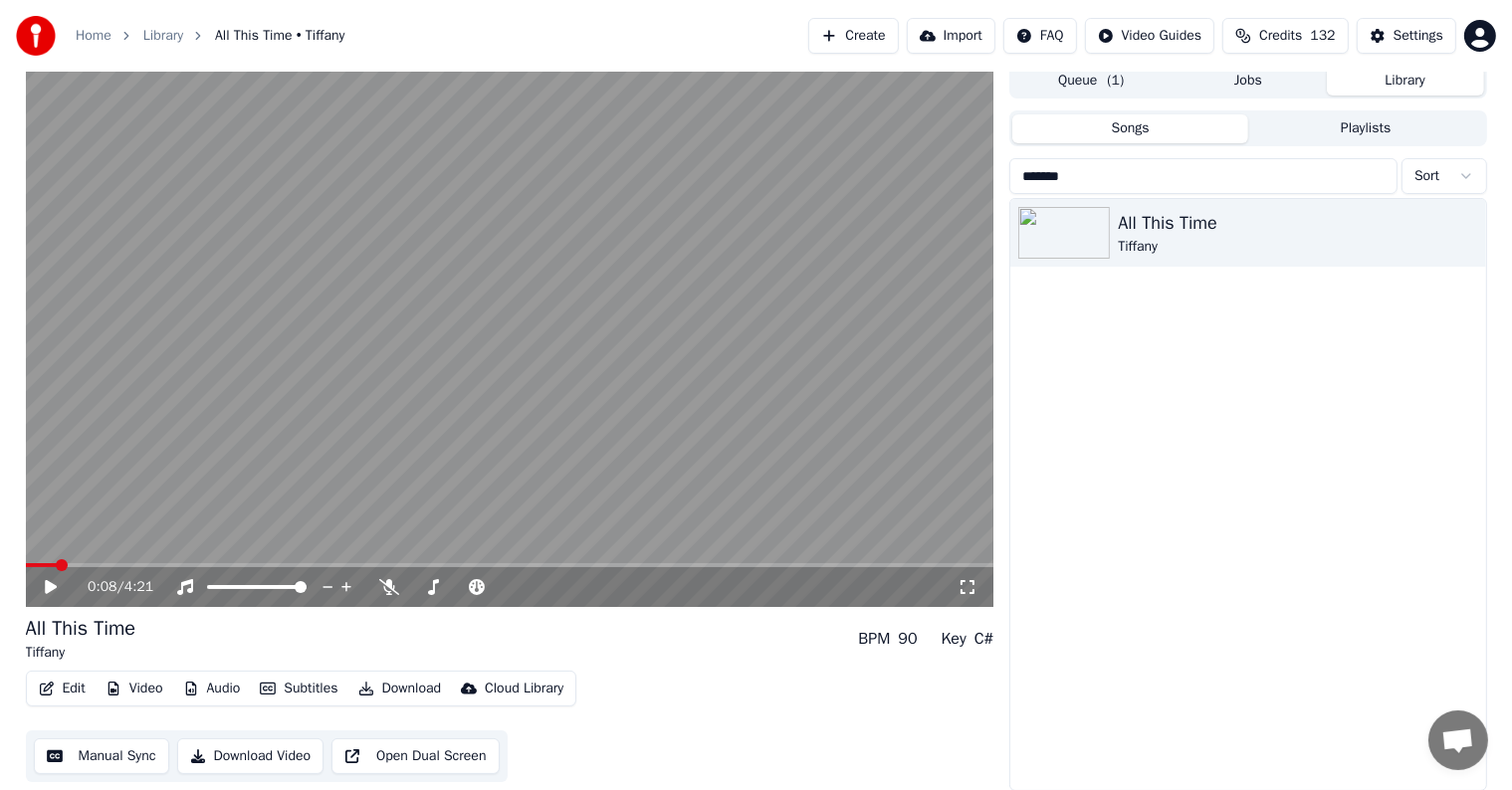 click 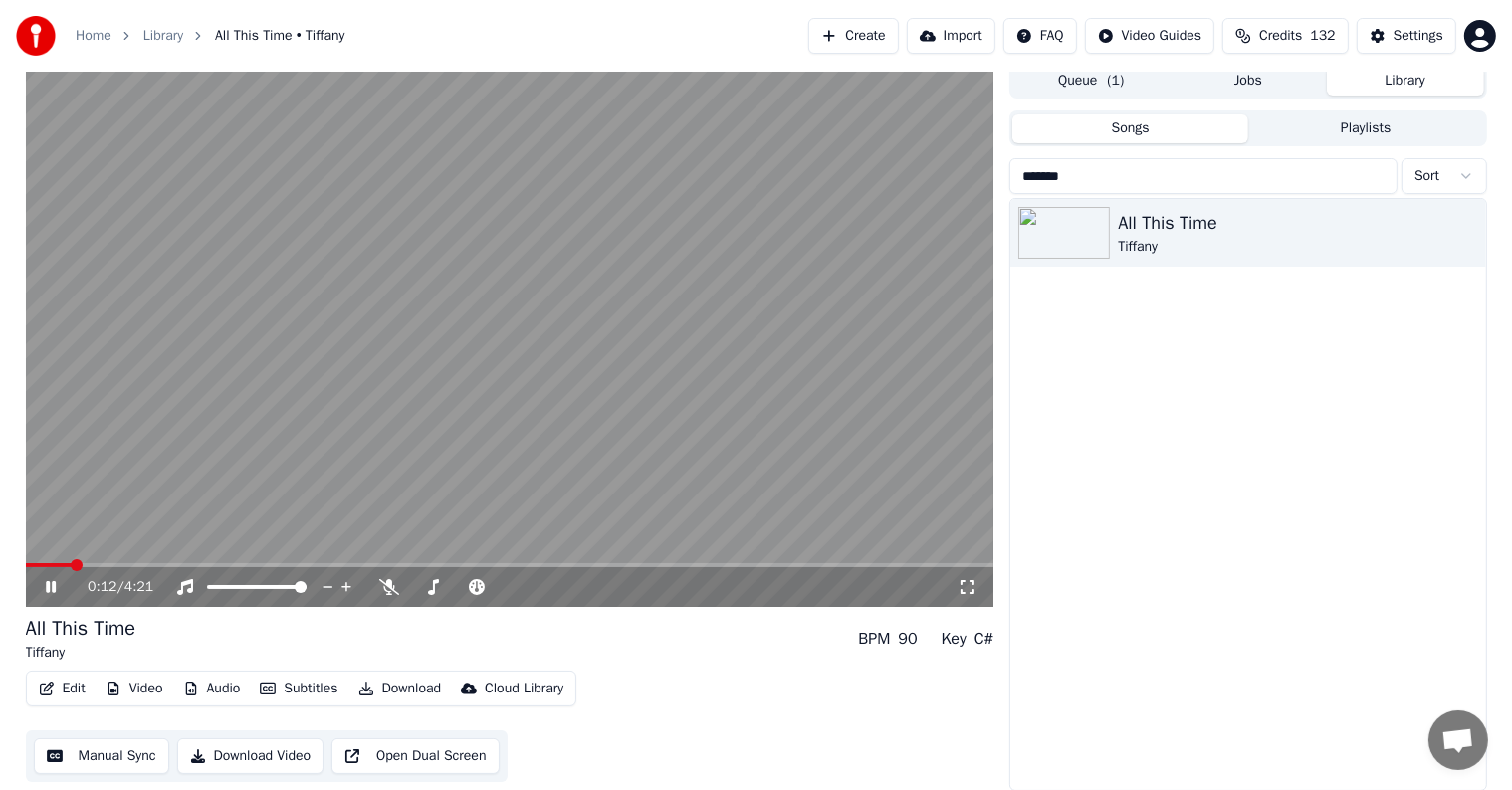 click 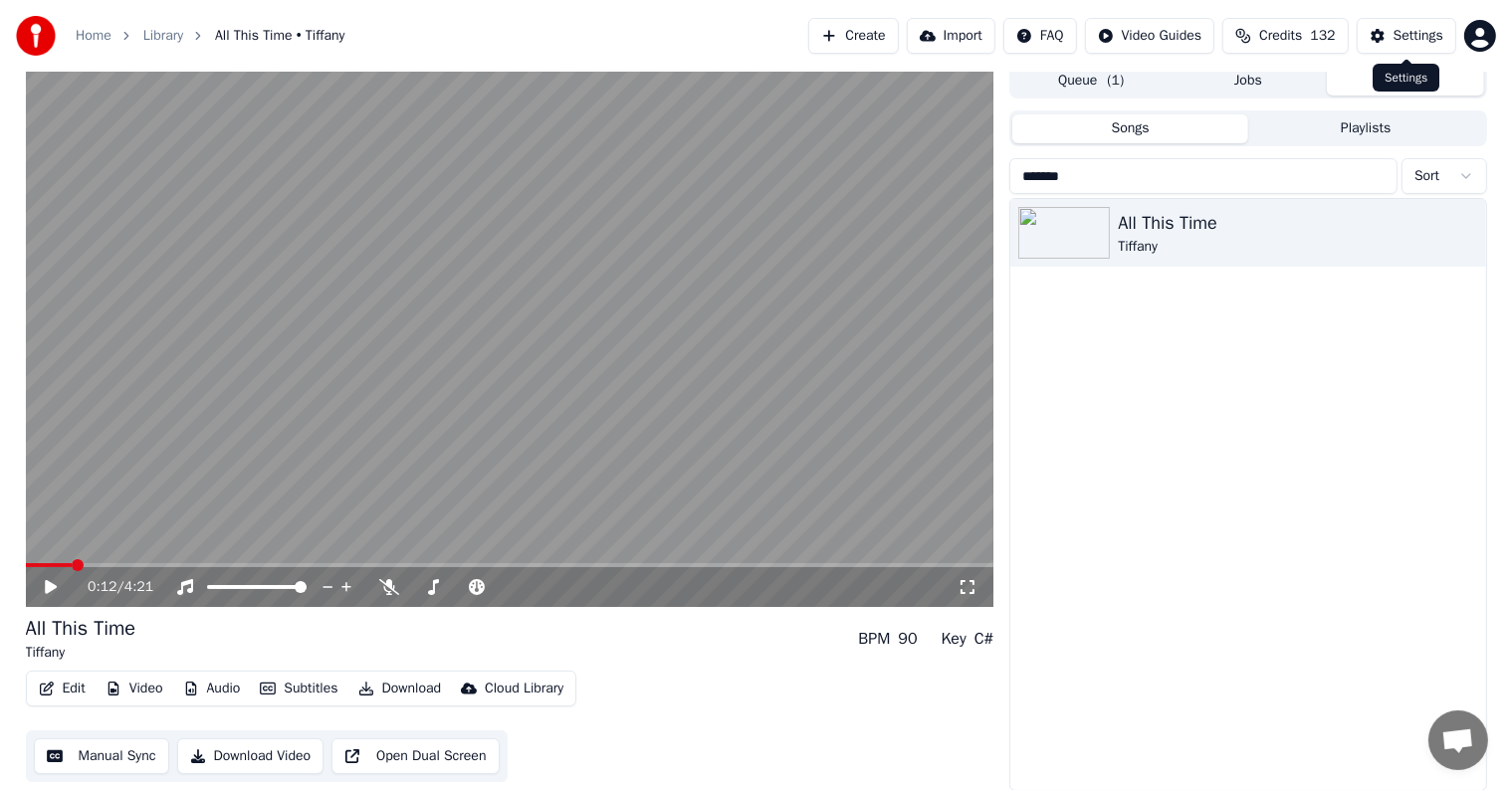 click on "Settings" at bounding box center [1406, 36] 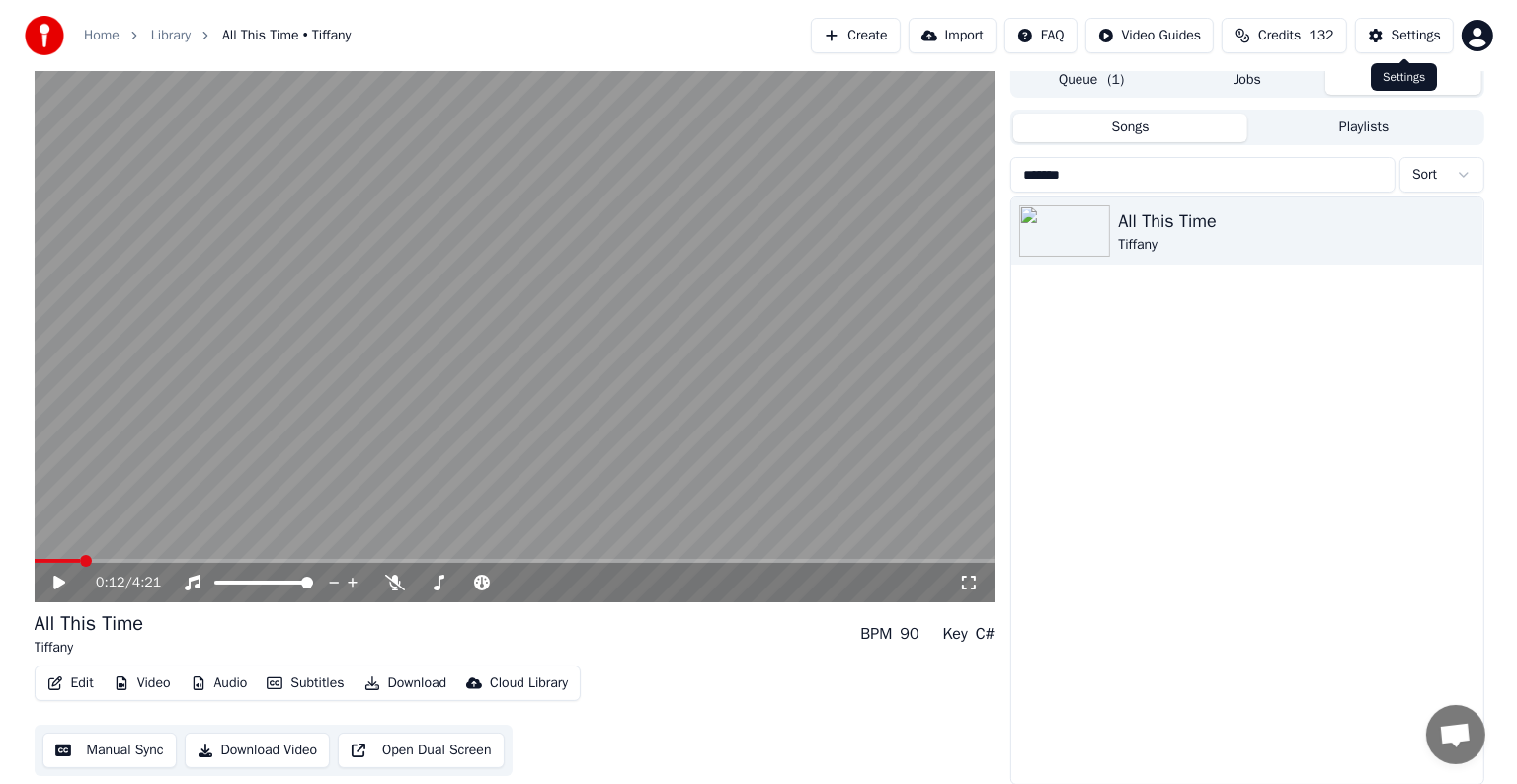 scroll, scrollTop: 0, scrollLeft: 0, axis: both 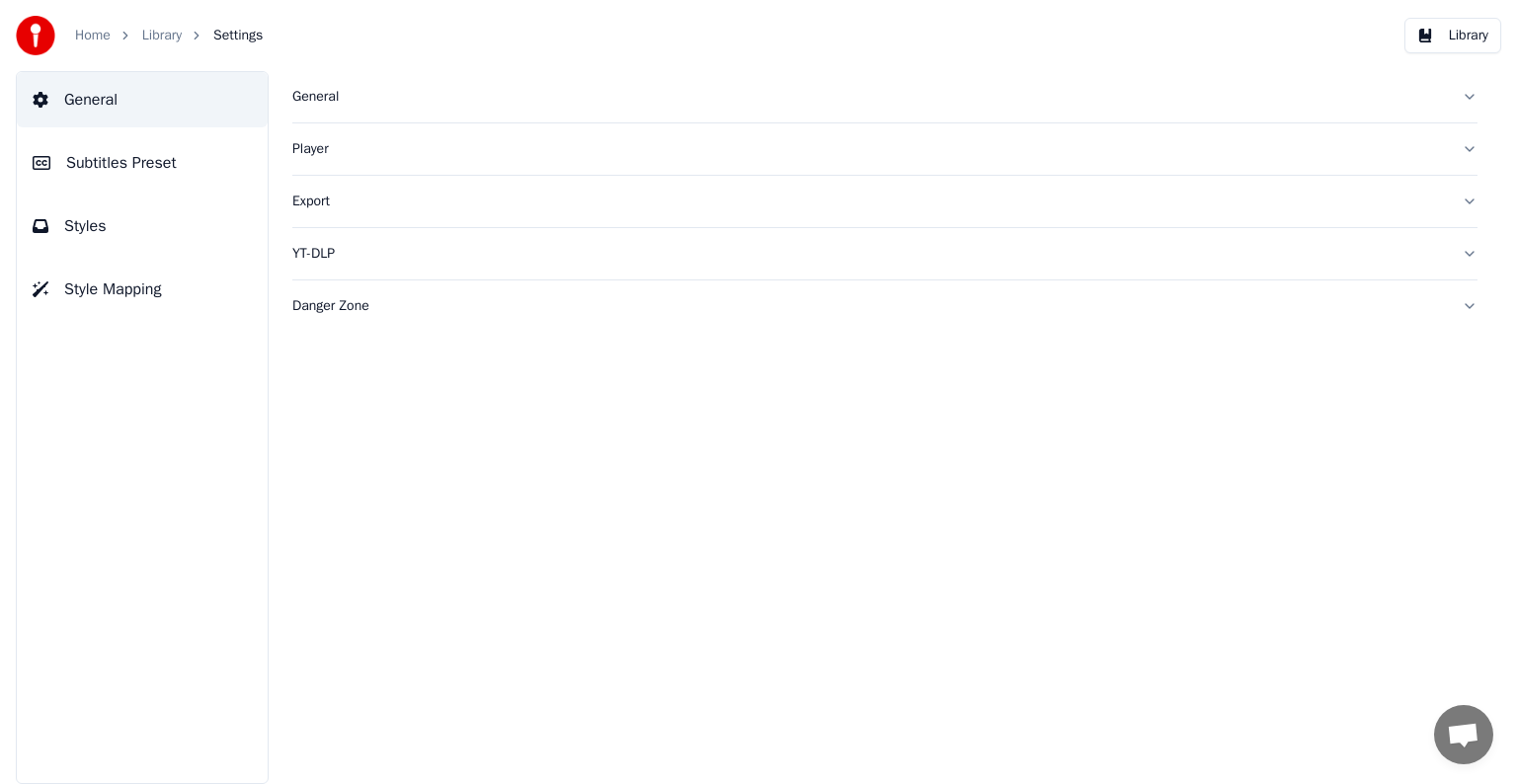 click on "Subtitles Preset" at bounding box center [142, 163] 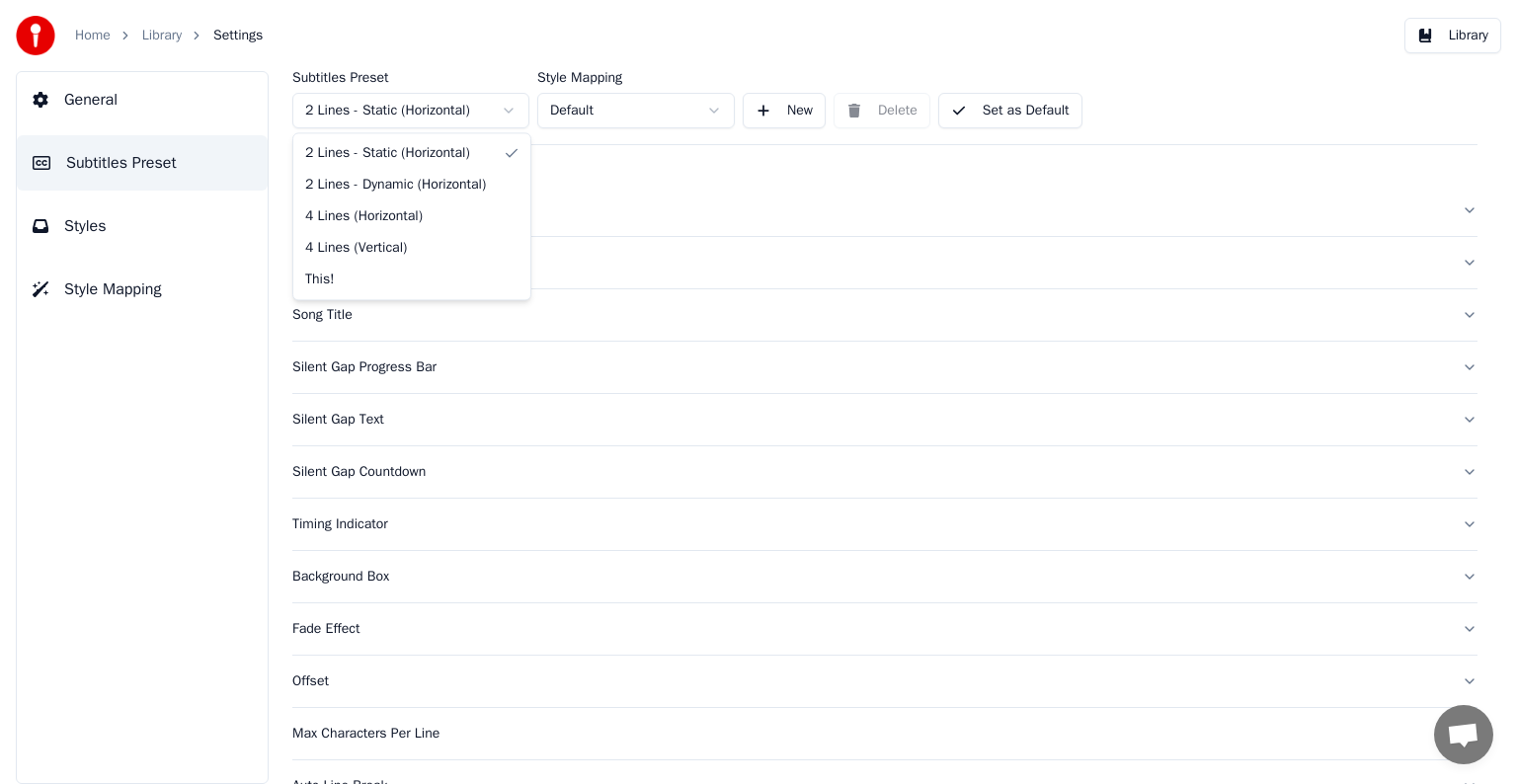 click on "Home Library Settings Library General Subtitles Preset Styles Style Mapping Subtitles Preset 2 Lines - Static (Horizontal) Style Mapping Default New Delete Set as Default General Layout Song Title Silent Gap Progress Bar Silent Gap Text Silent Gap Countdown Timing Indicator Background Box Fade Effect Offset Max Characters Per Line Auto Line Break Advanced Settings Chat [FIRST] from Youka Desktop More channels Continue on Email Network offline. Reconnecting... No messages can be received or sent for now. Youka Desktop Hello! How can I help you?  [DAY_OF_WEEK], [DAY] [MONTH] Hi! I'Its me again. The lyrics are not appearing. Even editing to add lyrics again, it's not appearing. I already spent 22 credits for this please check [MONTH]/[DAY]/[YEAR] [DAY_OF_WEEK], [DAY] [MONTH] [FIRST] Hey, credits should refunded automatically in case of failure, please let me check [MONTH]/[DAY]/[YEAR] yeah but credits are used again in adding the lyrics in the song that supposed to be good in the first place [MONTH]/[DAY]/[YEAR] Read [FIRST] I added 22 more credits to your account. [MONTH]/[DAY]/[YEAR]" at bounding box center (758, 392) 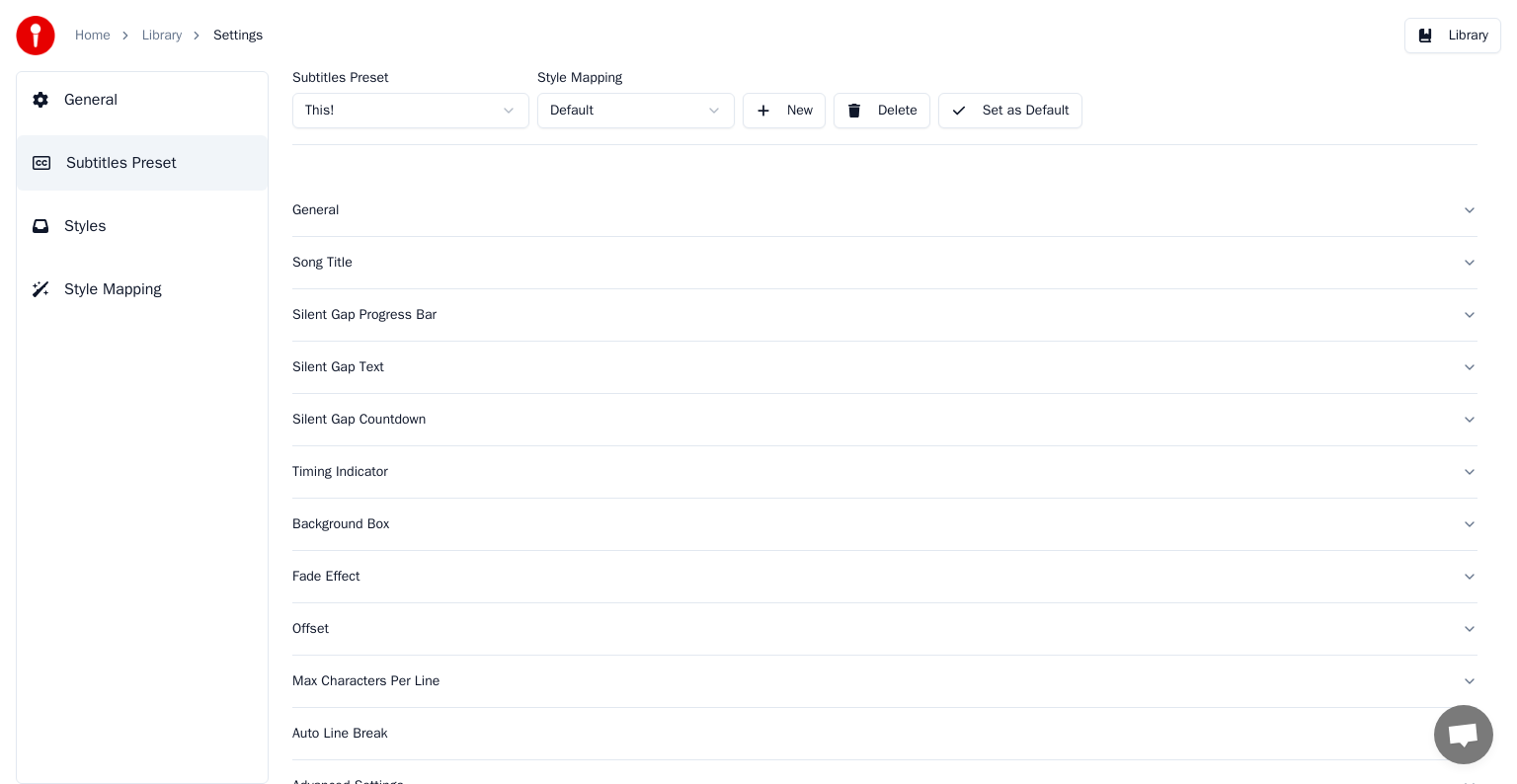 click on "Song Title" at bounding box center [869, 263] 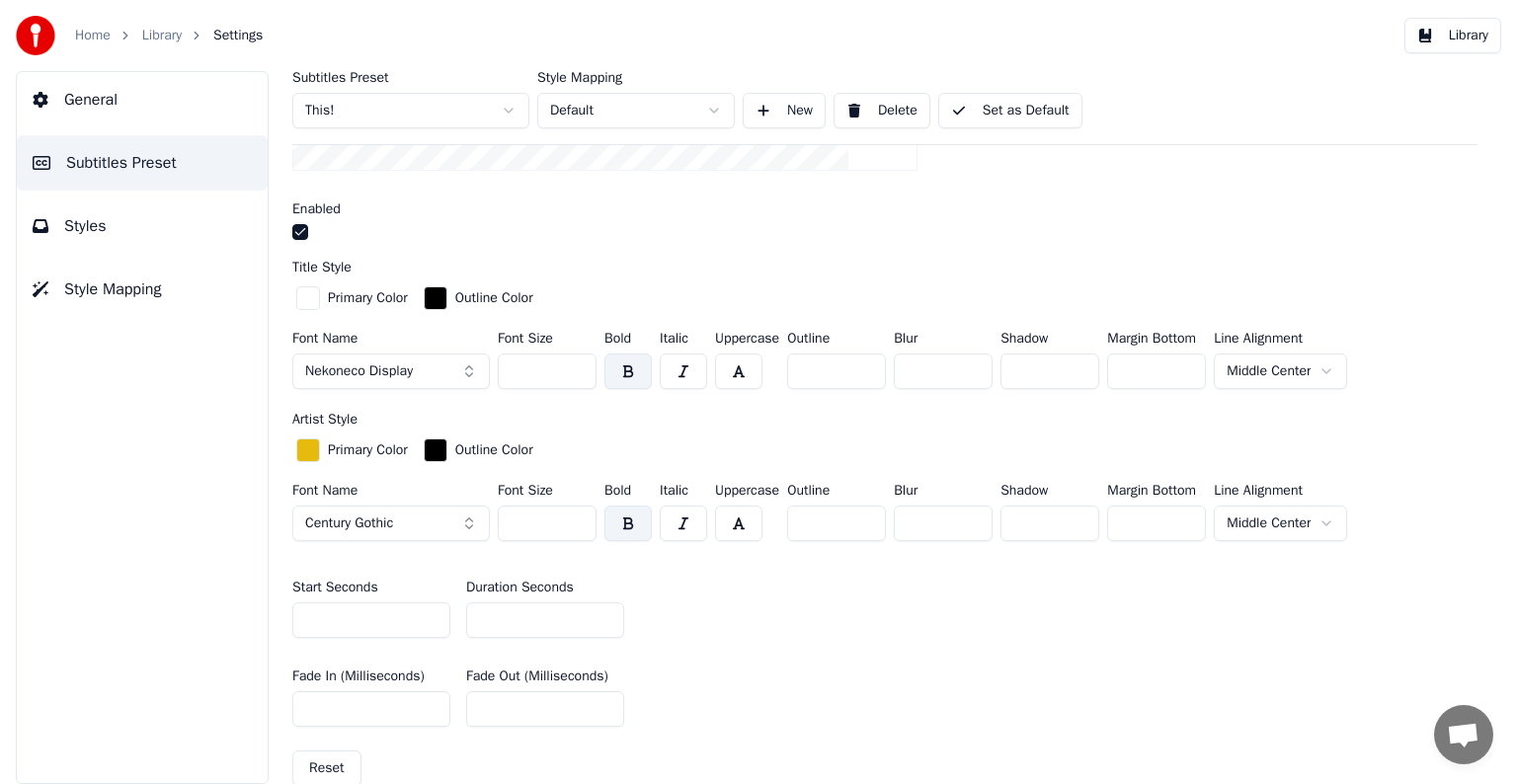 scroll, scrollTop: 494, scrollLeft: 0, axis: vertical 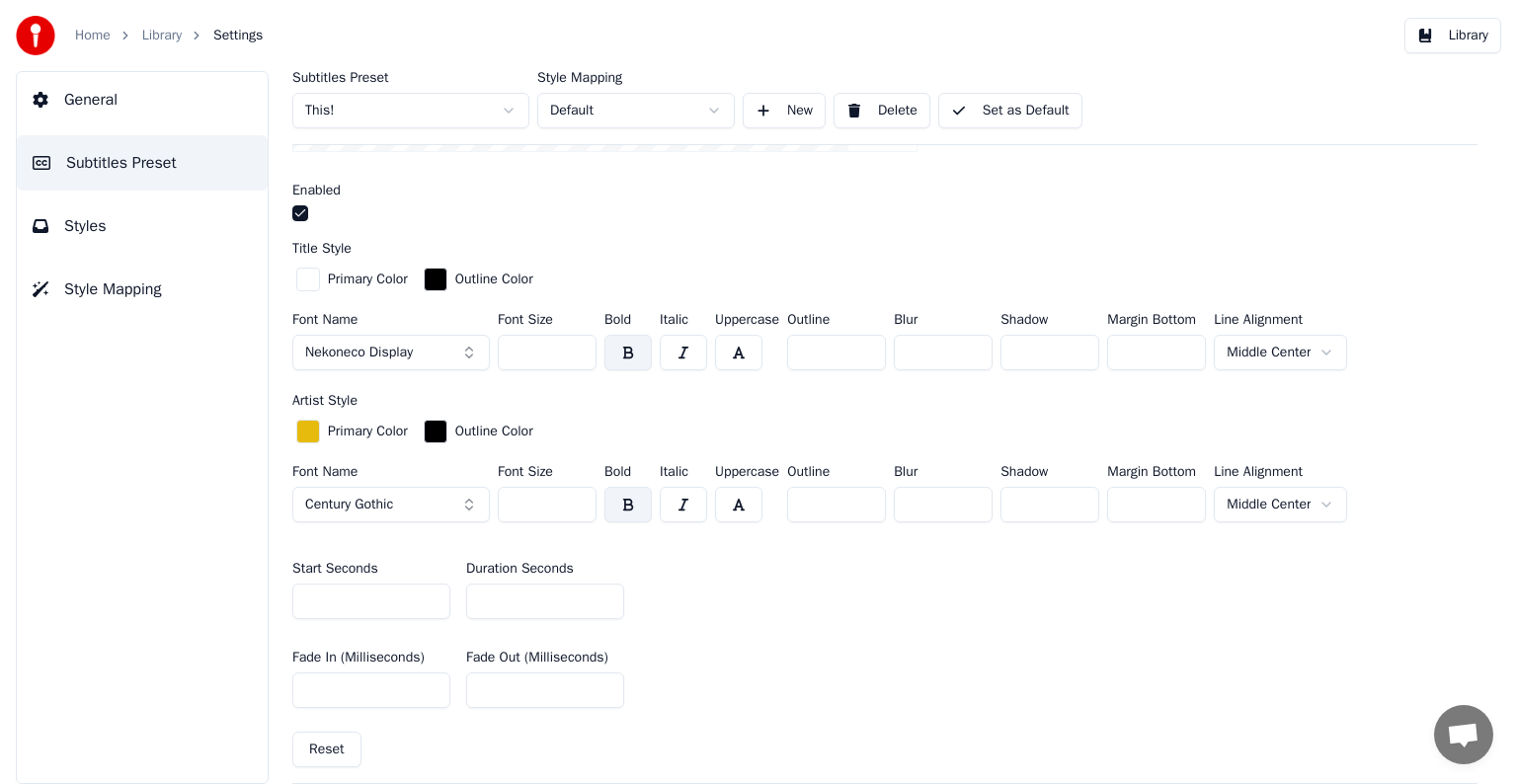 click on "General Subtitles Preset Styles Style Mapping" at bounding box center [142, 428] 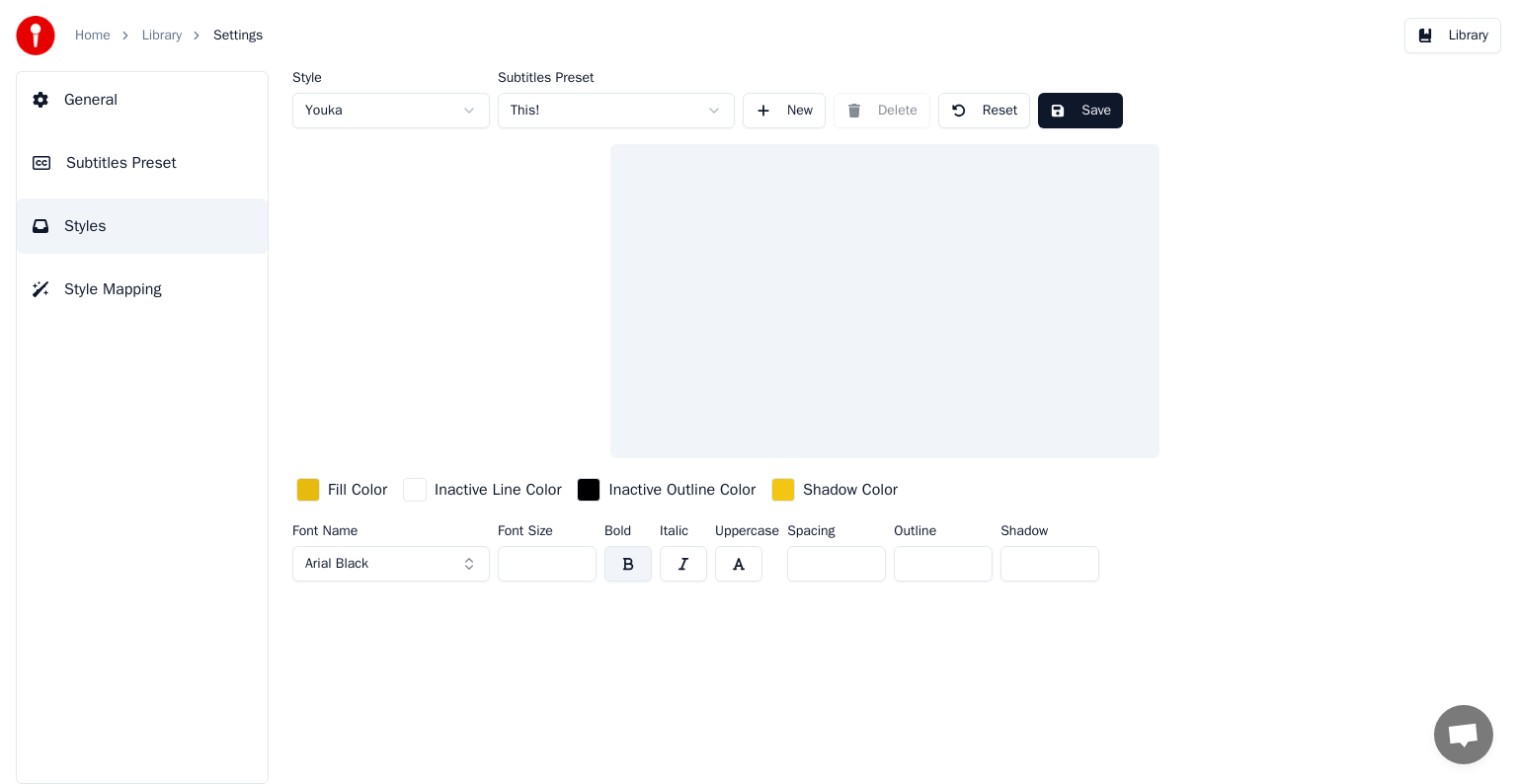 scroll, scrollTop: 0, scrollLeft: 0, axis: both 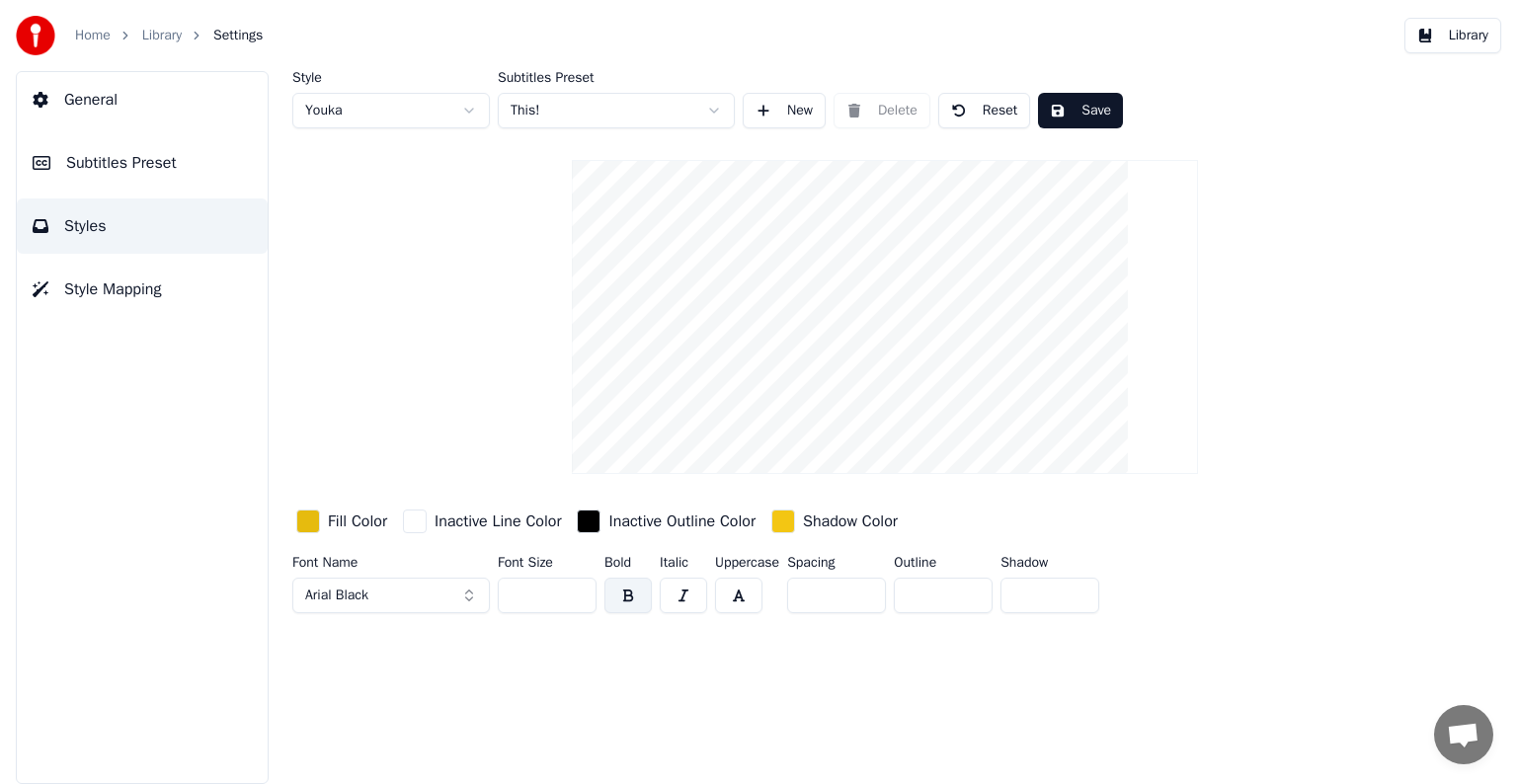 click on "Style Youka Subtitles Preset This! New Delete Reset Save Fill Color Inactive Line Color Inactive Outline Color Shadow Color Font Name Arial Black Font Size *** Bold Italic Uppercase Spacing *** Outline ** Shadow *" at bounding box center [885, 346] 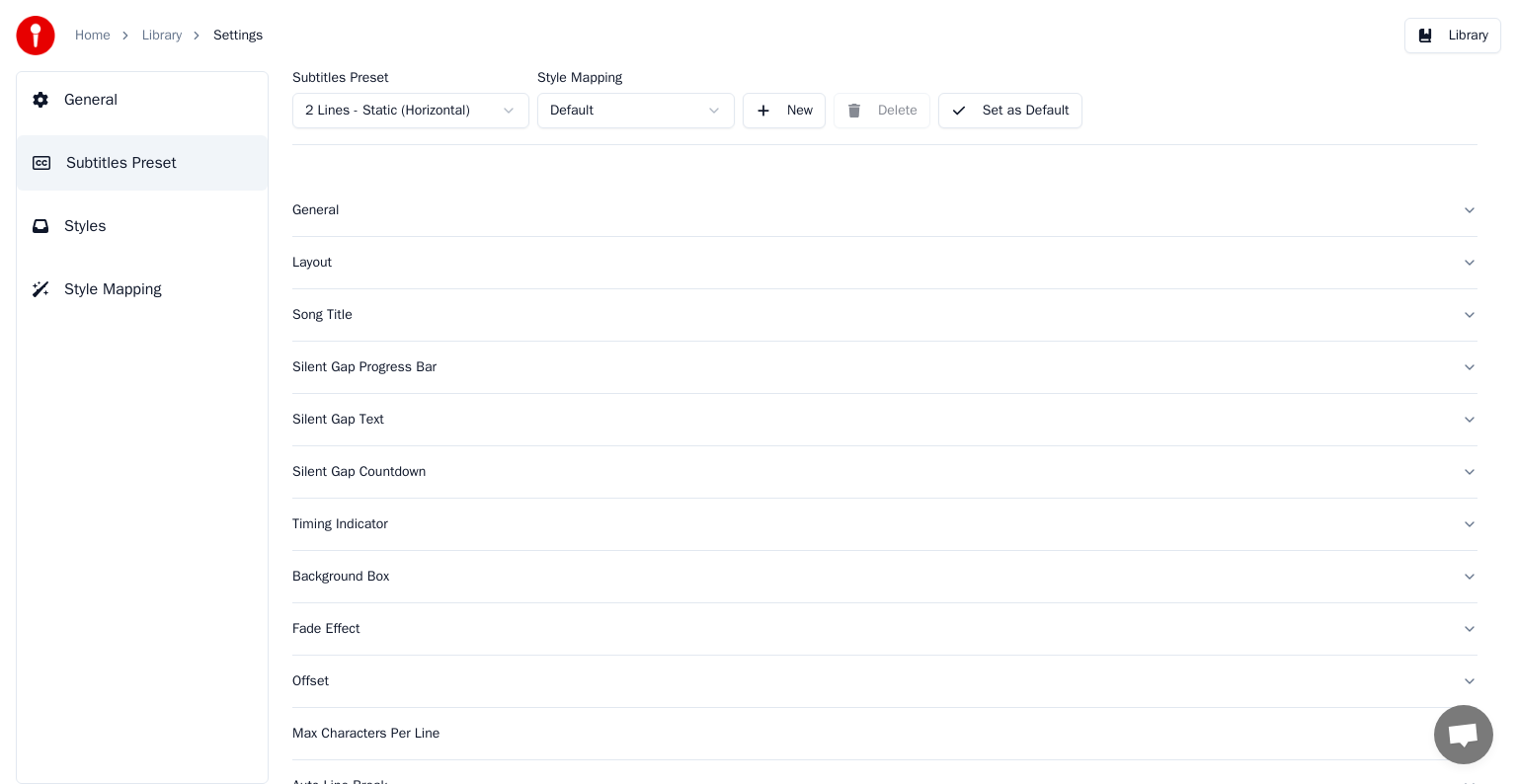 click on "Home Library Settings Library General Subtitles Preset Styles Style Mapping Subtitles Preset 2 Lines - Static (Horizontal) Style Mapping Default New Delete Set as Default General Layout Song Title Silent Gap Progress Bar Silent Gap Text Silent Gap Countdown Timing Indicator Background Box Fade Effect Offset Max Characters Per Line Auto Line Break Advanced Settings Chat [FIRST] from Youka Desktop More channels Continue on Email Network offline. Reconnecting... No messages can be received or sent for now. Youka Desktop Hello! How can I help you?  [DAY_OF_WEEK], [DAY] [MONTH] Hi! I'Its me again. The lyrics are not appearing. Even editing to add lyrics again, it's not appearing. I already spent 22 credits for this please check [MONTH]/[DAY]/[YEAR] [DAY_OF_WEEK], [DAY] [MONTH] [FIRST] Hey, credits should refunded automatically in case of failure, please let me check [MONTH]/[DAY]/[YEAR] yeah but credits are used again in adding the lyrics in the song that supposed to be good in the first place [MONTH]/[DAY]/[YEAR] Read [FIRST] I added 22 more credits to your account. [MONTH]/[DAY]/[YEAR]" at bounding box center (758, 392) 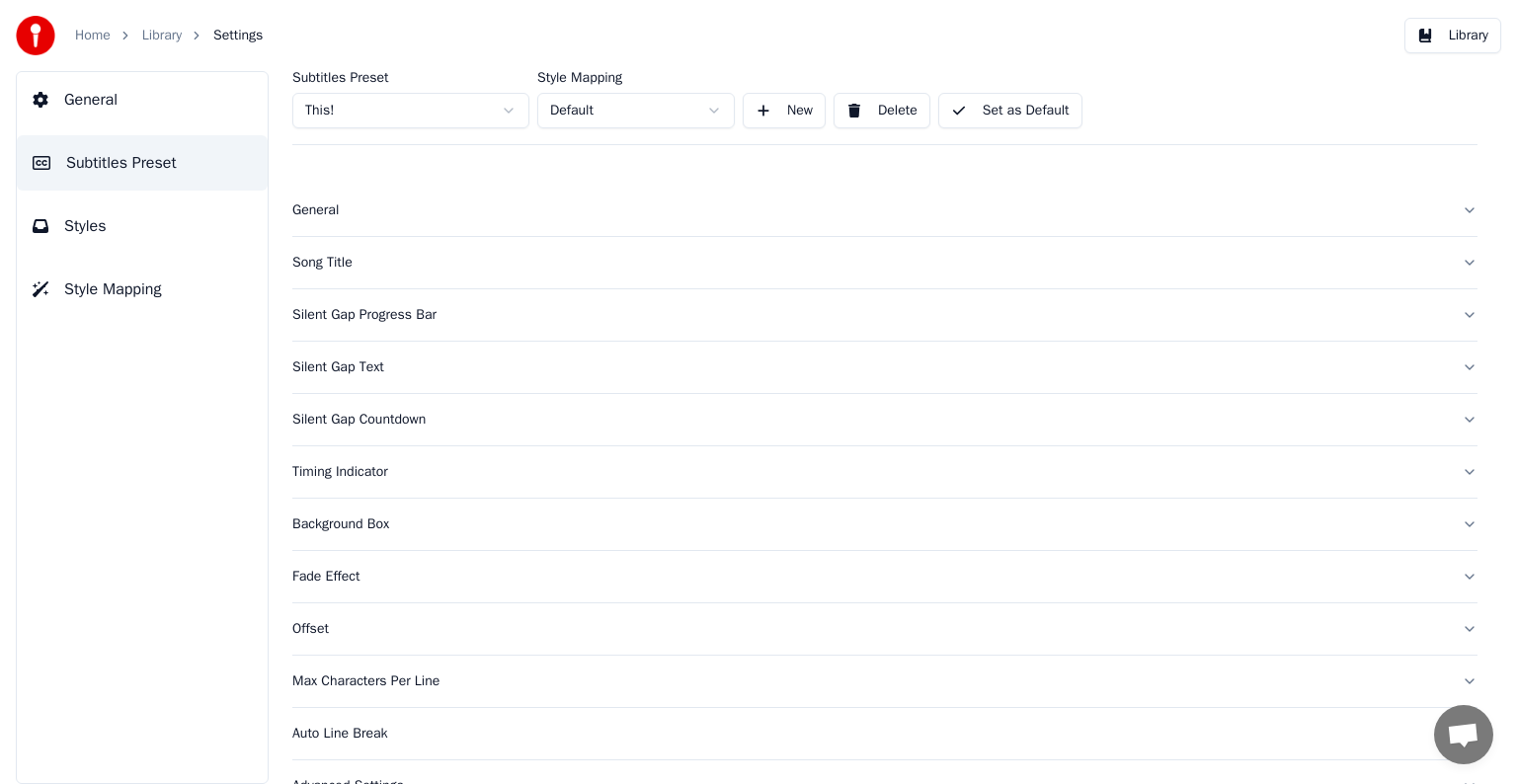 click on "Song Title" at bounding box center [869, 263] 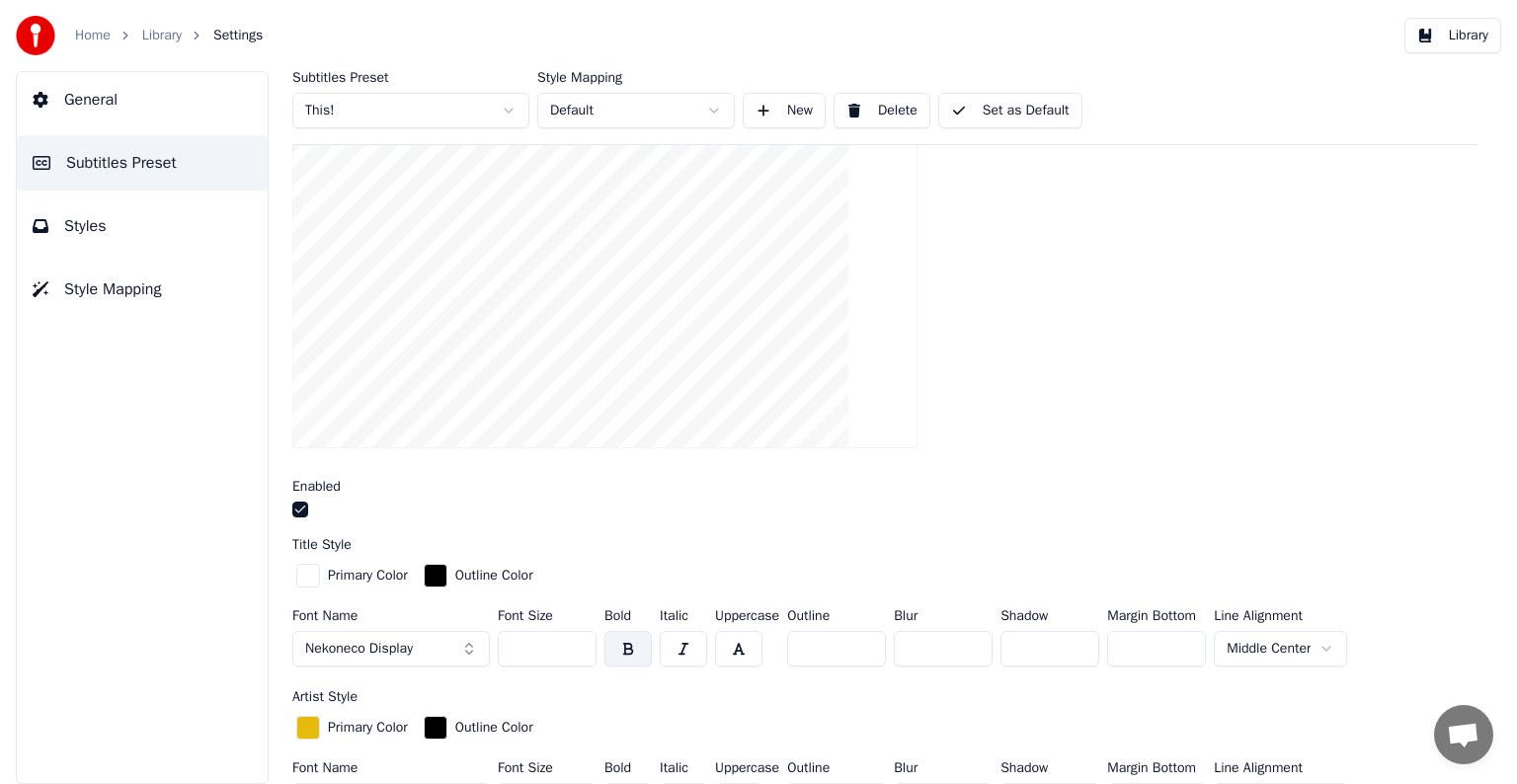 scroll, scrollTop: 395, scrollLeft: 0, axis: vertical 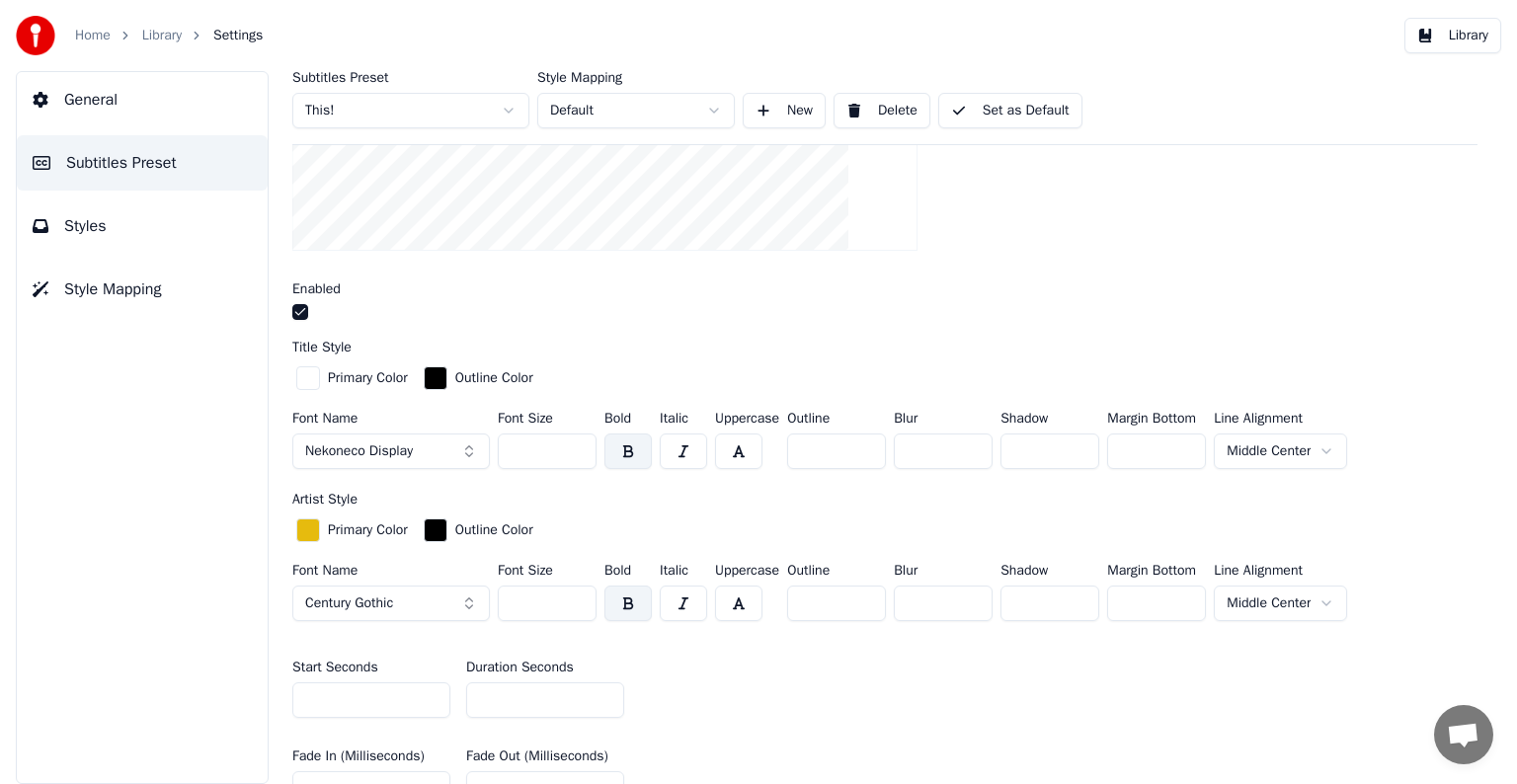 drag, startPoint x: 521, startPoint y: 443, endPoint x: 547, endPoint y: 446, distance: 26.172505 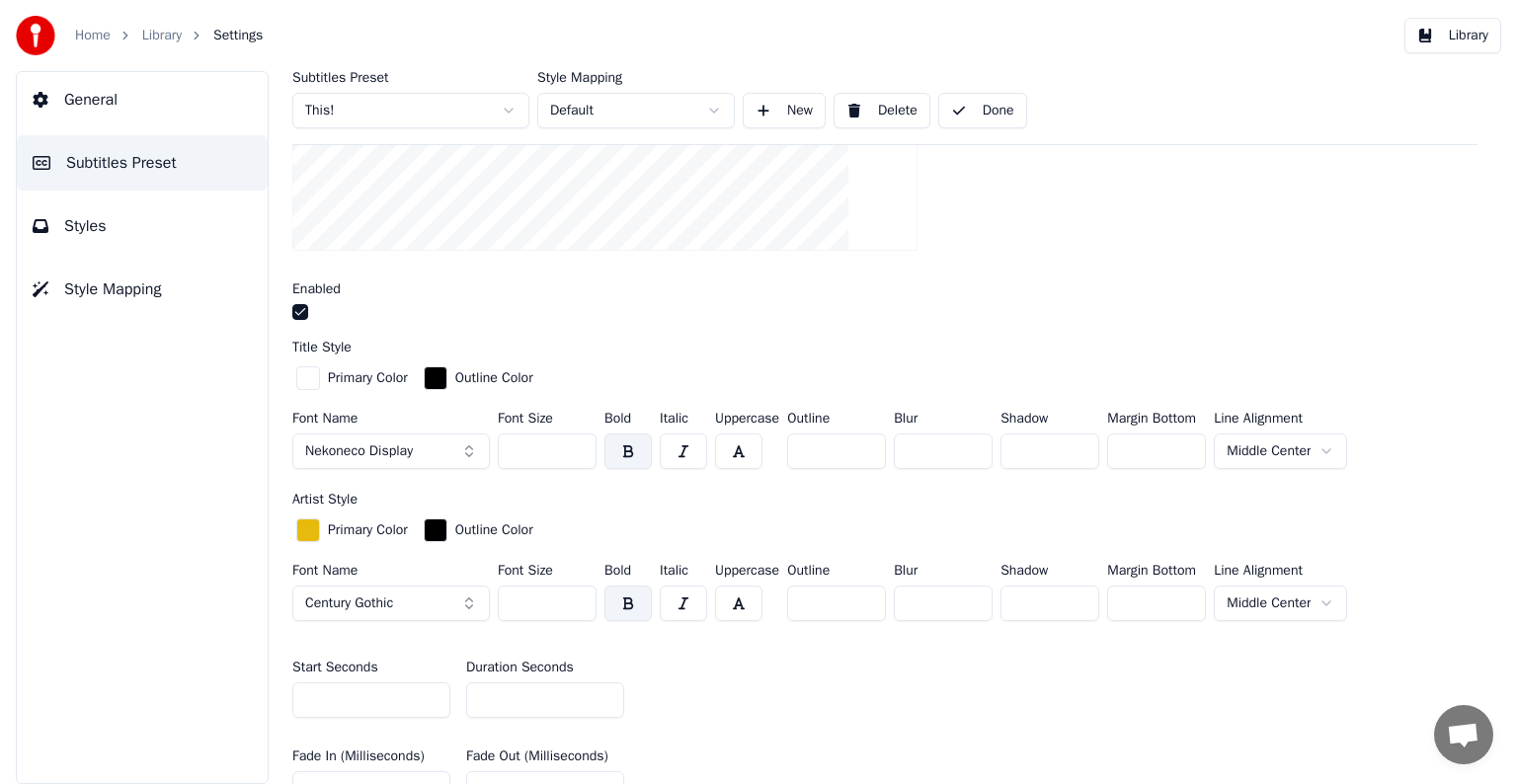 click on "Library" at bounding box center [162, 36] 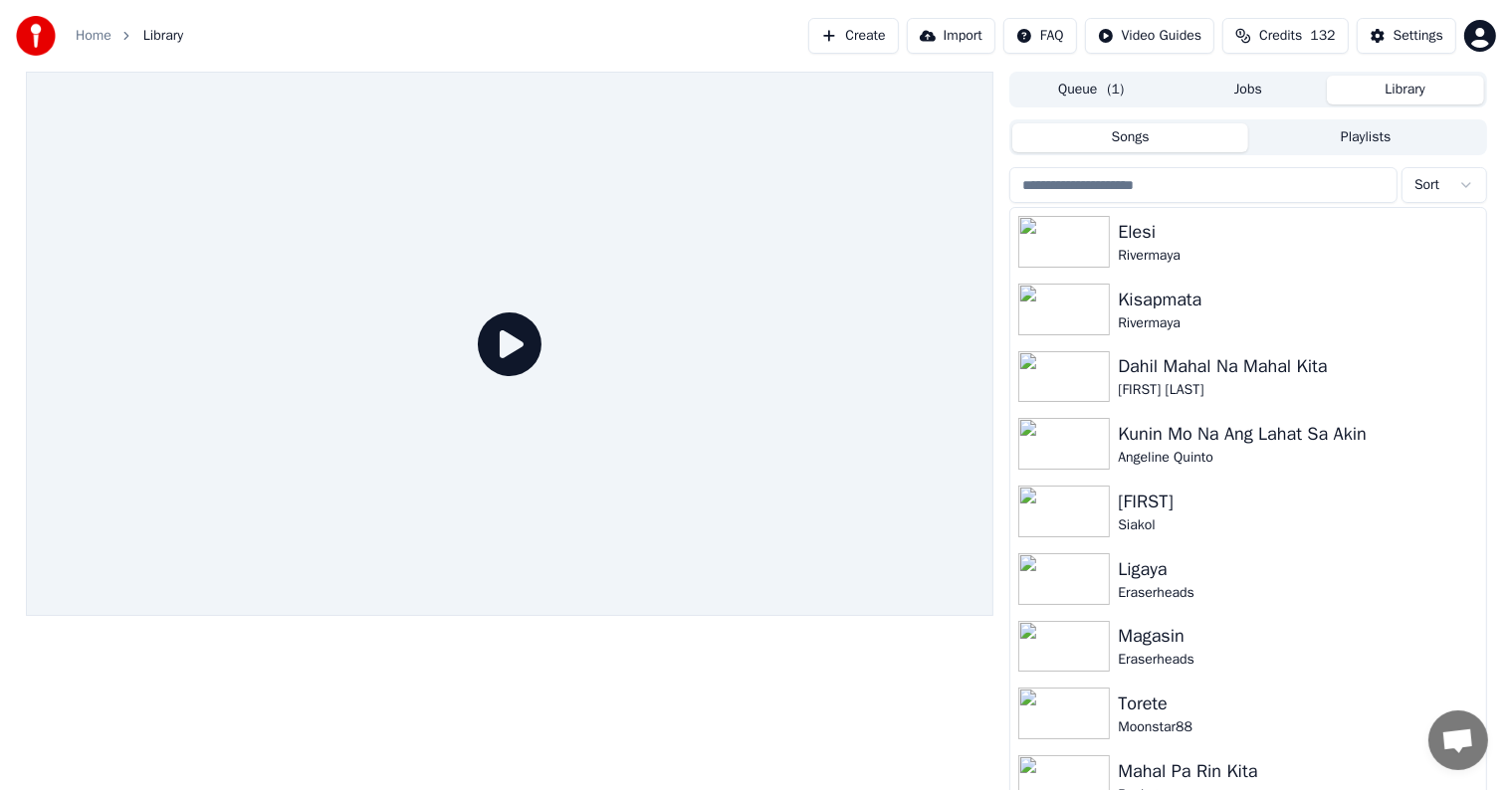 click at bounding box center (1203, 185) 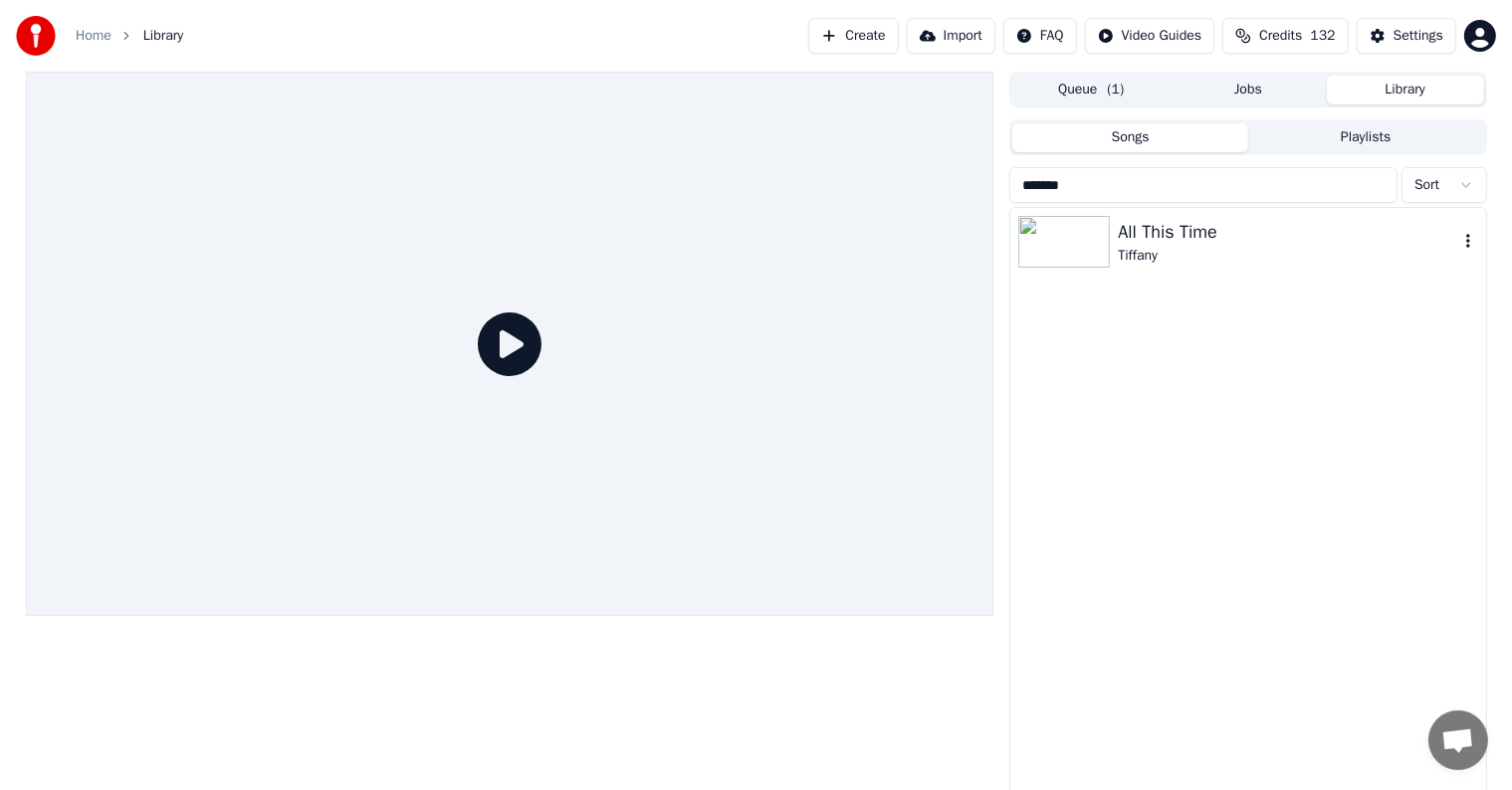type on "*******" 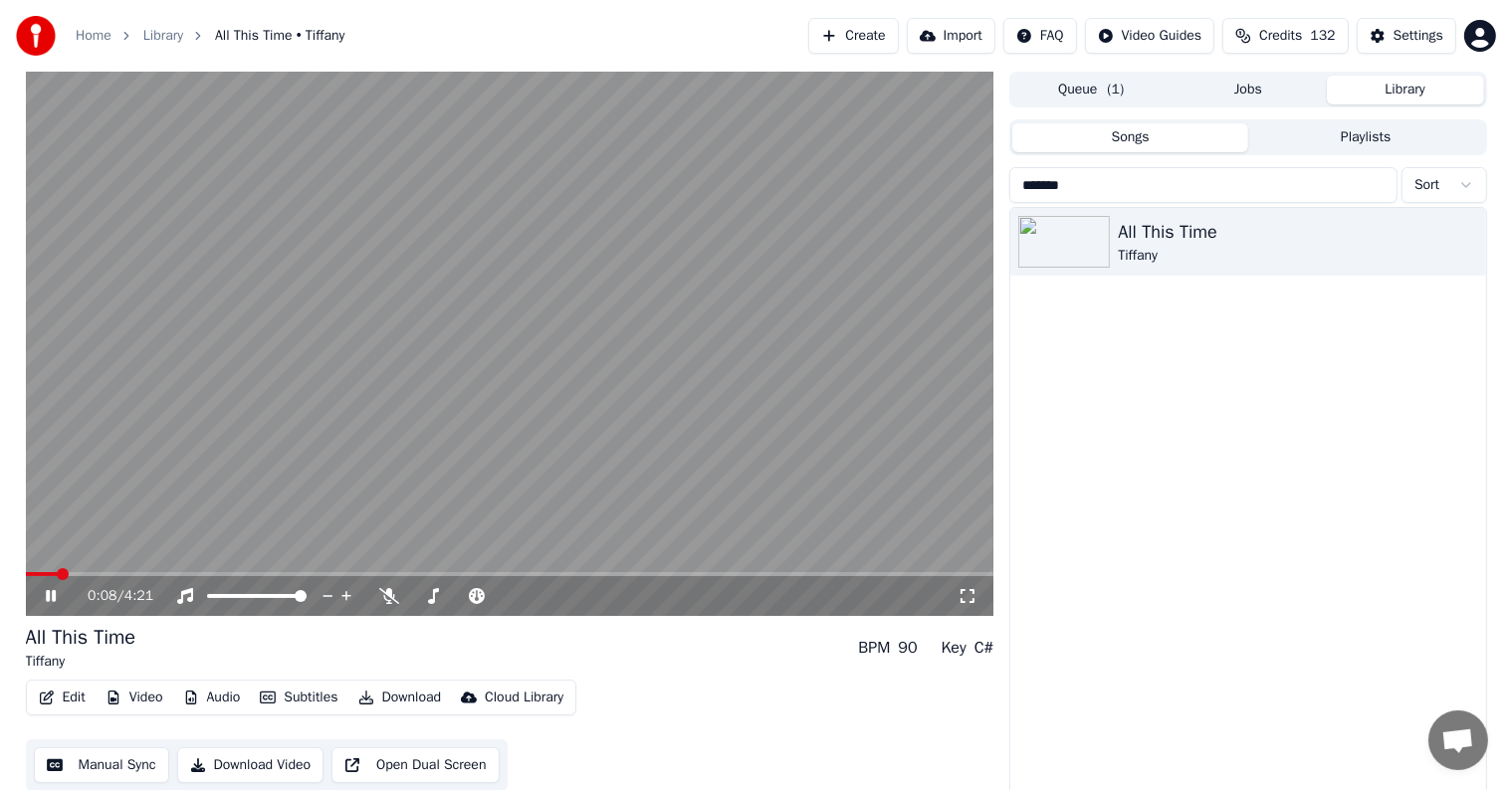 click 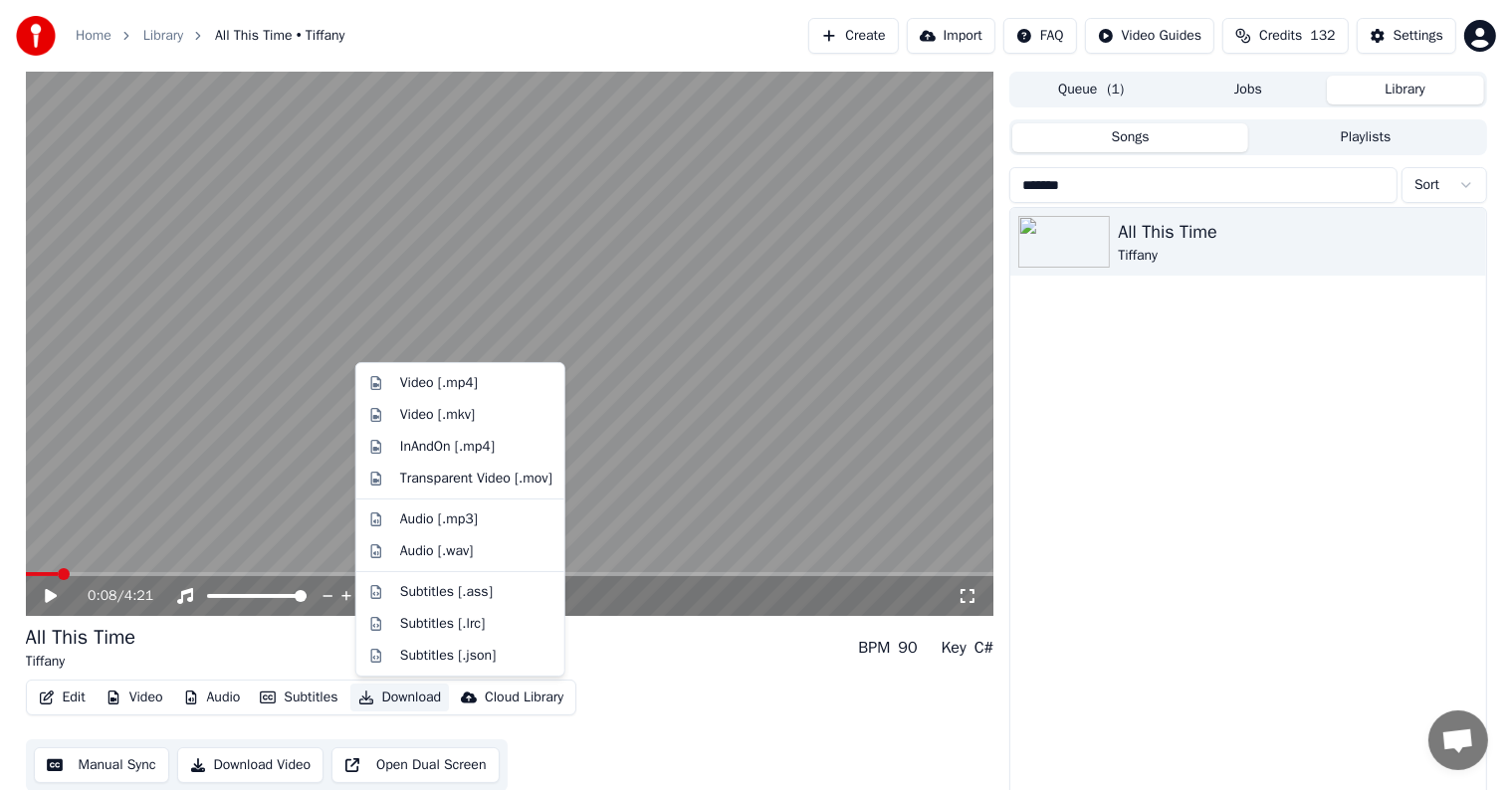 click on "Download" at bounding box center [400, 697] 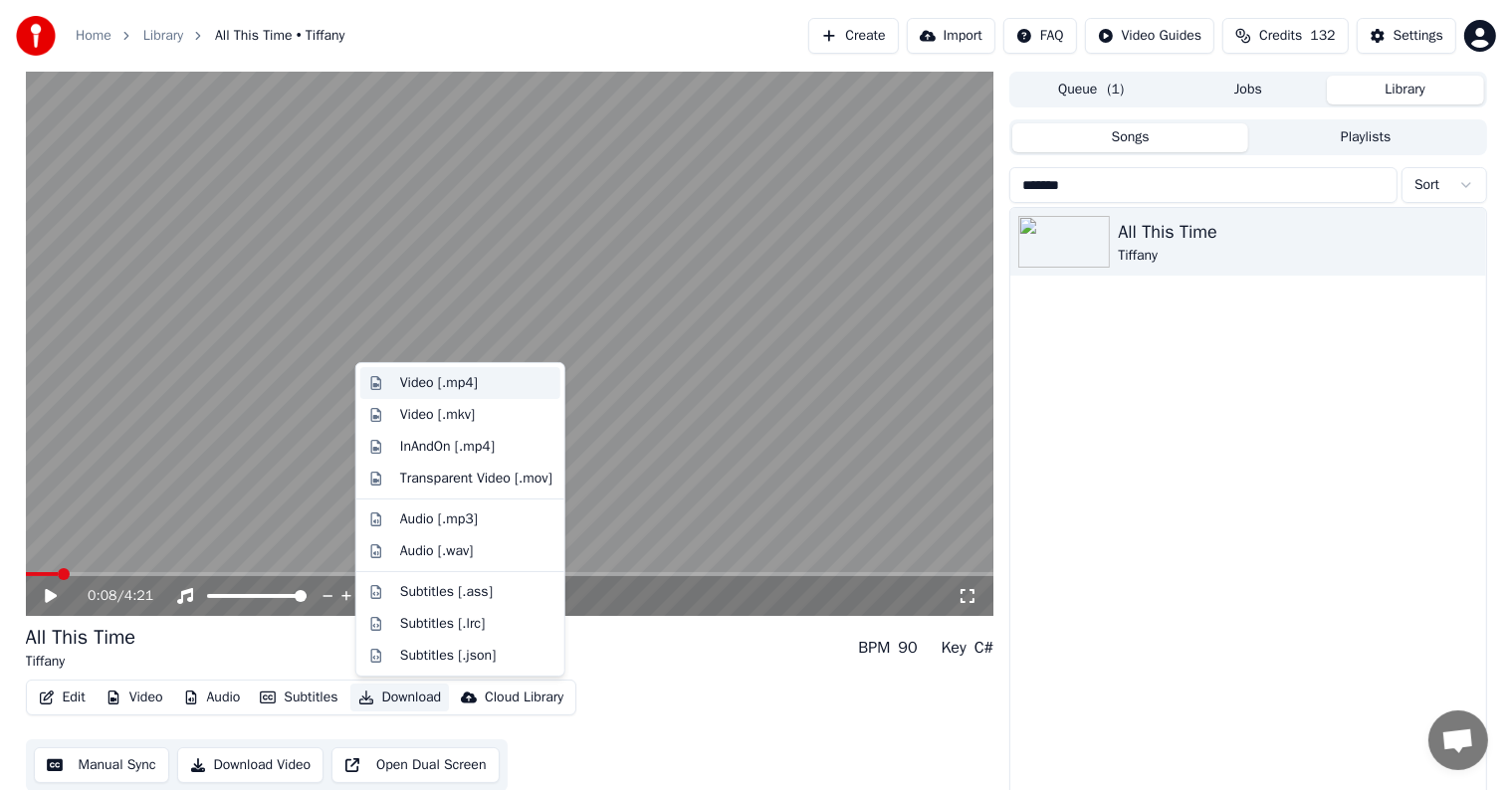 click on "Video [.mp4]" at bounding box center [439, 383] 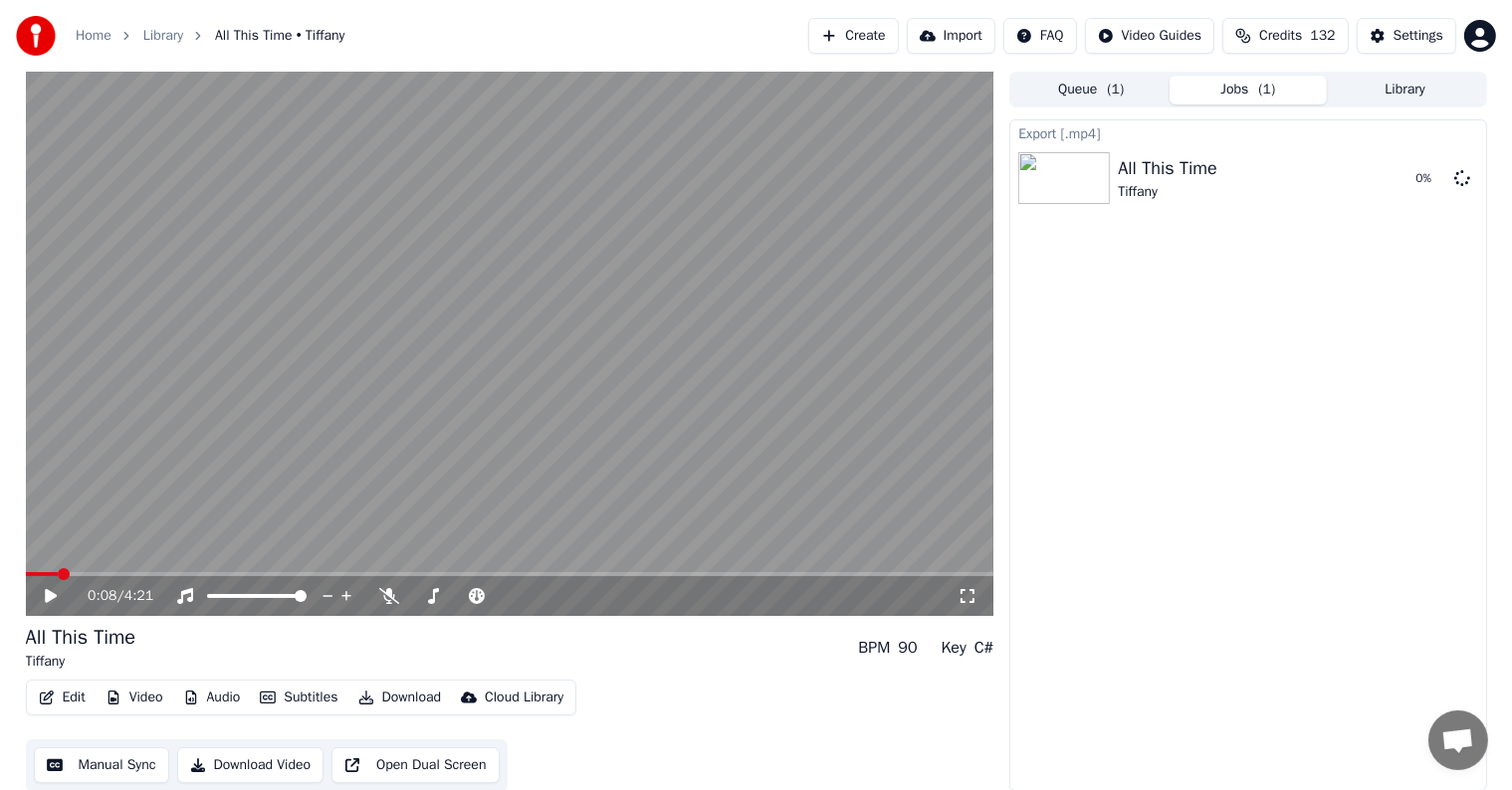 click on "Library" at bounding box center [1405, 90] 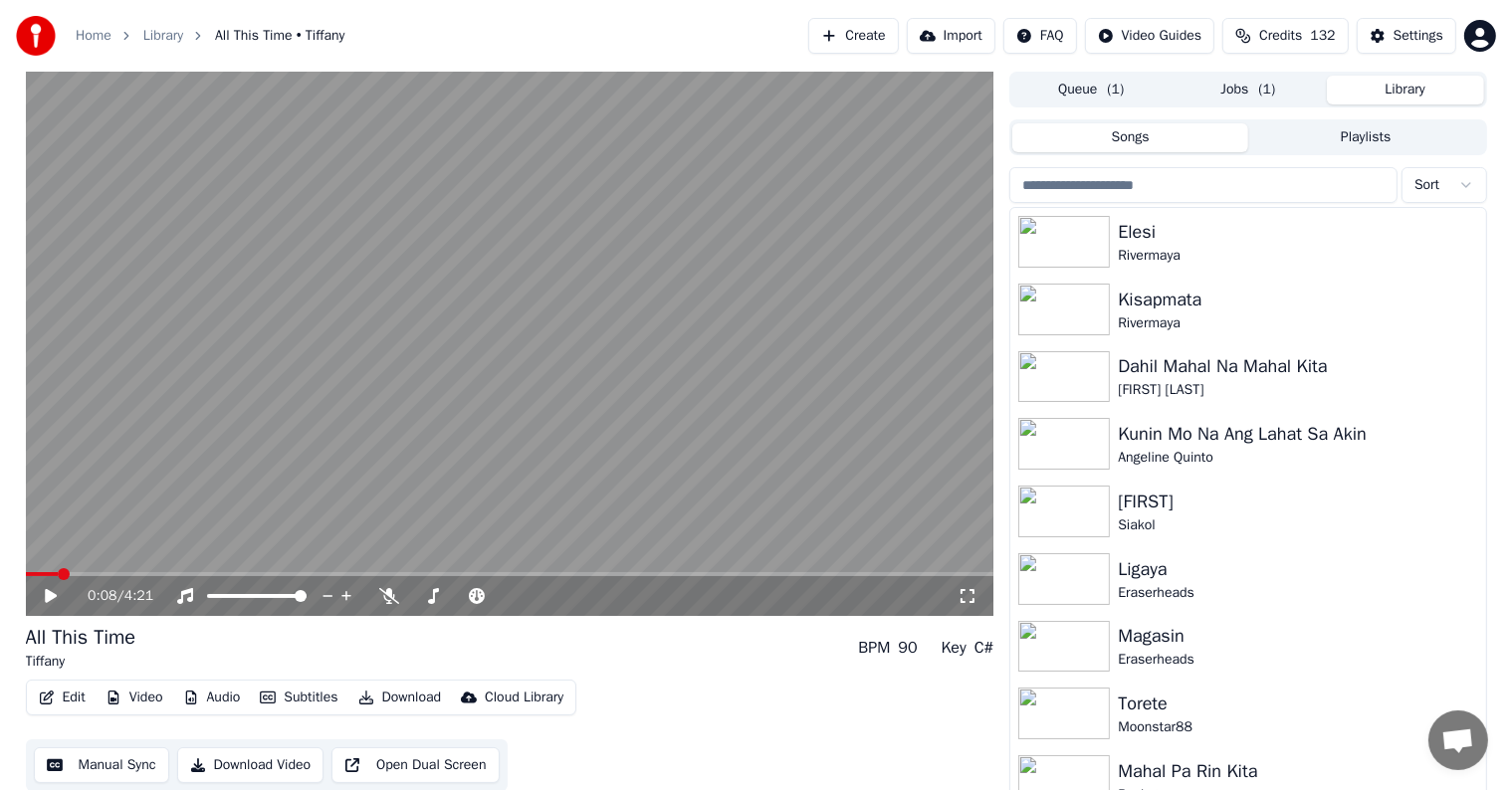 click at bounding box center [1203, 185] 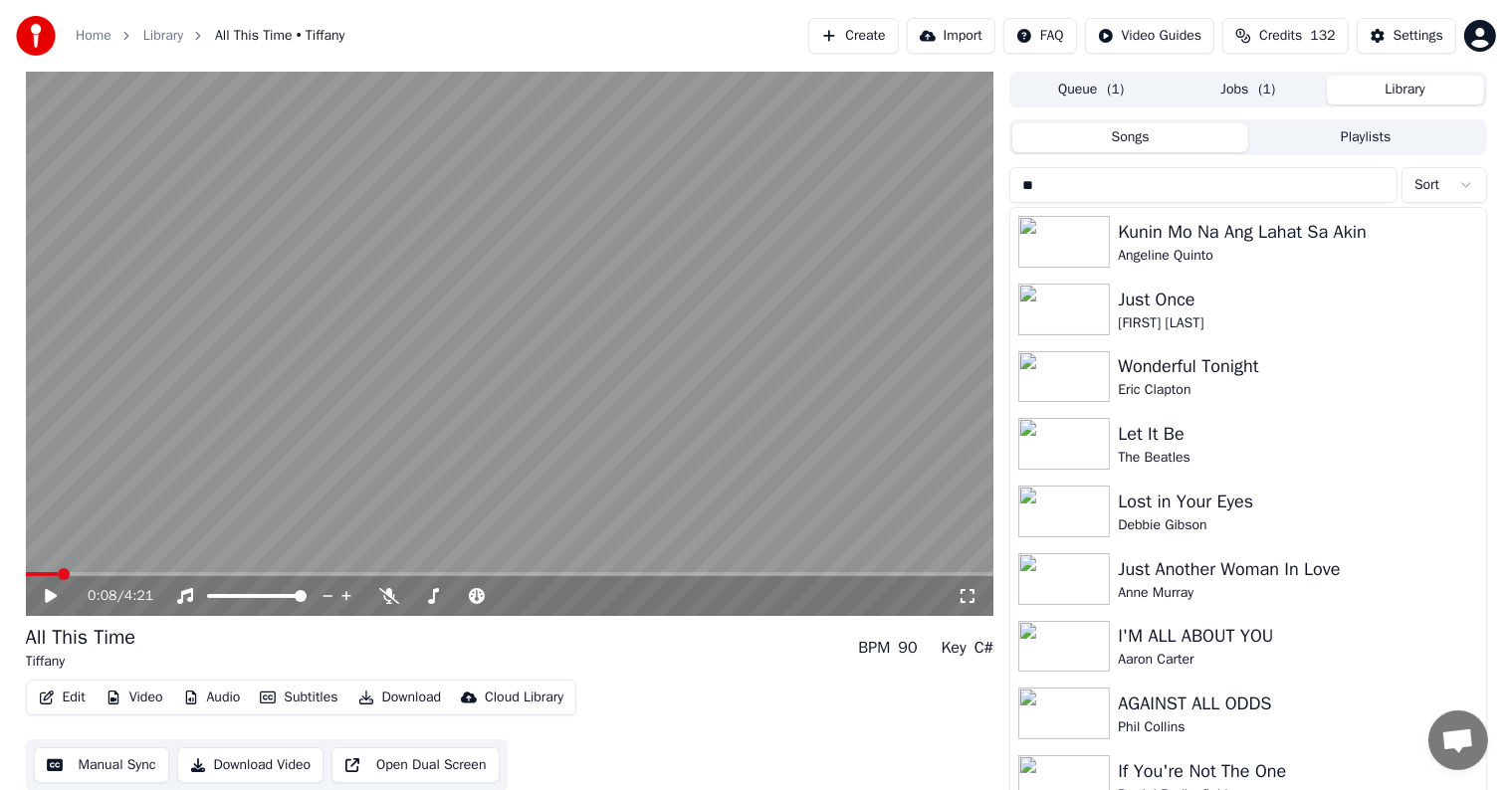type on "*" 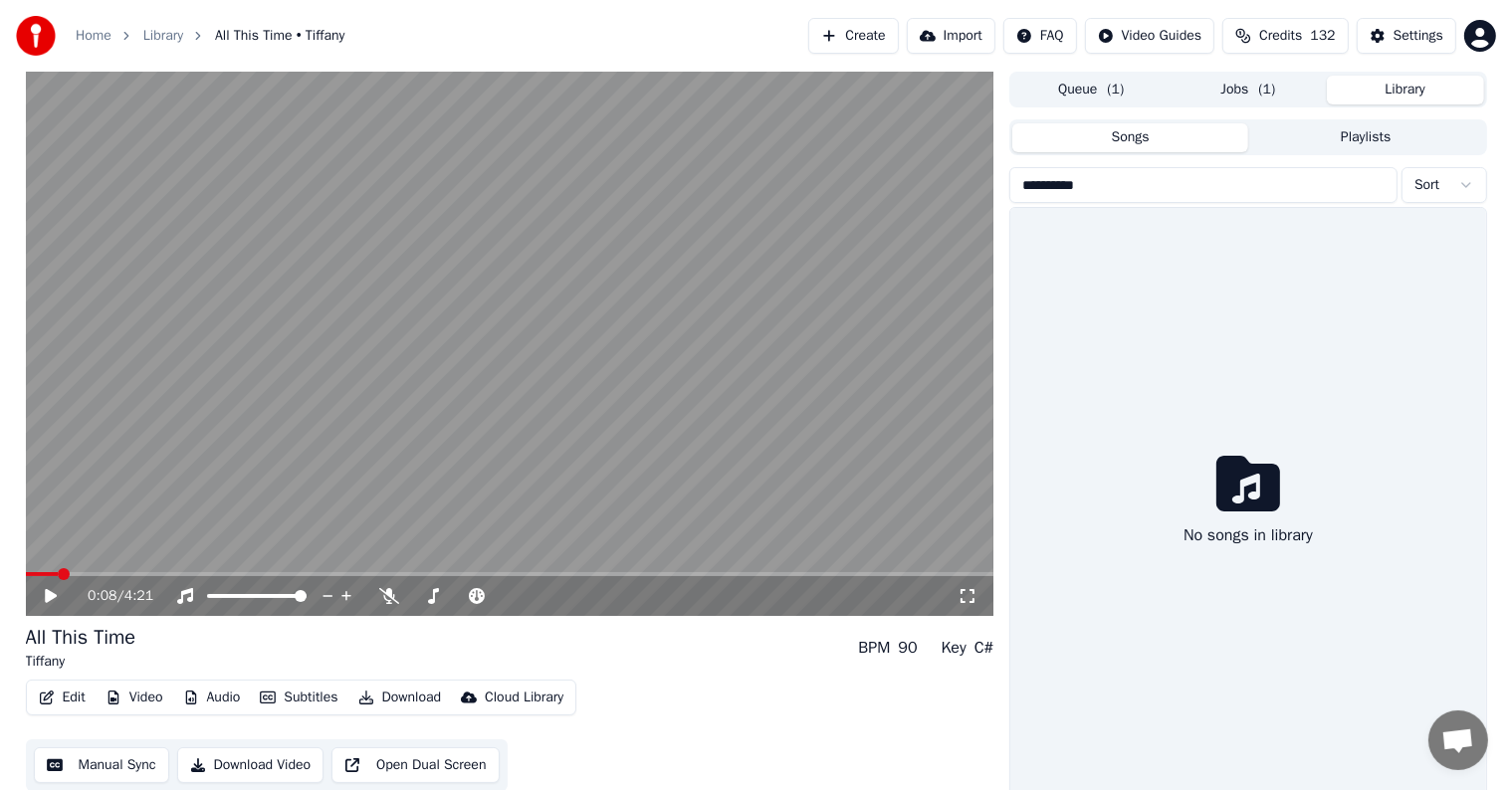 click on "**********" at bounding box center (1203, 185) 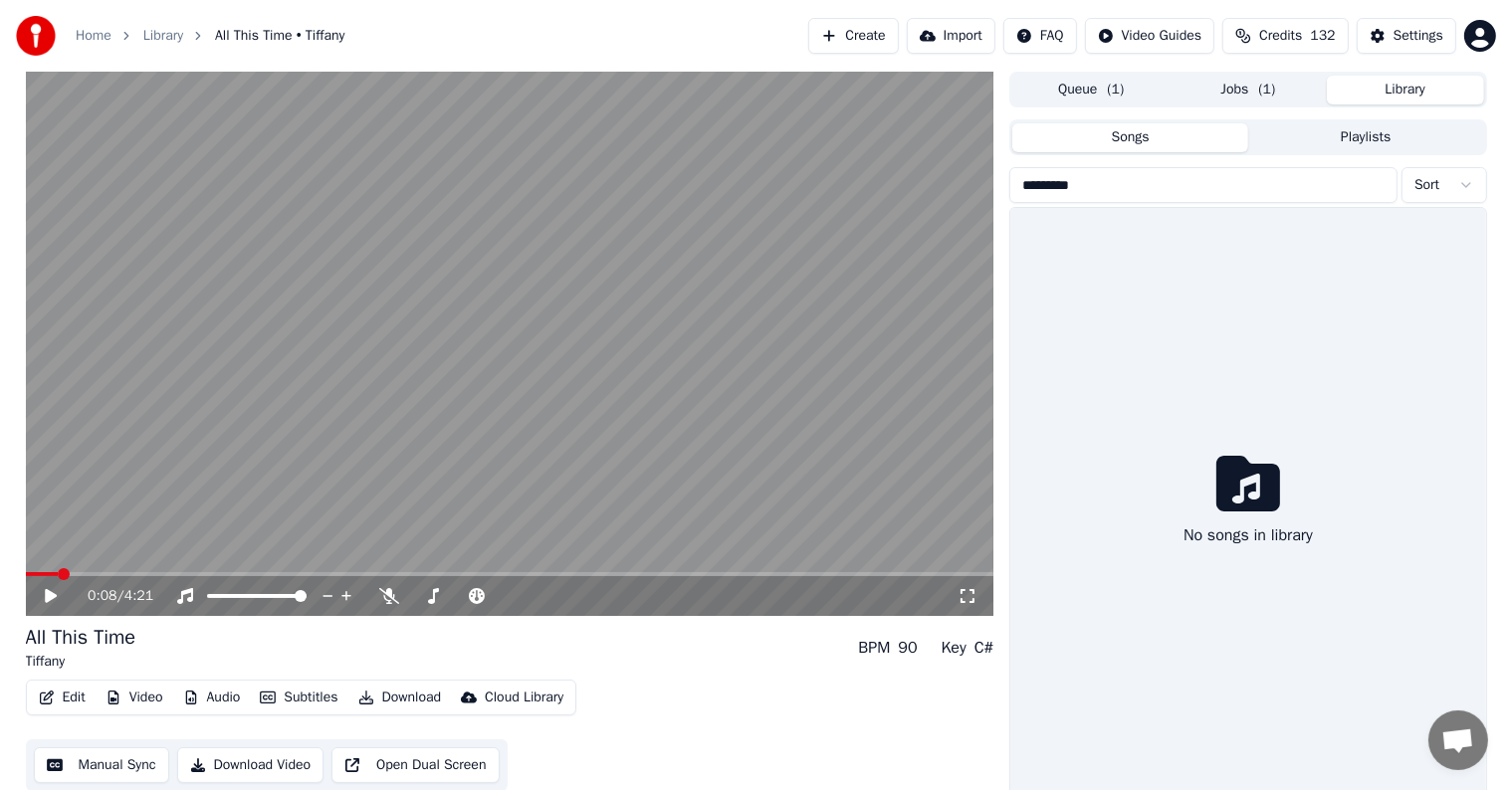 click on "*********" at bounding box center [1203, 185] 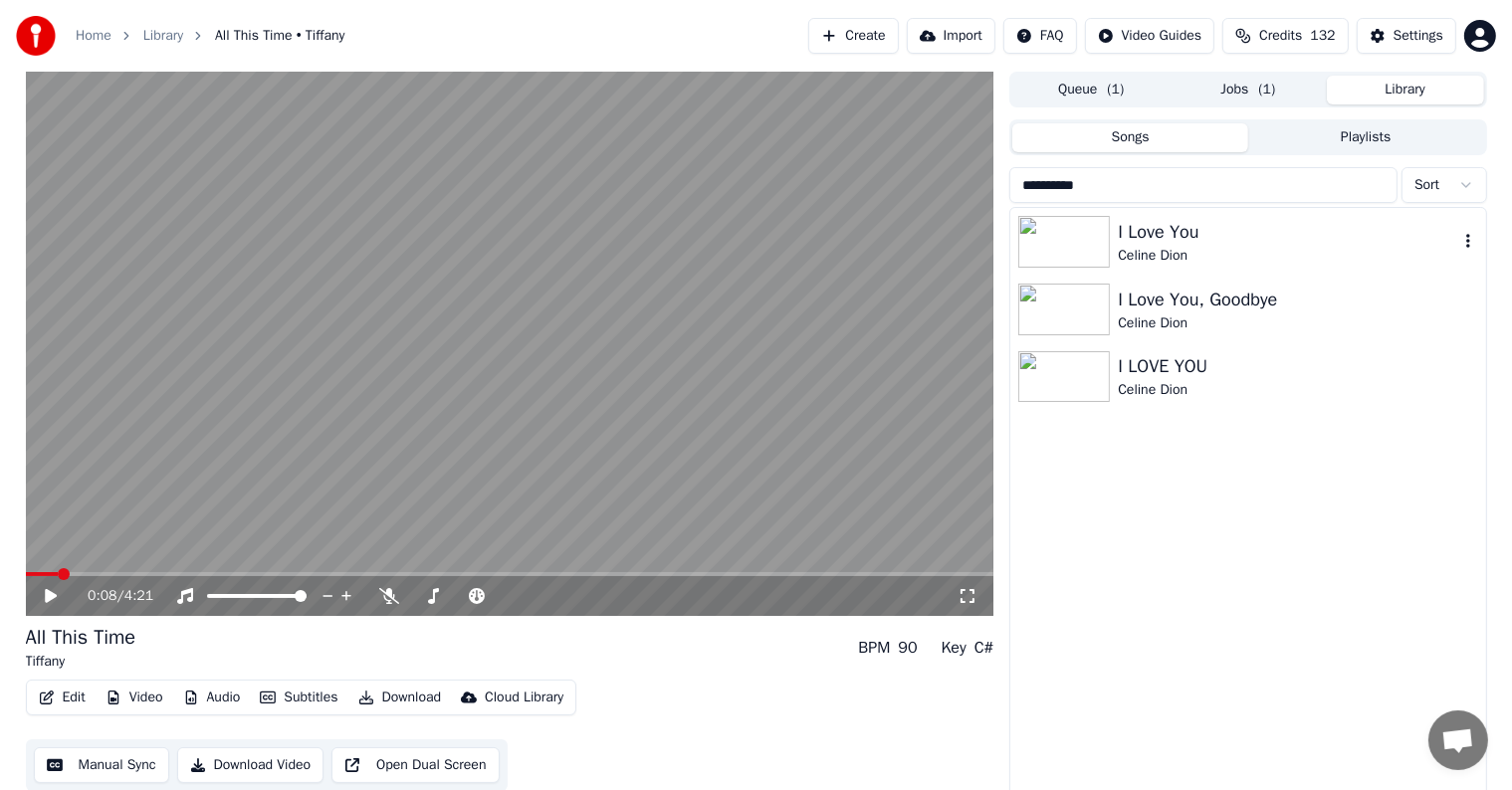 type on "**********" 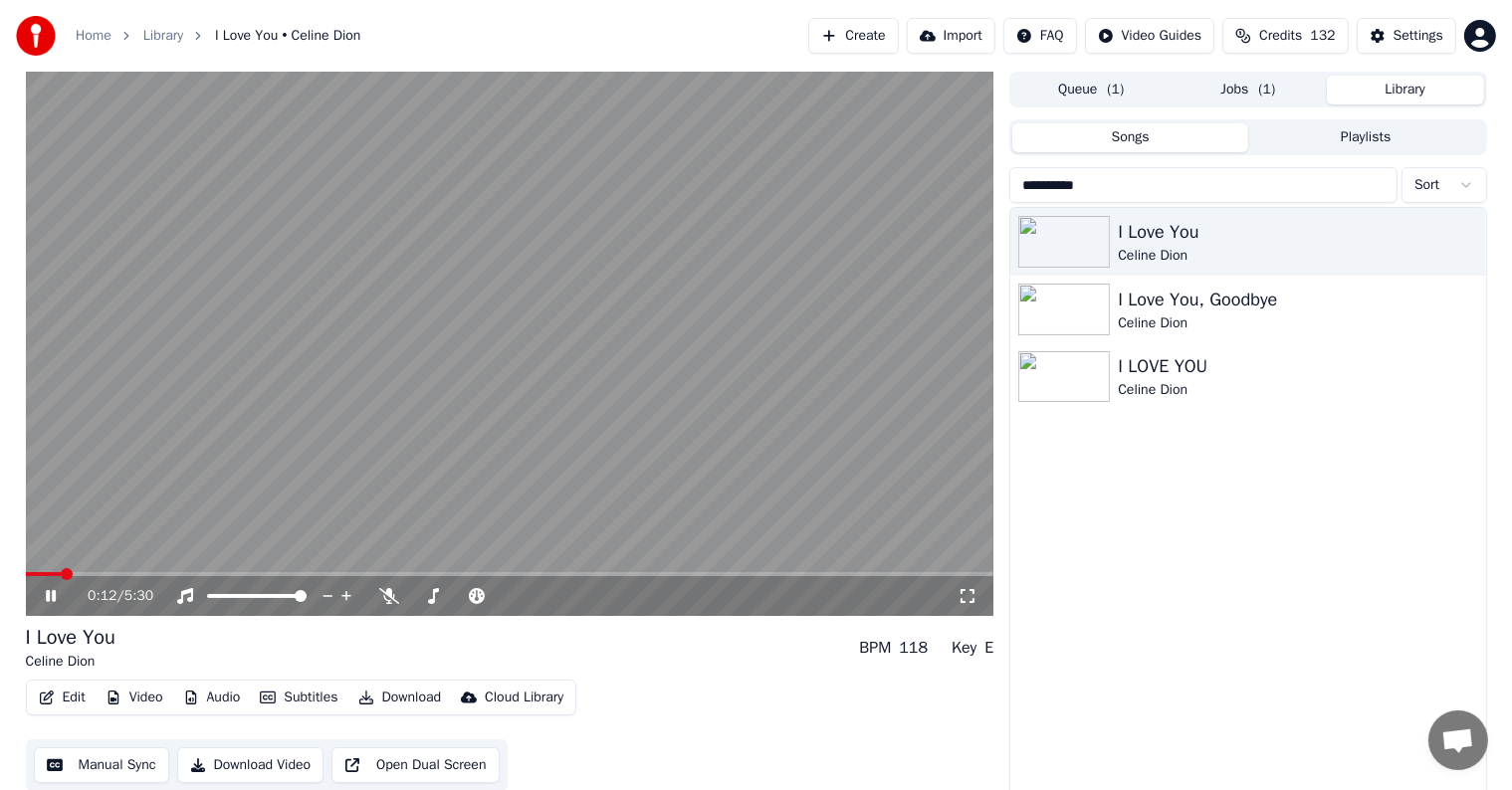 click 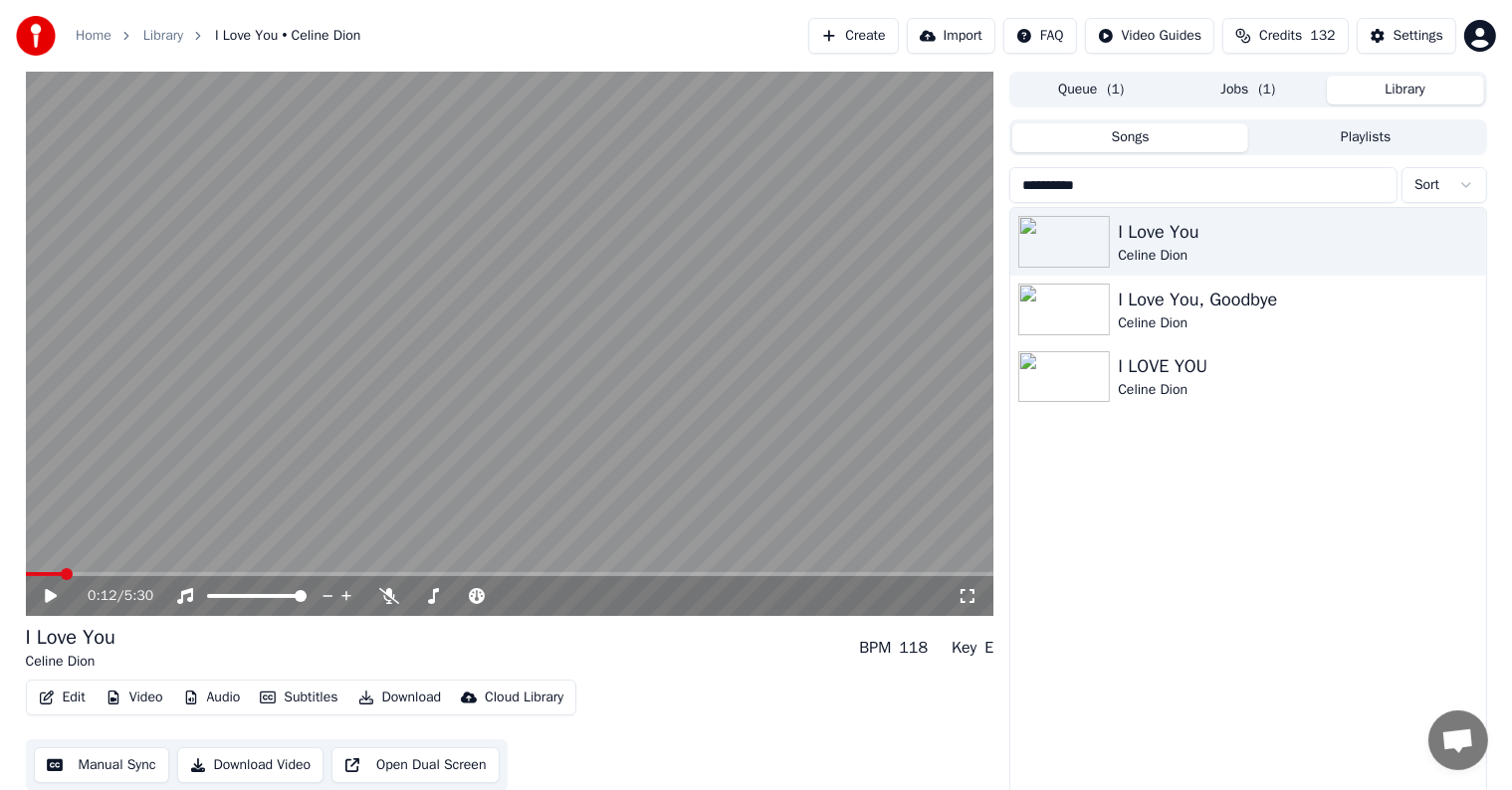 click on "Settings" at bounding box center [1418, 36] 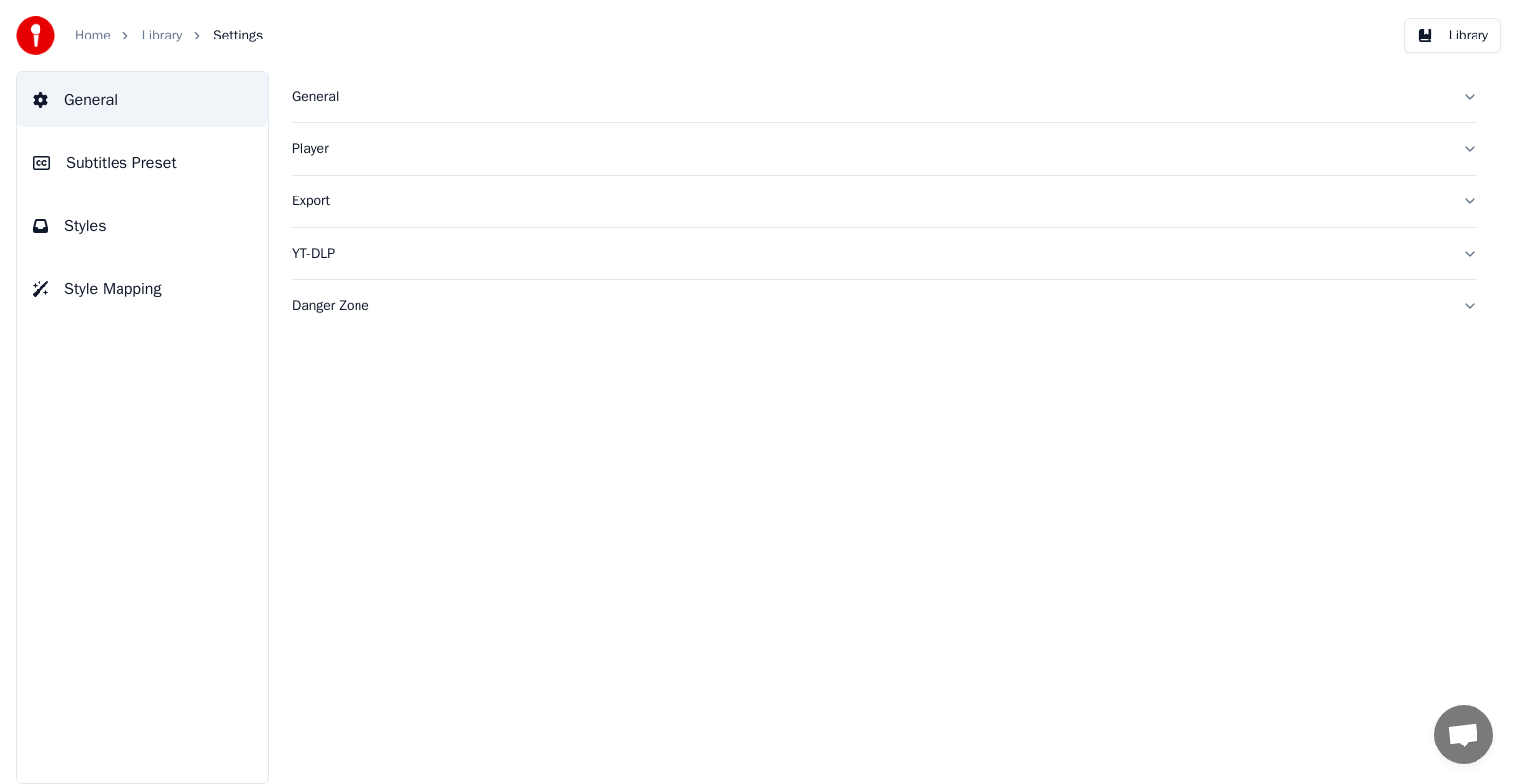 click on "Subtitles Preset" at bounding box center (121, 163) 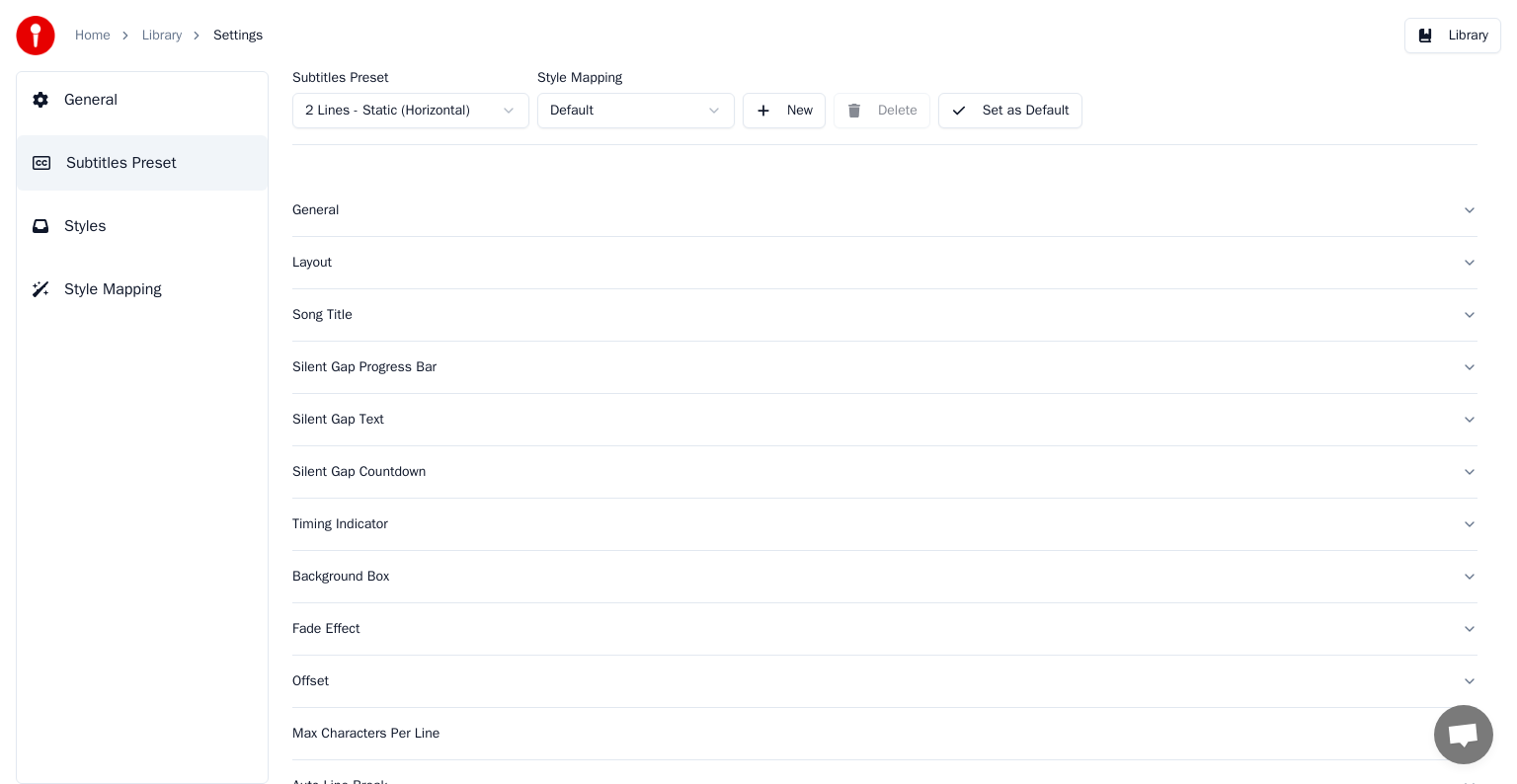 click on "Home Library Settings Library General Subtitles Preset Styles Style Mapping Subtitles Preset 2 Lines - Static (Horizontal) Style Mapping Default New Delete Set as Default General Layout Song Title Silent Gap Progress Bar Silent Gap Text Silent Gap Countdown Timing Indicator Background Box Fade Effect Offset Max Characters Per Line Auto Line Break Advanced Settings Chat [FIRST] from Youka Desktop More channels Continue on Email Network offline. Reconnecting... No messages can be received or sent for now. Youka Desktop Hello! How can I help you?  [DAY_OF_WEEK], [DAY] [MONTH] Hi! I'Its me again. The lyrics are not appearing. Even editing to add lyrics again, it's not appearing. I already spent 22 credits for this please check [MONTH]/[DAY]/[YEAR] [DAY_OF_WEEK], [DAY] [MONTH] [FIRST] Hey, credits should refunded automatically in case of failure, please let me check [MONTH]/[DAY]/[YEAR] yeah but credits are used again in adding the lyrics in the song that supposed to be good in the first place [MONTH]/[DAY]/[YEAR] Read [FIRST] I added 22 more credits to your account. [MONTH]/[DAY]/[YEAR]" at bounding box center (758, 392) 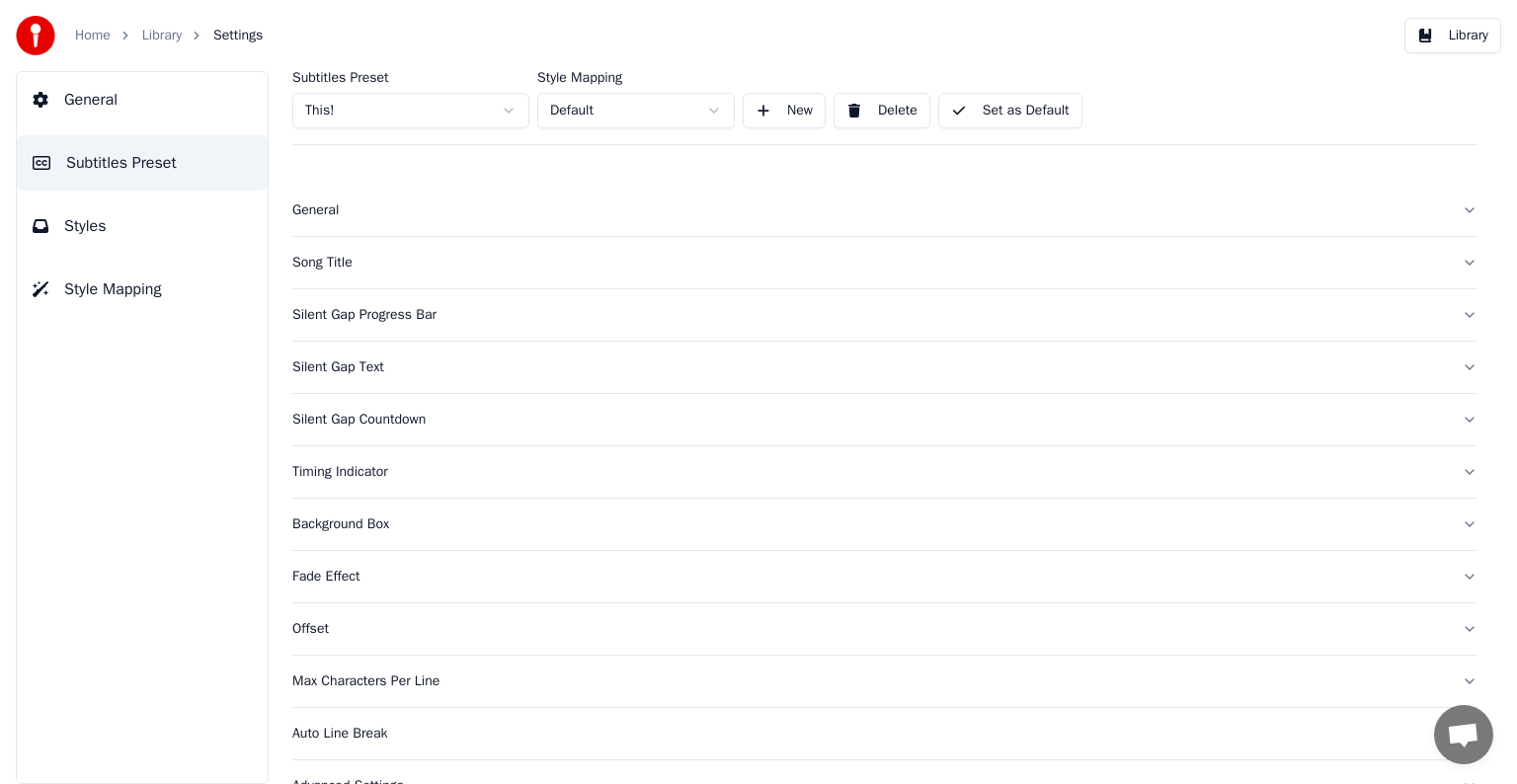 click on "Song Title" at bounding box center (869, 263) 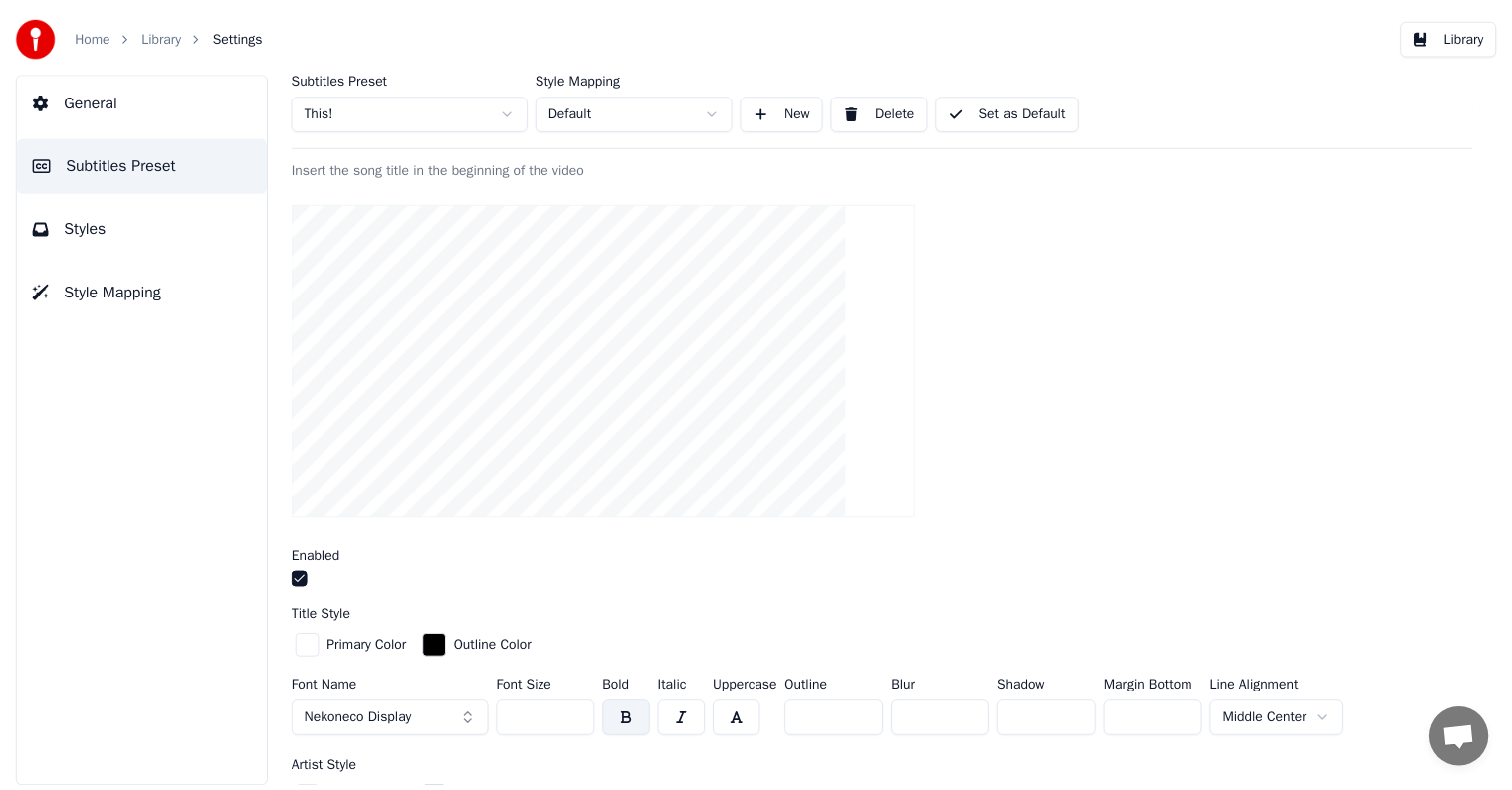 scroll, scrollTop: 398, scrollLeft: 0, axis: vertical 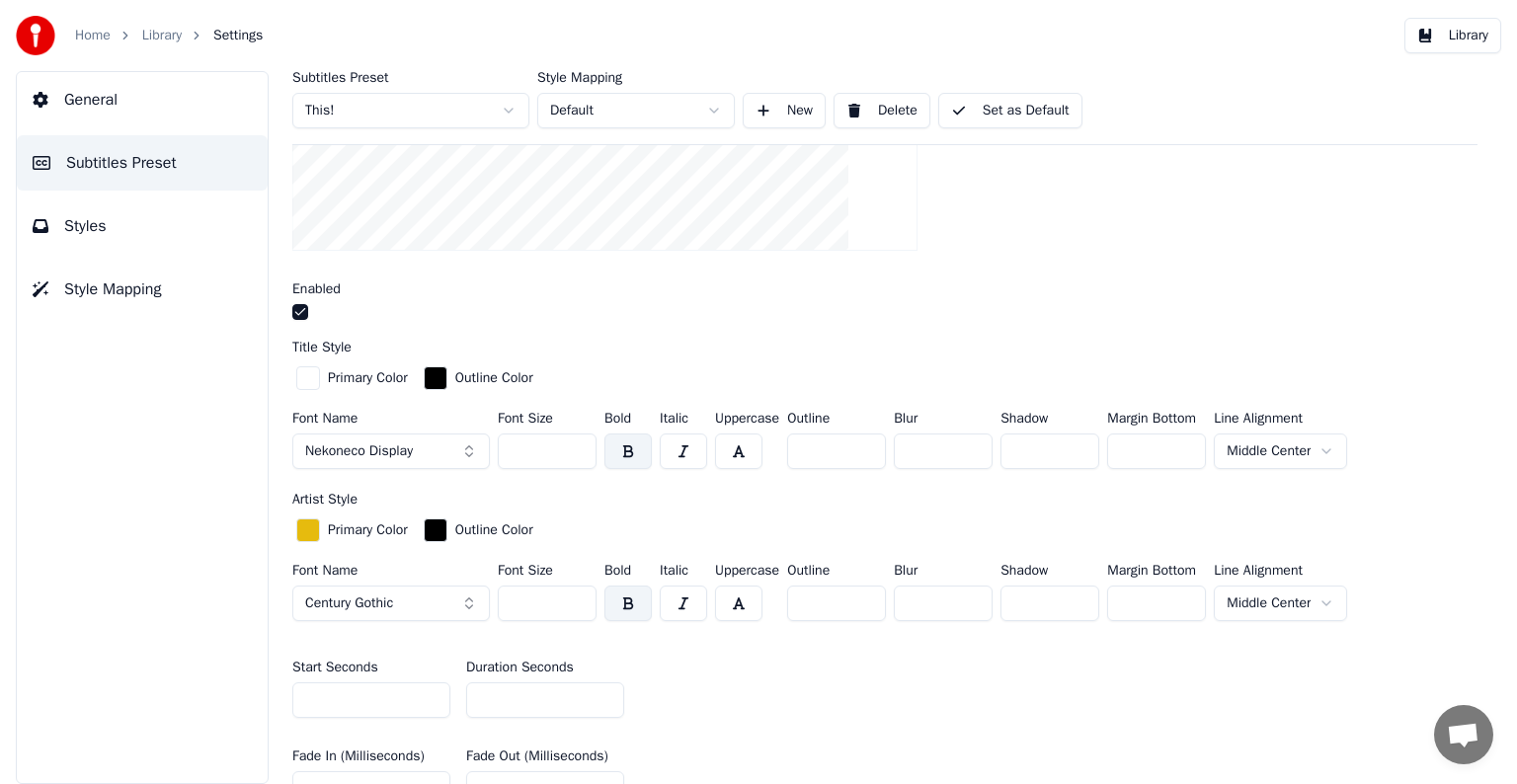 click on "Set as Default" at bounding box center (1010, 111) 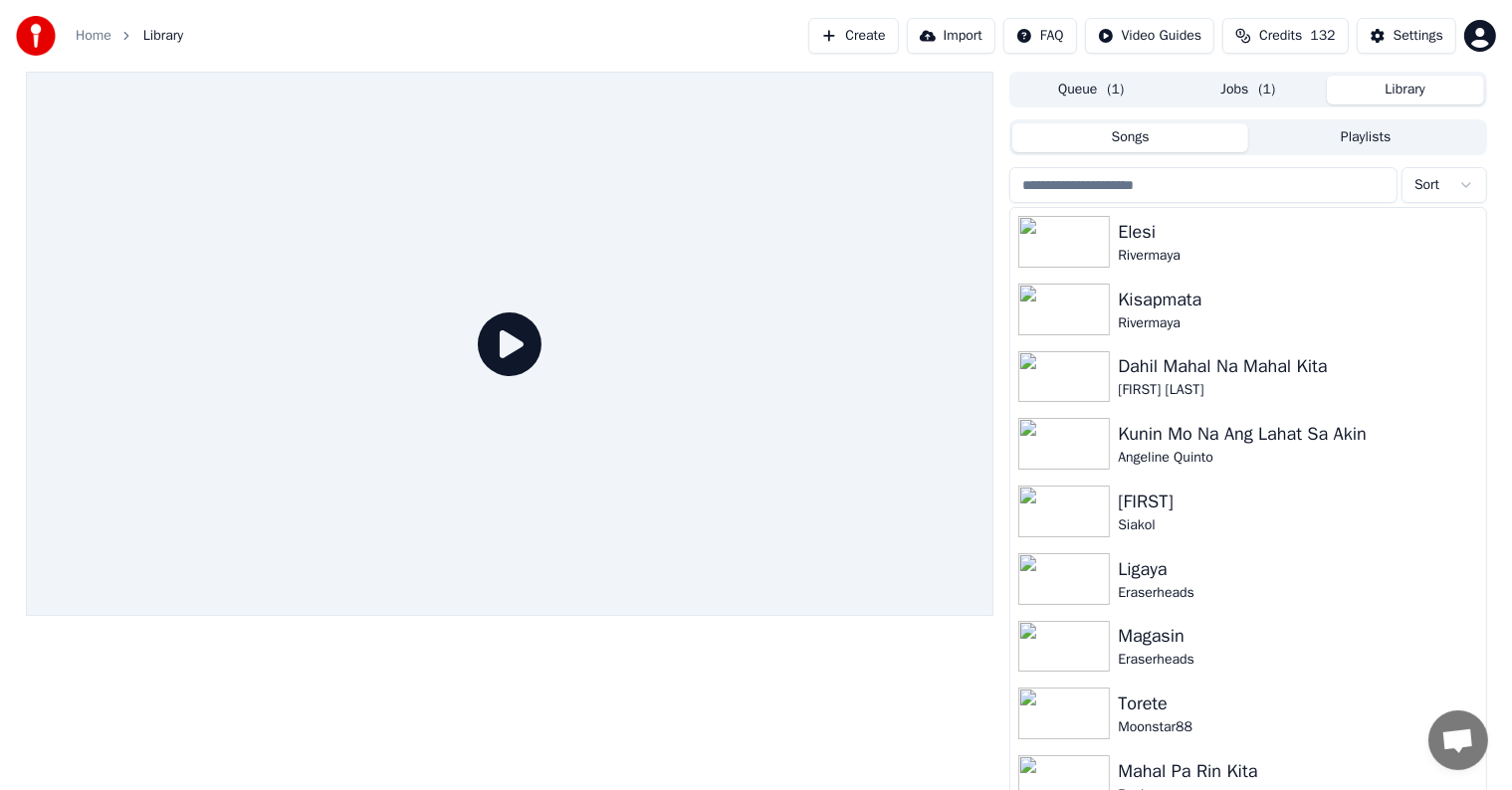 click at bounding box center (1203, 185) 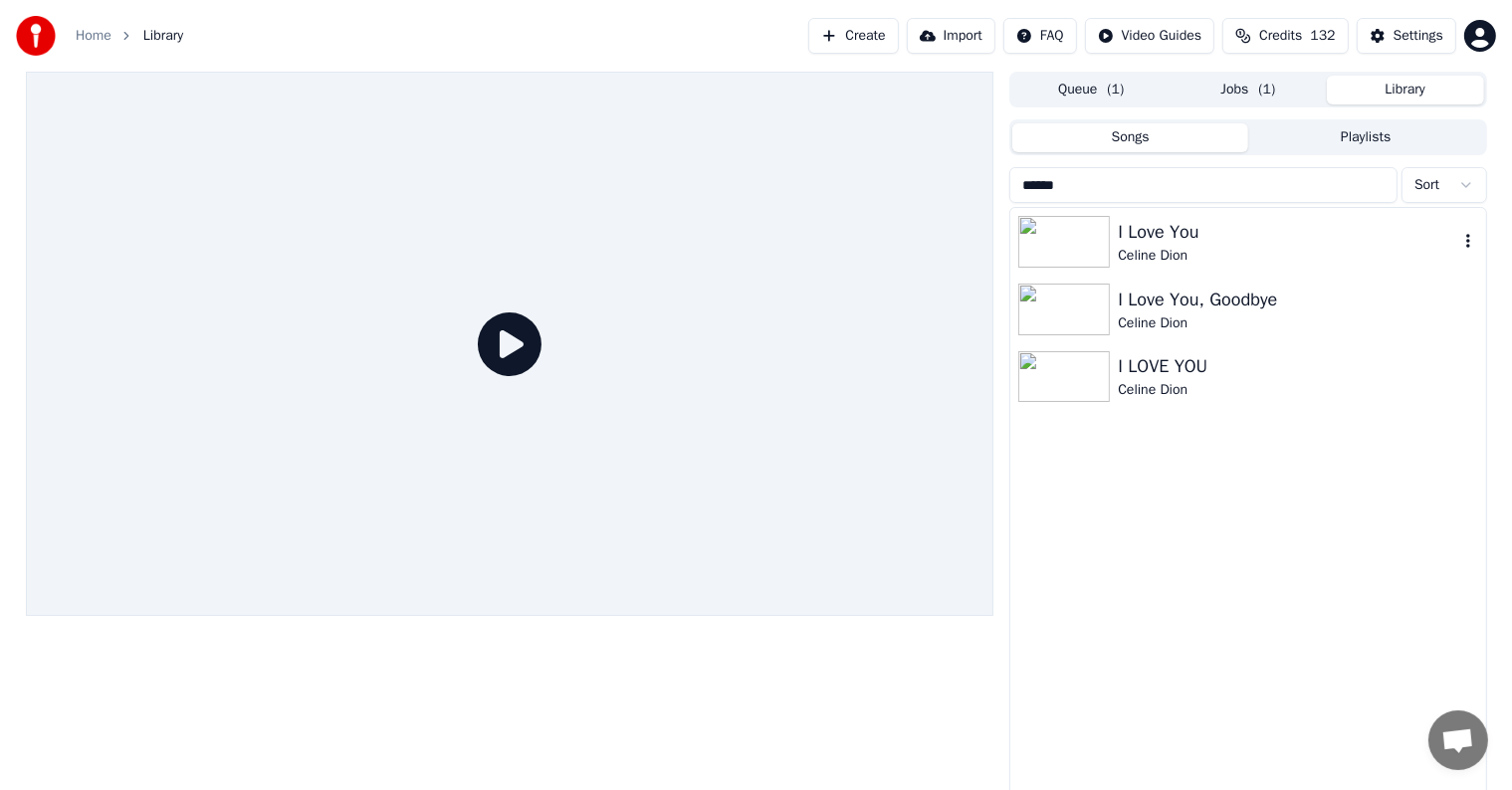 type on "******" 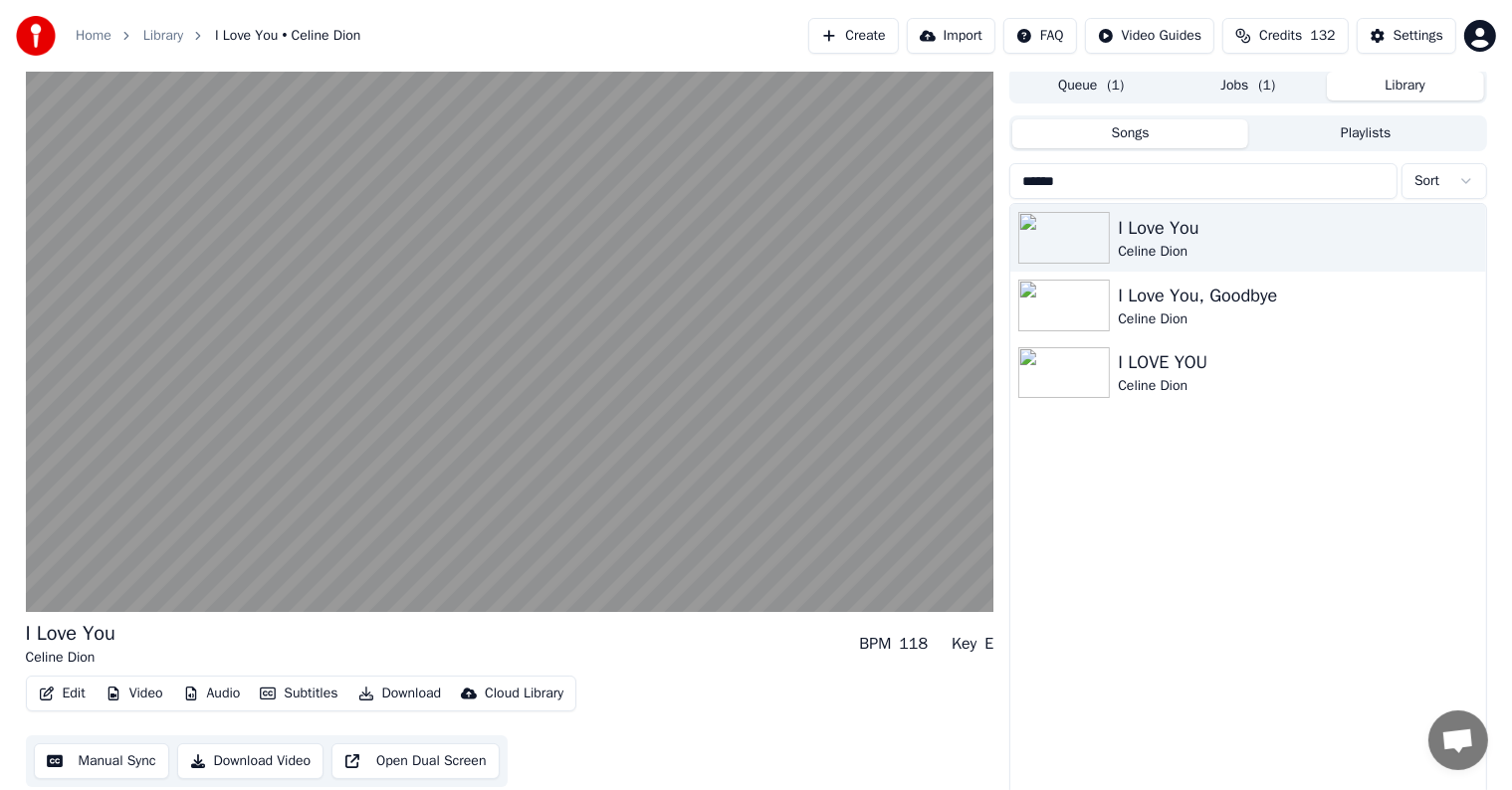 scroll, scrollTop: 9, scrollLeft: 0, axis: vertical 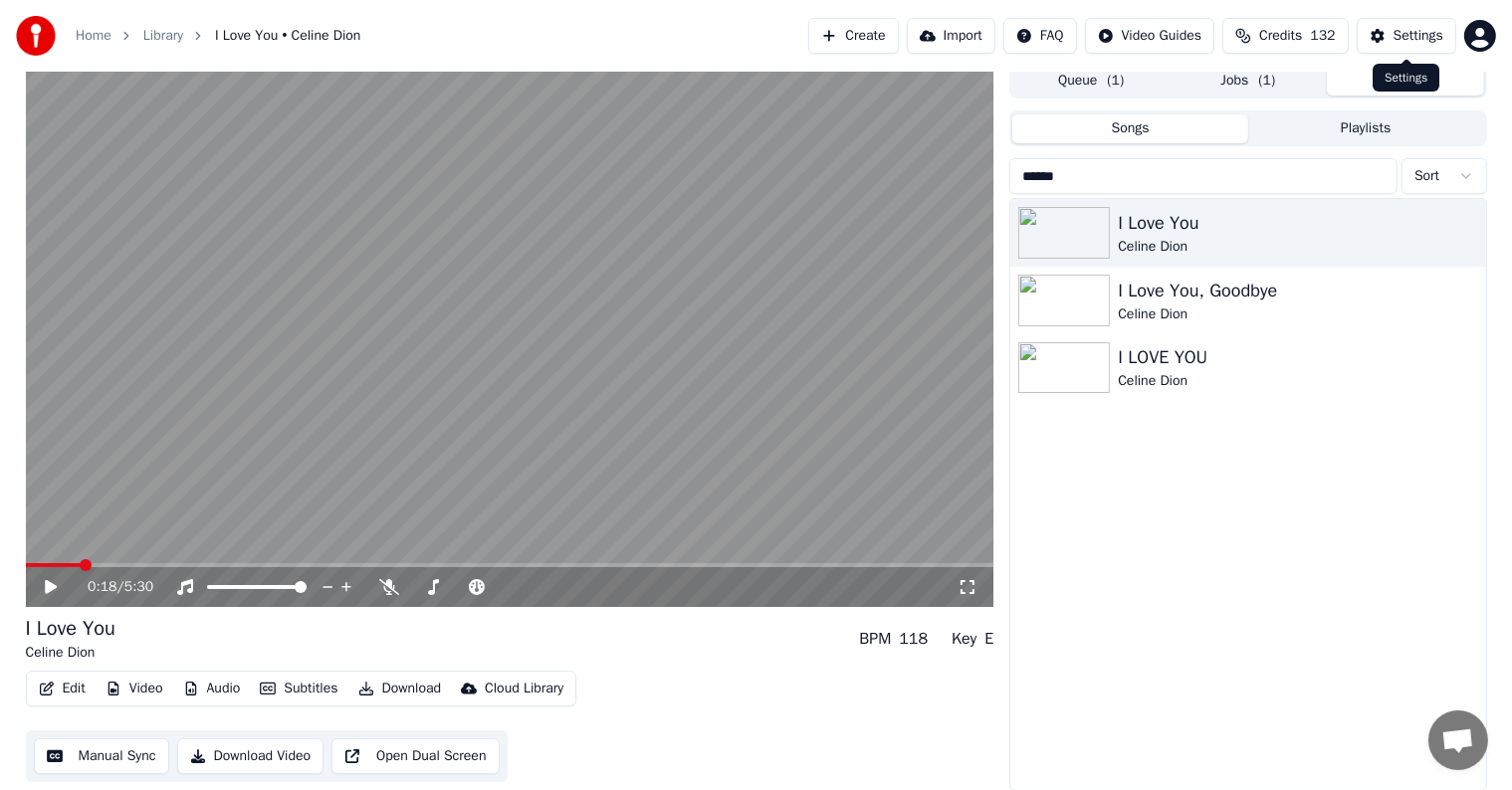 click on "Settings" at bounding box center (1418, 36) 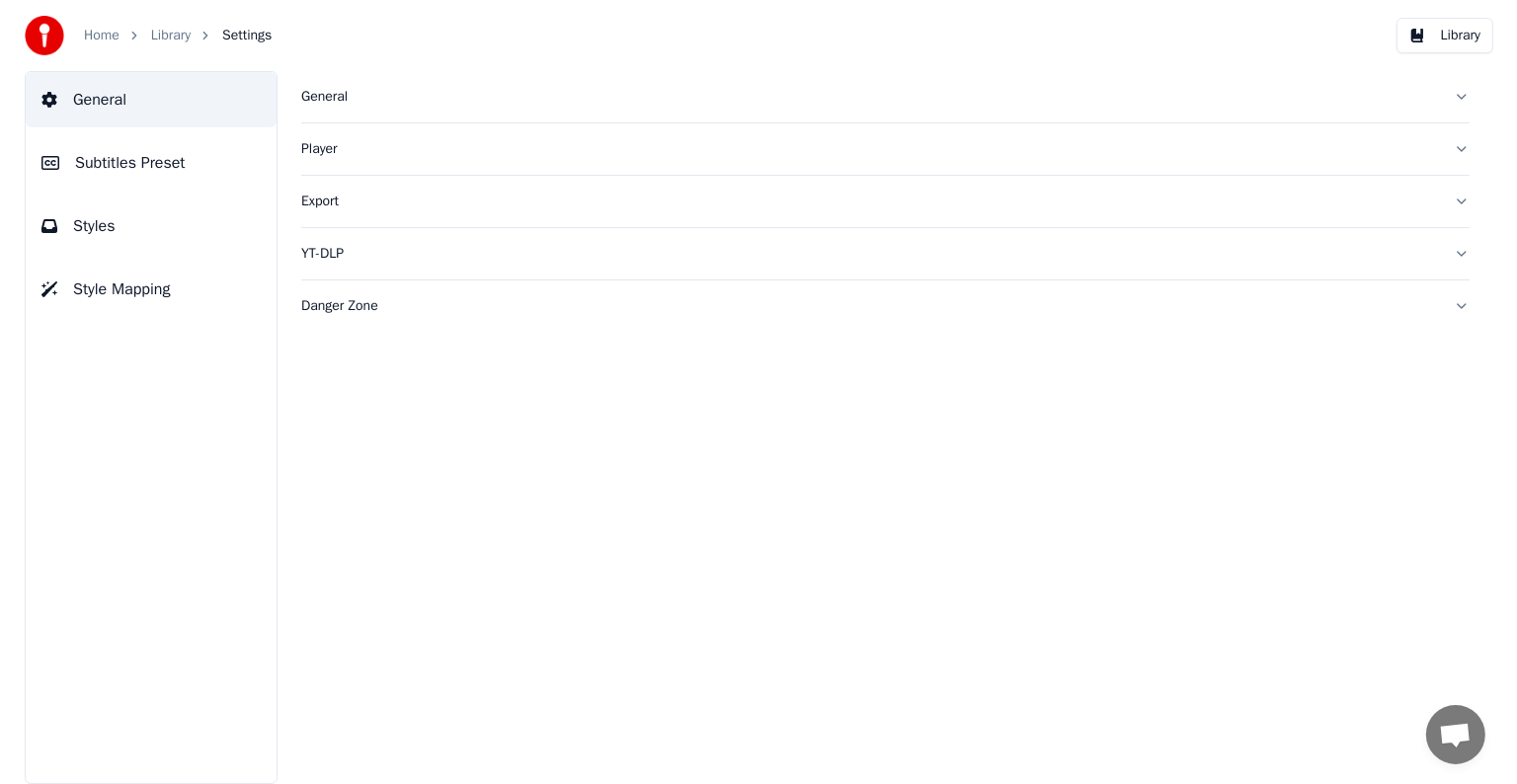 scroll, scrollTop: 0, scrollLeft: 0, axis: both 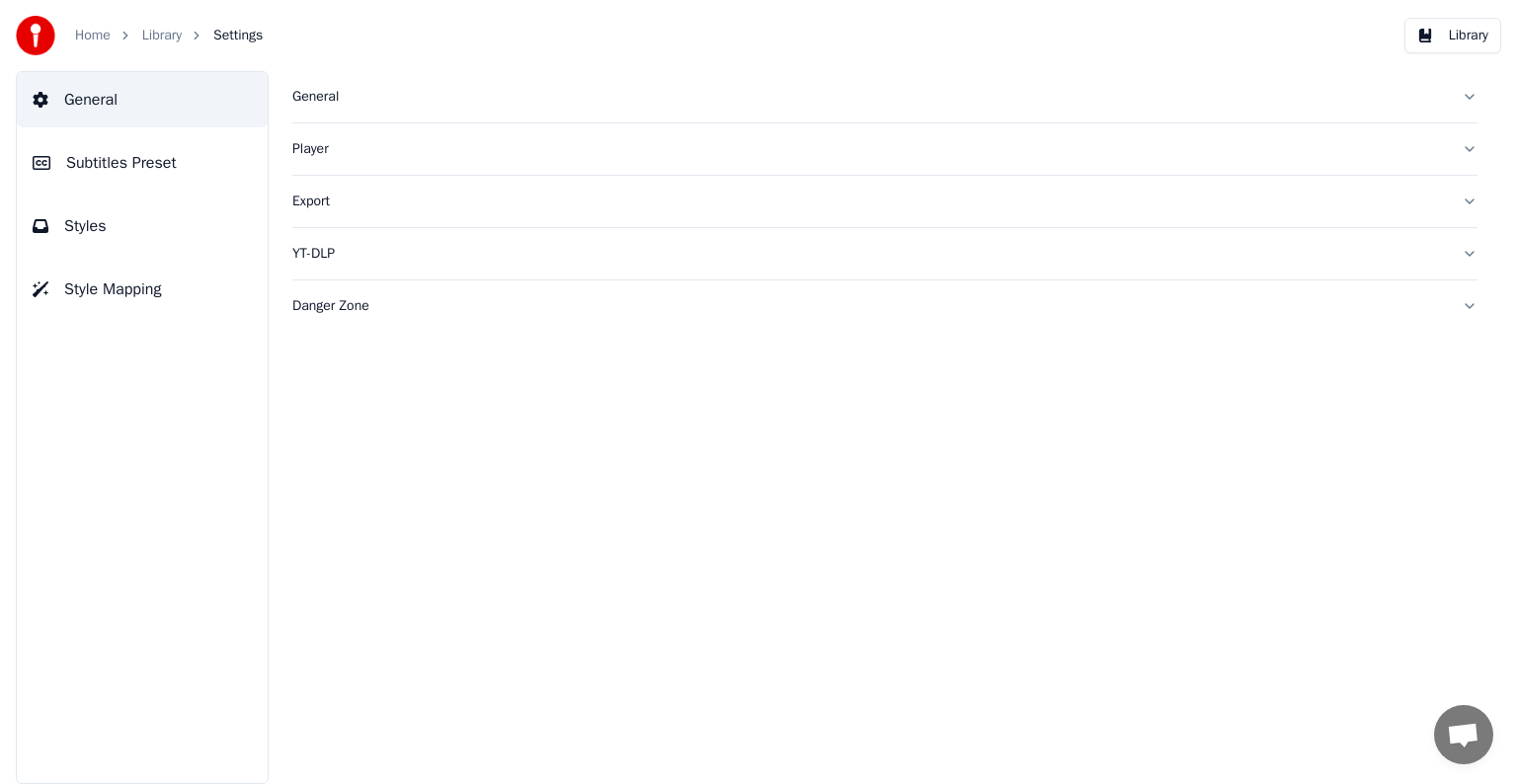 click on "Subtitles Preset" at bounding box center [121, 163] 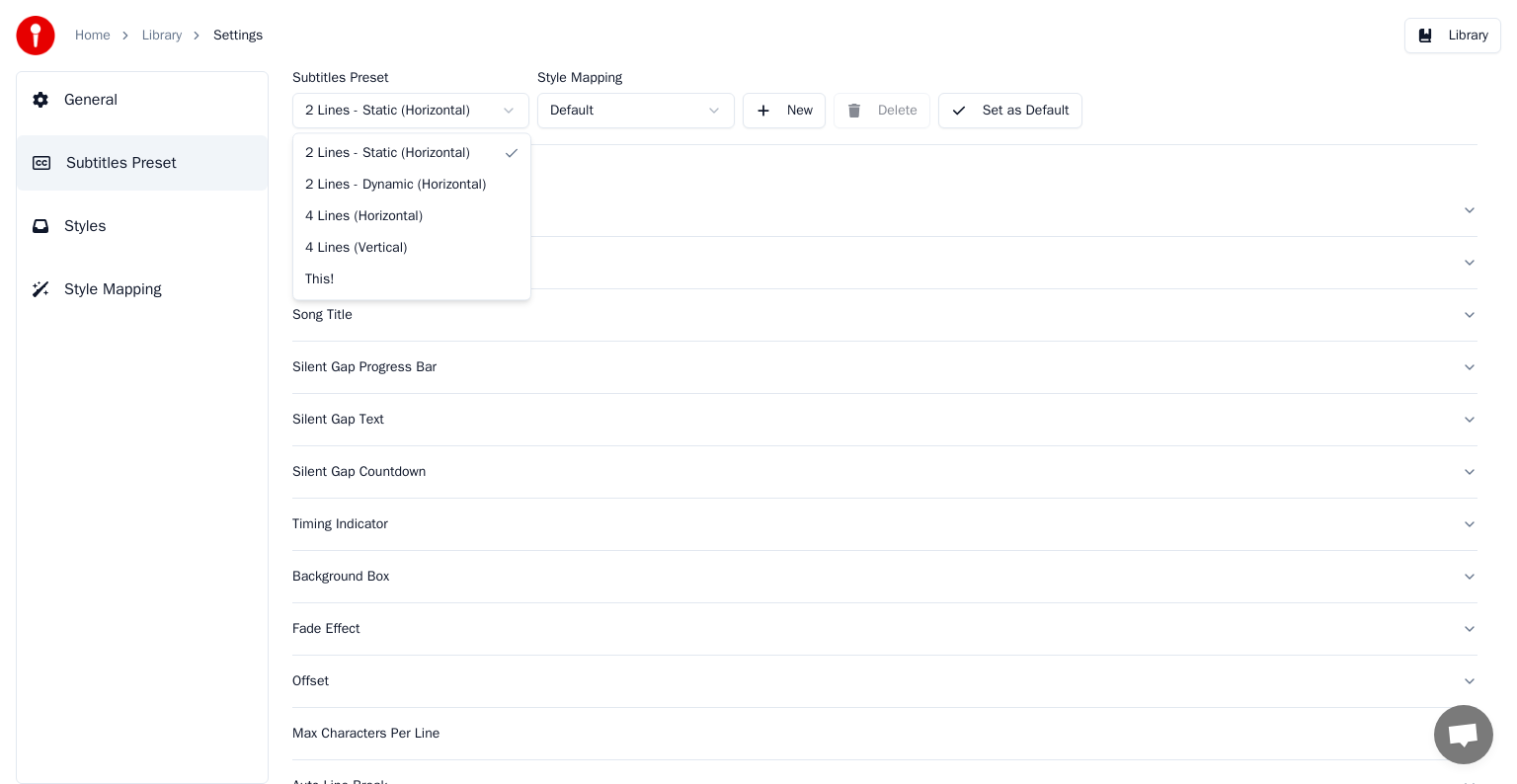 click on "Home Library Settings Library General Subtitles Preset Styles Style Mapping Subtitles Preset 2 Lines - Static (Horizontal) Style Mapping Default New Delete Set as Default General Layout Song Title Silent Gap Progress Bar Silent Gap Text Silent Gap Countdown Timing Indicator Background Box Fade Effect Offset Max Characters Per Line Auto Line Break Advanced Settings Chat [FIRST] from Youka Desktop More channels Continue on Email Network offline. Reconnecting... No messages can be received or sent for now. Youka Desktop Hello! How can I help you?  [DAY_OF_WEEK], [DAY] [MONTH] Hi! I'Its me again. The lyrics are not appearing. Even editing to add lyrics again, it's not appearing. I already spent 22 credits for this please check [MONTH]/[DAY]/[YEAR] [DAY_OF_WEEK], [DAY] [MONTH] [FIRST] Hey, credits should refunded automatically in case of failure, please let me check [MONTH]/[DAY]/[YEAR] yeah but credits are used again in adding the lyrics in the song that supposed to be good in the first place [MONTH]/[DAY]/[YEAR] Read [FIRST] I added 22 more credits to your account. [MONTH]/[DAY]/[YEAR]" at bounding box center [758, 392] 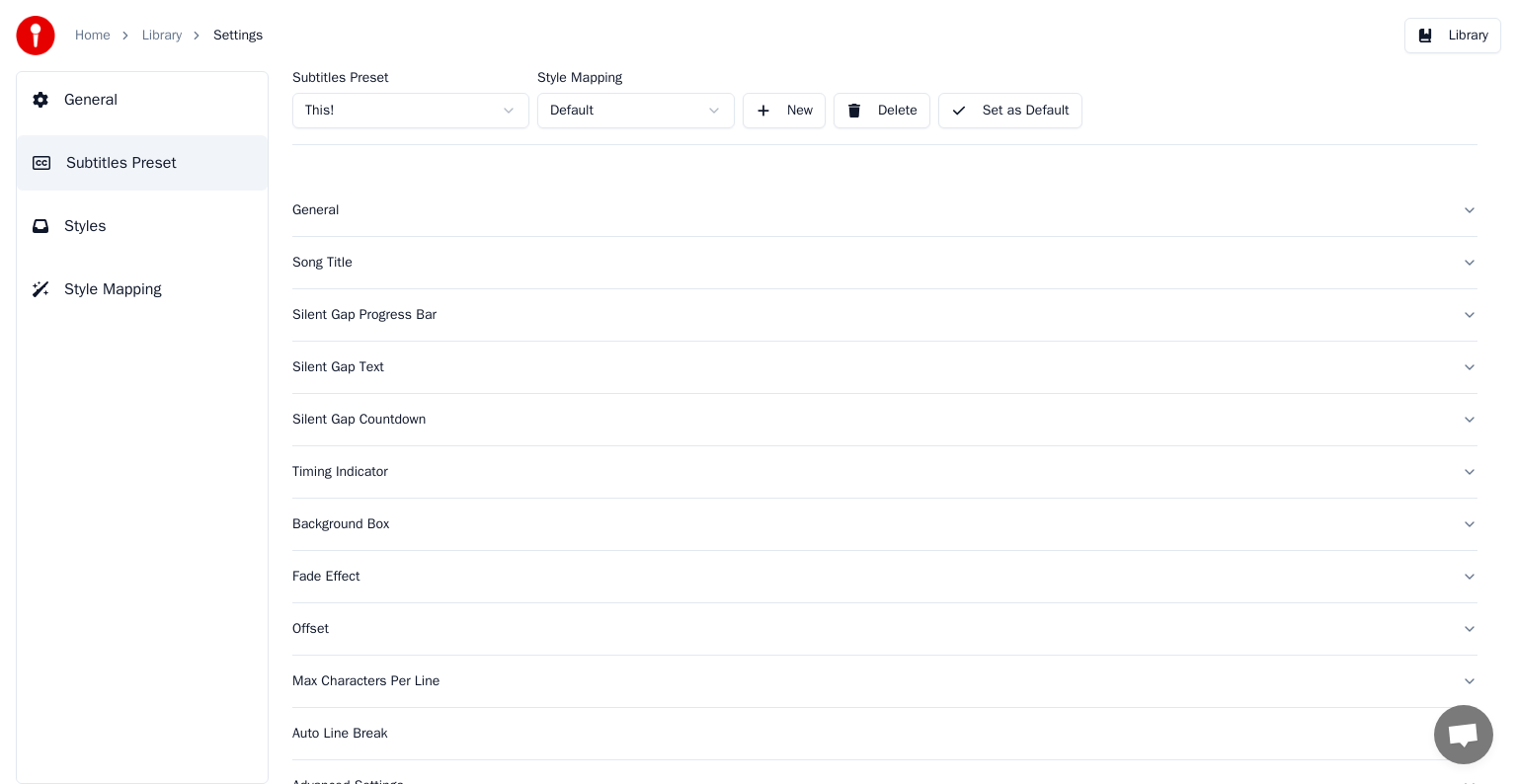 click on "Silent Gap Progress Bar" at bounding box center (869, 315) 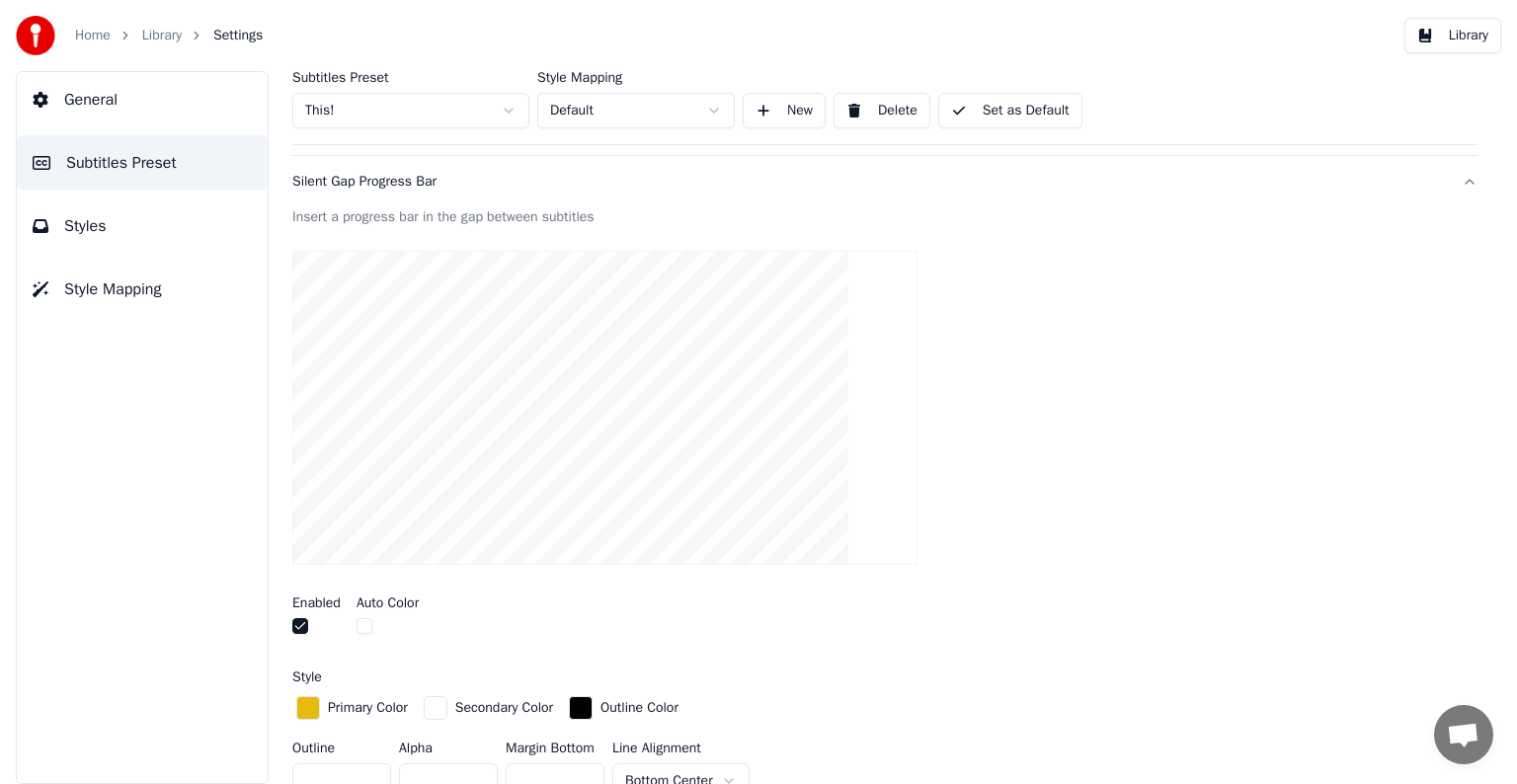 scroll, scrollTop: 0, scrollLeft: 0, axis: both 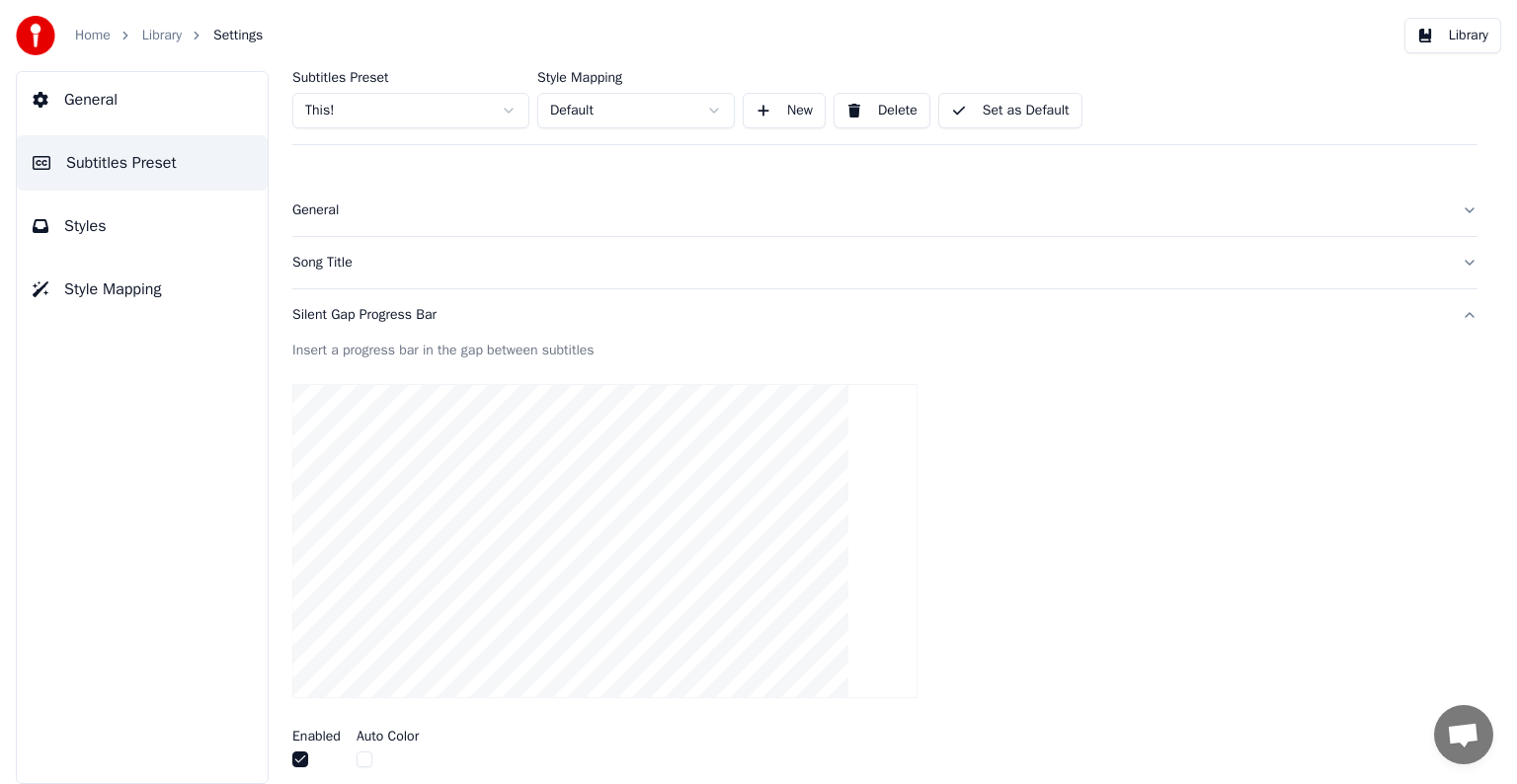 click on "Styles" at bounding box center [142, 226] 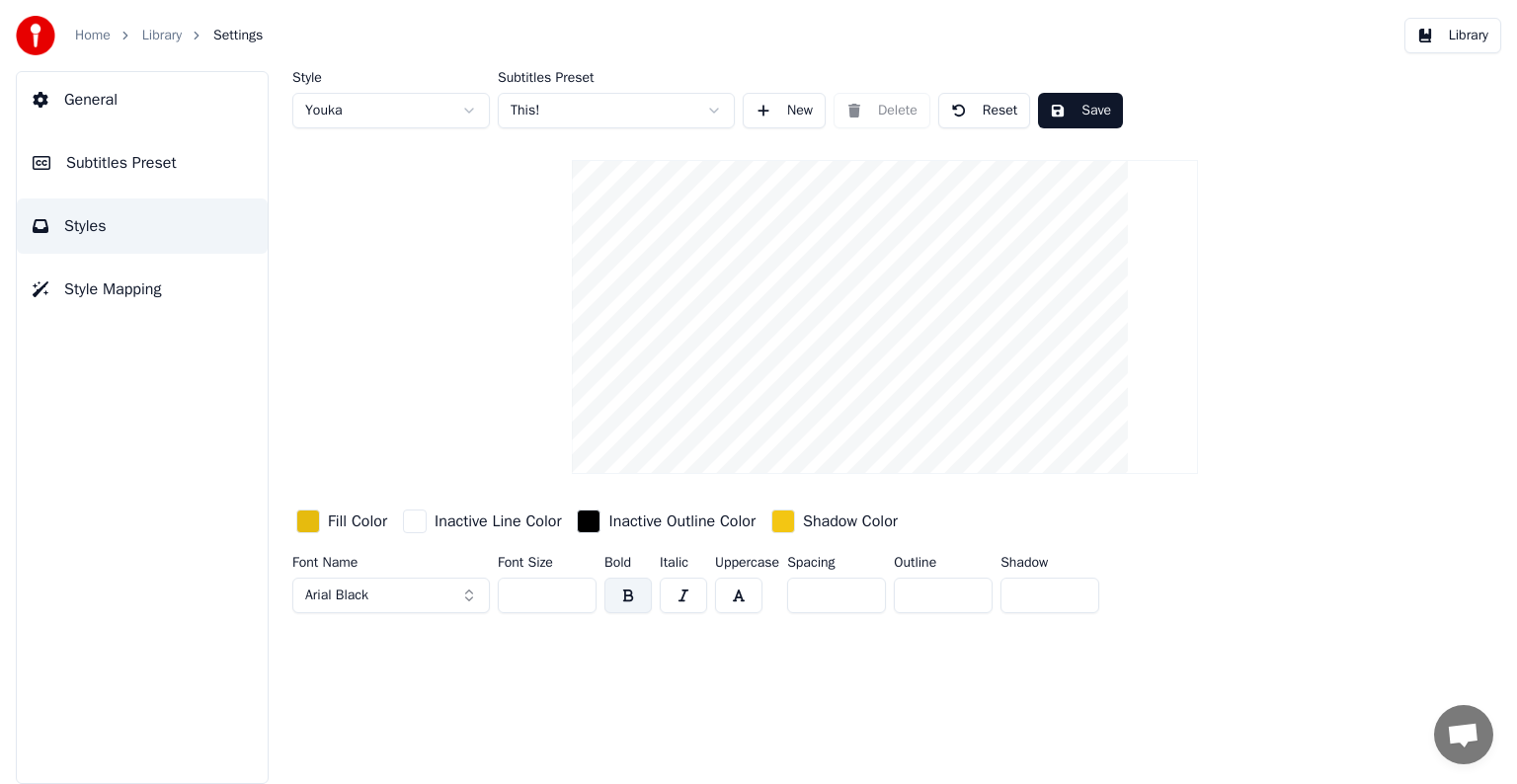click on "Subtitles Preset" at bounding box center [121, 163] 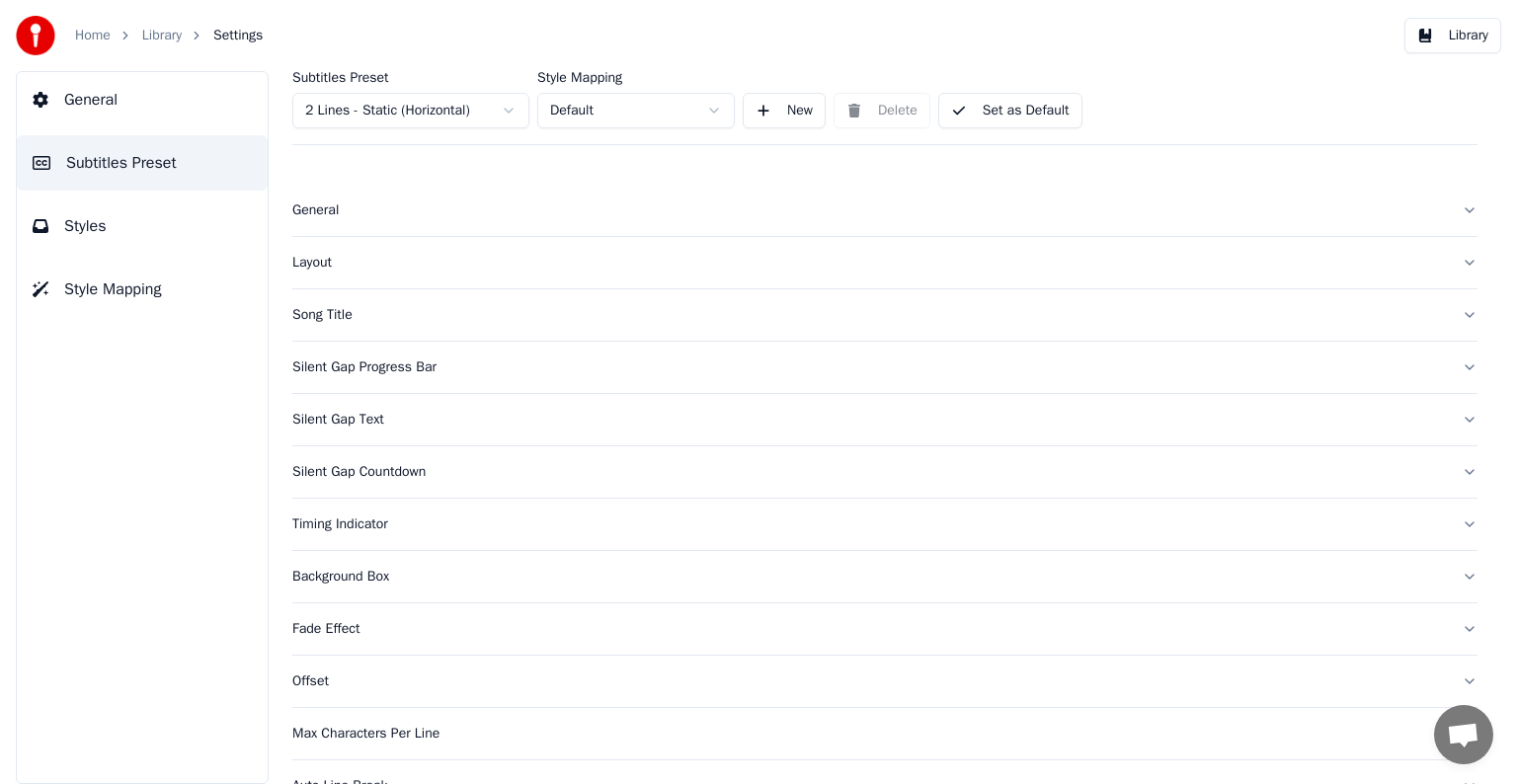 click on "Home Library Settings Library General Subtitles Preset Styles Style Mapping Subtitles Preset 2 Lines - Static (Horizontal) Style Mapping Default New Delete Set as Default General Layout Song Title Silent Gap Progress Bar Silent Gap Text Silent Gap Countdown Timing Indicator Background Box Fade Effect Offset Max Characters Per Line Auto Line Break Advanced Settings Chat [FIRST] from Youka Desktop More channels Continue on Email Network offline. Reconnecting... No messages can be received or sent for now. Youka Desktop Hello! How can I help you?  [DAY_OF_WEEK], [DAY] [MONTH] Hi! I'Its me again. The lyrics are not appearing. Even editing to add lyrics again, it's not appearing. I already spent 22 credits for this please check [MONTH]/[DAY]/[YEAR] [DAY_OF_WEEK], [DAY] [MONTH] [FIRST] Hey, credits should refunded automatically in case of failure, please let me check [MONTH]/[DAY]/[YEAR] yeah but credits are used again in adding the lyrics in the song that supposed to be good in the first place [MONTH]/[DAY]/[YEAR] Read [FIRST] I added 22 more credits to your account. [MONTH]/[DAY]/[YEAR]" at bounding box center (758, 392) 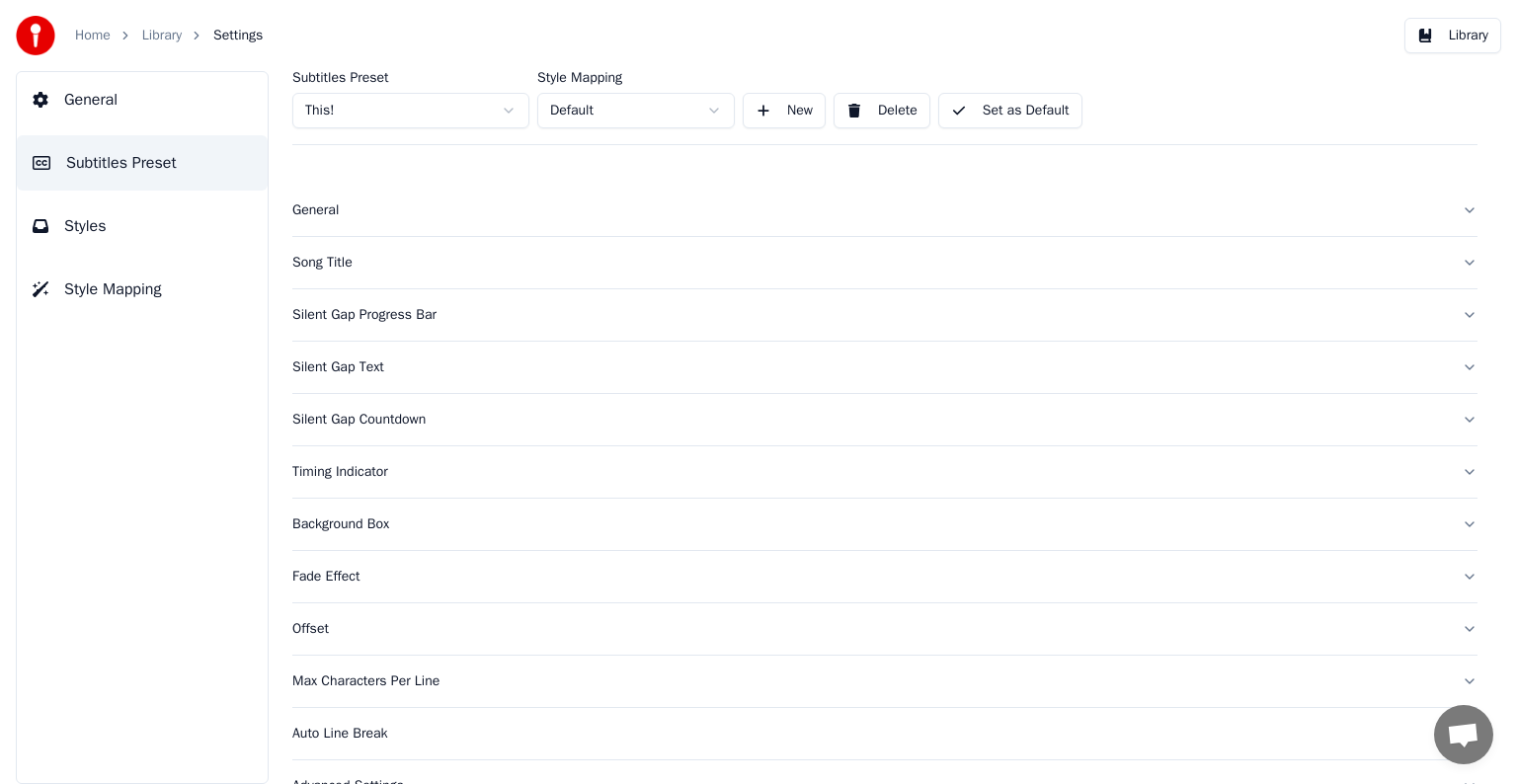 click on "Song Title" at bounding box center (869, 263) 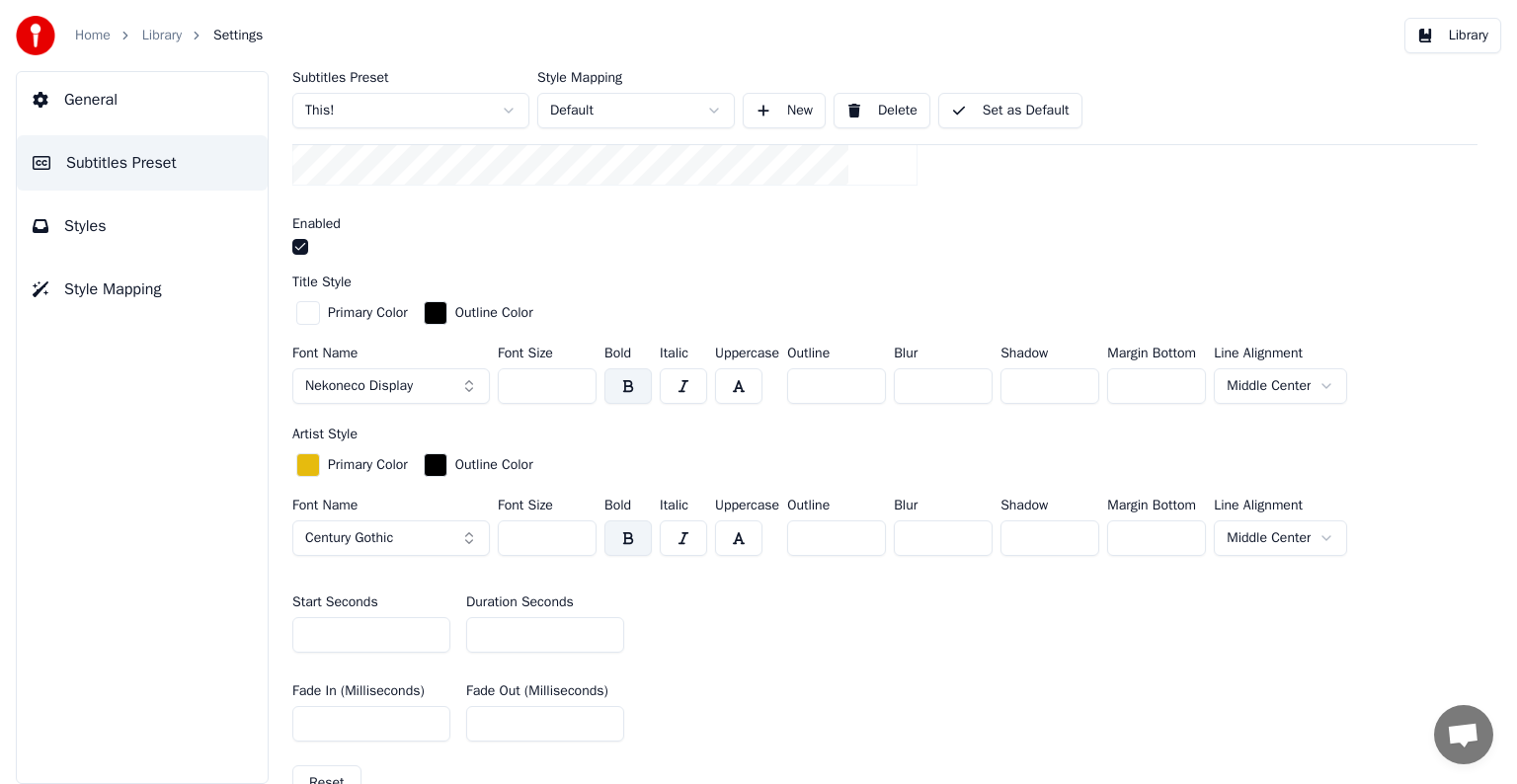scroll, scrollTop: 494, scrollLeft: 0, axis: vertical 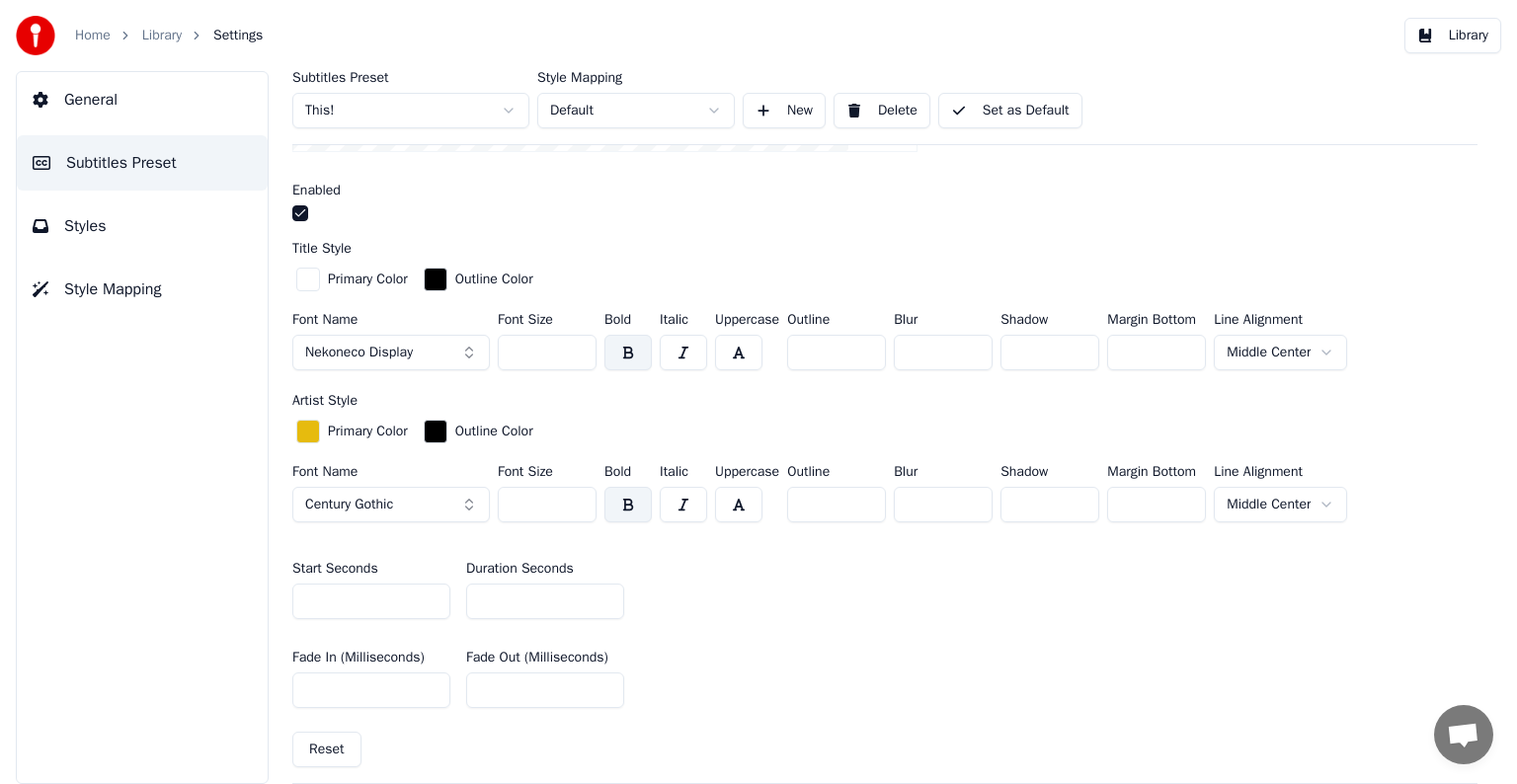 click on "**" at bounding box center [545, 601] 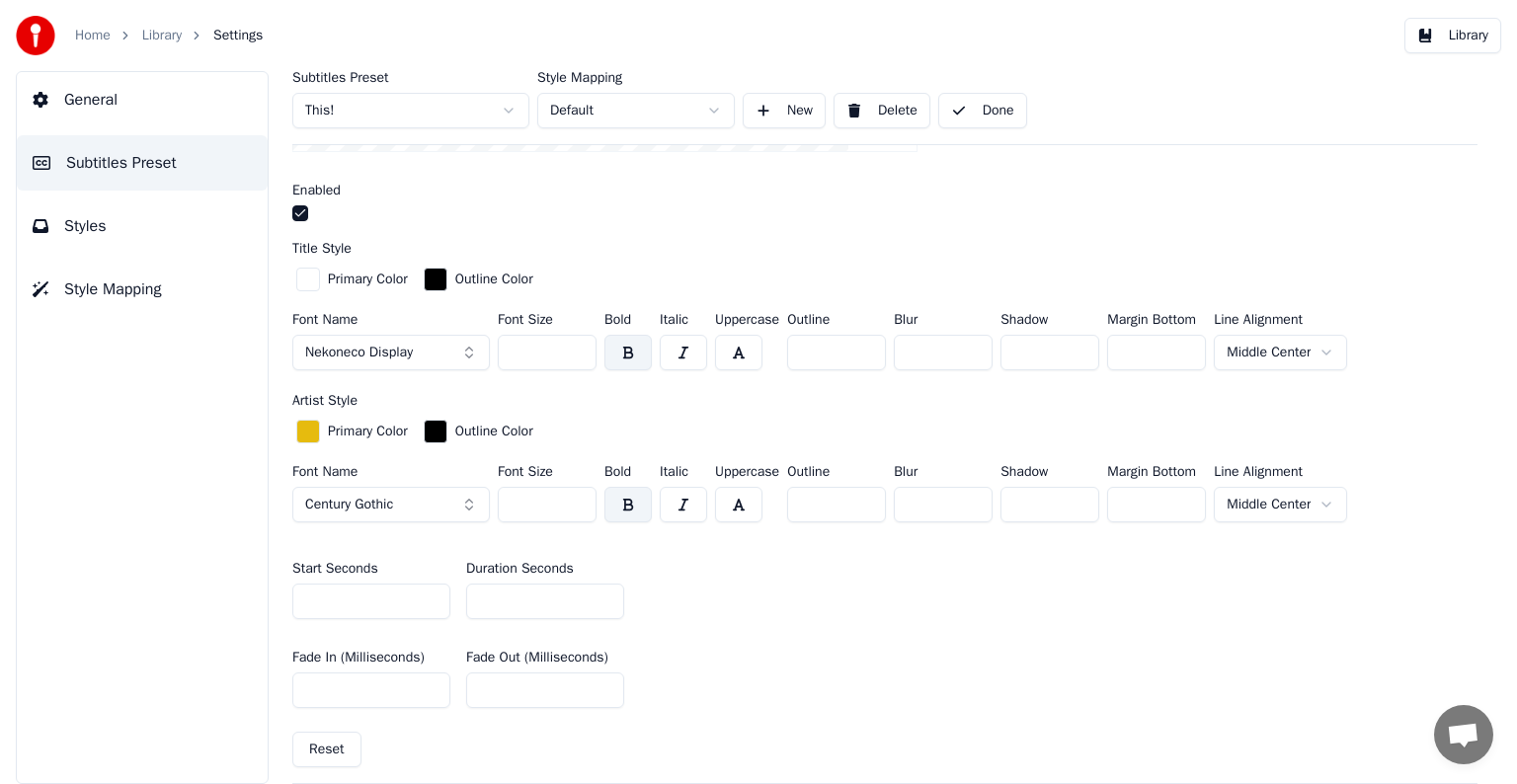click on "Library" at bounding box center (162, 36) 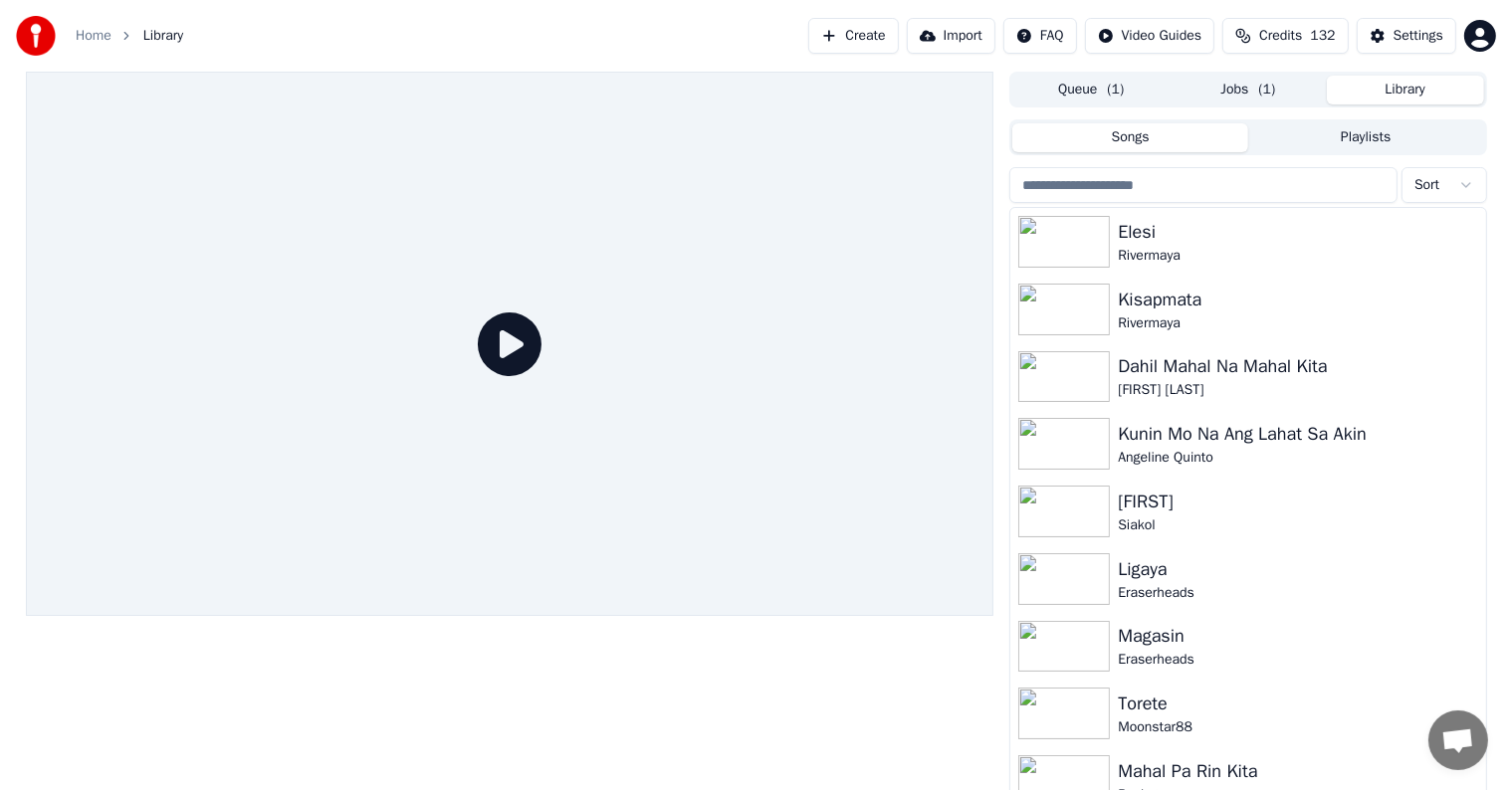 click at bounding box center (1203, 185) 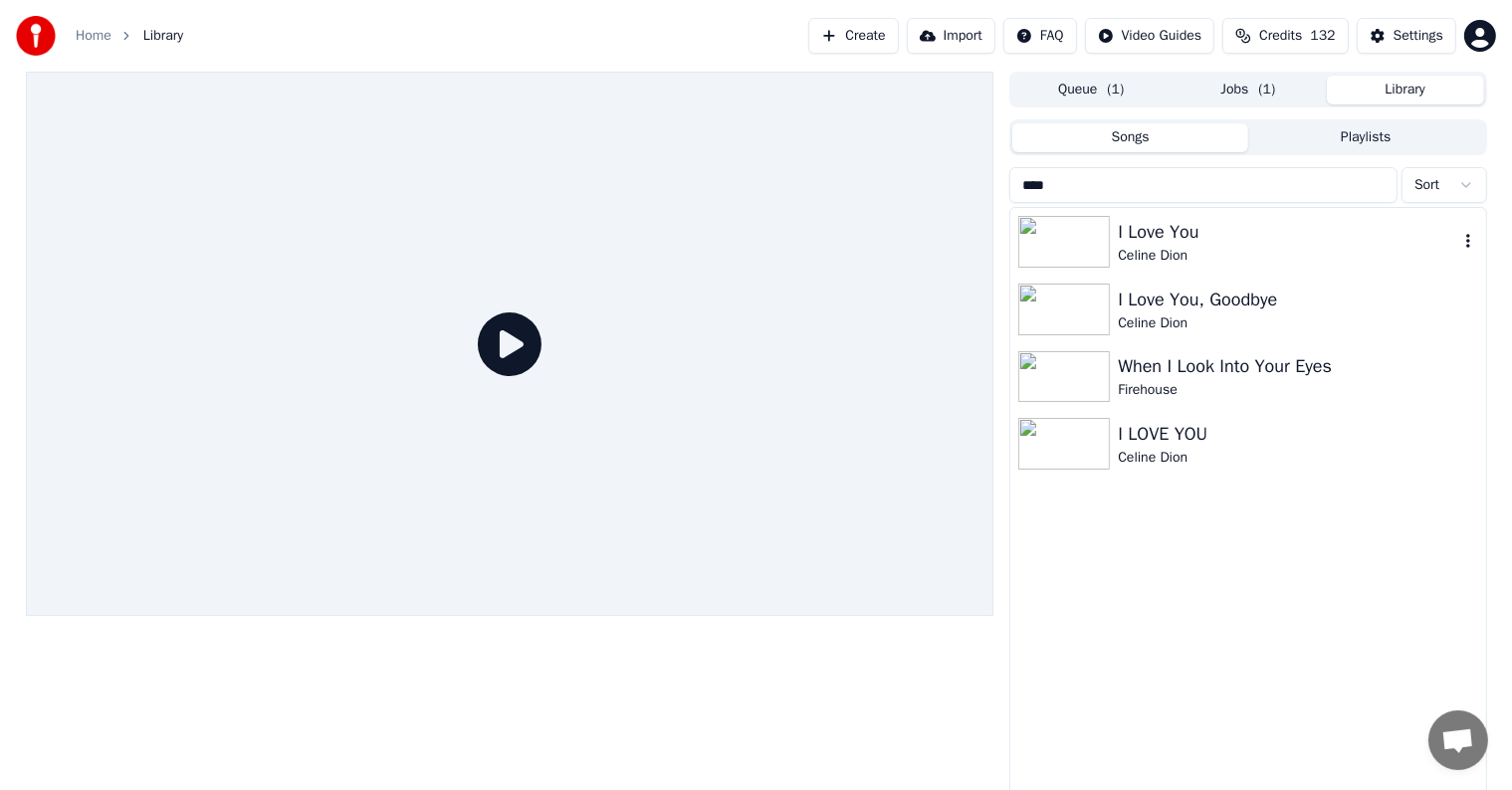 type on "****" 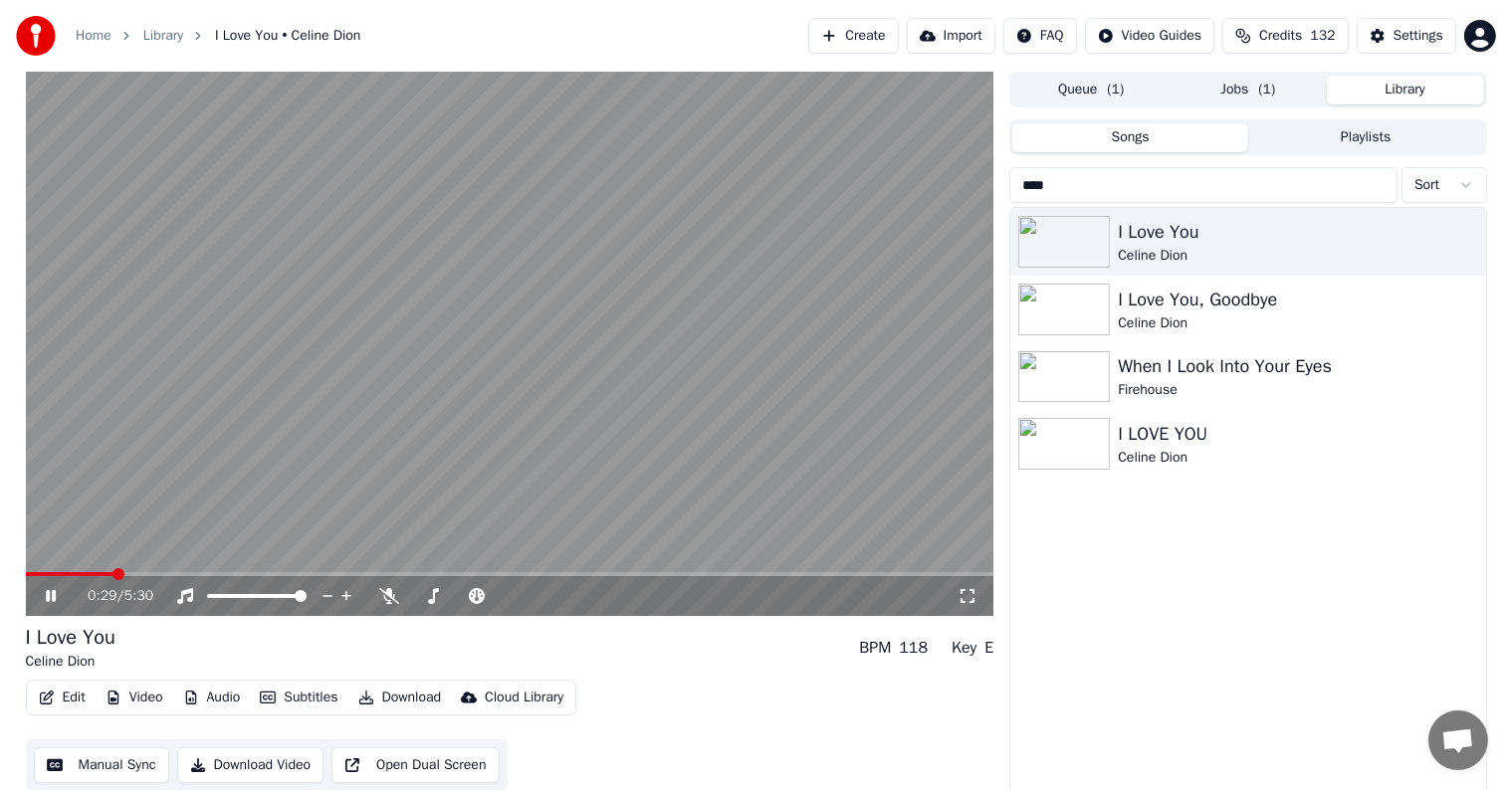 click at bounding box center [510, 343] 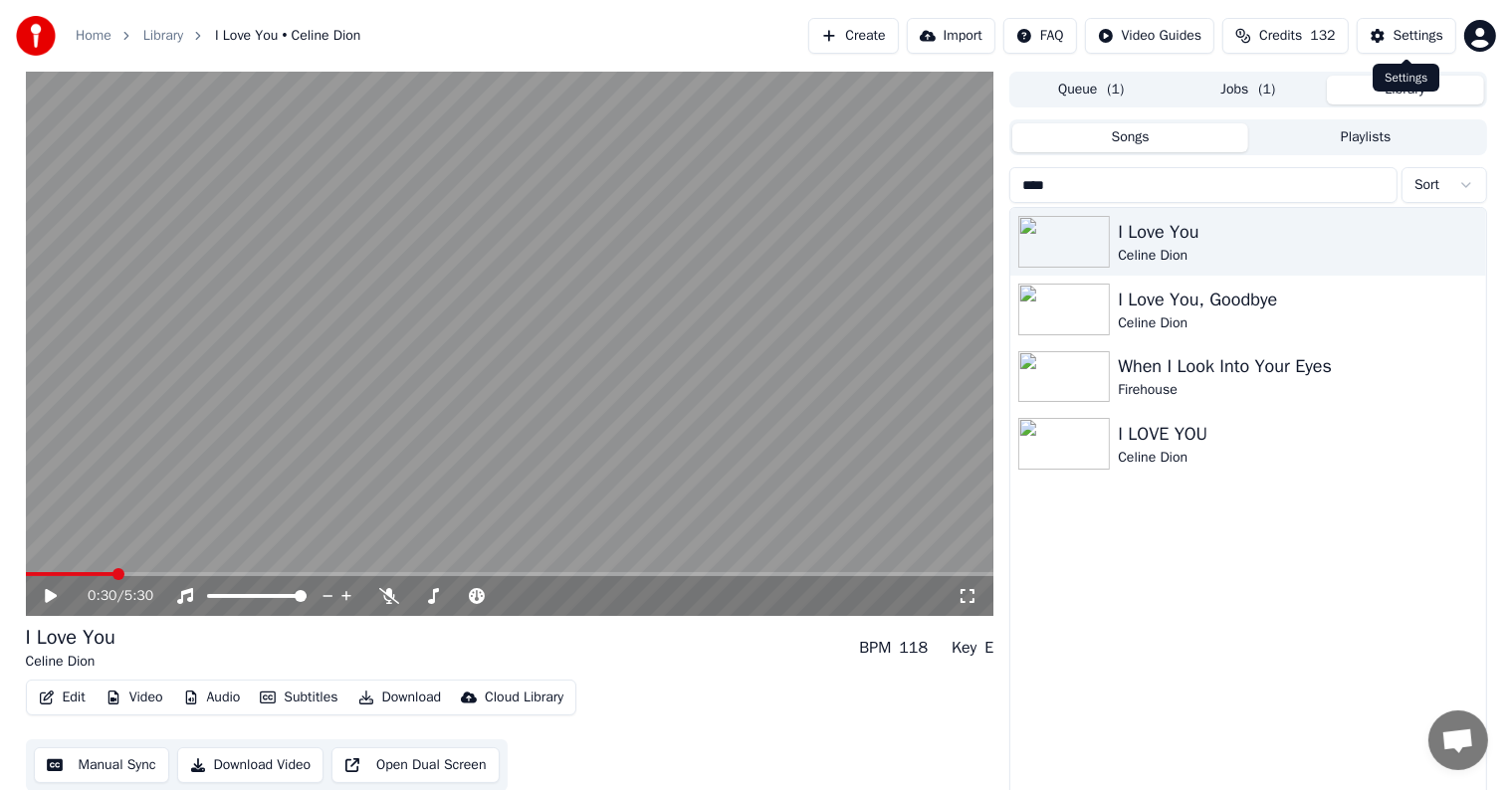click on "Settings" at bounding box center [1418, 36] 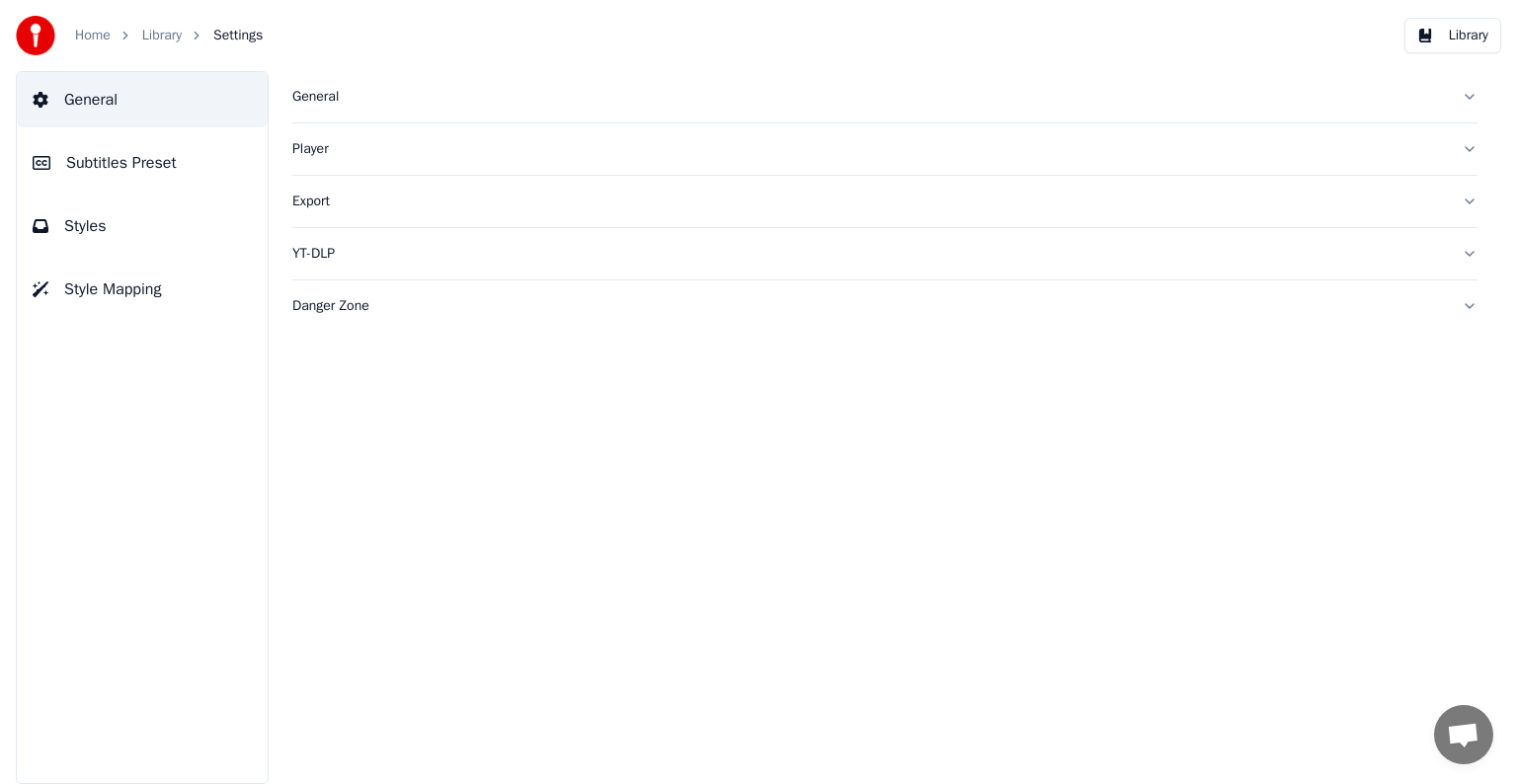 click on "Subtitles Preset" at bounding box center (142, 163) 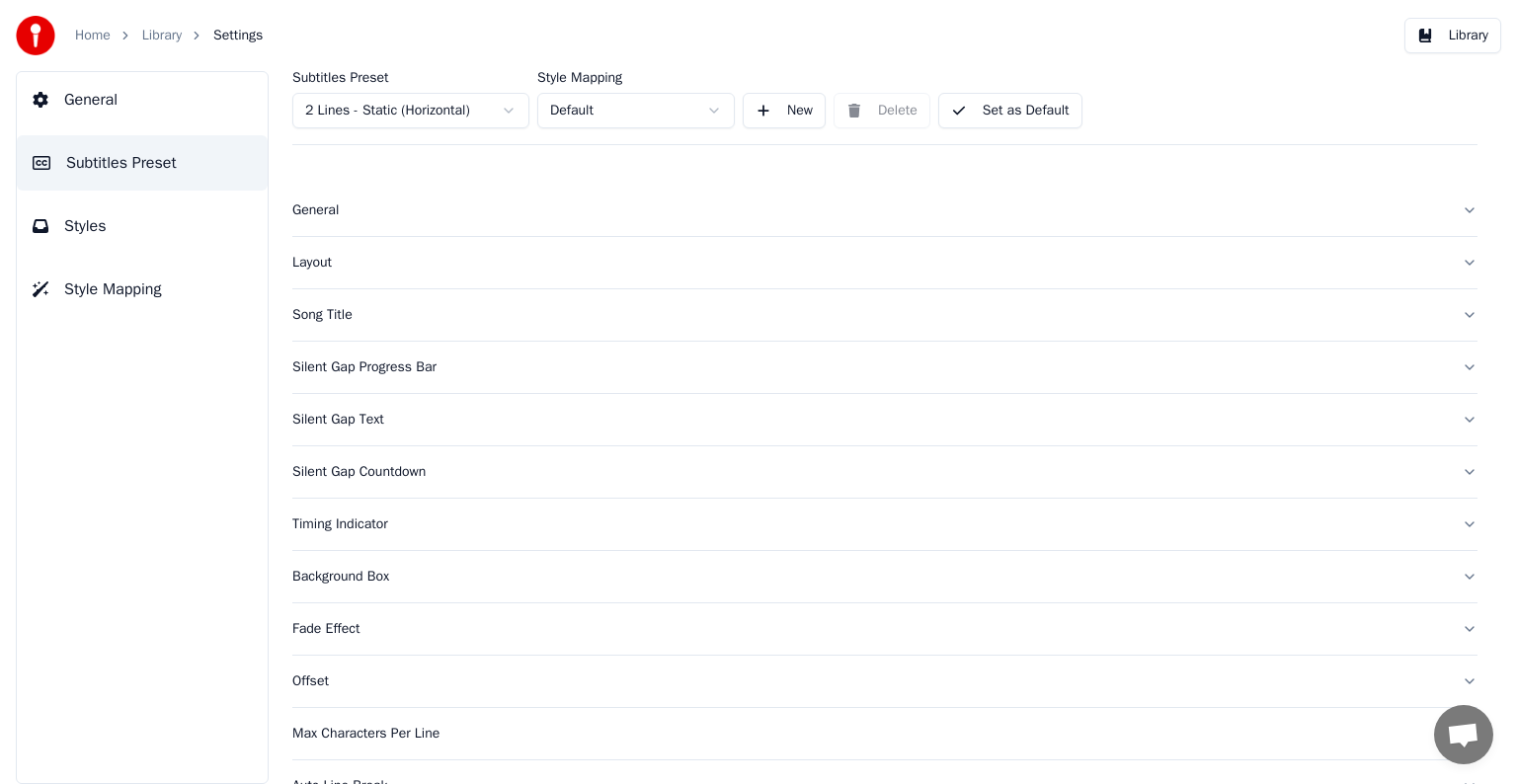 click on "Home Library Settings Library General Subtitles Preset Styles Style Mapping Subtitles Preset 2 Lines - Static (Horizontal) Style Mapping Default New Delete Set as Default General Layout Song Title Silent Gap Progress Bar Silent Gap Text Silent Gap Countdown Timing Indicator Background Box Fade Effect Offset Max Characters Per Line Auto Line Break Advanced Settings Chat [FIRST] from Youka Desktop More channels Continue on Email Network offline. Reconnecting... No messages can be received or sent for now. Youka Desktop Hello! How can I help you?  [DAY_OF_WEEK], [DAY] [MONTH] Hi! I'Its me again. The lyrics are not appearing. Even editing to add lyrics again, it's not appearing. I already spent 22 credits for this please check [MONTH]/[DAY]/[YEAR] [DAY_OF_WEEK], [DAY] [MONTH] [FIRST] Hey, credits should refunded automatically in case of failure, please let me check [MONTH]/[DAY]/[YEAR] yeah but credits are used again in adding the lyrics in the song that supposed to be good in the first place [MONTH]/[DAY]/[YEAR] Read [FIRST] I added 22 more credits to your account. [MONTH]/[DAY]/[YEAR]" at bounding box center (758, 392) 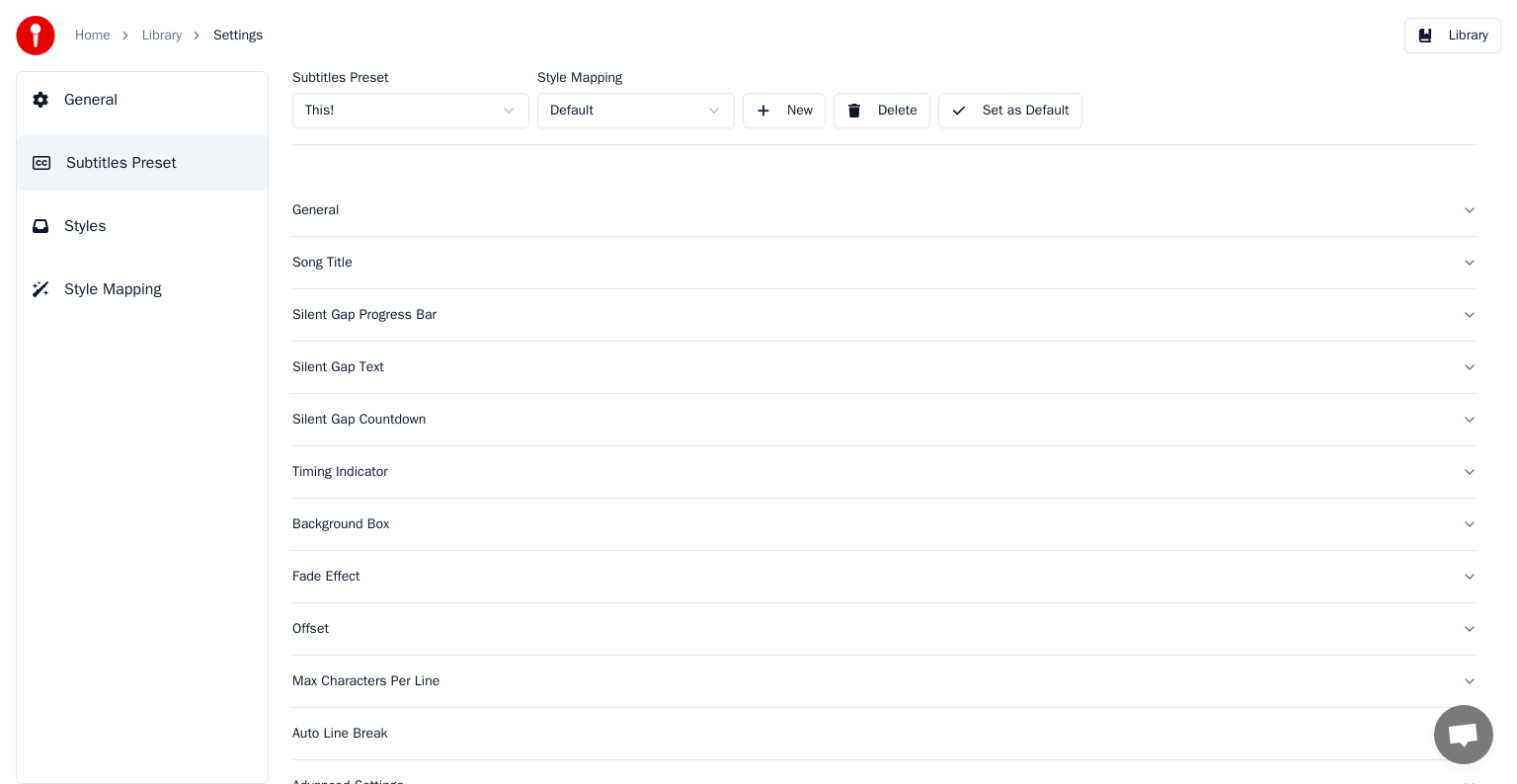 click on "Song Title" at bounding box center [869, 263] 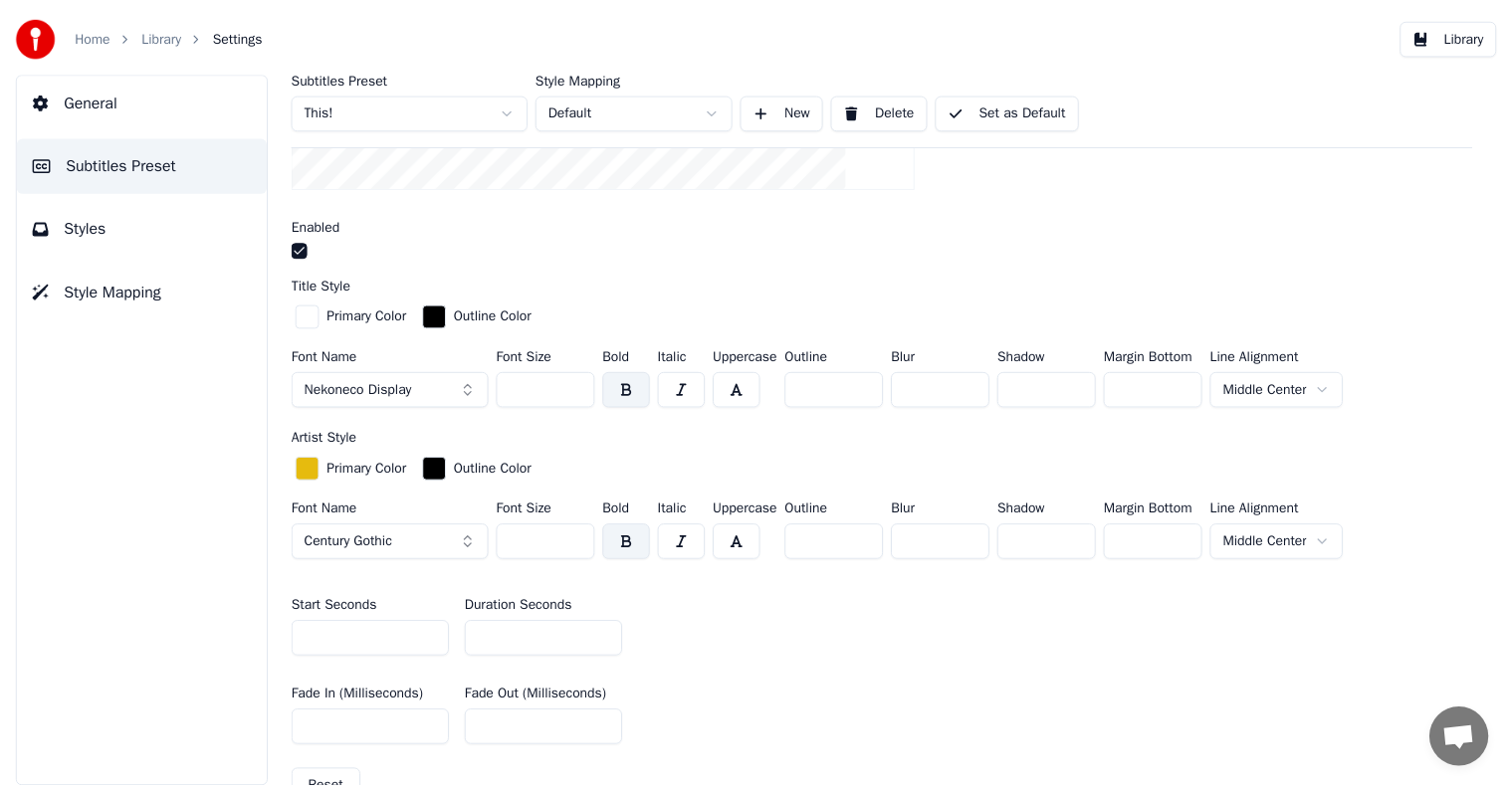 scroll, scrollTop: 497, scrollLeft: 0, axis: vertical 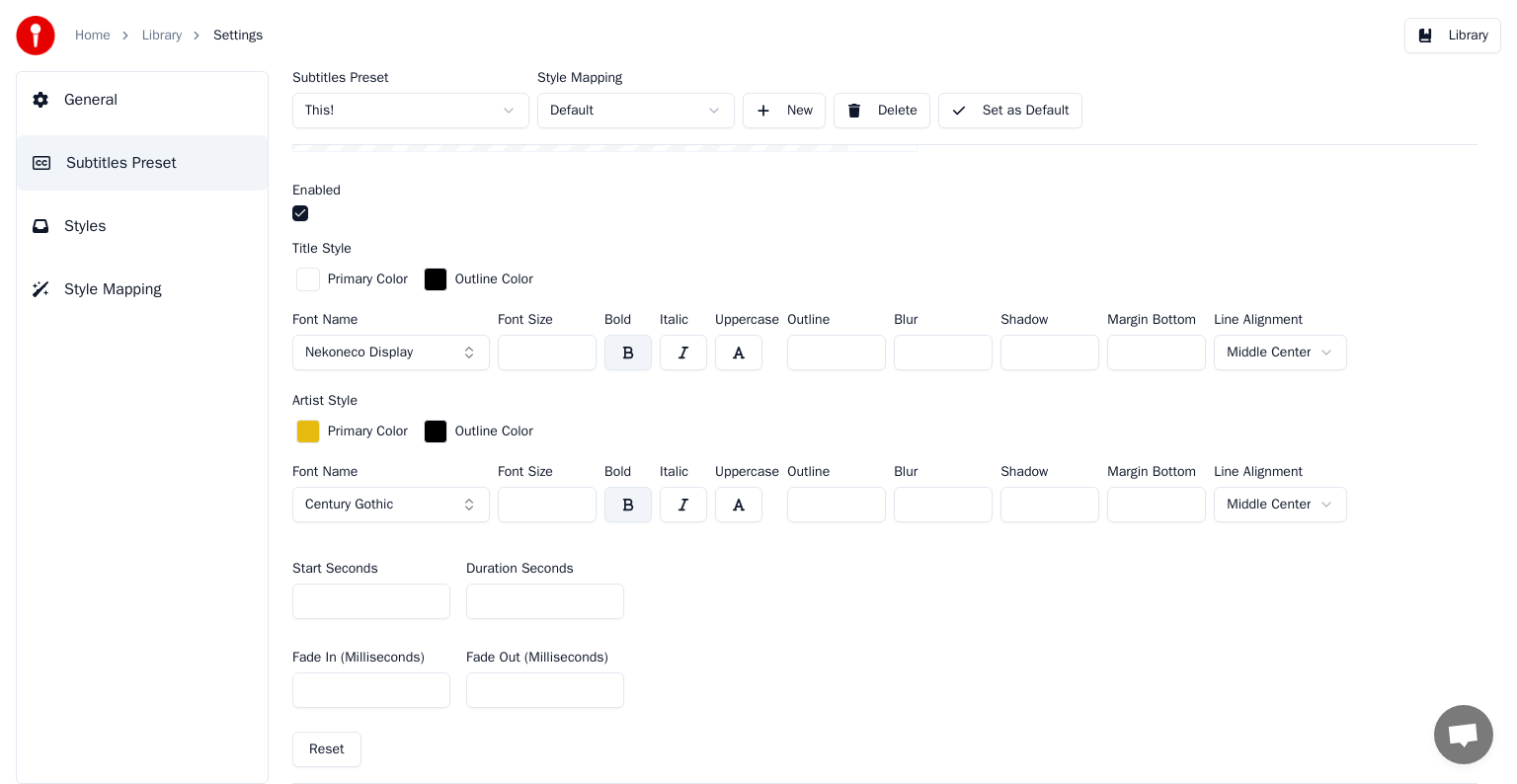click on "Set as Default" at bounding box center [1010, 111] 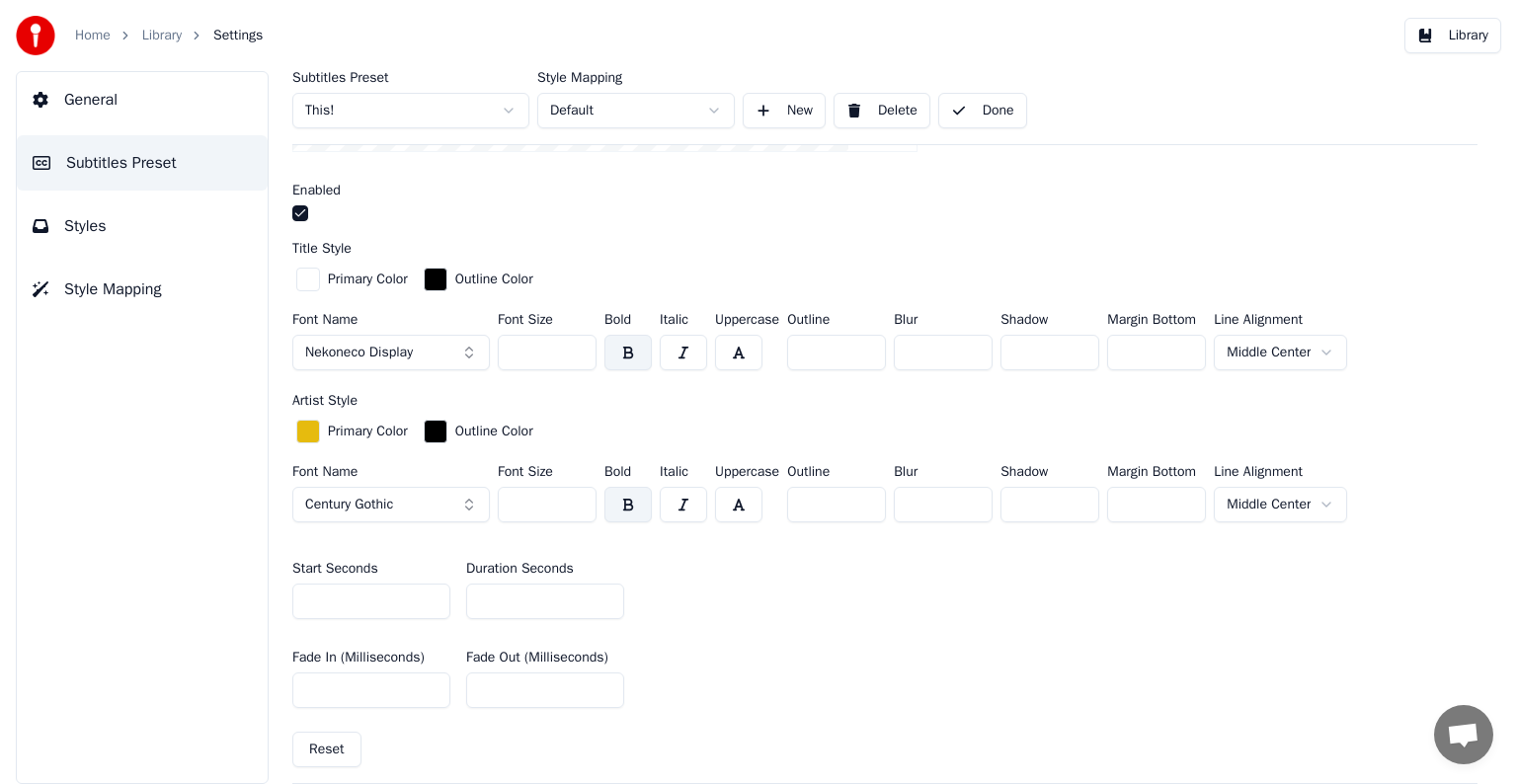 click on "Library" at bounding box center [162, 36] 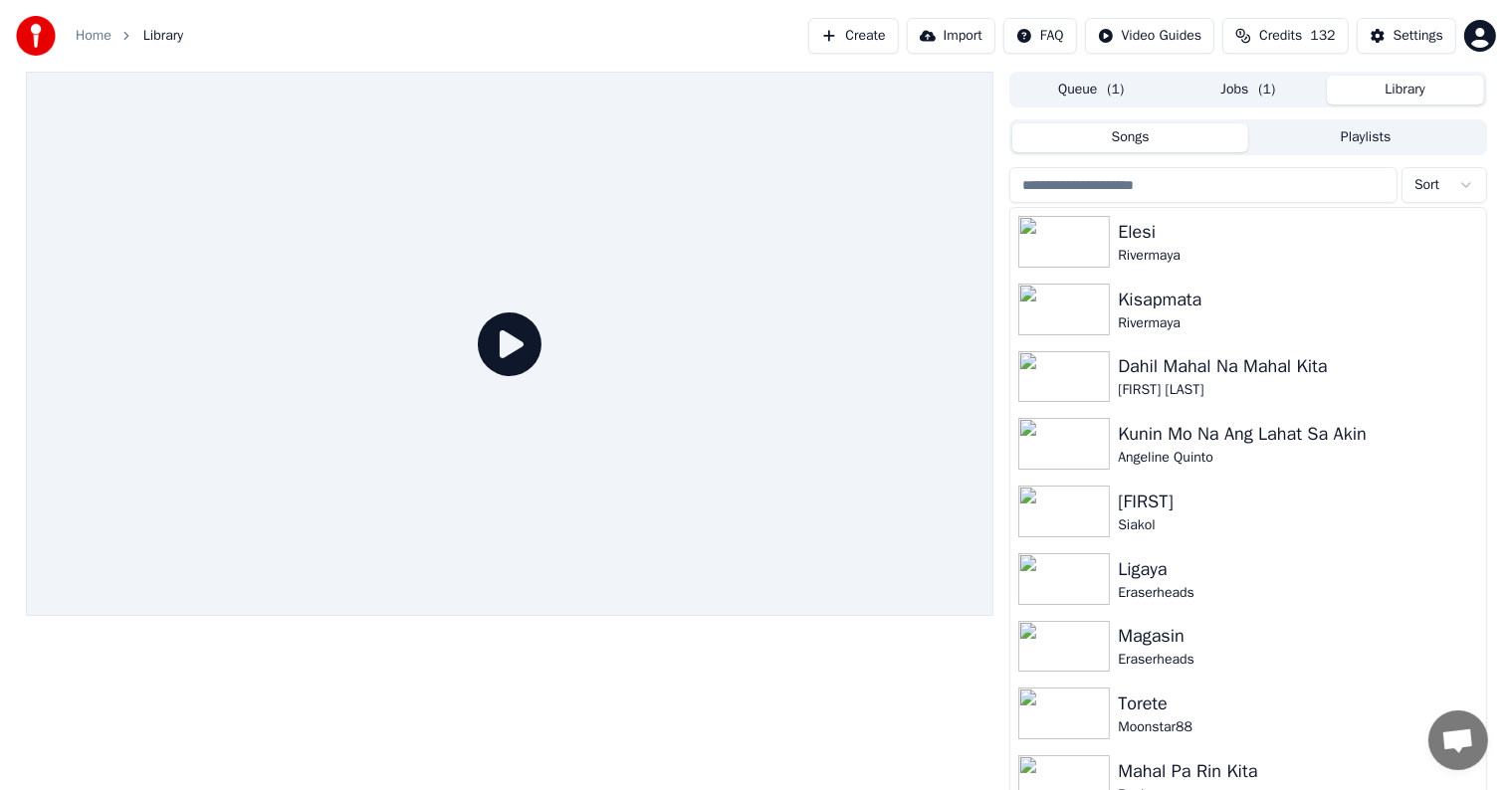 click at bounding box center (1203, 185) 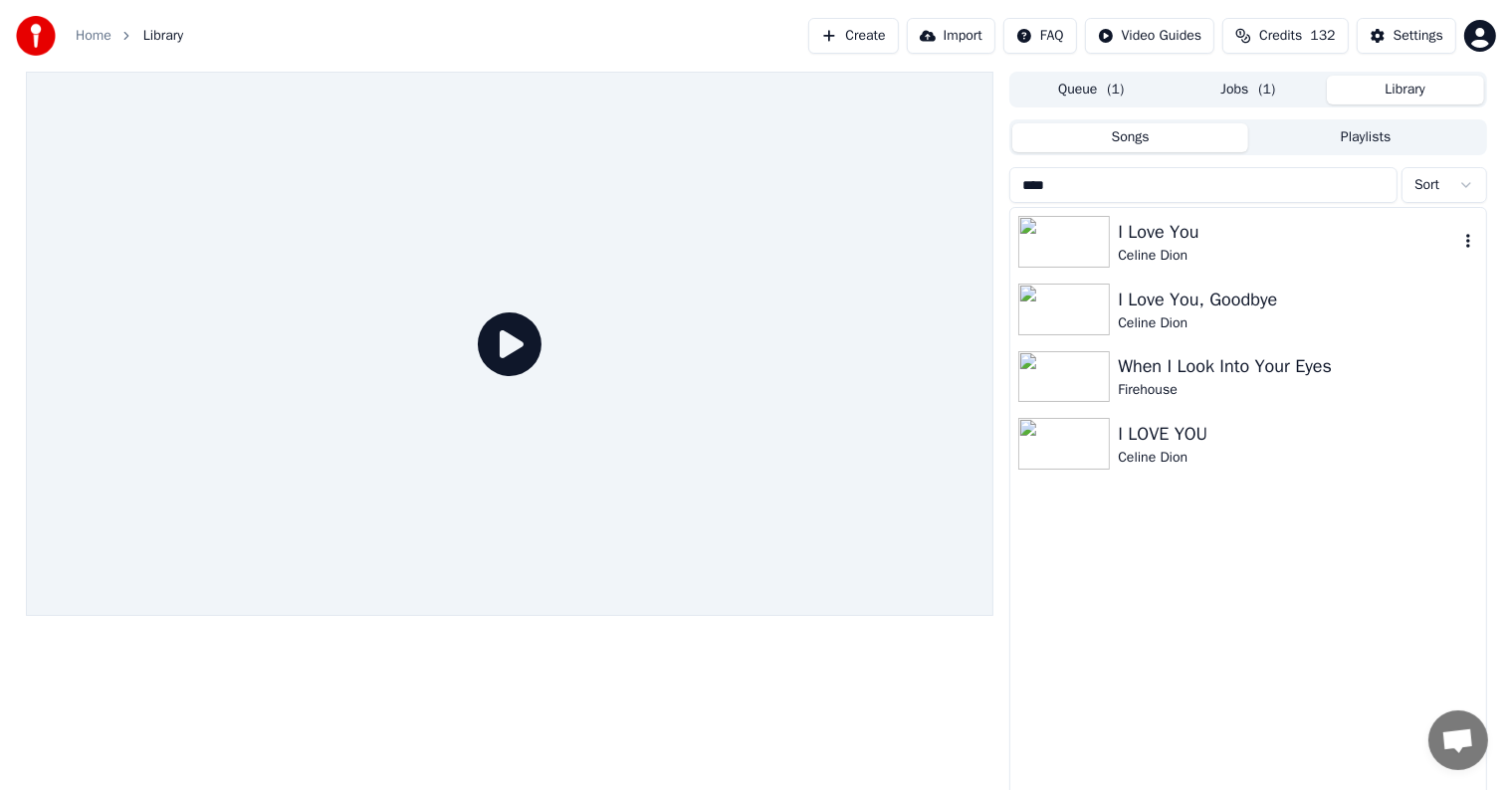type on "****" 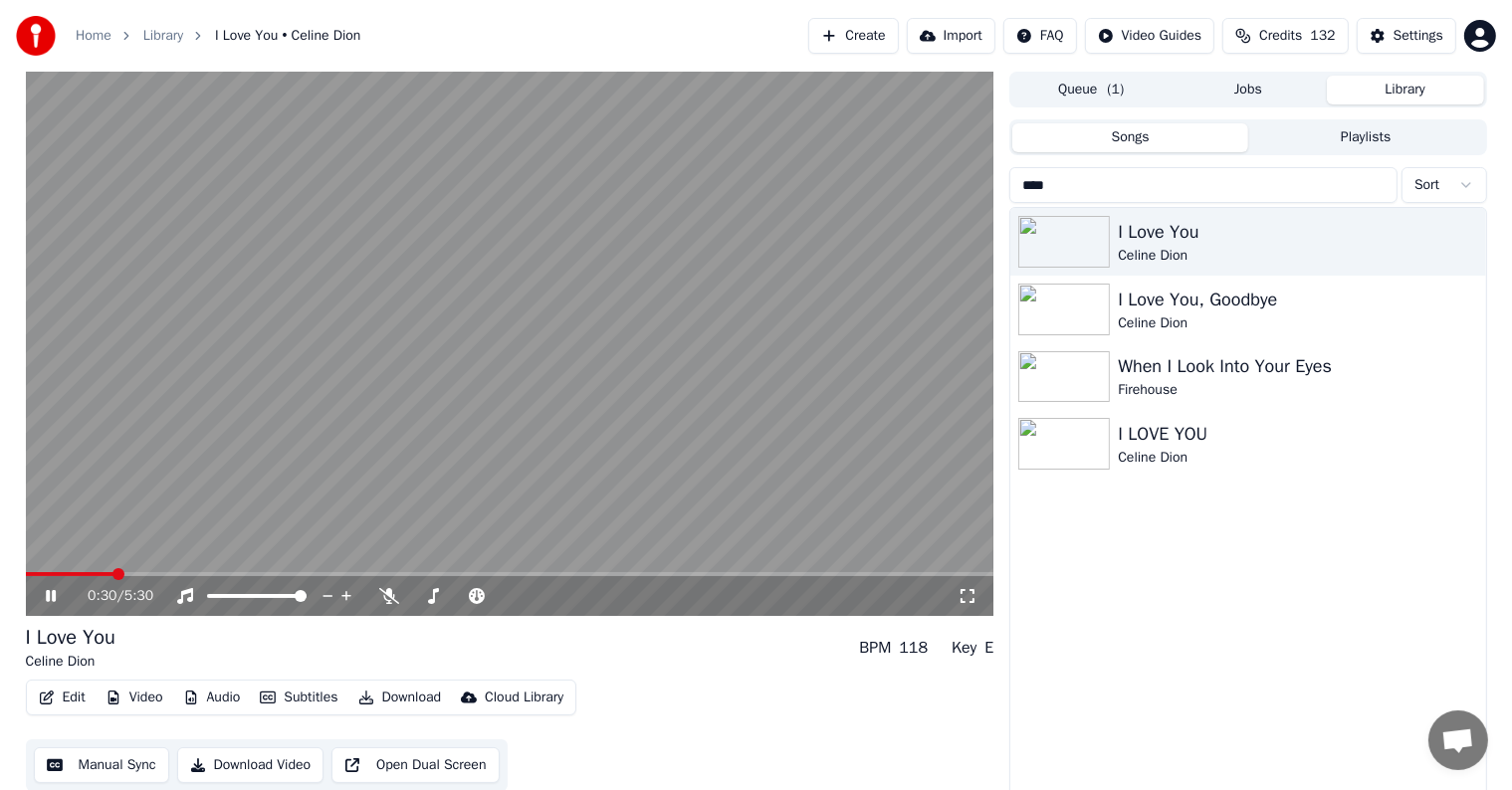 click at bounding box center [510, 574] 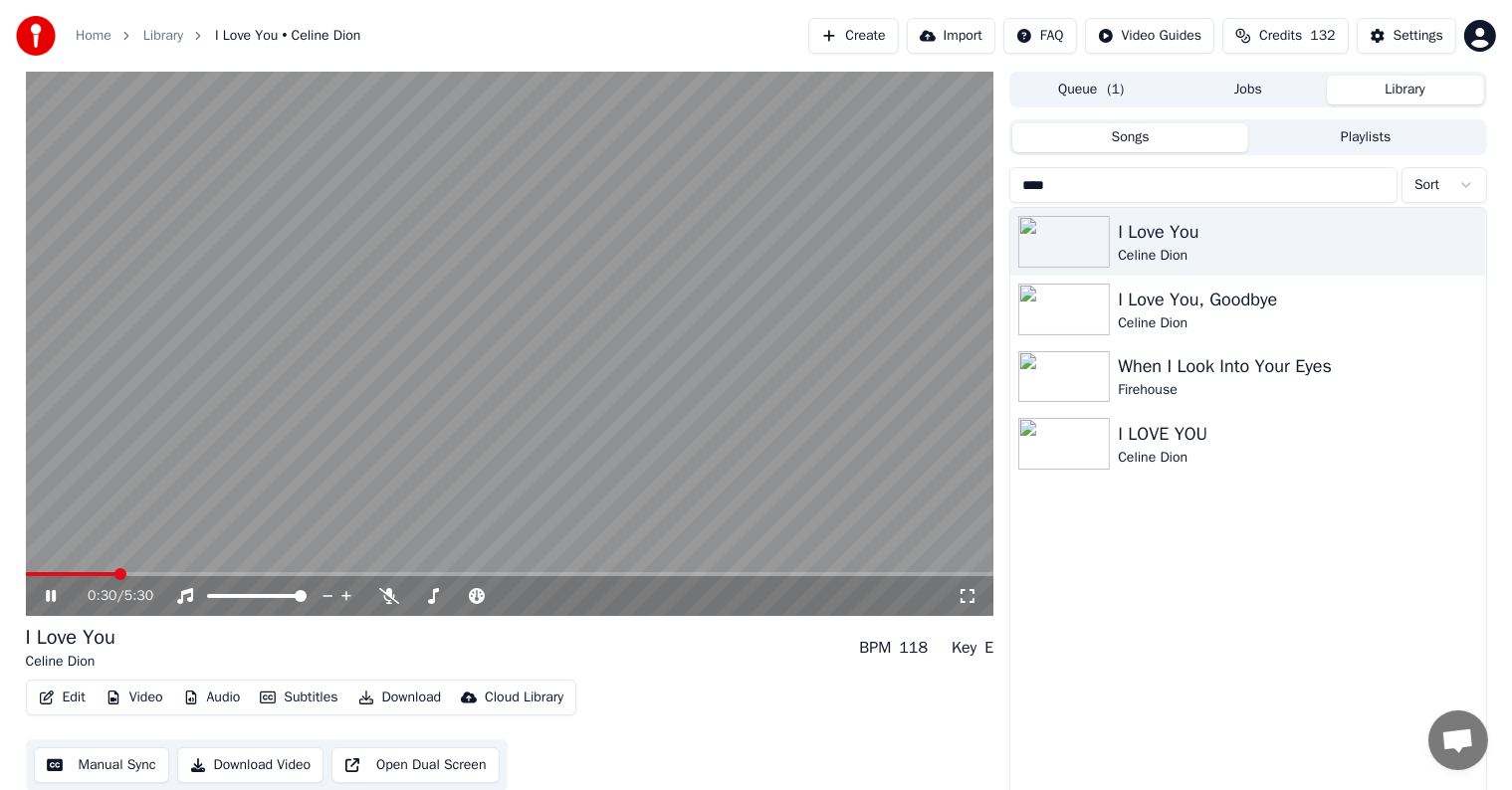 click at bounding box center [510, 574] 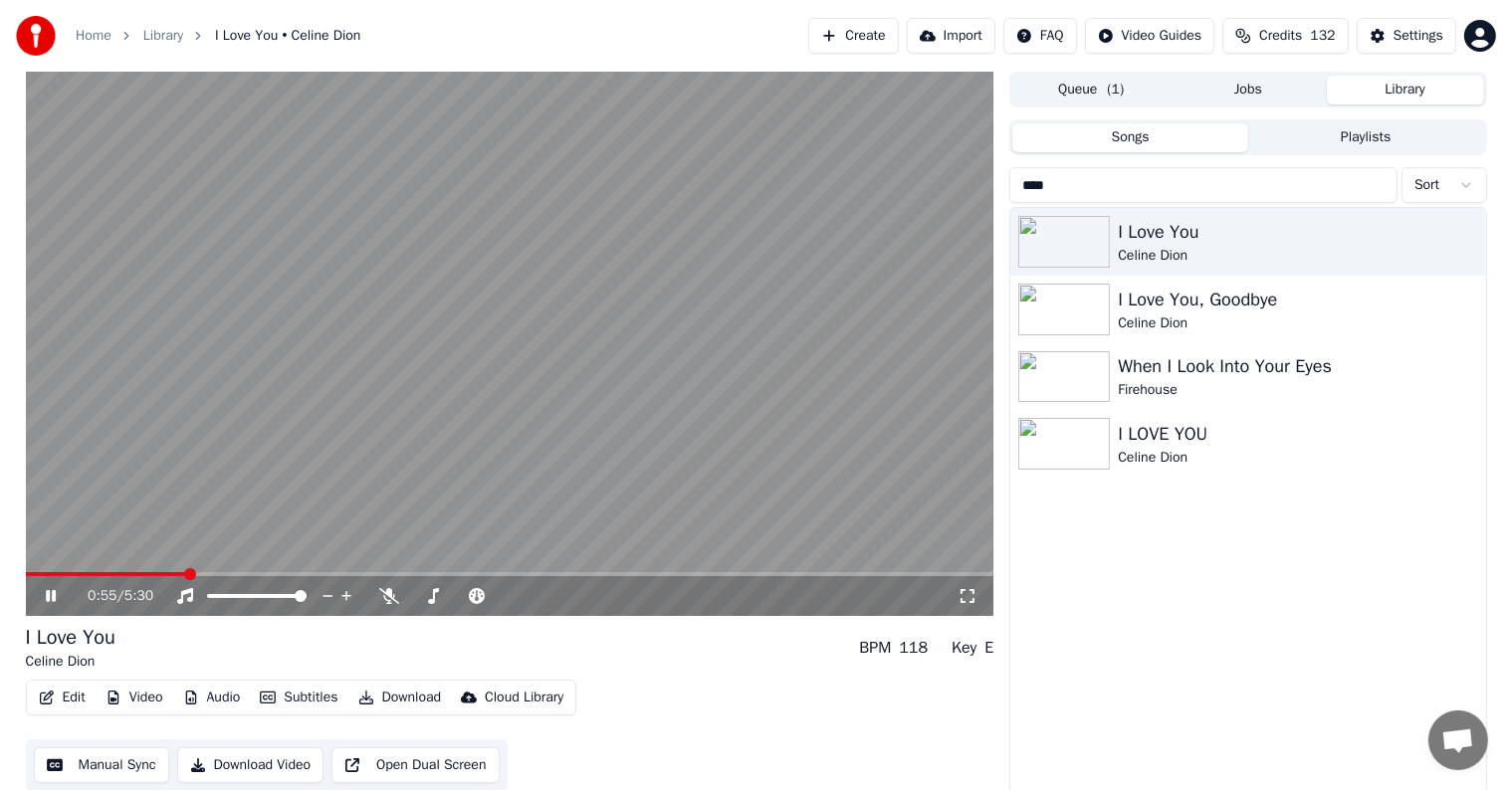 click at bounding box center [510, 574] 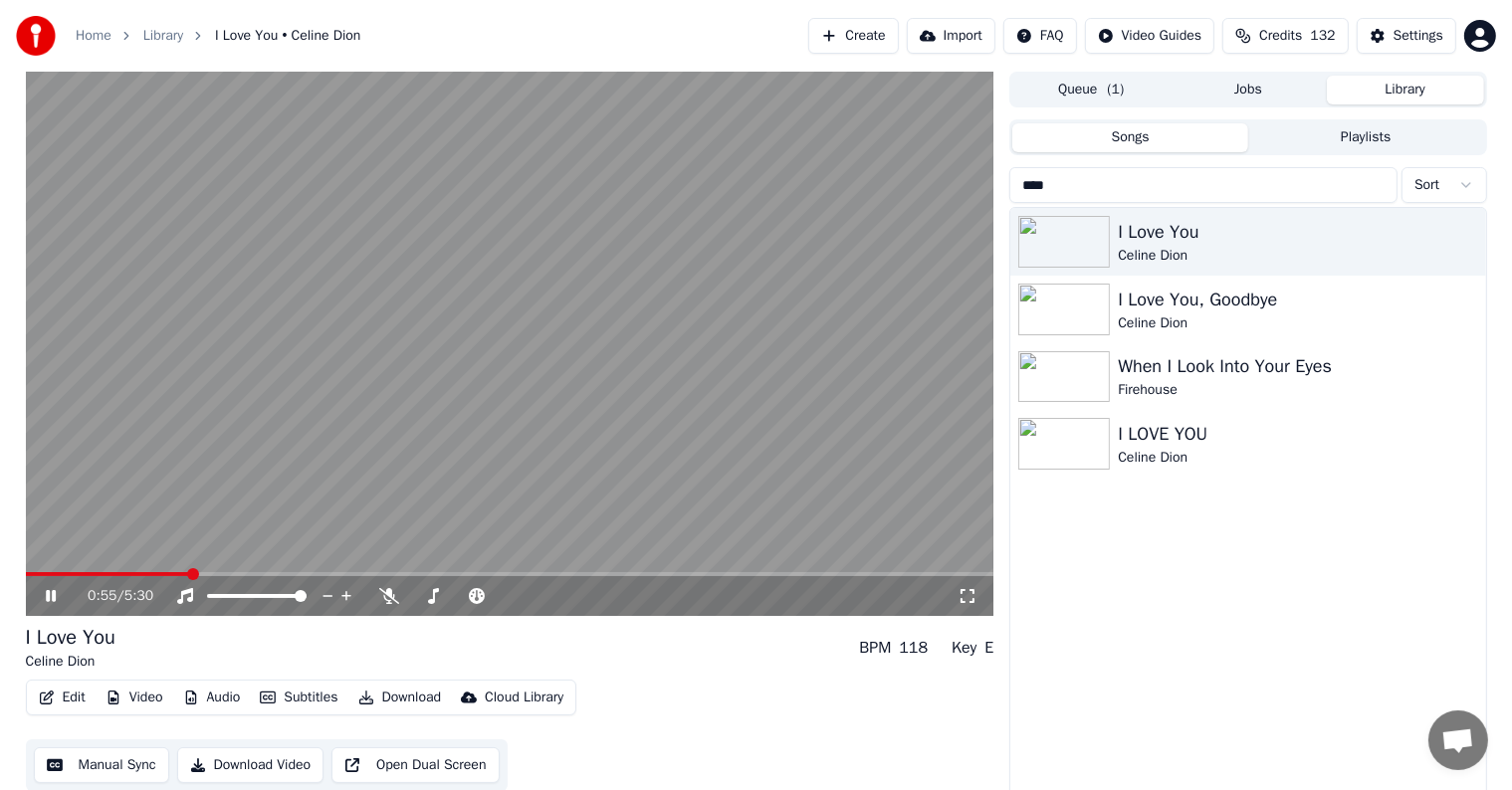 click at bounding box center [510, 343] 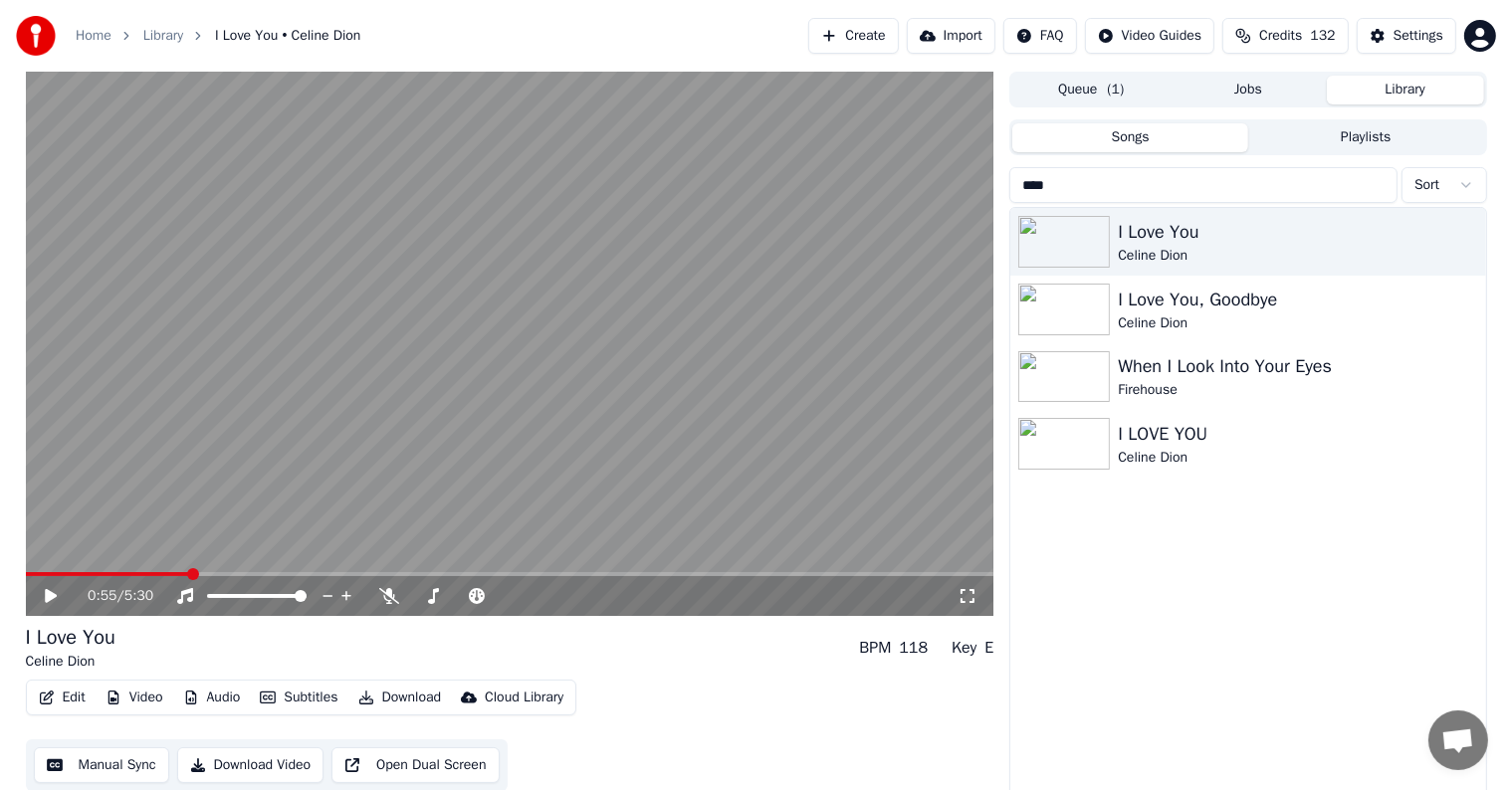click at bounding box center (510, 343) 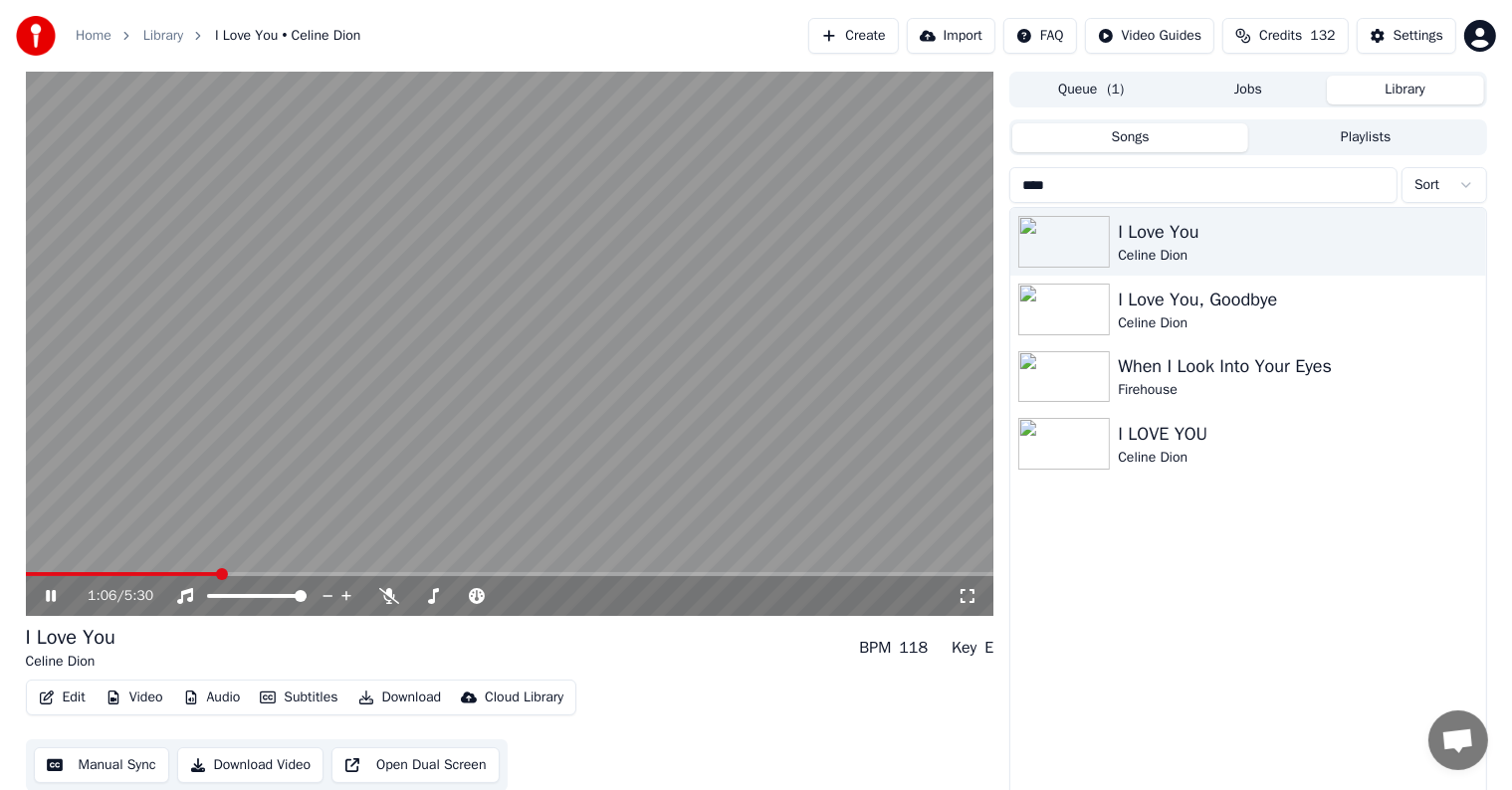 click at bounding box center [510, 574] 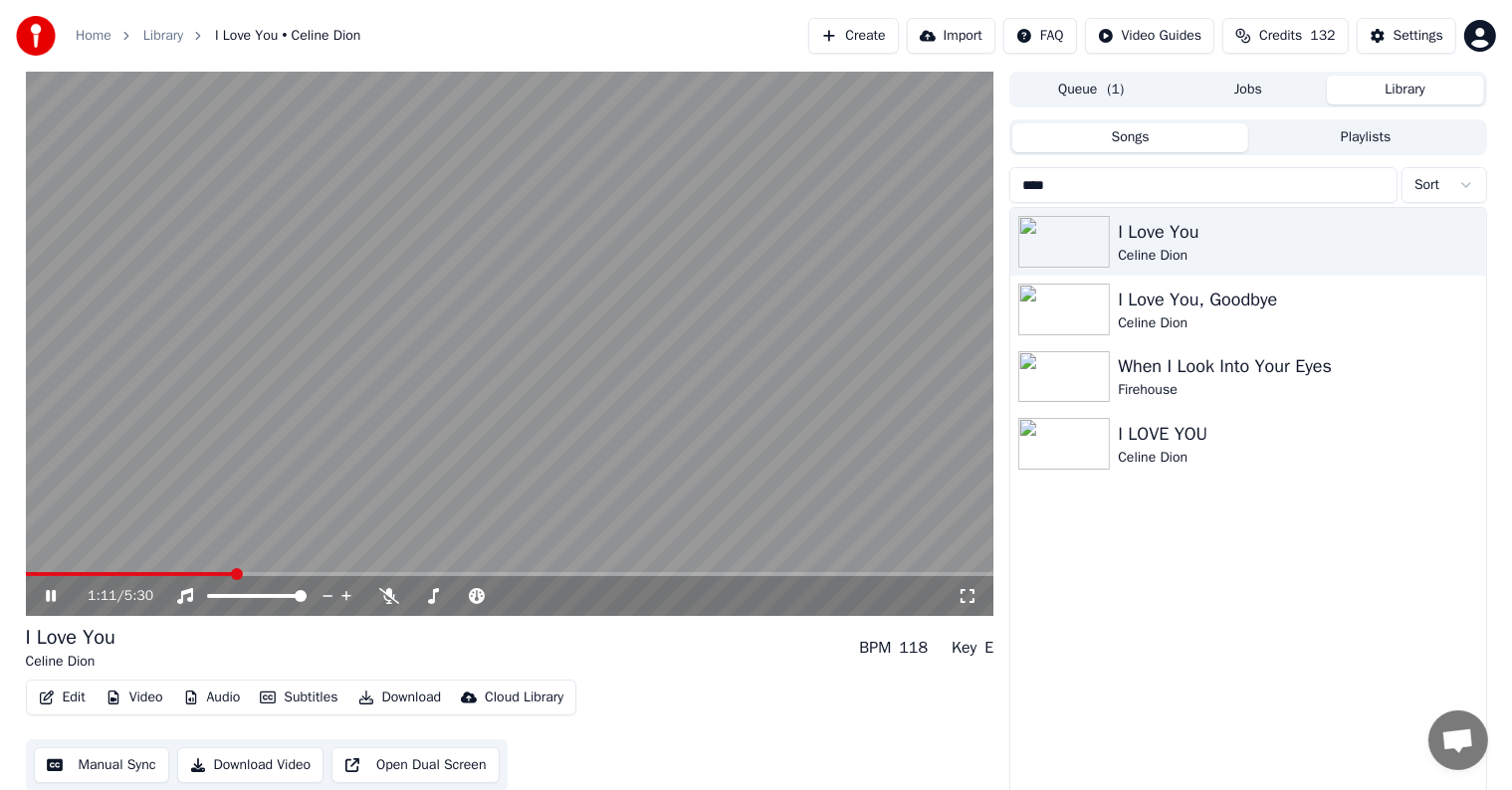 click at bounding box center [510, 574] 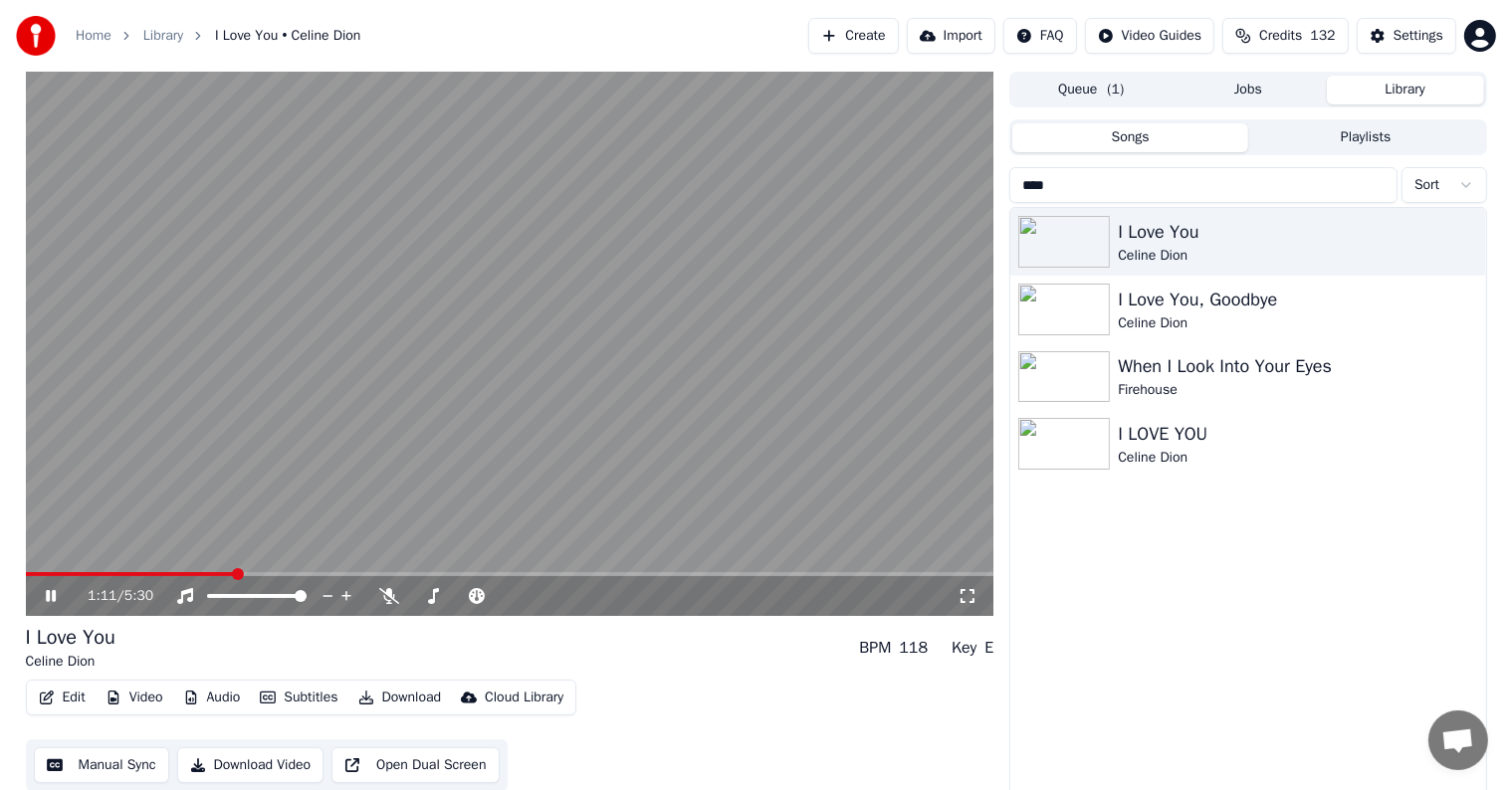 click at bounding box center (510, 574) 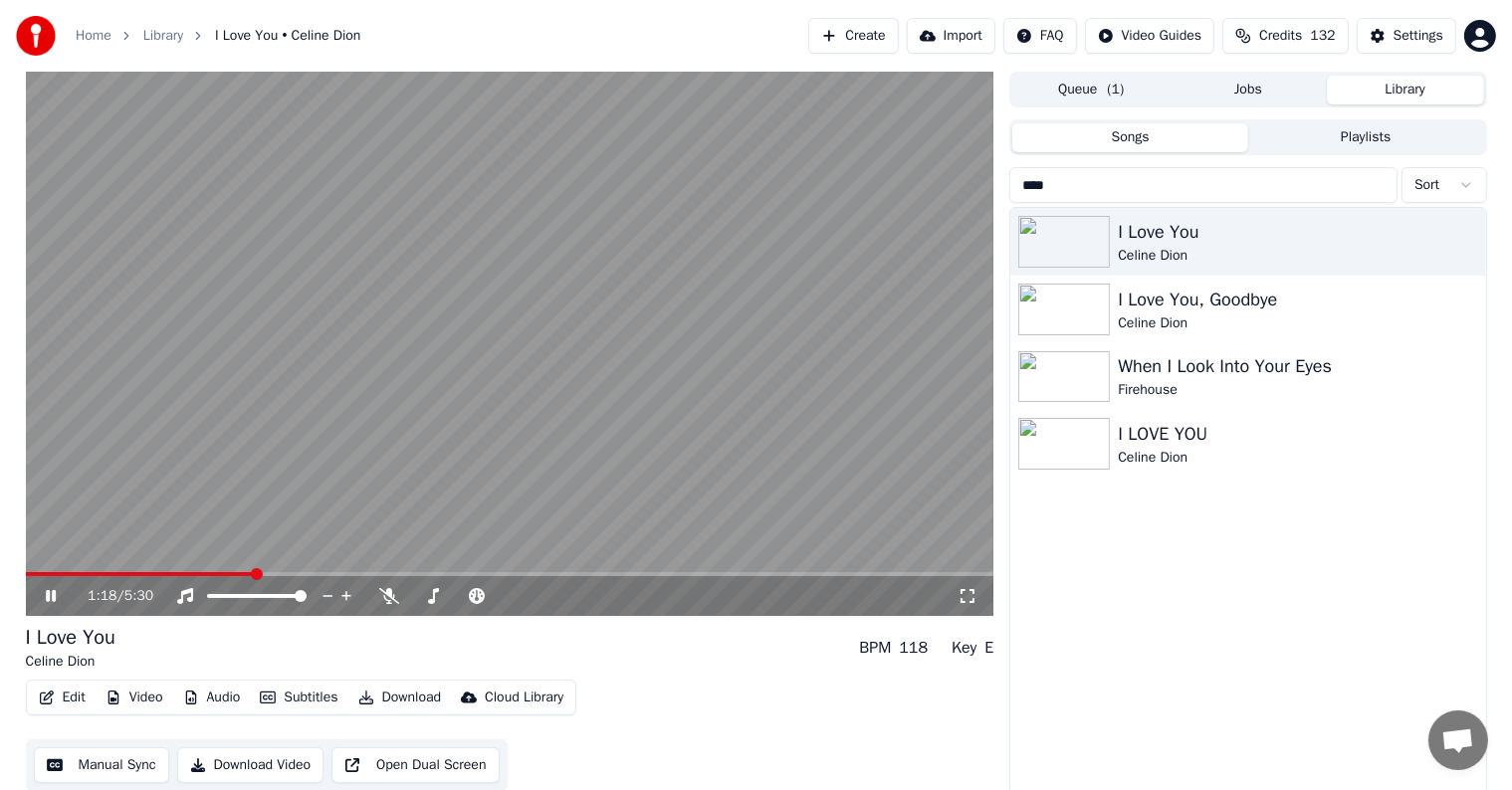 click on "1:18  /  5:30" at bounding box center (510, 596) 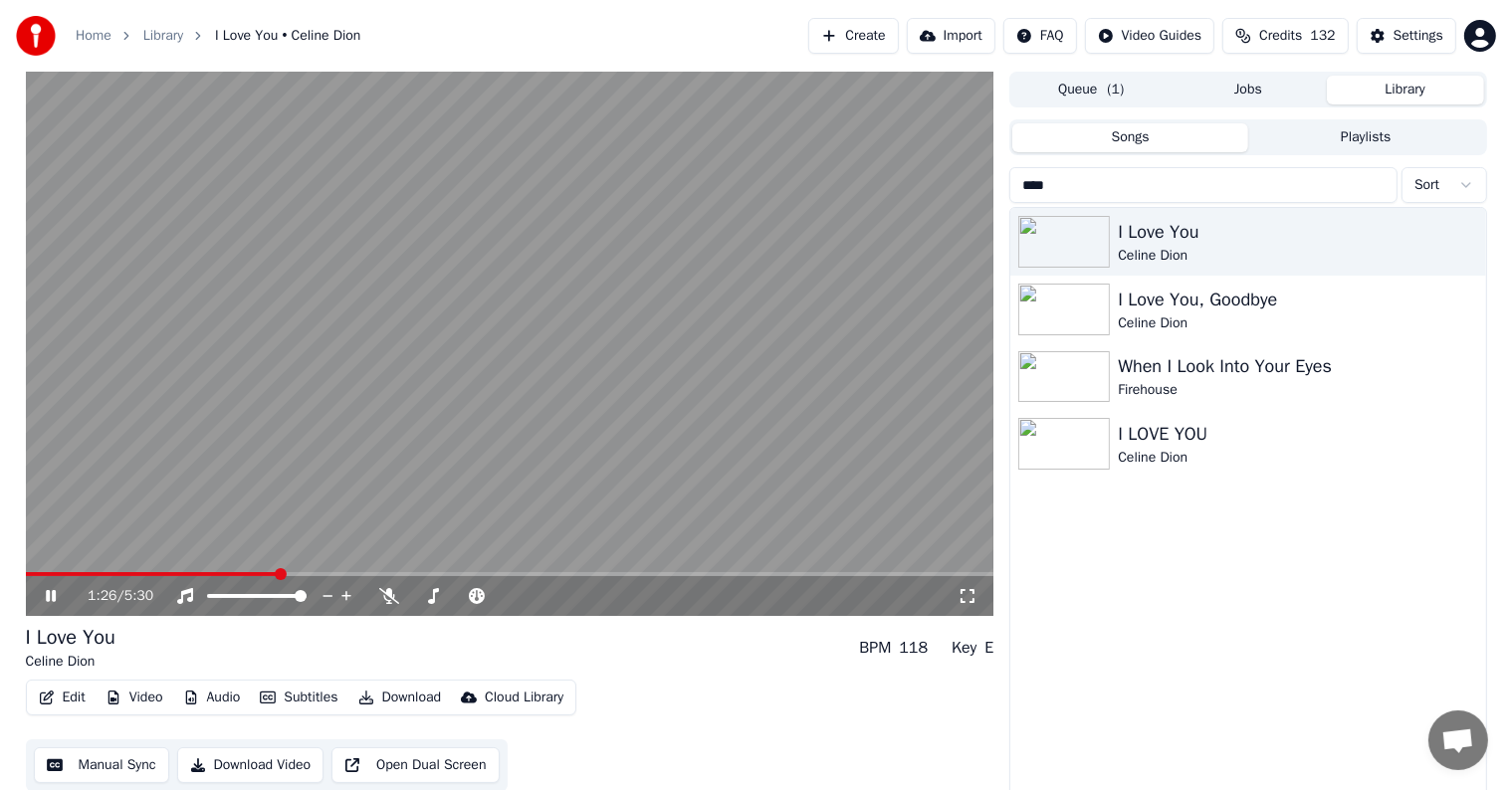 click at bounding box center (510, 343) 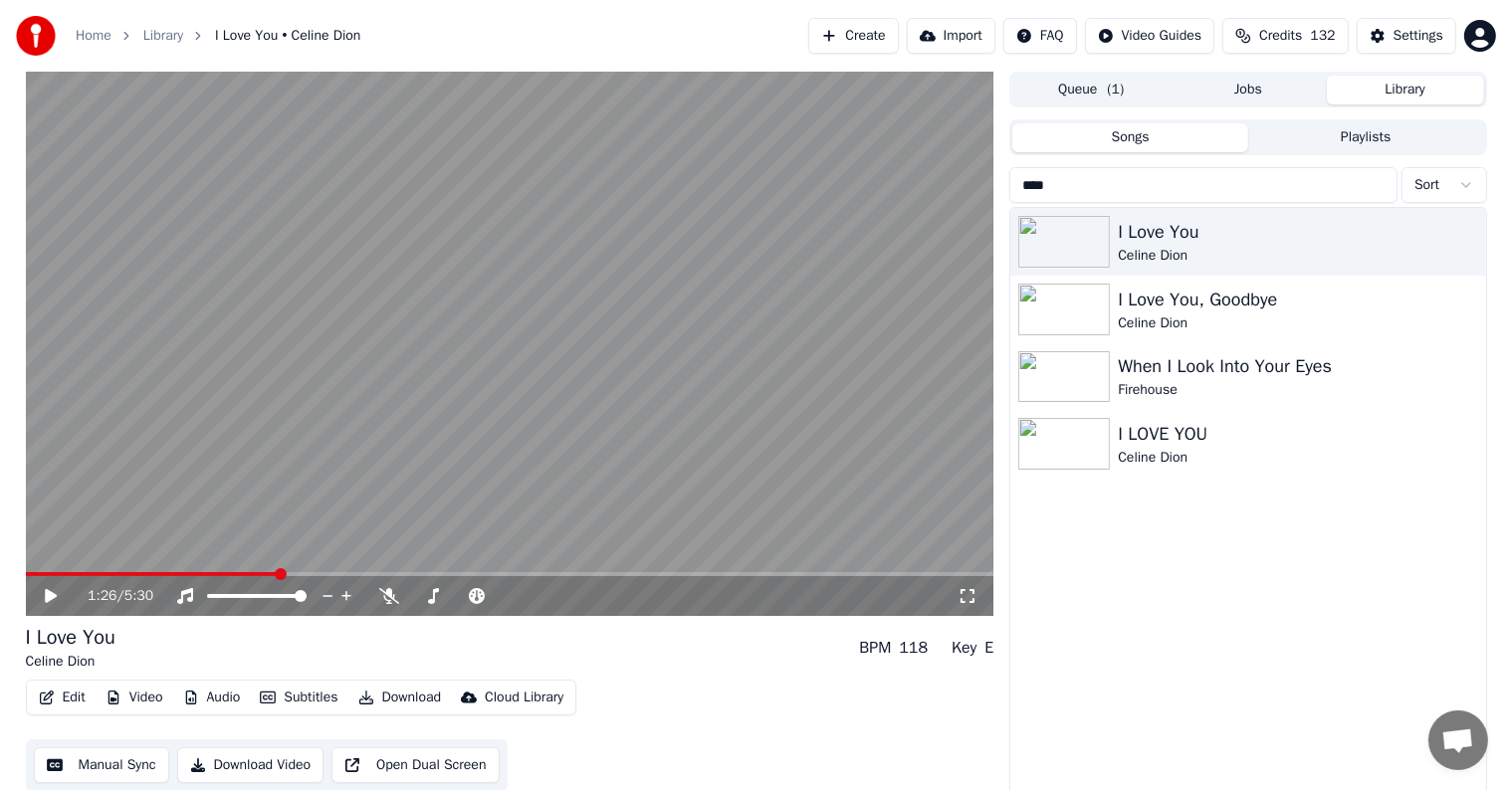 click at bounding box center (510, 343) 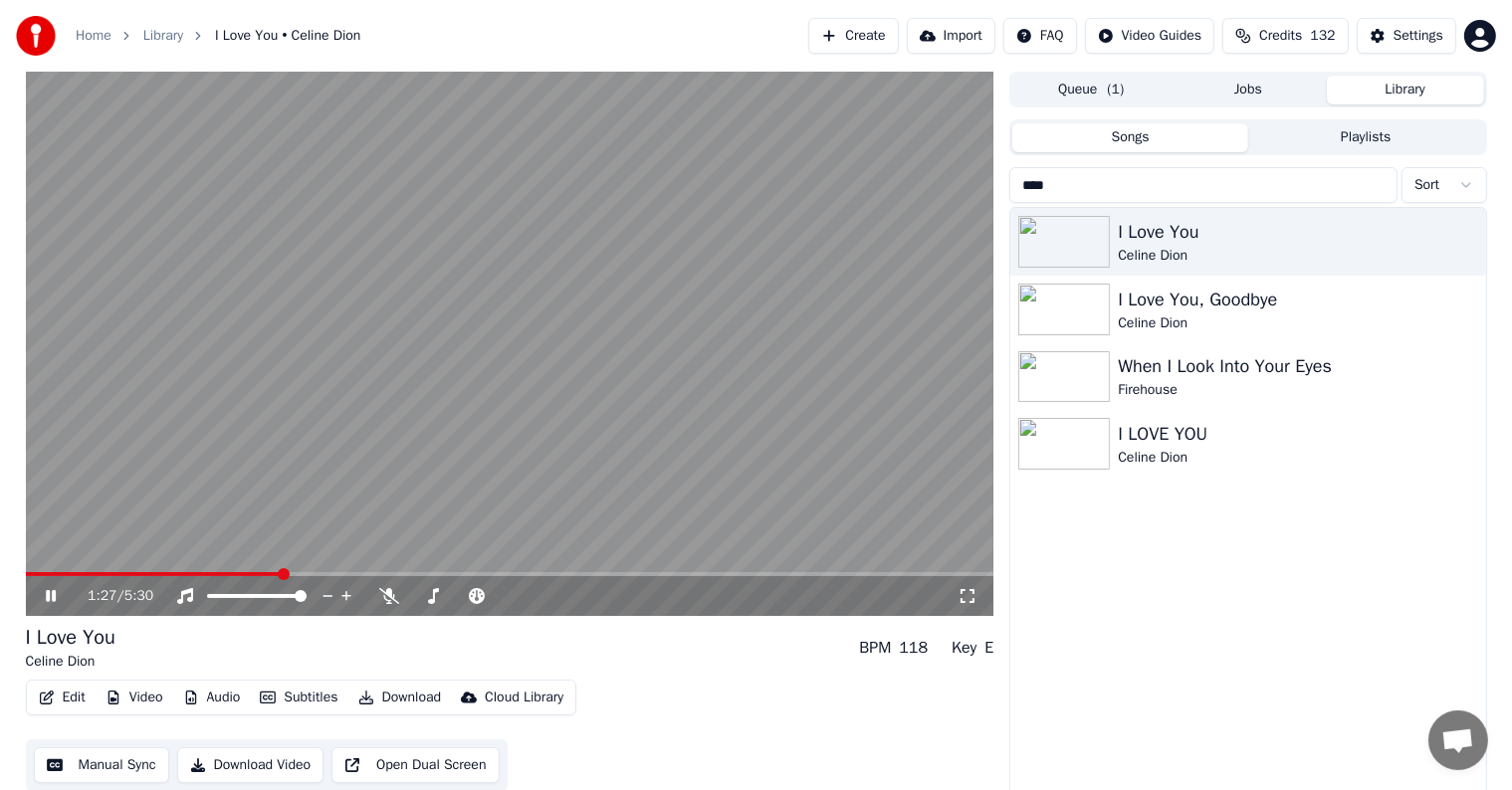 click at bounding box center [510, 574] 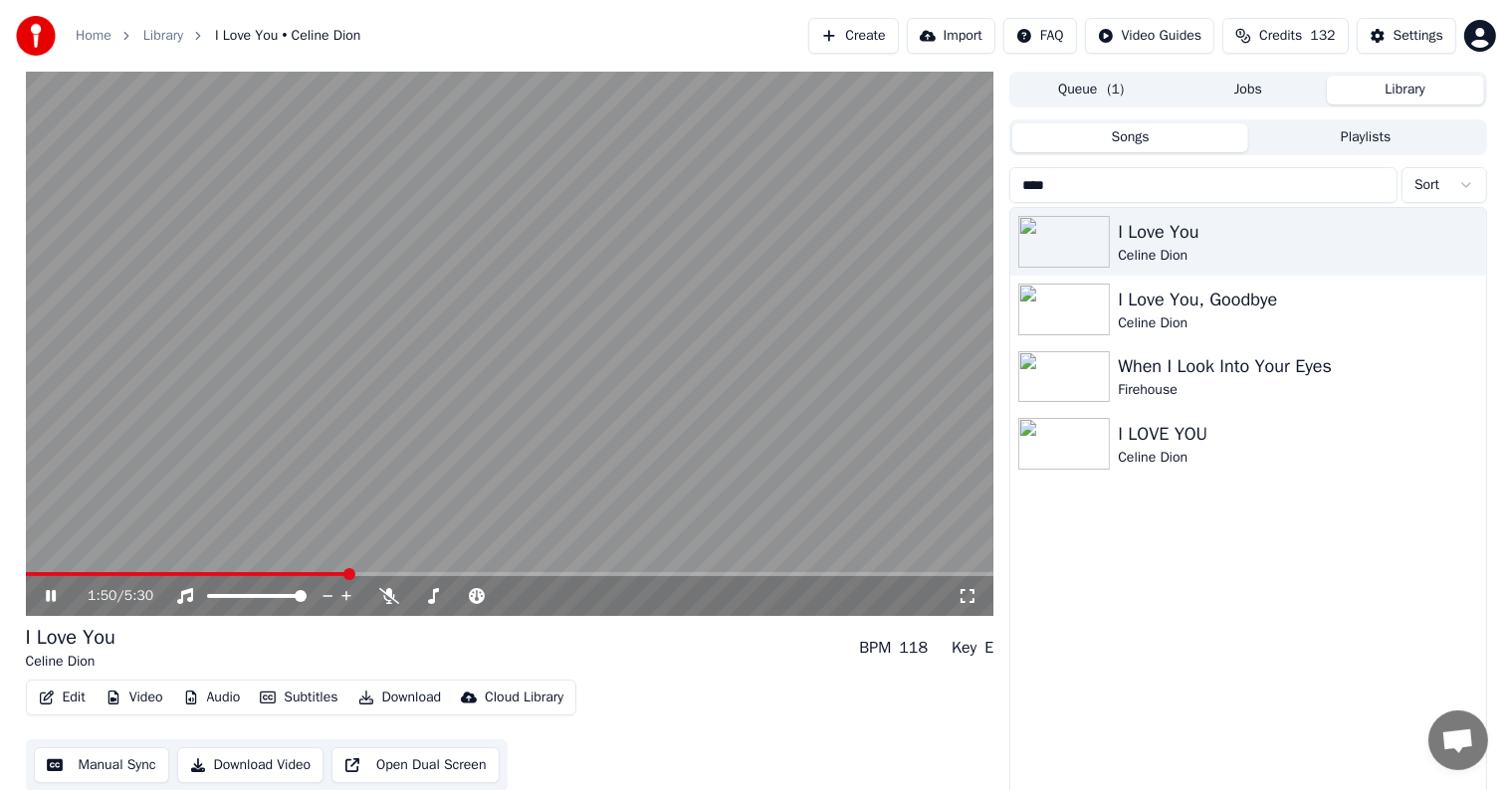 click at bounding box center (510, 574) 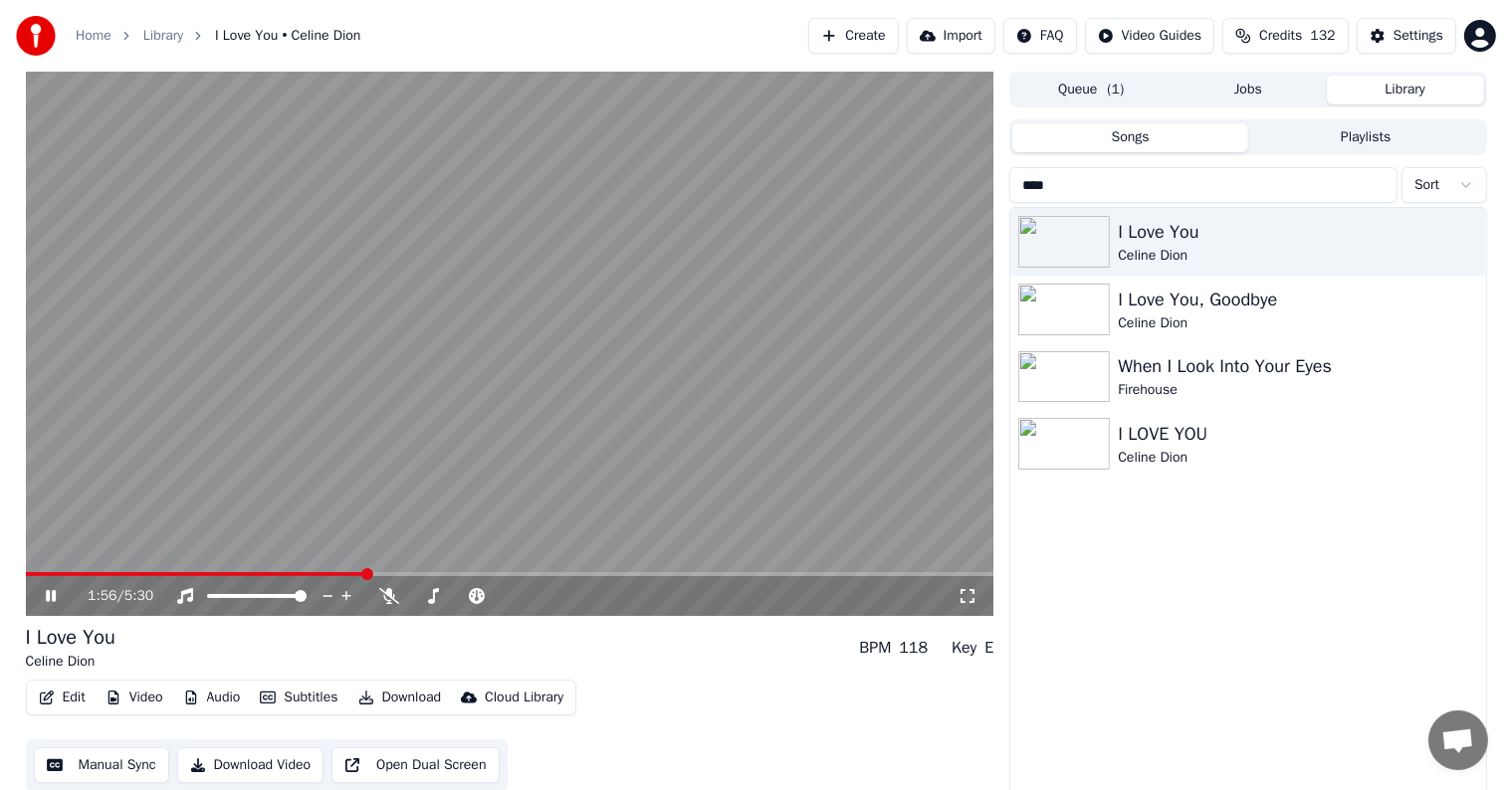 click at bounding box center [510, 574] 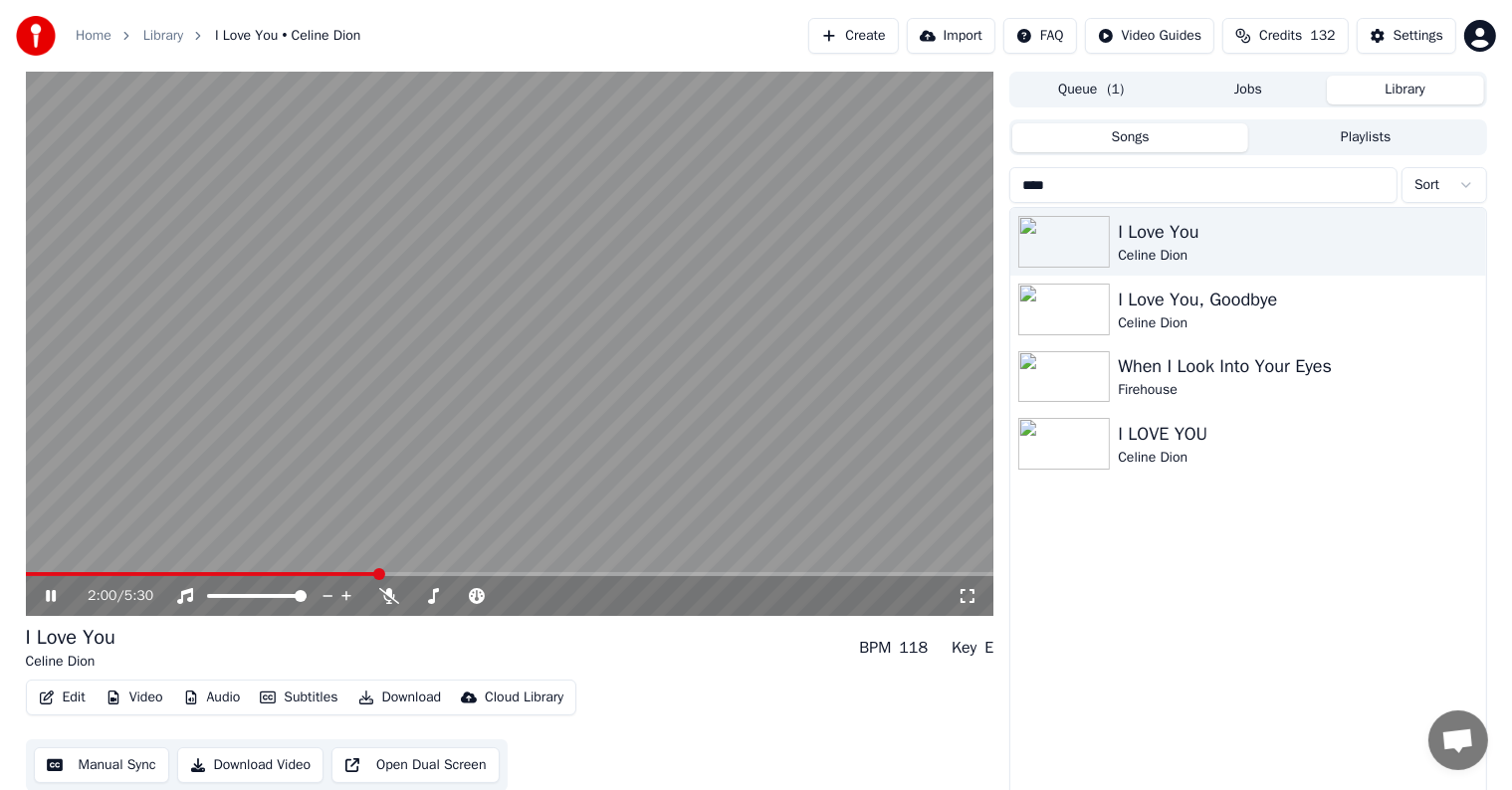 click at bounding box center (201, 574) 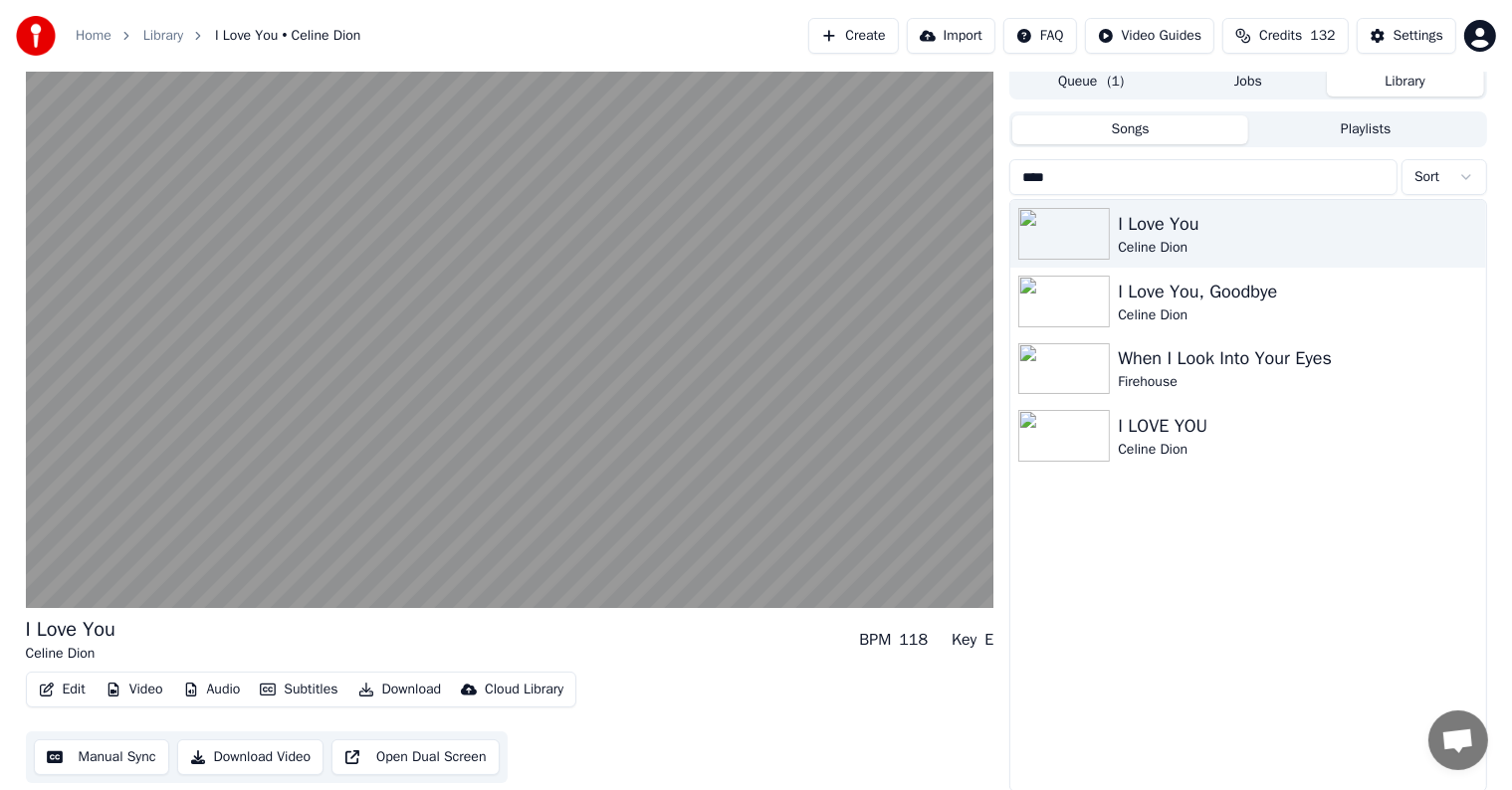 scroll, scrollTop: 9, scrollLeft: 0, axis: vertical 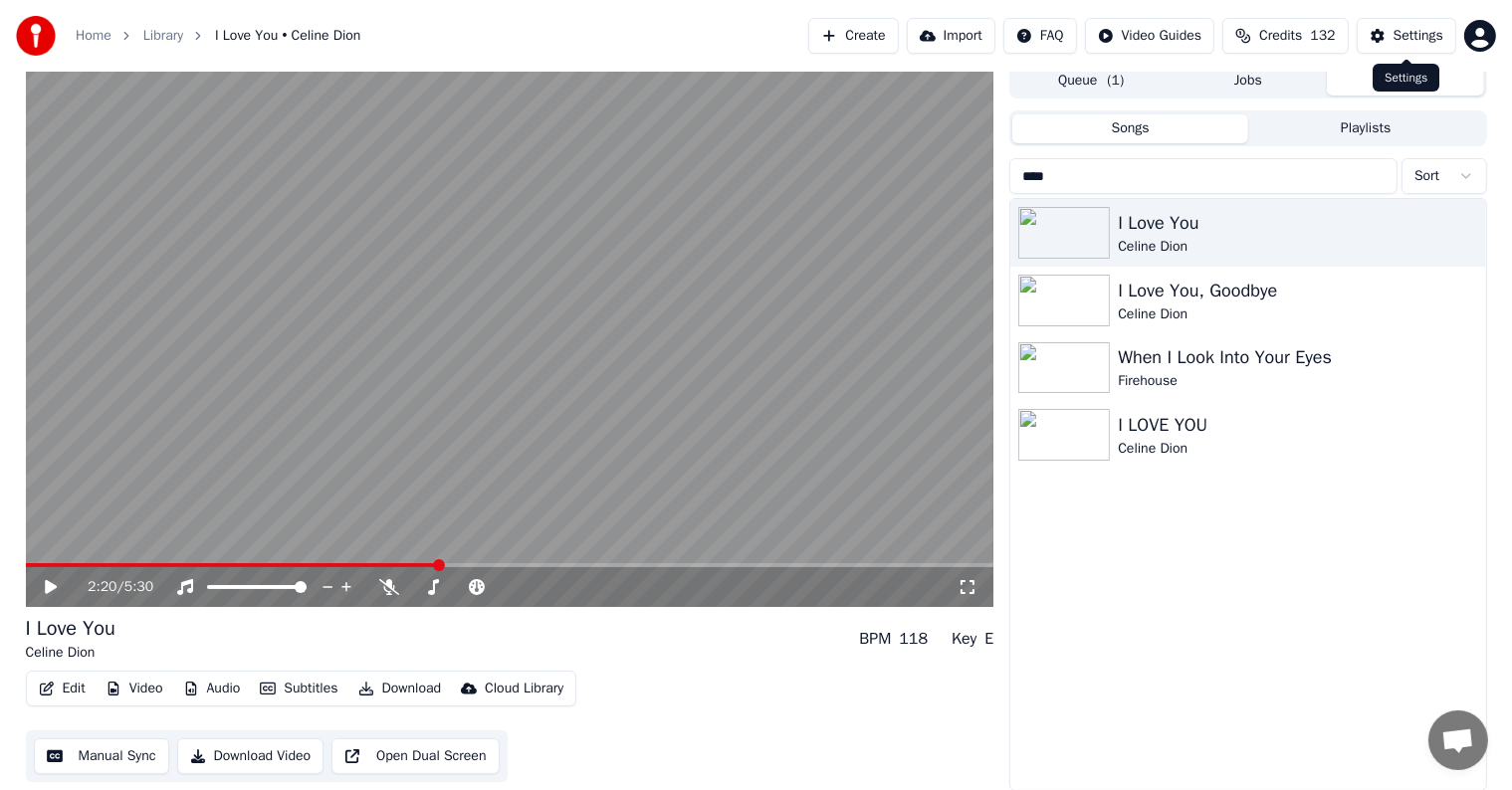 click on "Home Library I Love You • [ARTIST] Create Import FAQ Video Guides Credits 132 Settings" at bounding box center [756, 36] 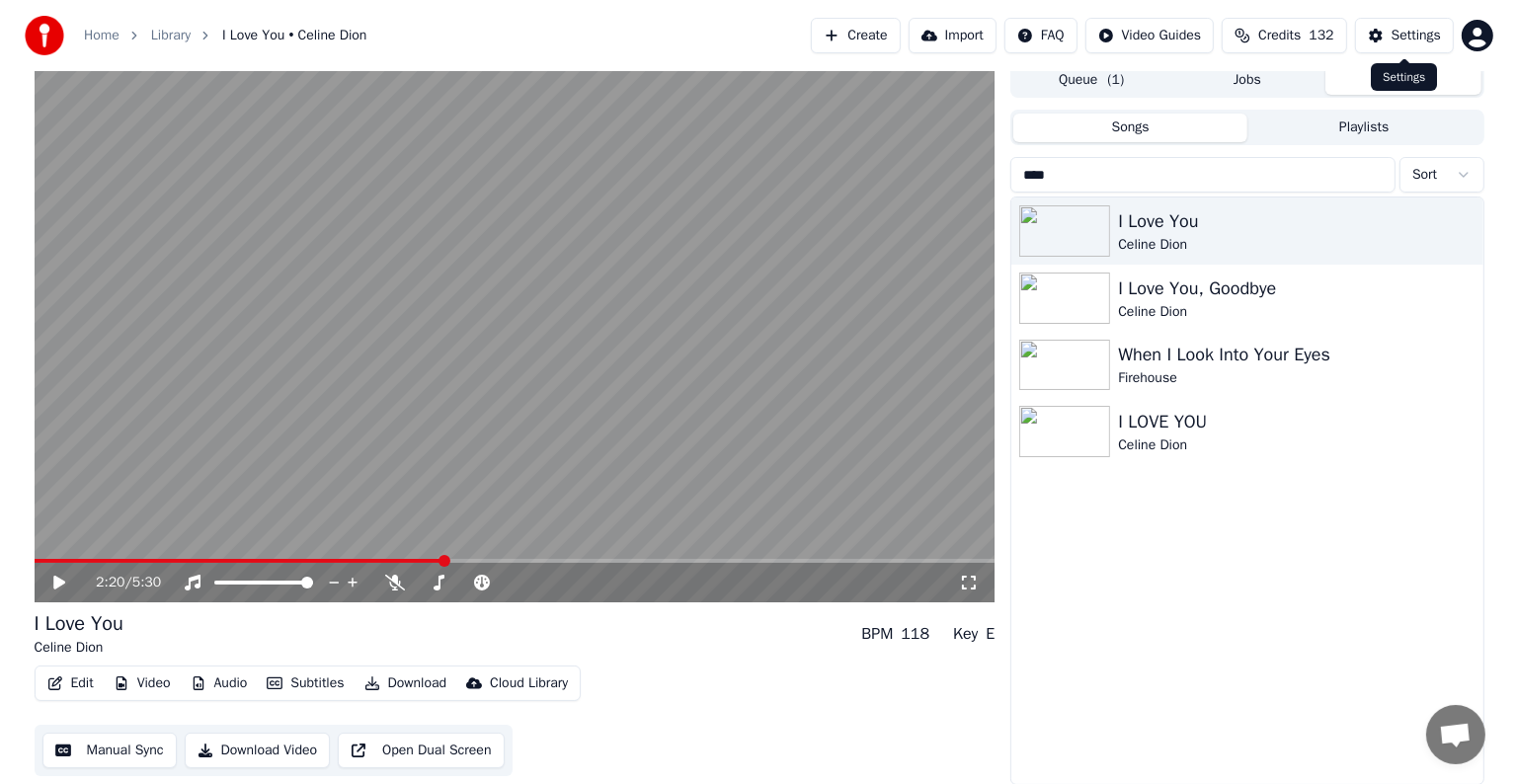 scroll, scrollTop: 0, scrollLeft: 0, axis: both 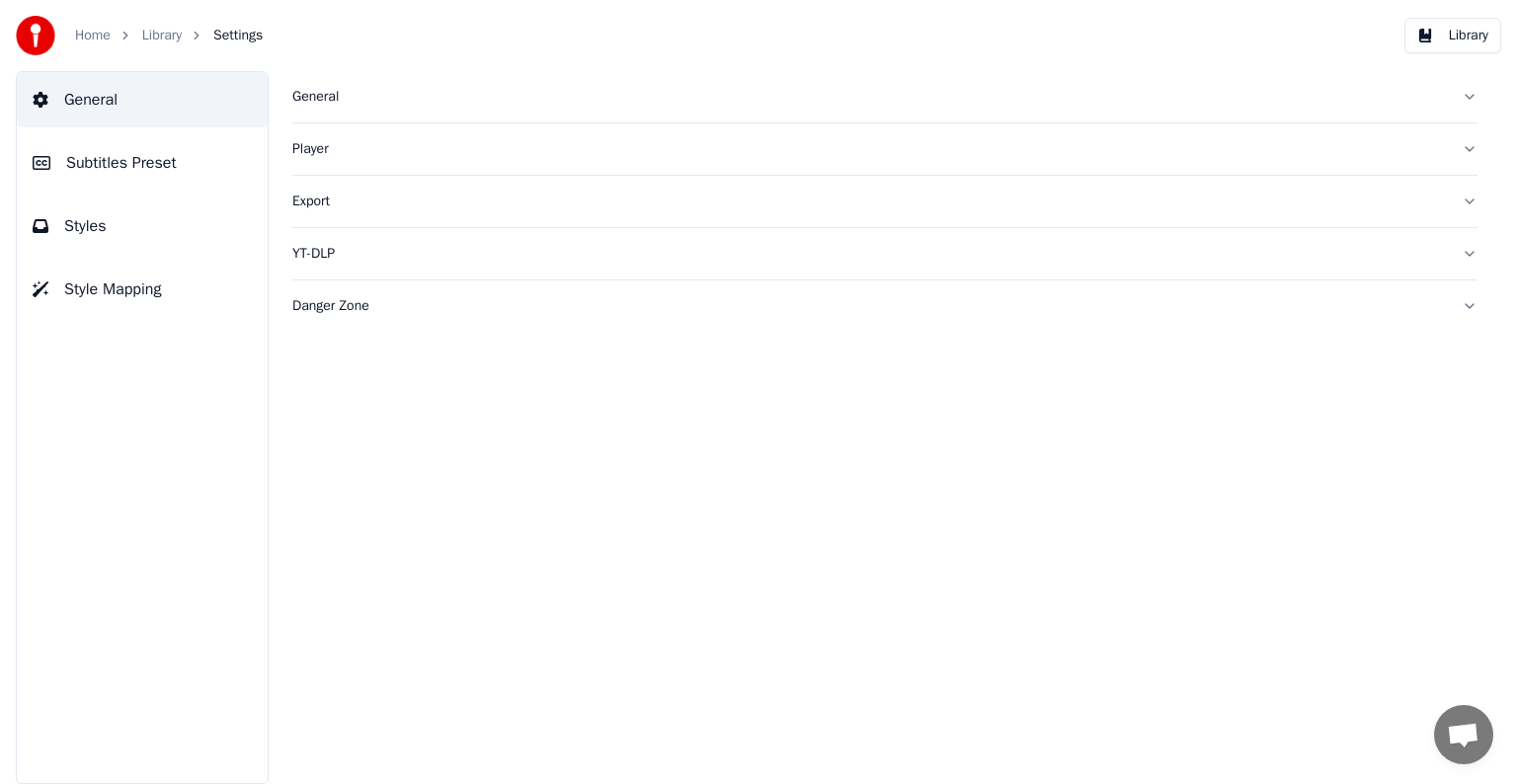click on "Subtitles Preset" at bounding box center (121, 163) 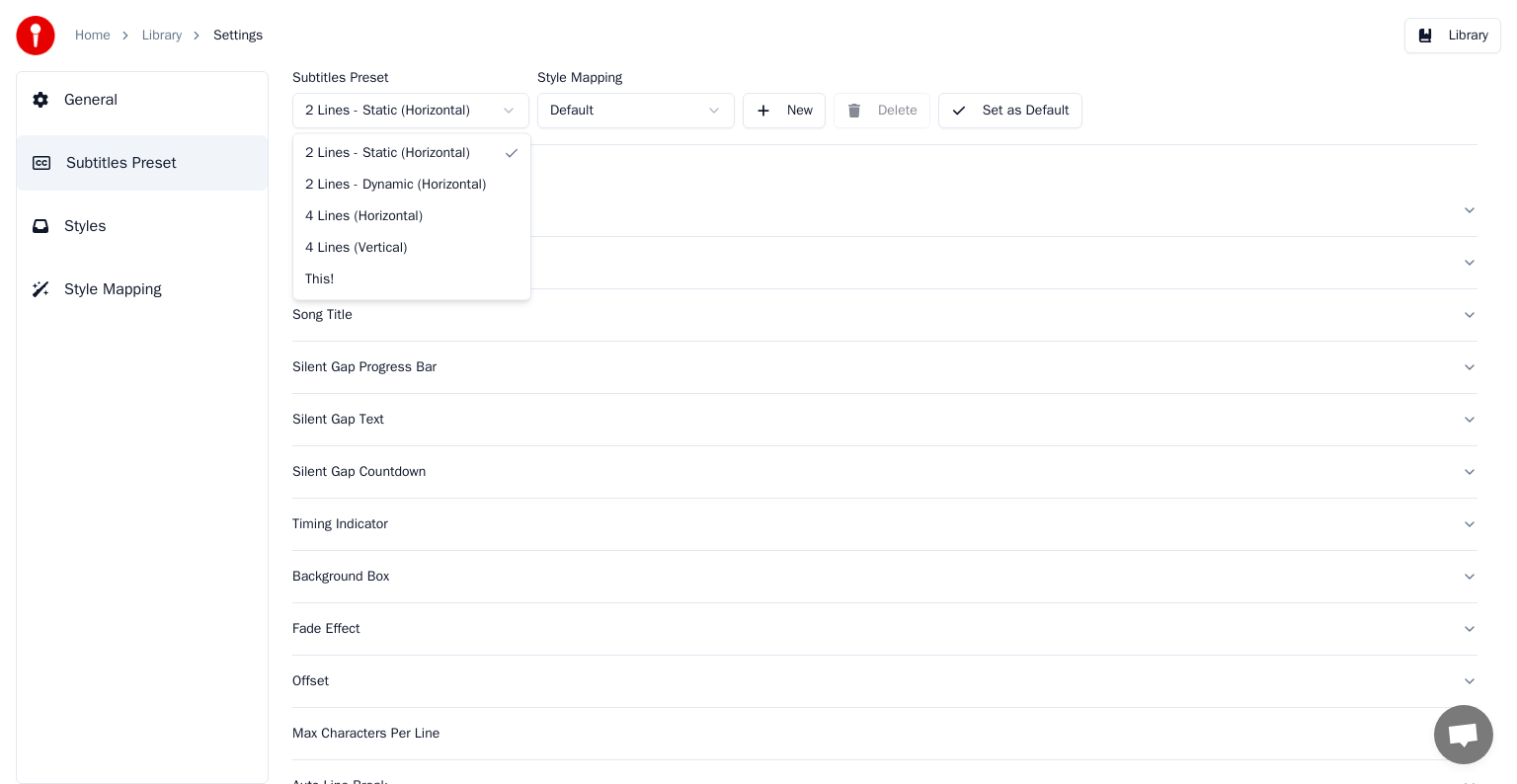 click on "Home Library Settings Library General Subtitles Preset Styles Style Mapping Subtitles Preset 2 Lines - Static (Horizontal) Style Mapping Default New Delete Set as Default General Layout Song Title Silent Gap Progress Bar Silent Gap Text Silent Gap Countdown Timing Indicator Background Box Fade Effect Offset Max Characters Per Line Auto Line Break Advanced Settings Chat [FIRST] from Youka Desktop More channels Continue on Email Network offline. Reconnecting... No messages can be received or sent for now. Youka Desktop Hello! How can I help you?  [DAY_OF_WEEK], [DAY] [MONTH] Hi! I'Its me again. The lyrics are not appearing. Even editing to add lyrics again, it's not appearing. I already spent 22 credits for this please check [MONTH]/[DAY]/[YEAR] [DAY_OF_WEEK], [DAY] [MONTH] [FIRST] Hey, credits should refunded automatically in case of failure, please let me check [MONTH]/[DAY]/[YEAR] yeah but credits are used again in adding the lyrics in the song that supposed to be good in the first place [MONTH]/[DAY]/[YEAR] Read [FIRST] I added 22 more credits to your account. [MONTH]/[DAY]/[YEAR]" at bounding box center (758, 392) 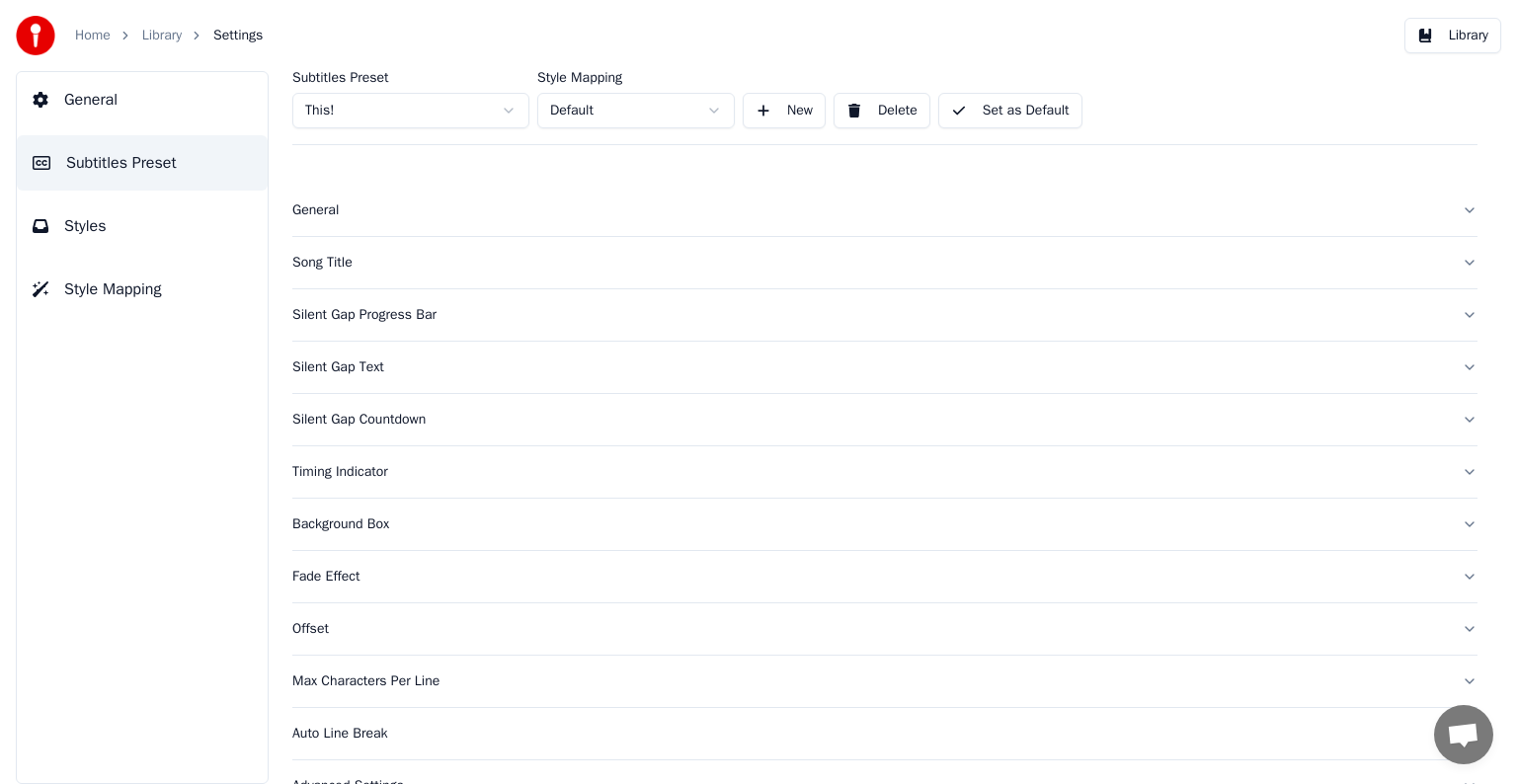 click on "Silent Gap Progress Bar" at bounding box center [869, 315] 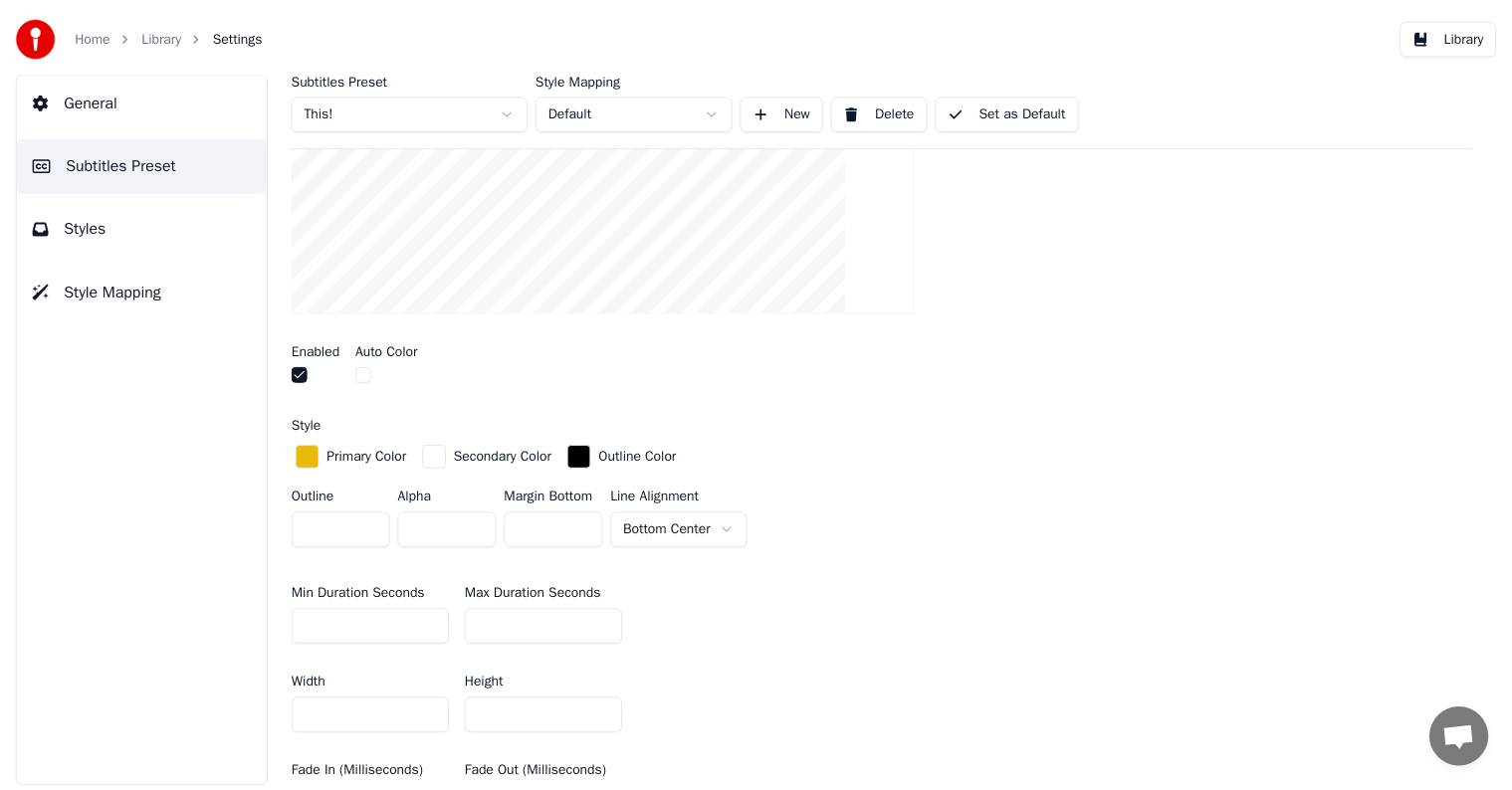 scroll, scrollTop: 497, scrollLeft: 0, axis: vertical 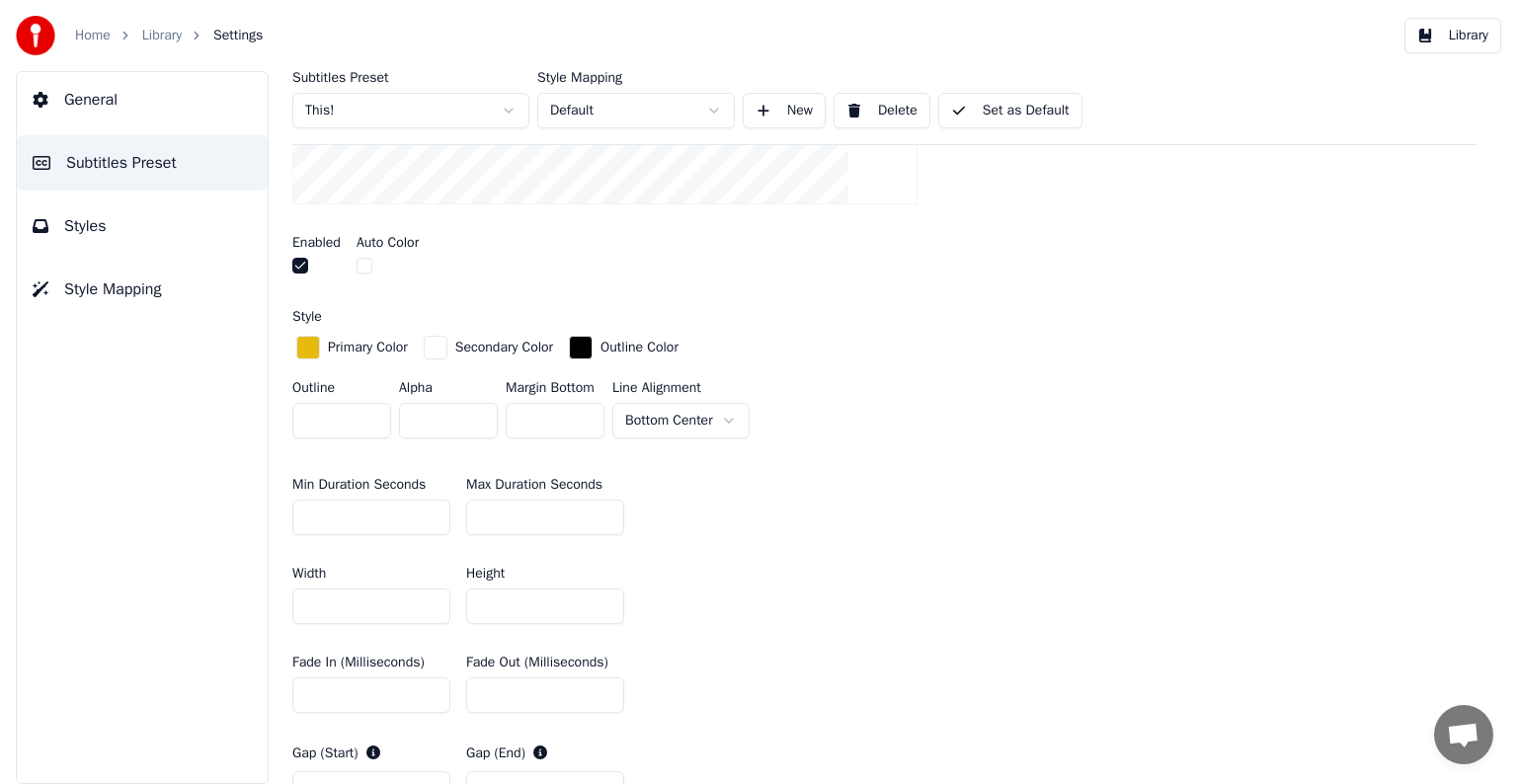 click on "**" at bounding box center (555, 421) 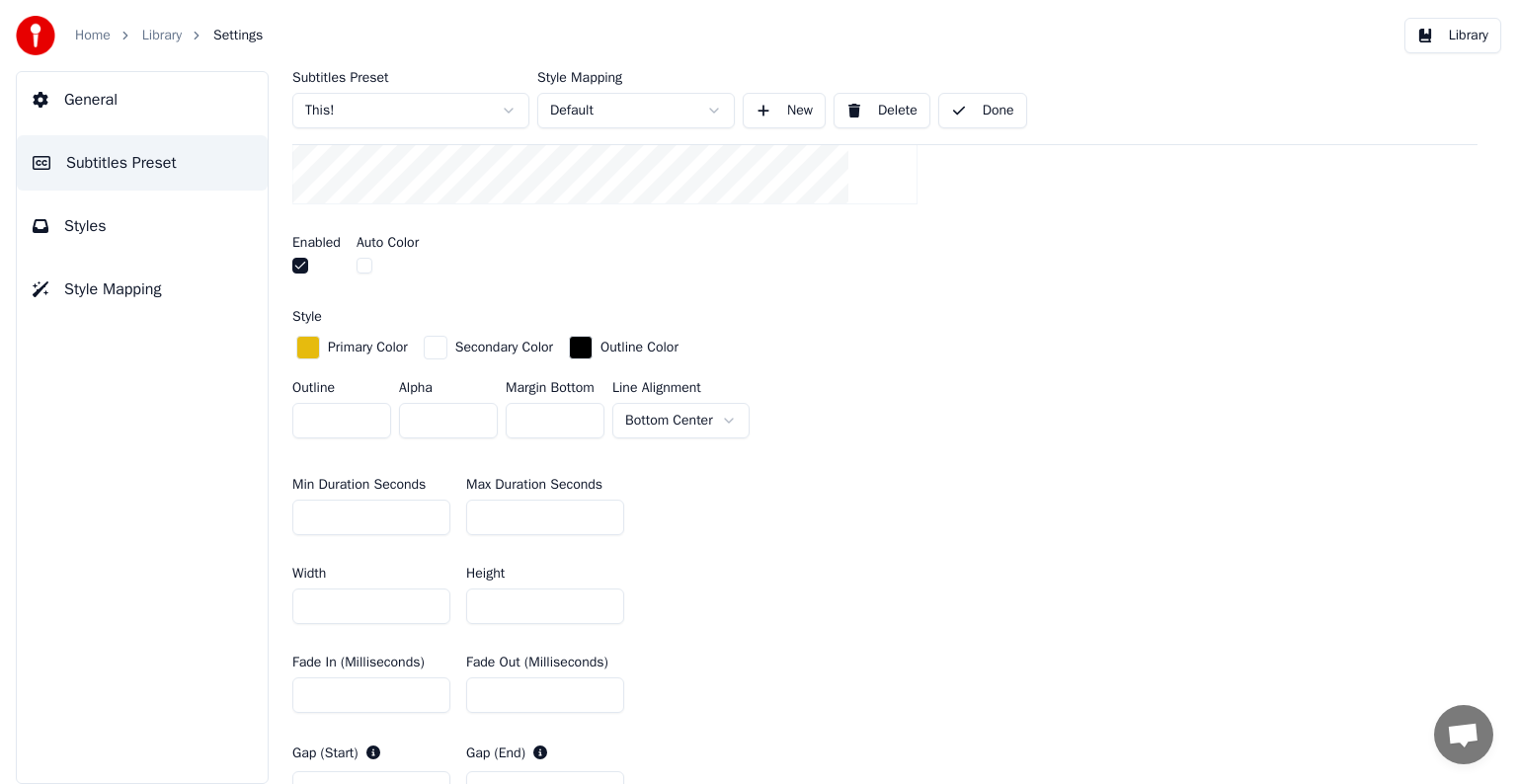 click on "Library" at bounding box center [173, 36] 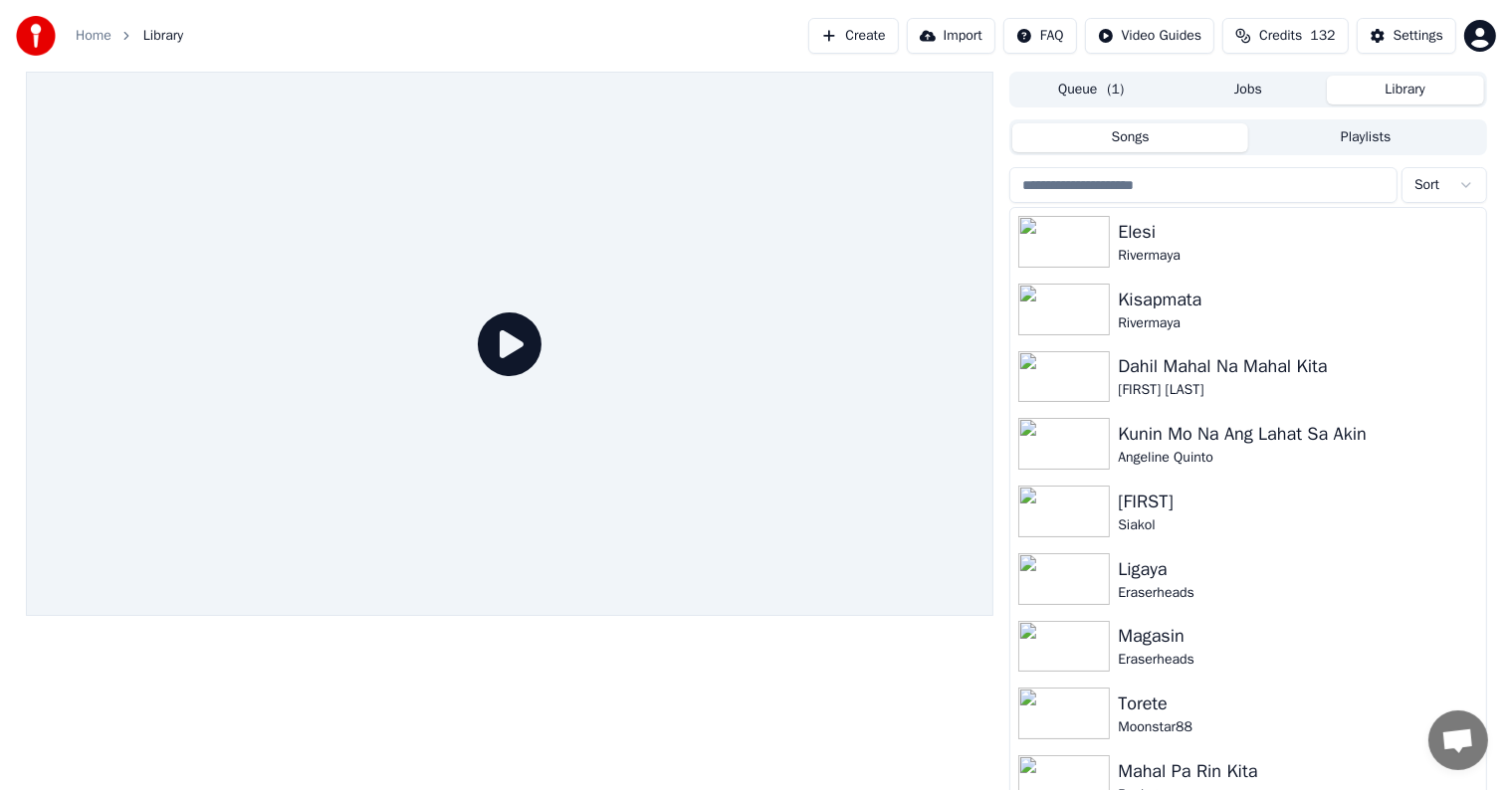 click at bounding box center (1203, 185) 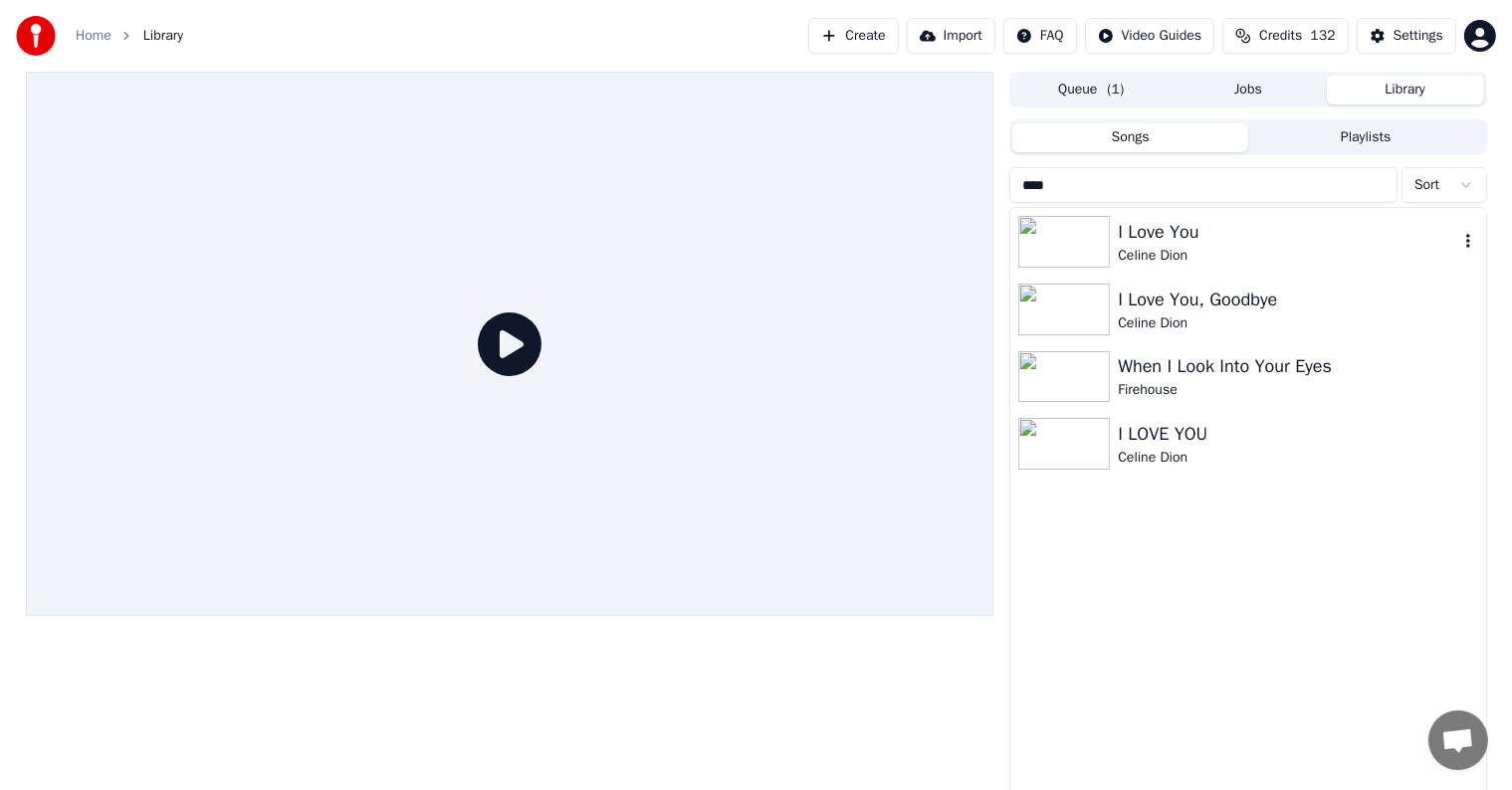 type on "****" 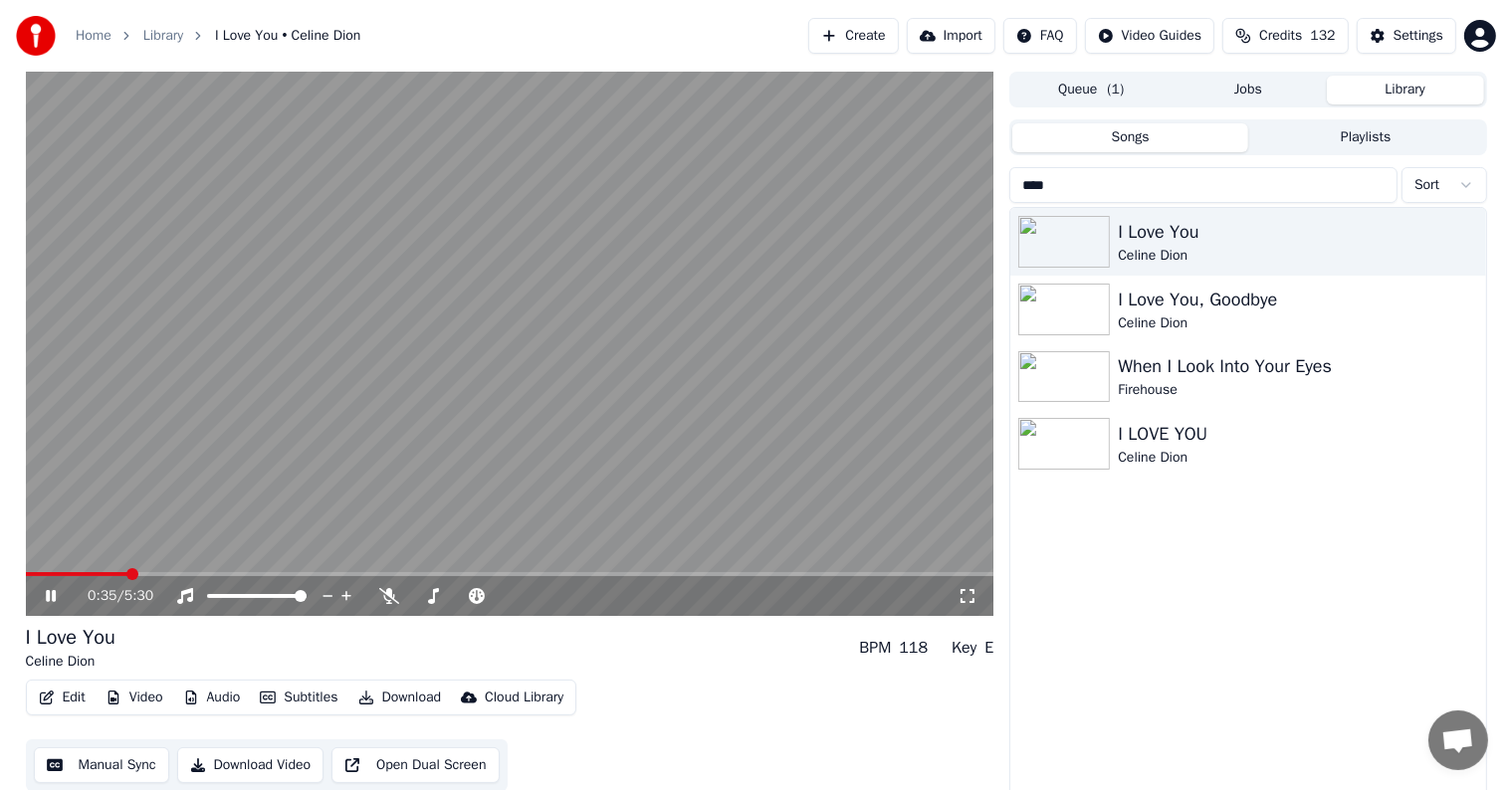 click at bounding box center (510, 574) 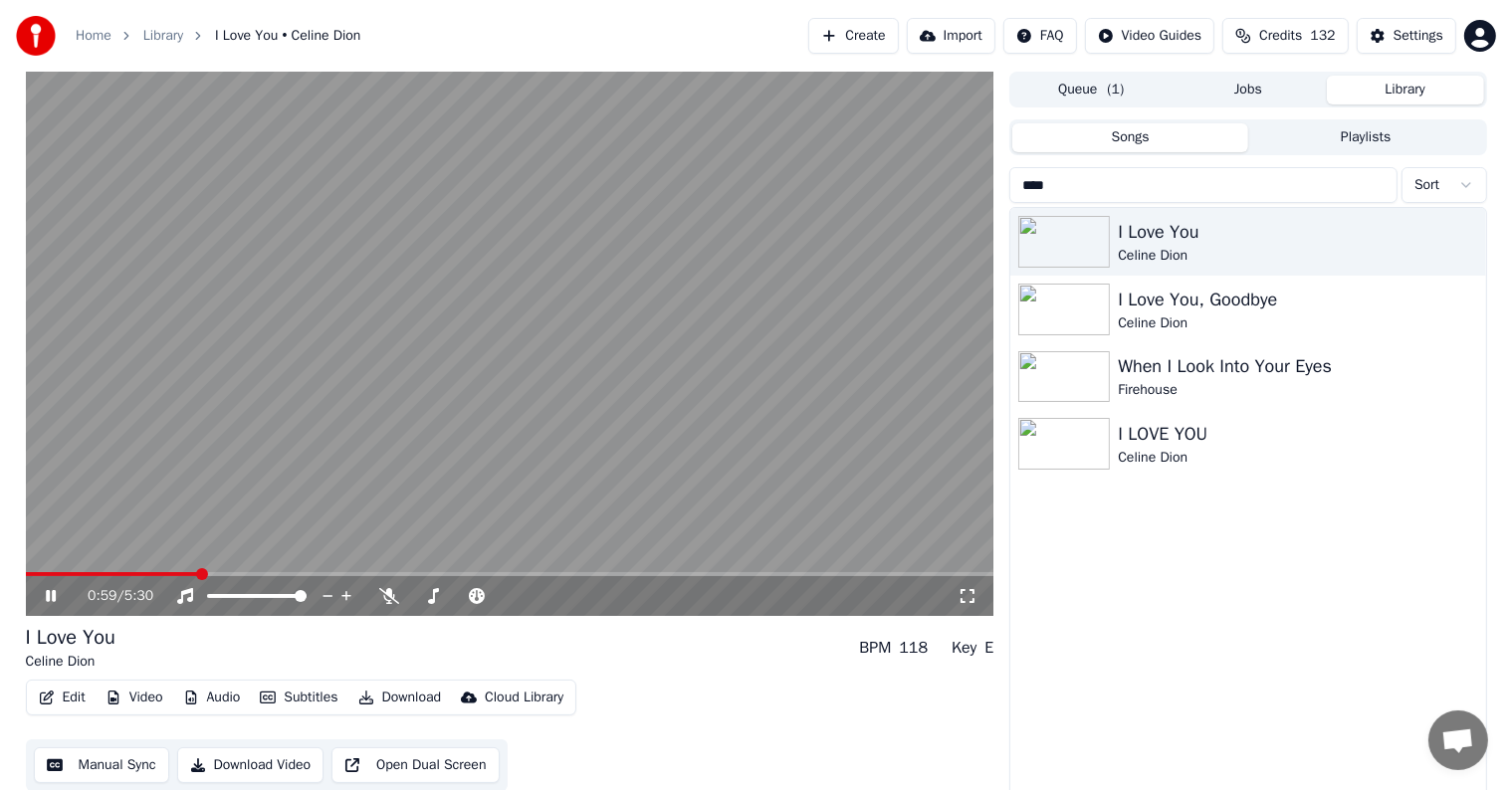 click at bounding box center [510, 574] 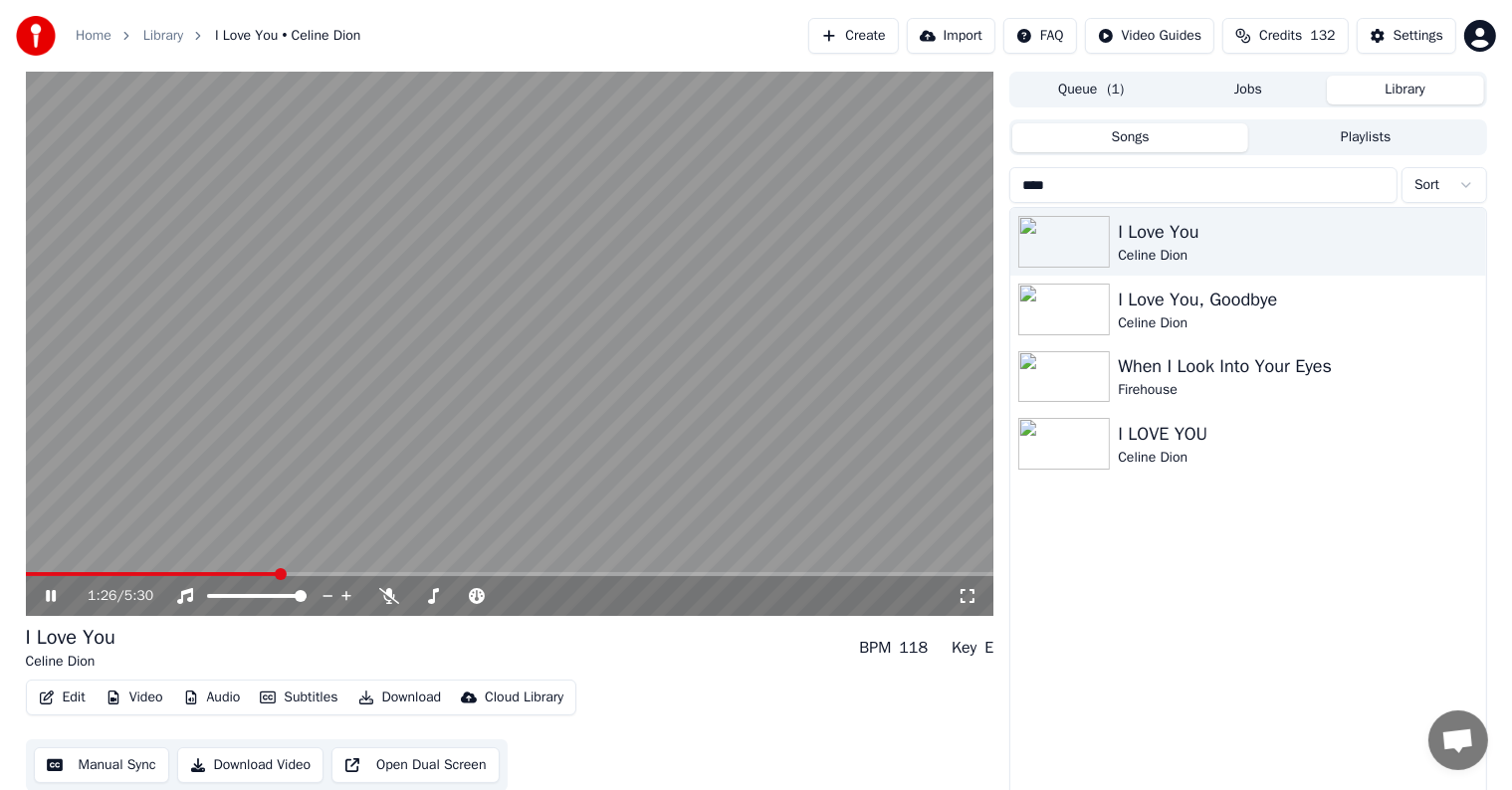 click at bounding box center [510, 574] 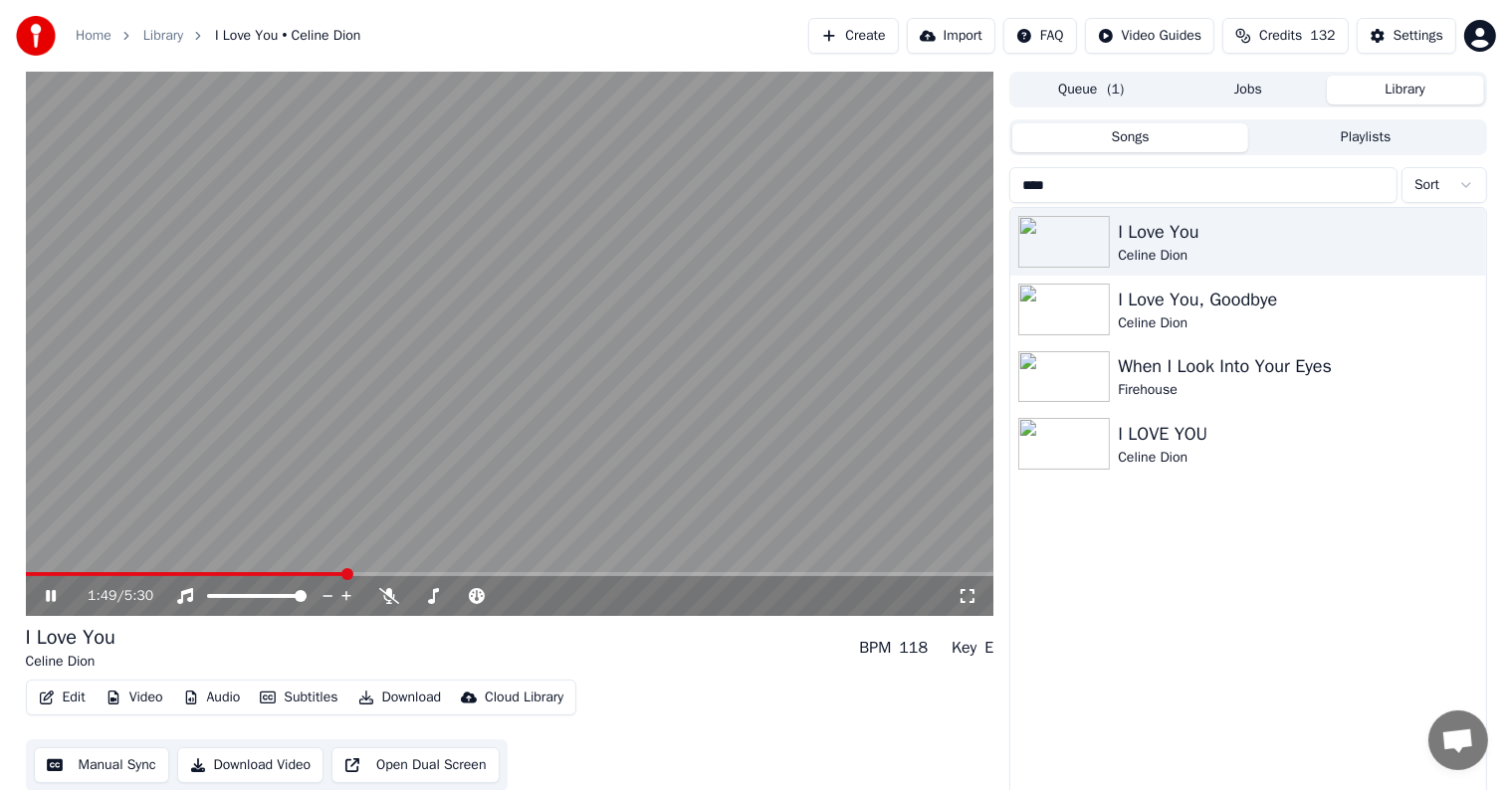 click at bounding box center (510, 574) 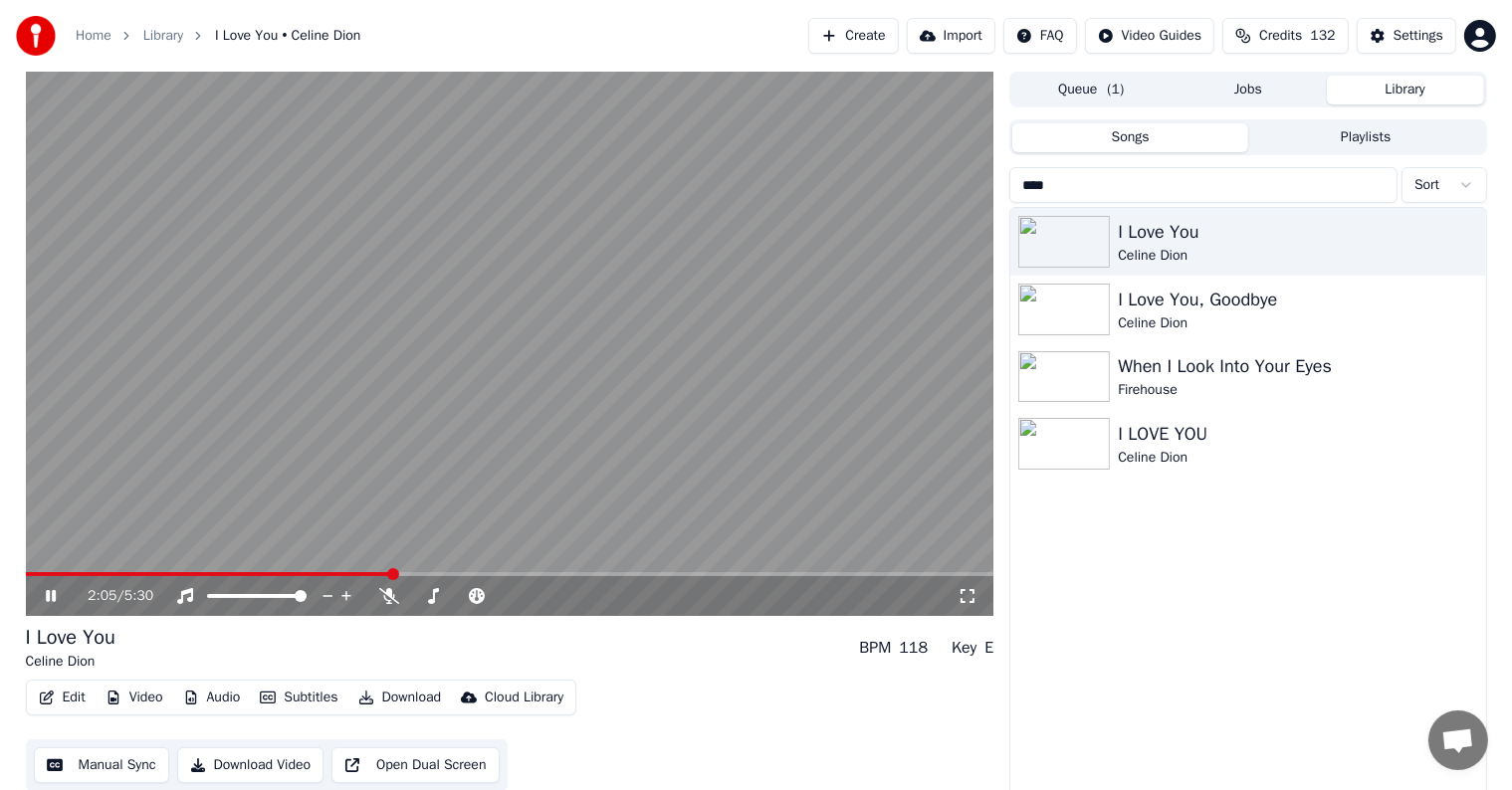 click at bounding box center [510, 574] 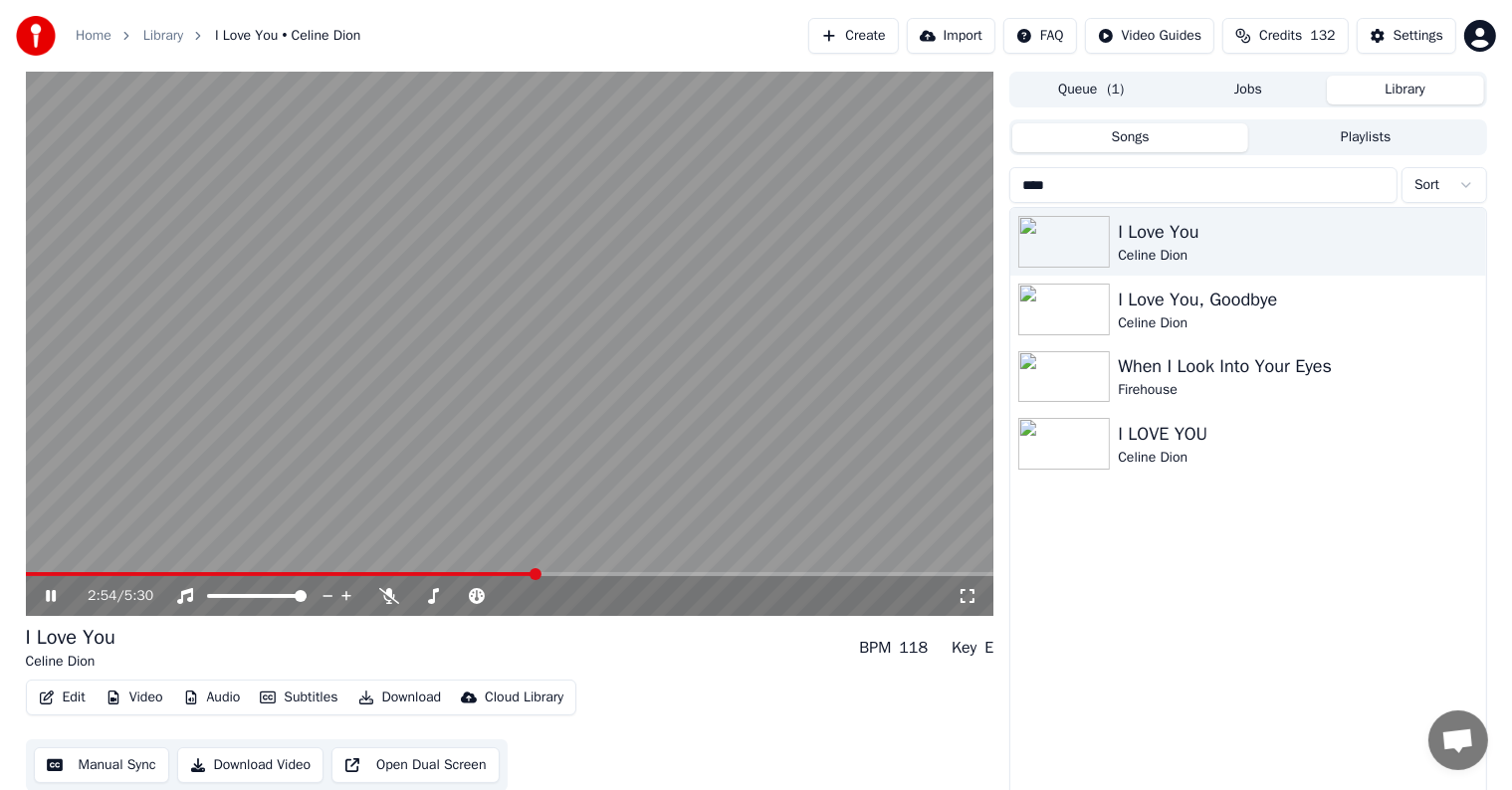 click at bounding box center (510, 343) 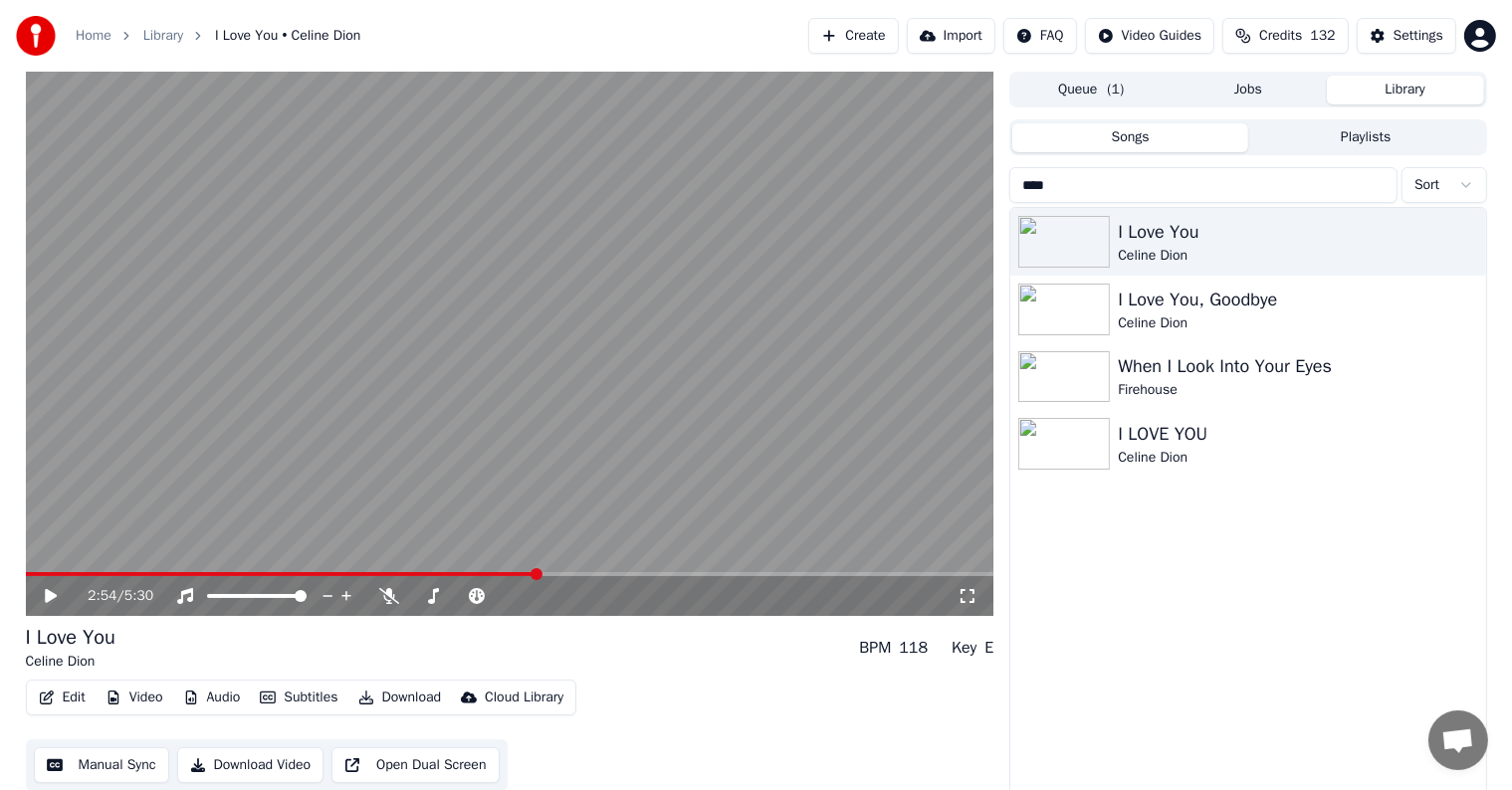 click at bounding box center (510, 574) 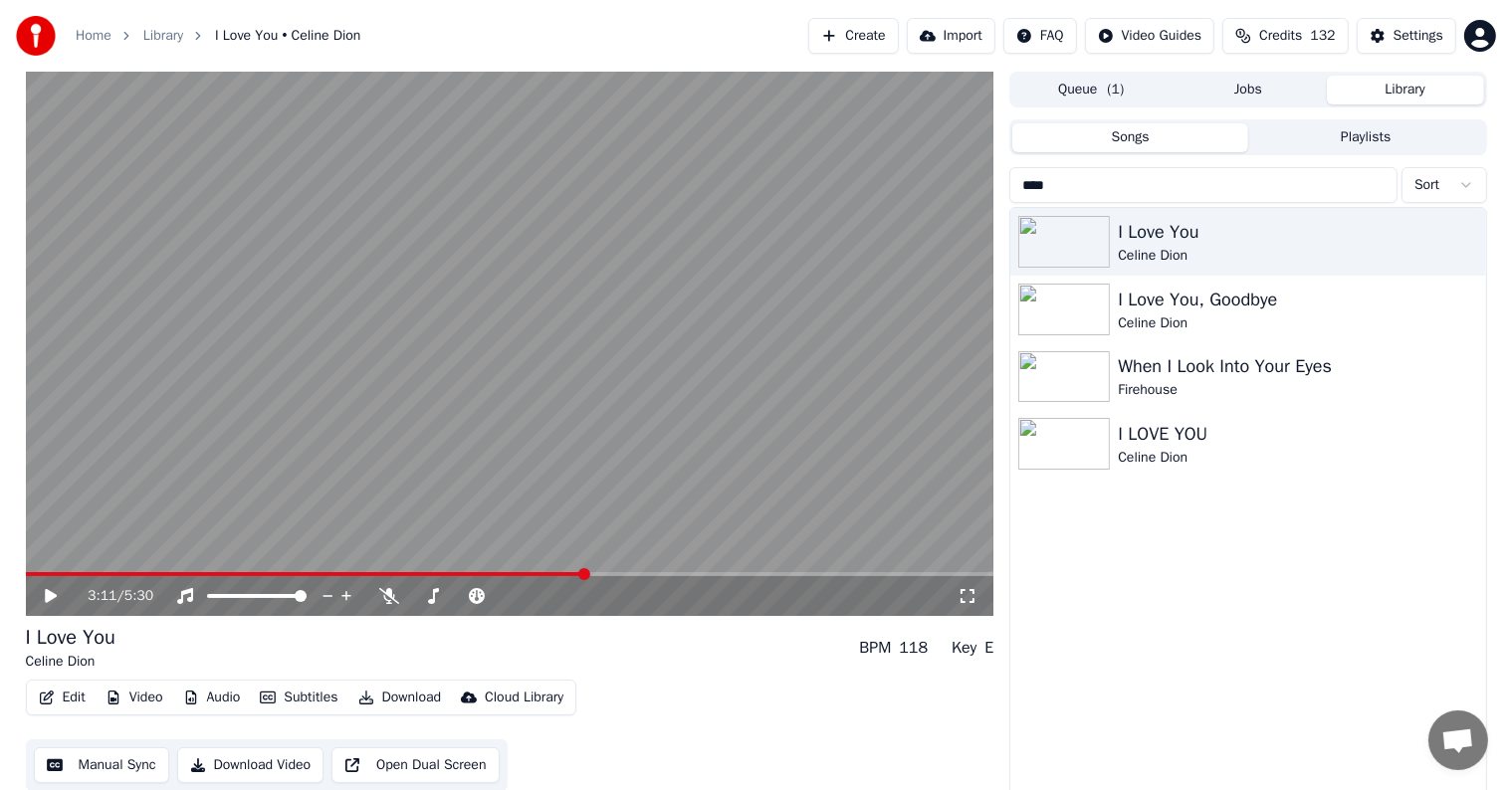 click at bounding box center (510, 574) 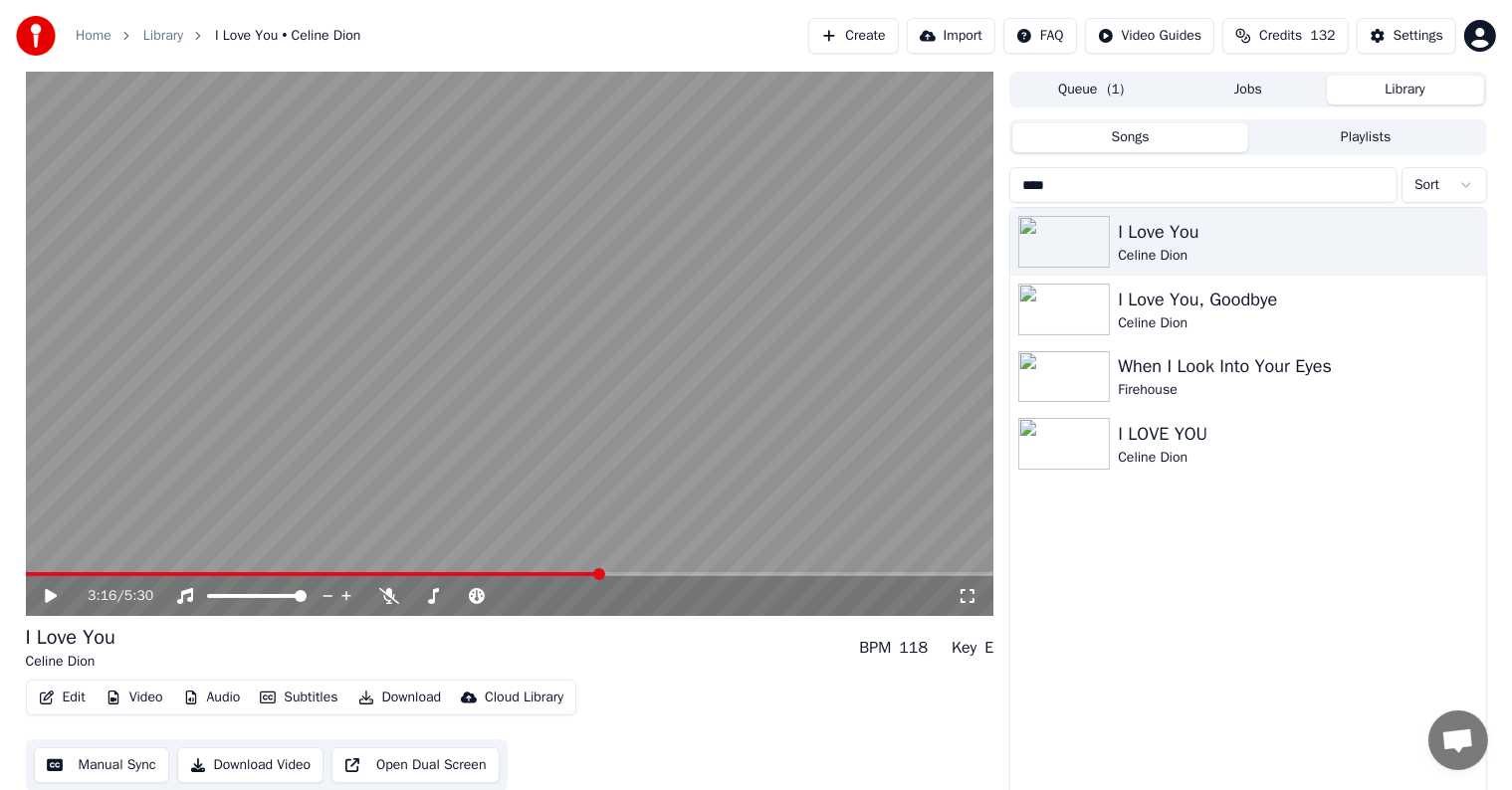 click at bounding box center [510, 574] 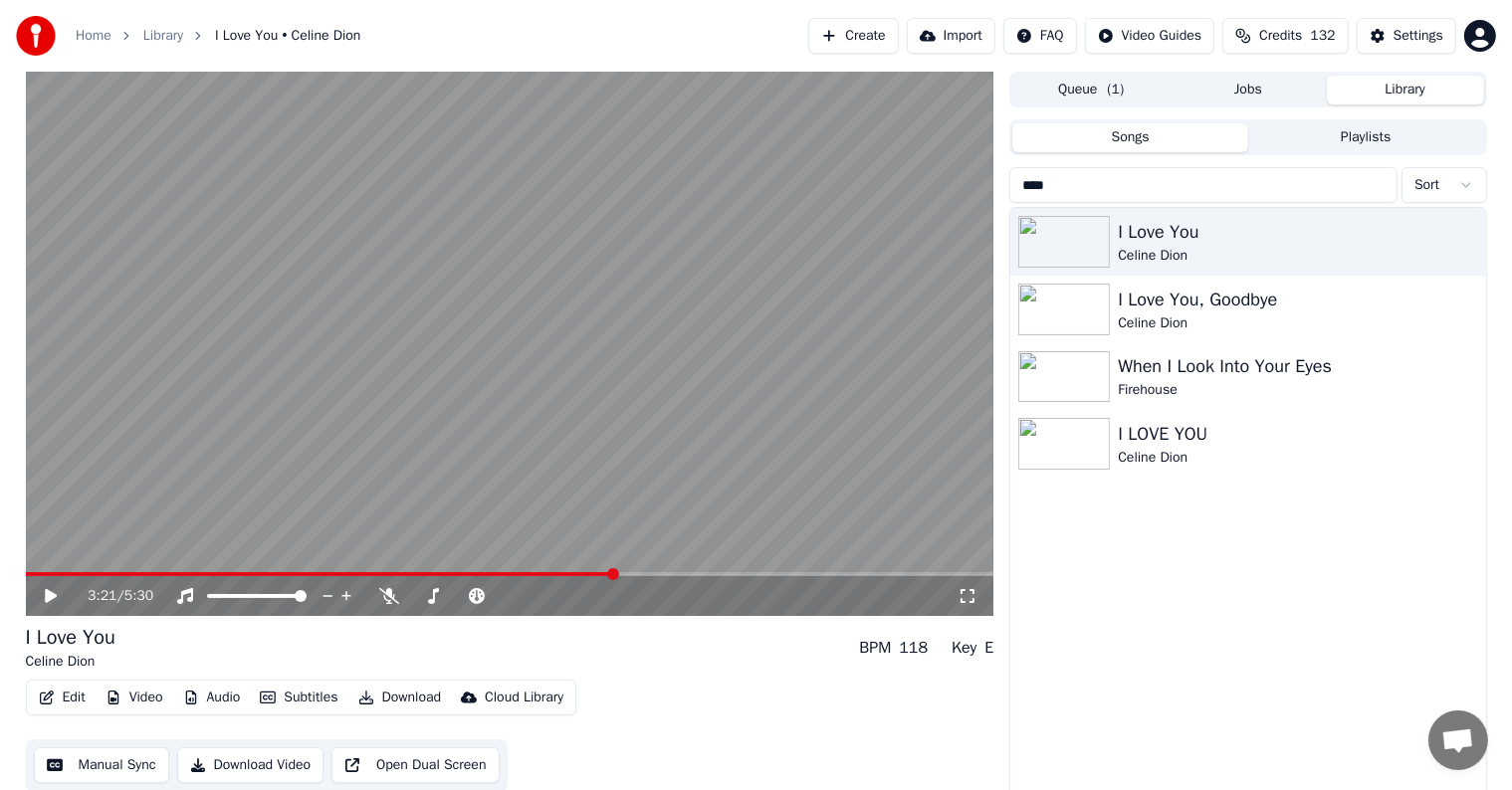 click on "3:21  /  5:30" at bounding box center (510, 596) 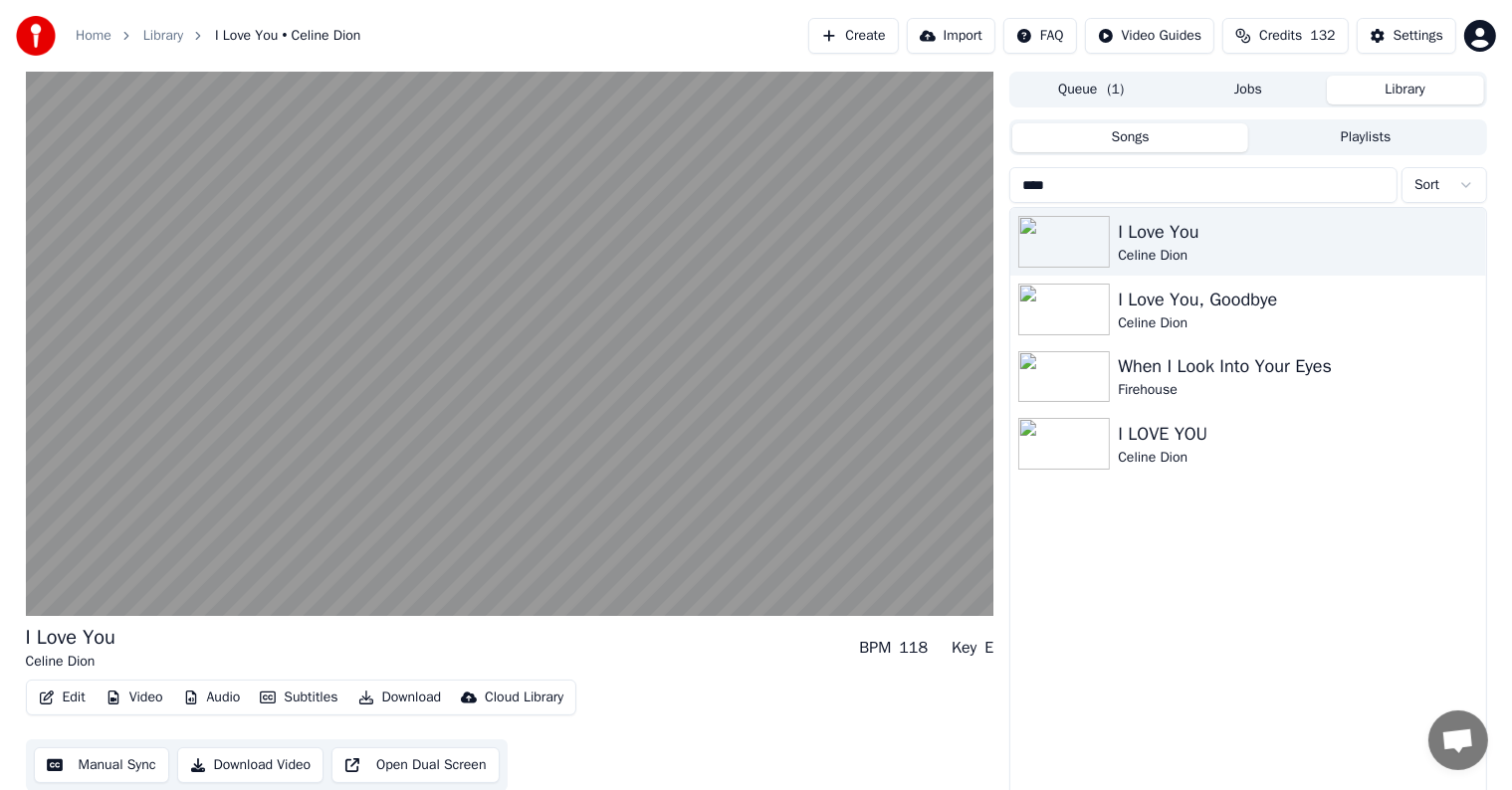 click at bounding box center [510, 343] 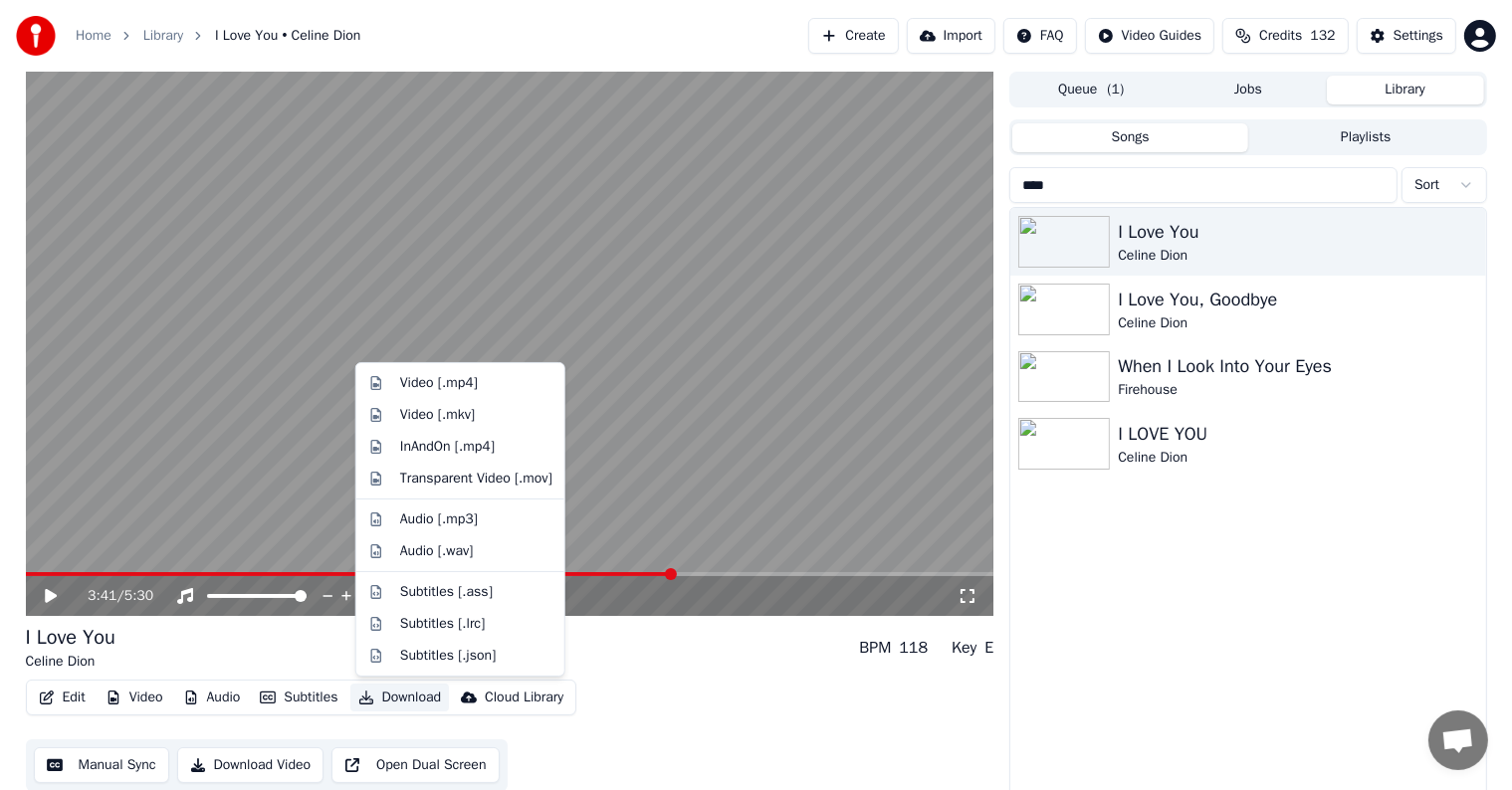 click on "Download" at bounding box center [400, 697] 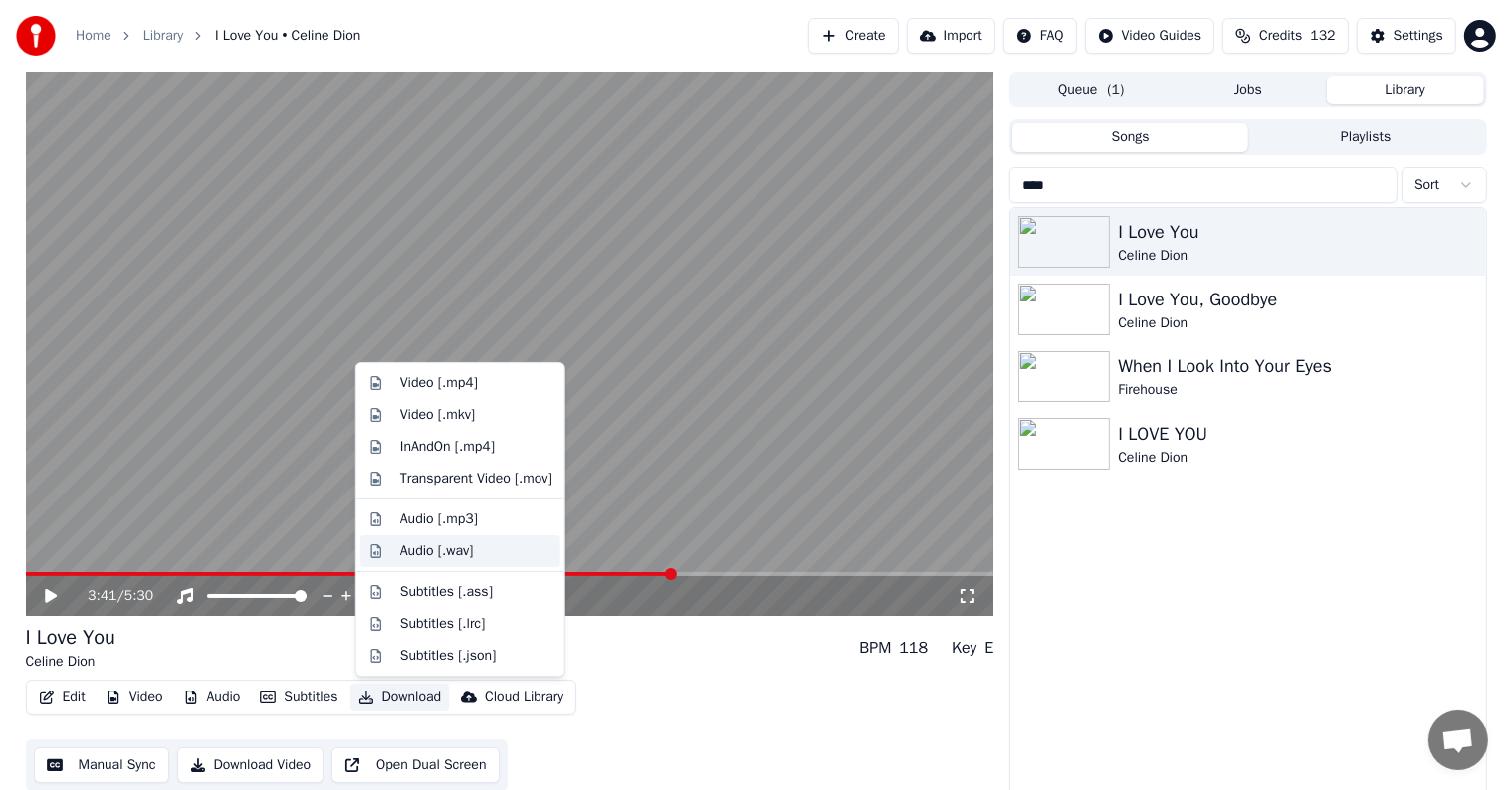 click on "Audio [.wav]" at bounding box center [437, 551] 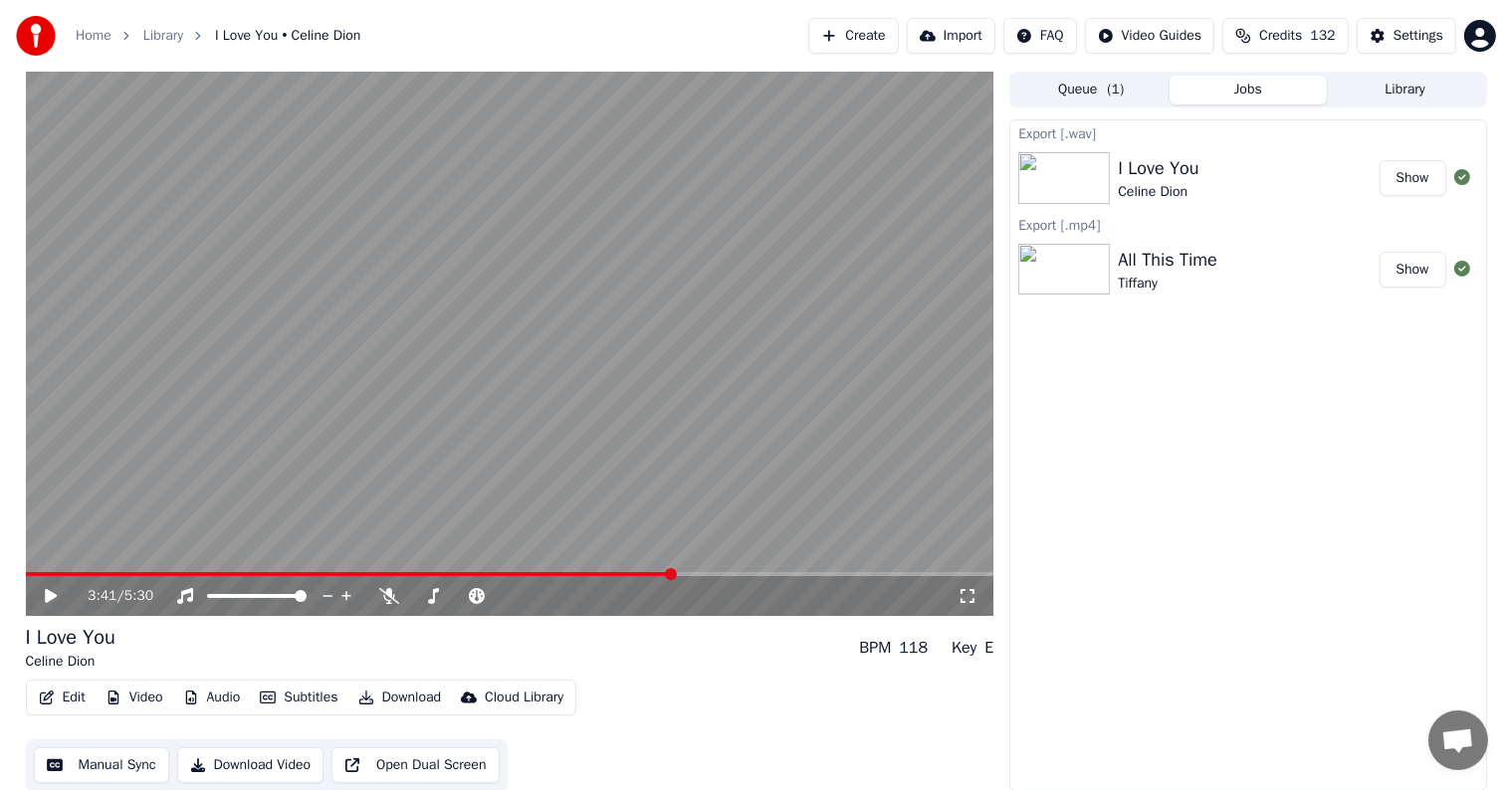 click at bounding box center [510, 343] 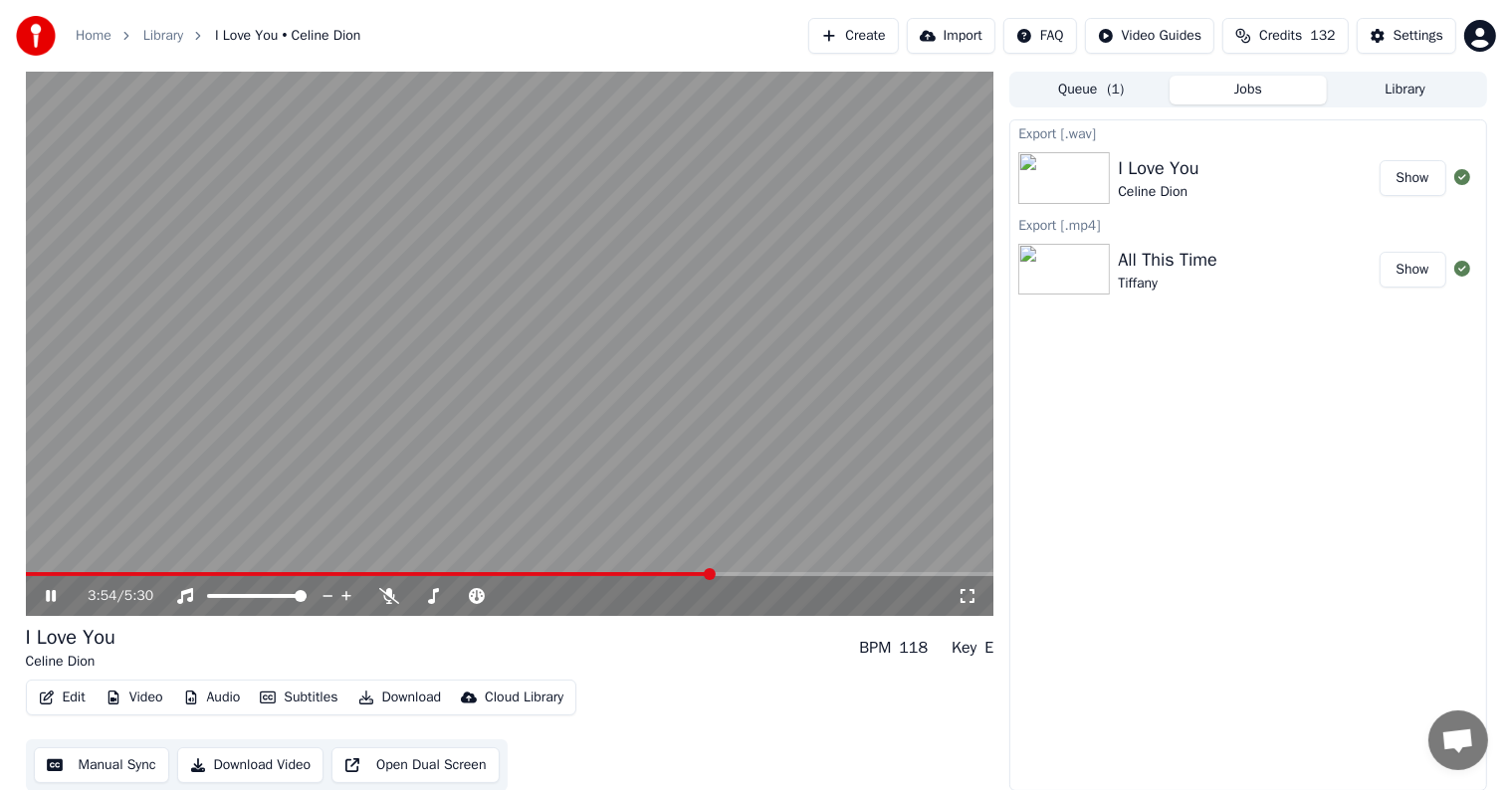 click at bounding box center (510, 574) 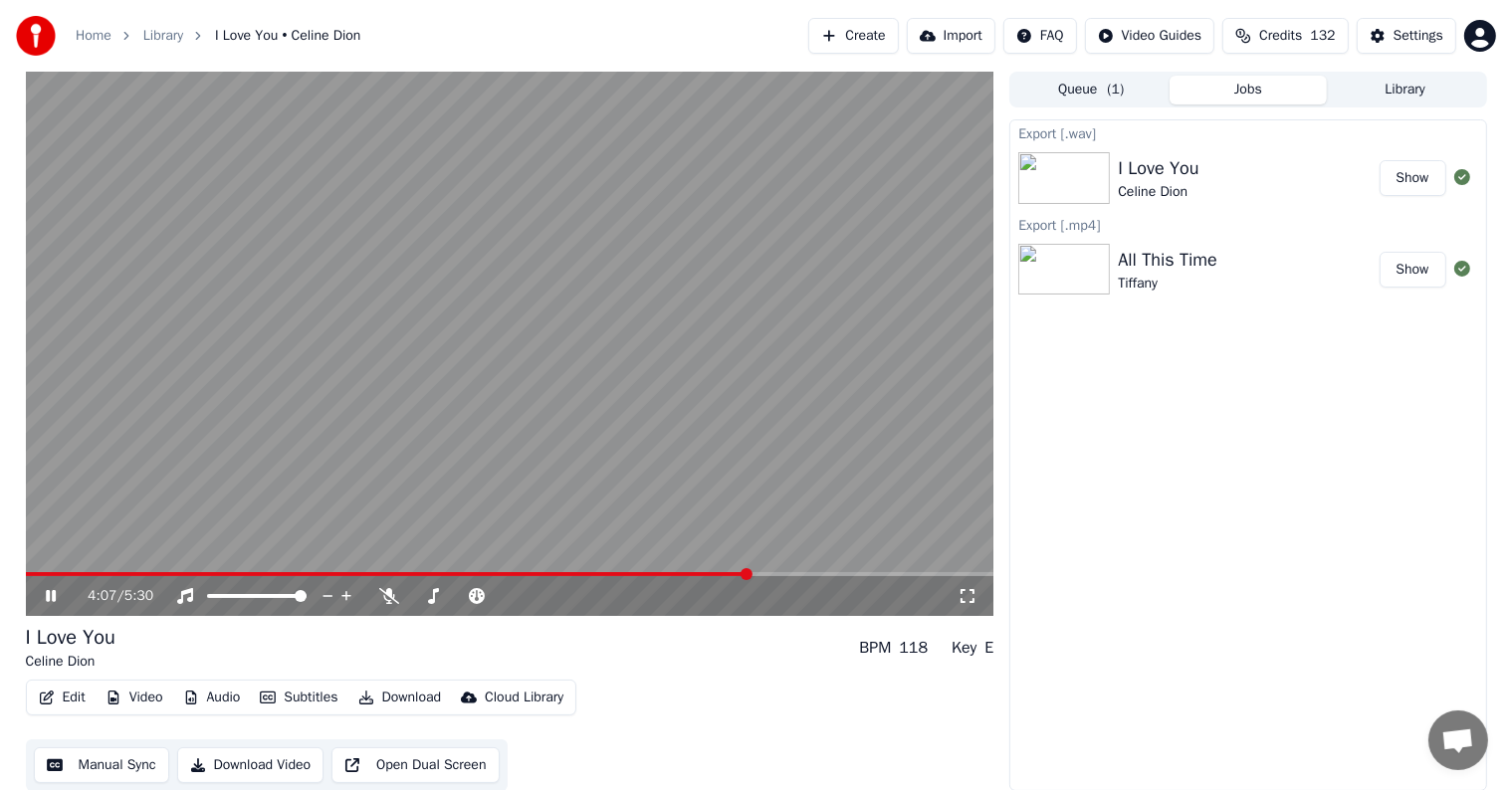 click at bounding box center [510, 574] 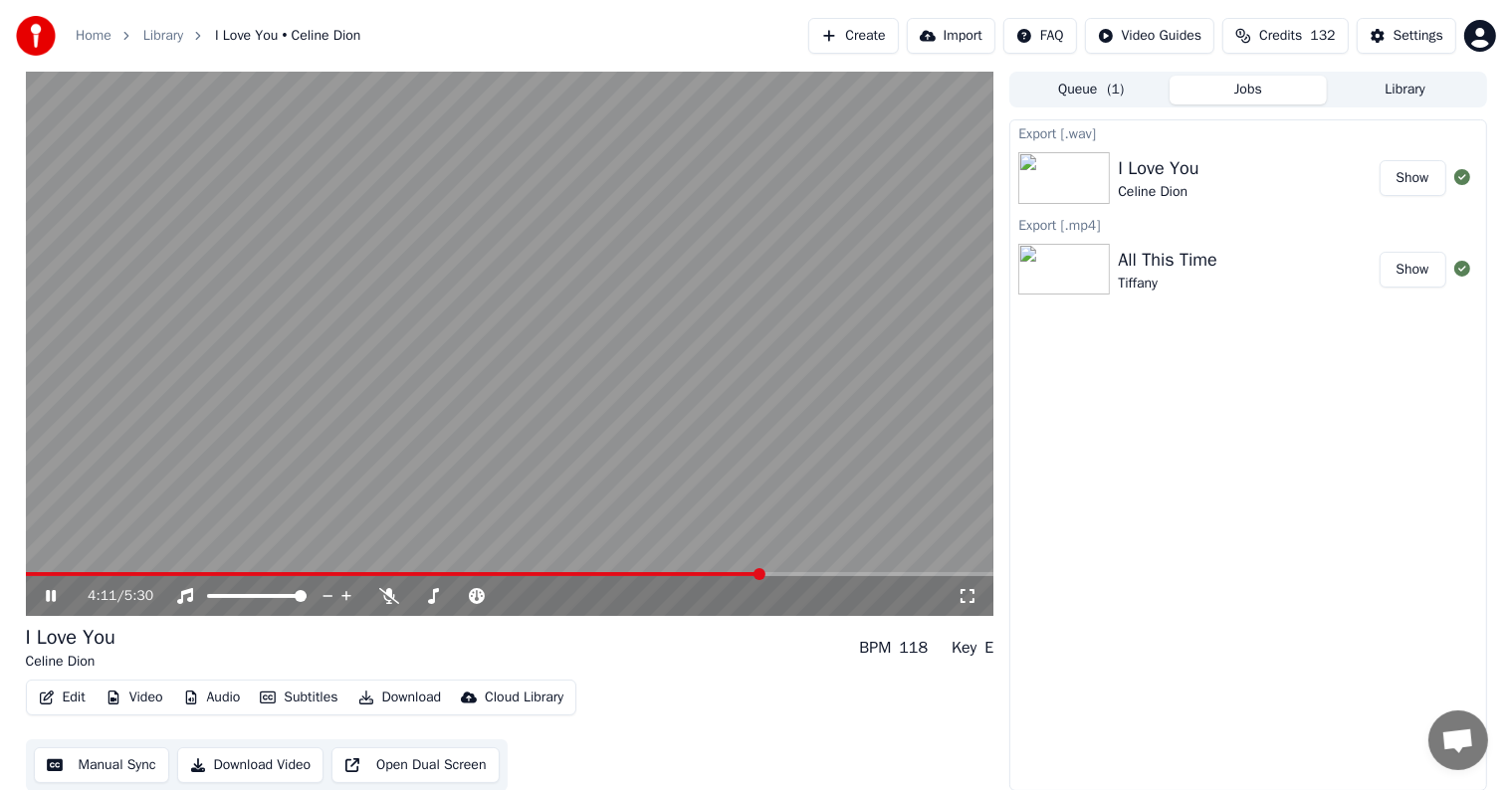 click at bounding box center (510, 574) 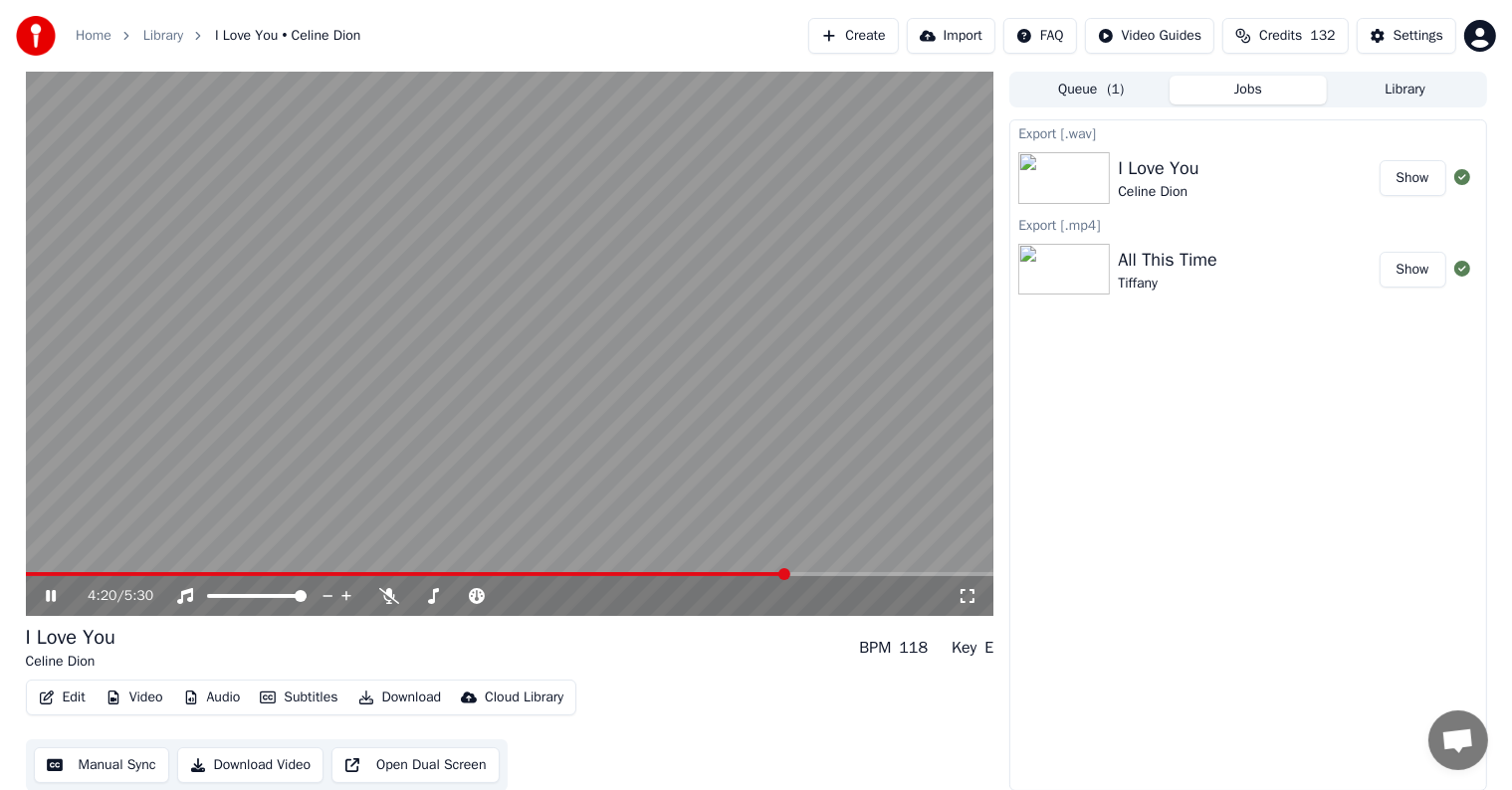 click at bounding box center [510, 574] 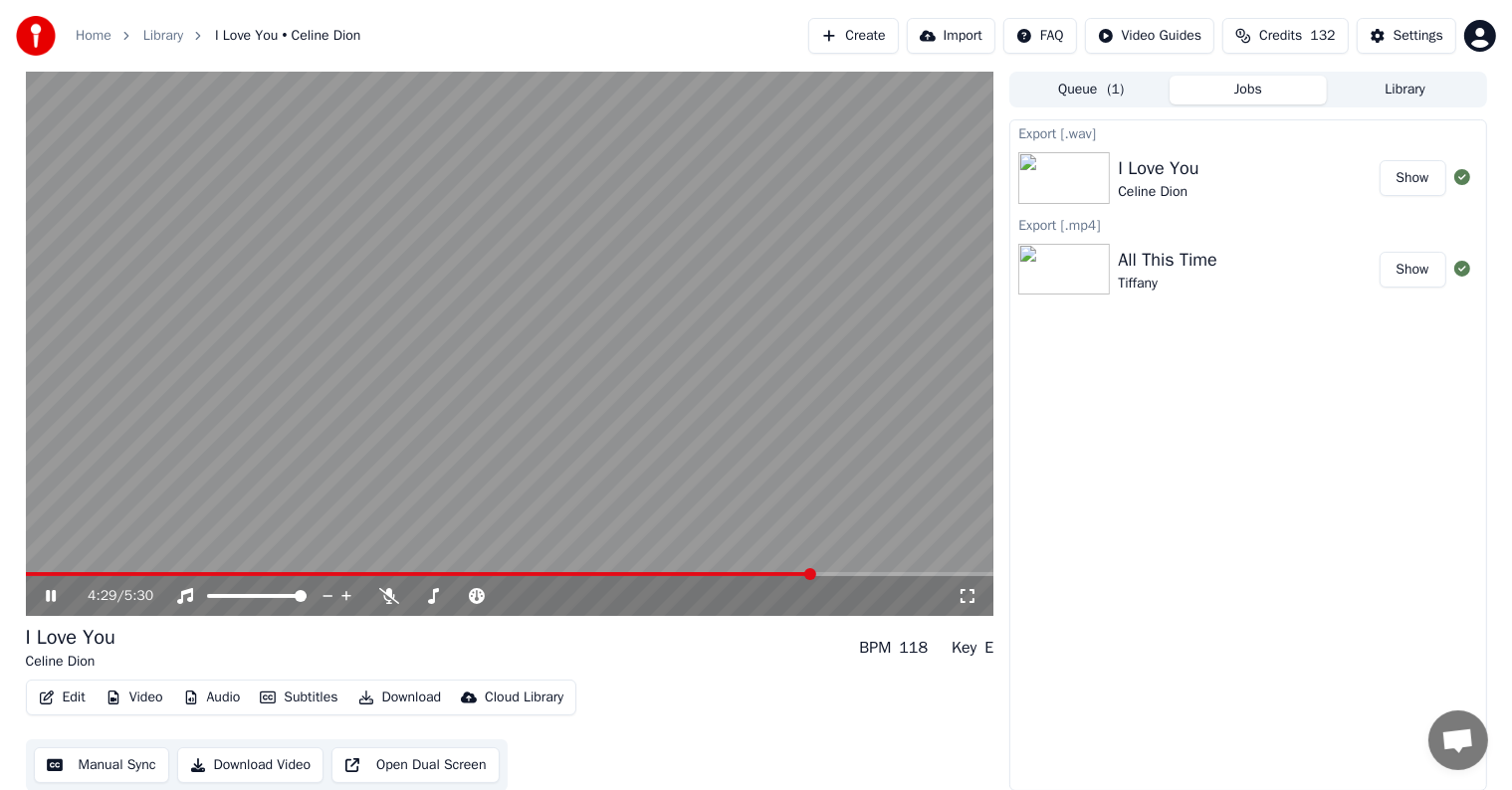 click at bounding box center [510, 574] 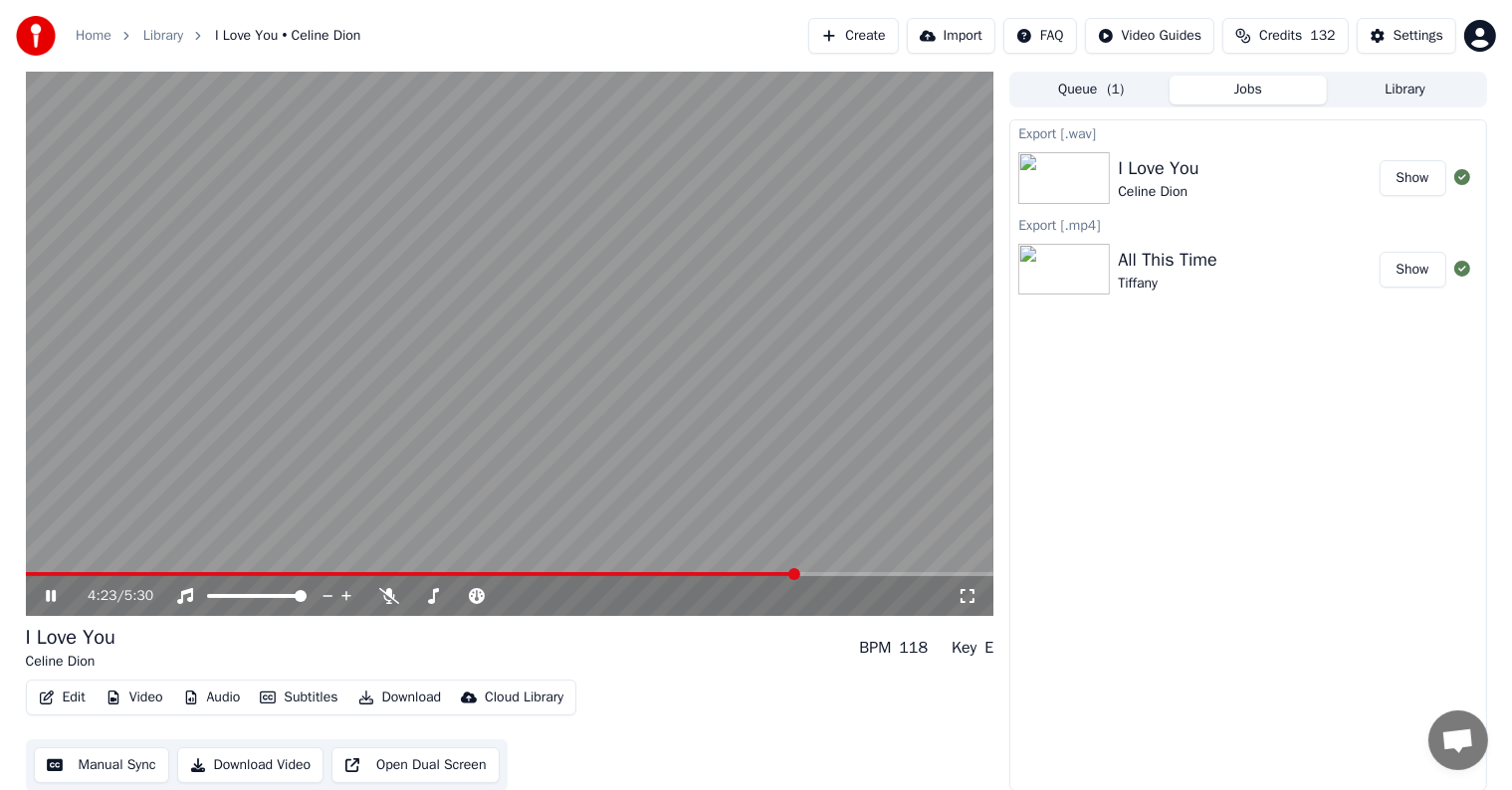 click at bounding box center (510, 574) 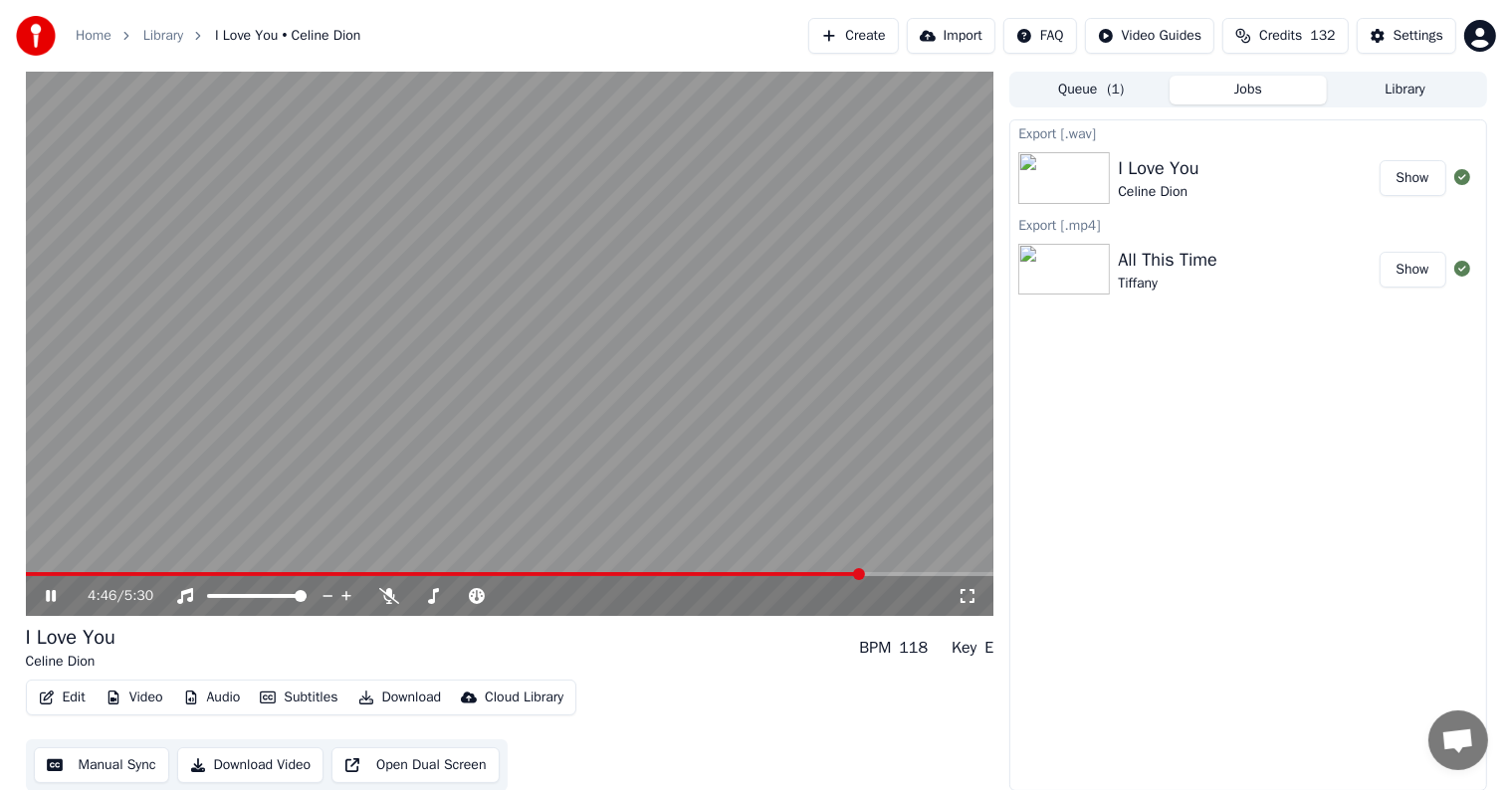 click at bounding box center (510, 574) 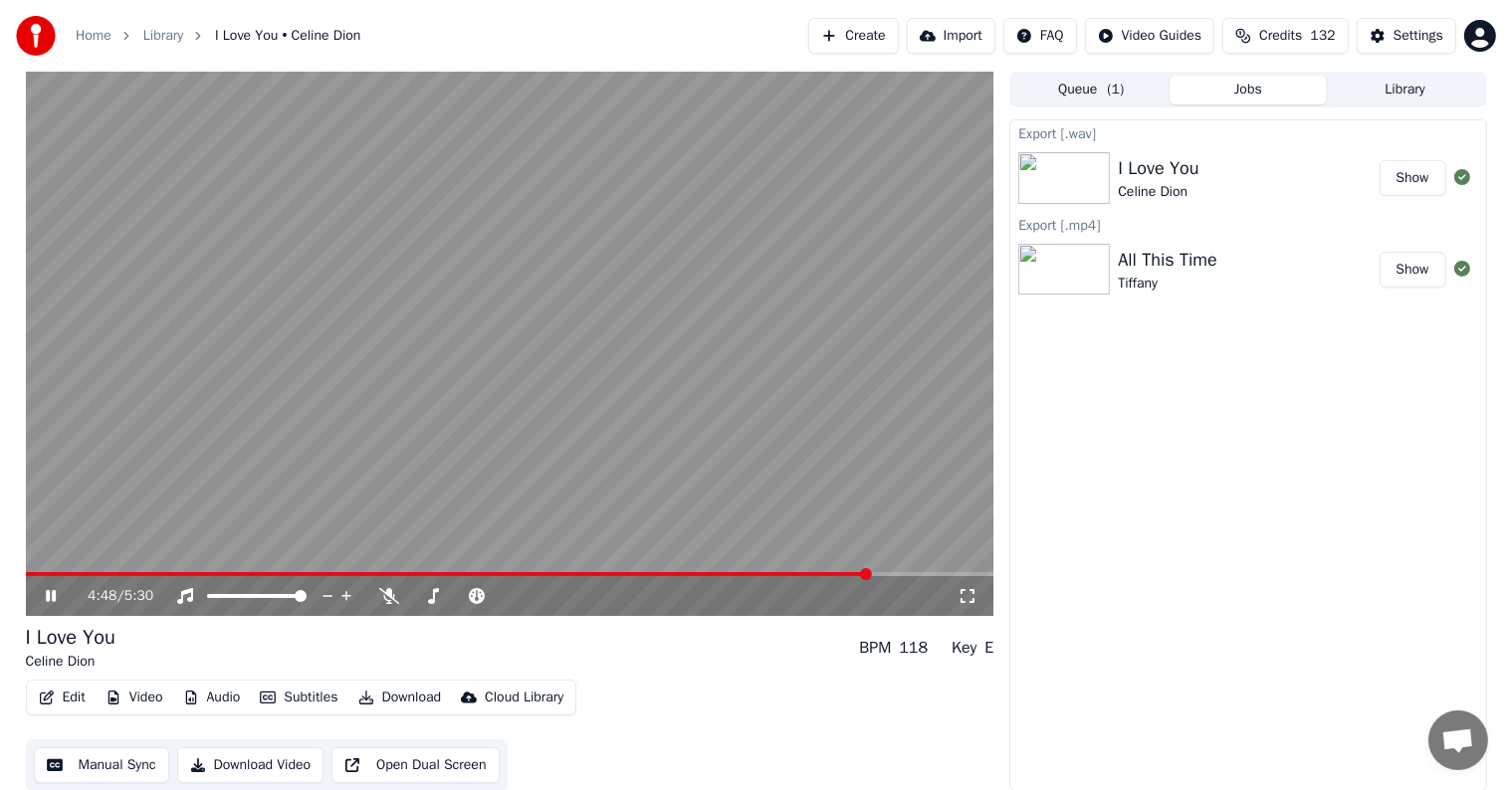 click at bounding box center [510, 574] 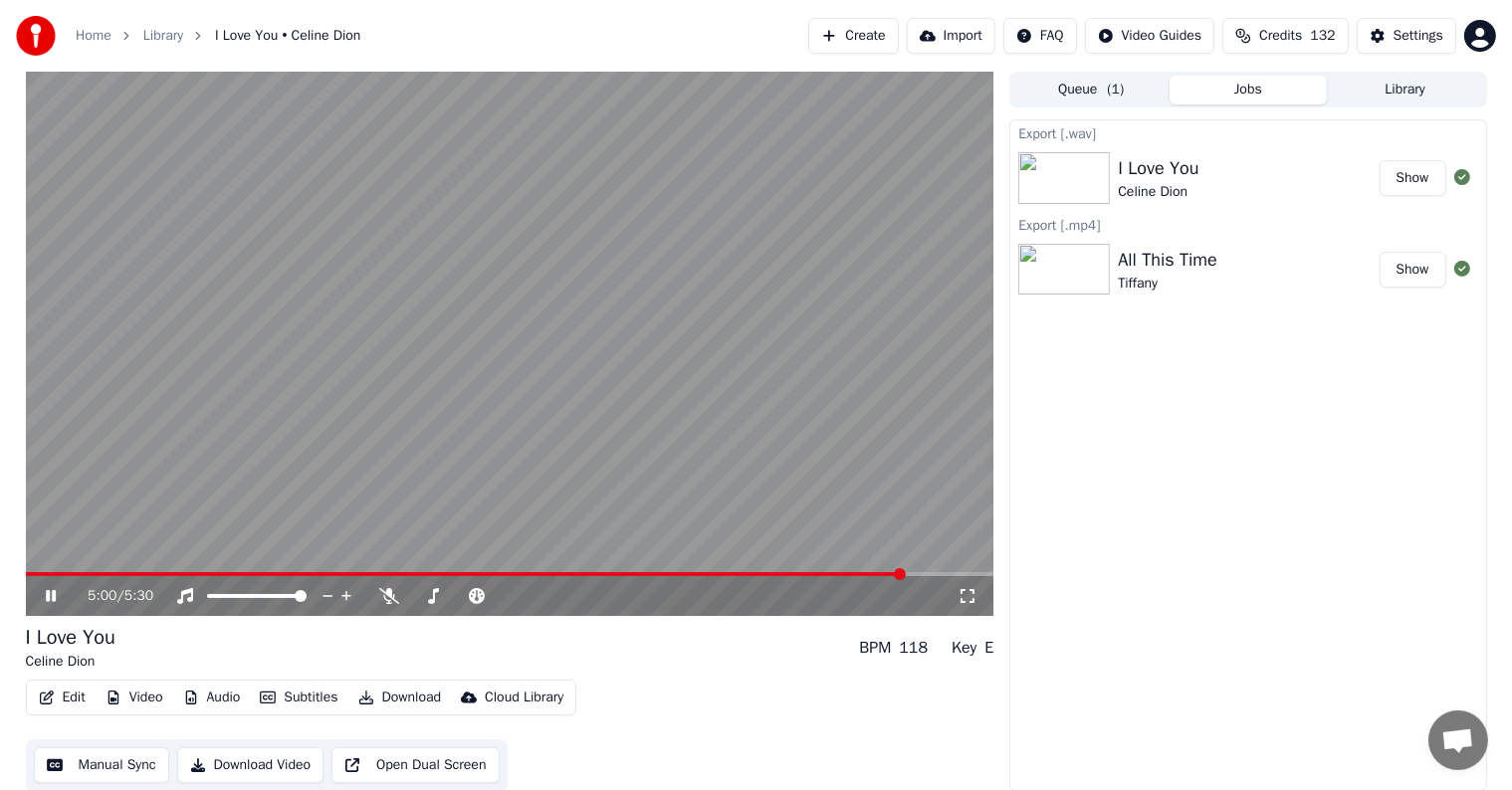 click at bounding box center [510, 574] 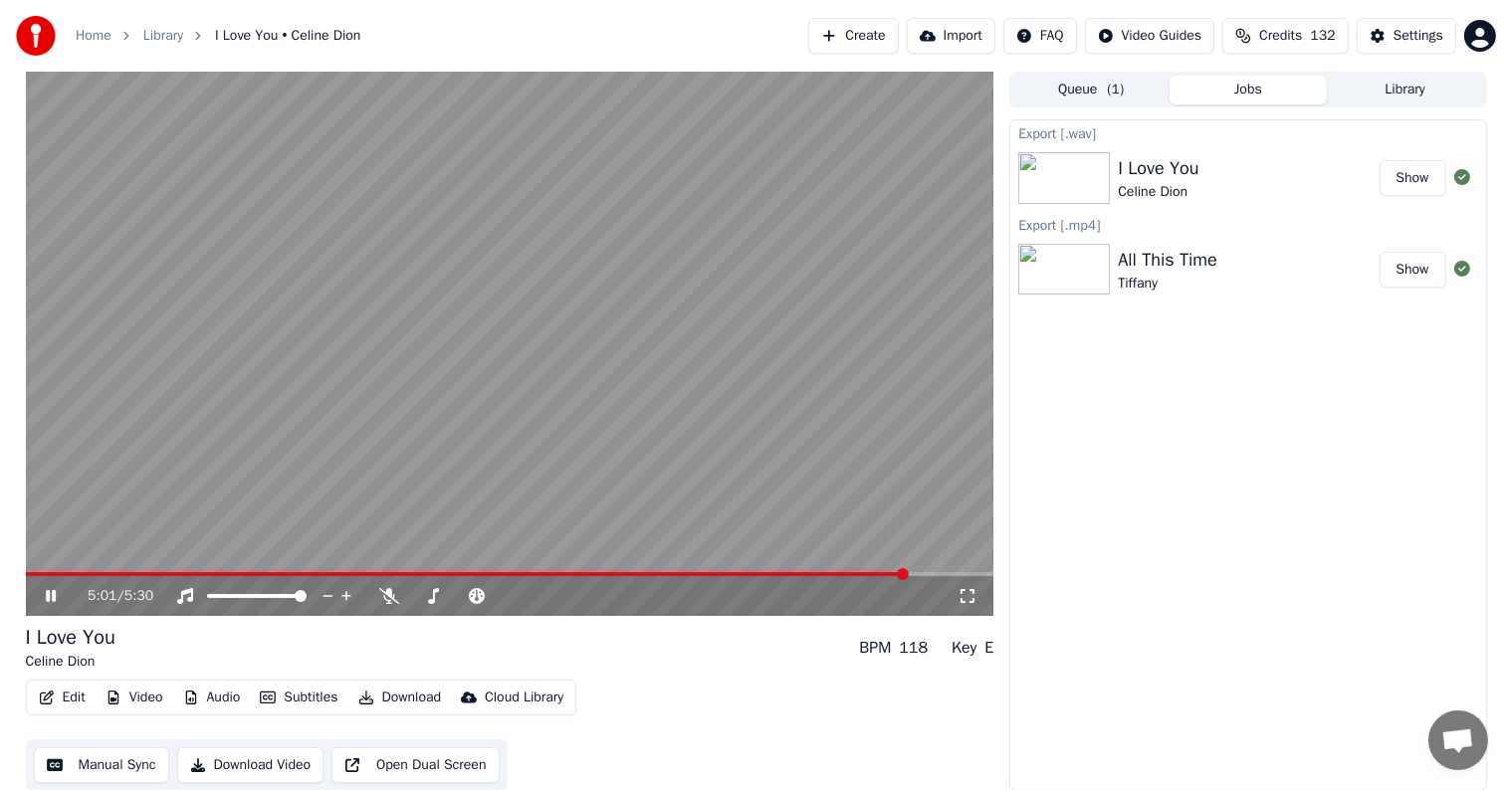 click at bounding box center [510, 574] 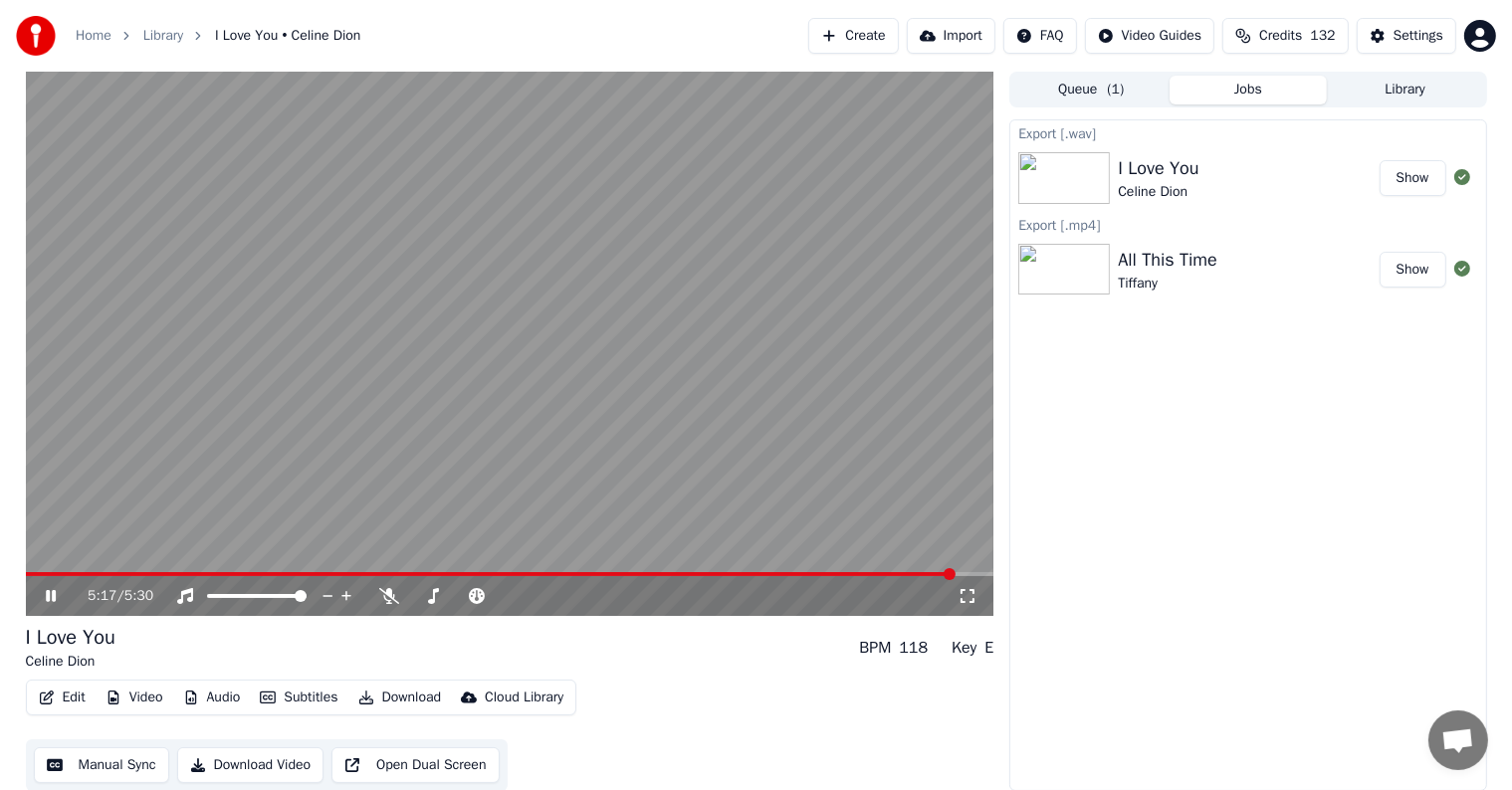 click at bounding box center [510, 574] 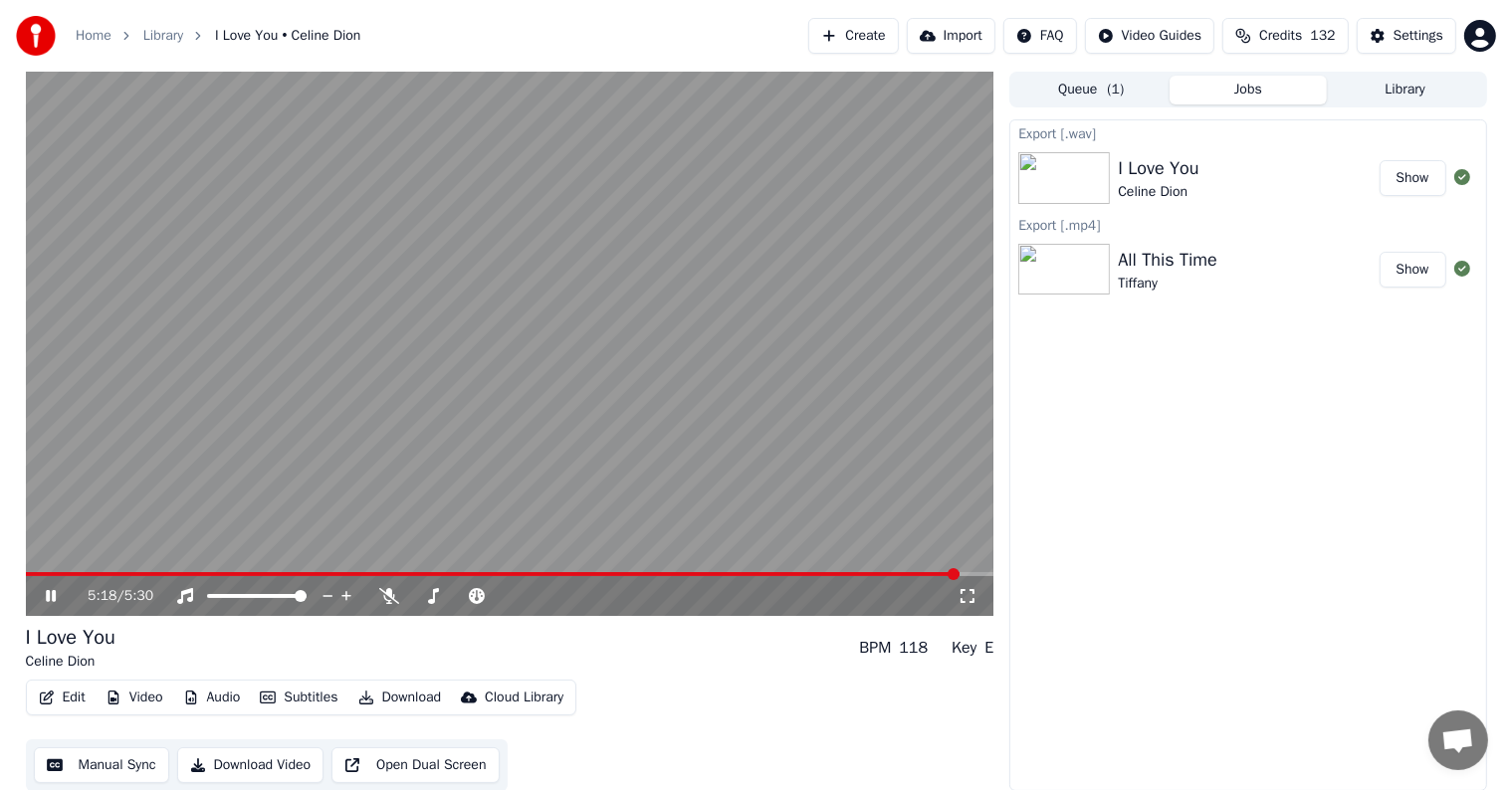 click on "Download" at bounding box center [400, 697] 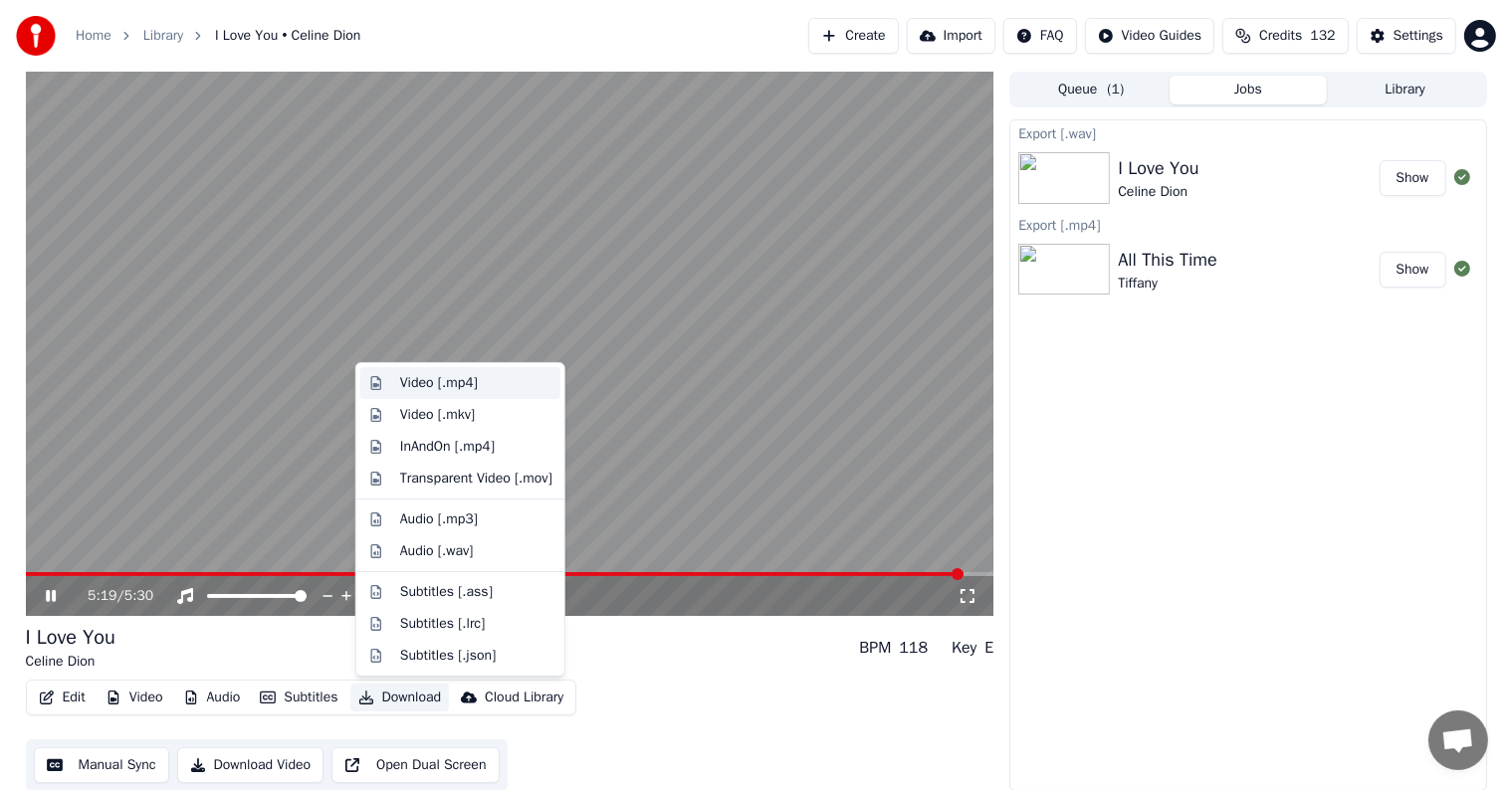 click on "Video [.mp4]" at bounding box center (439, 383) 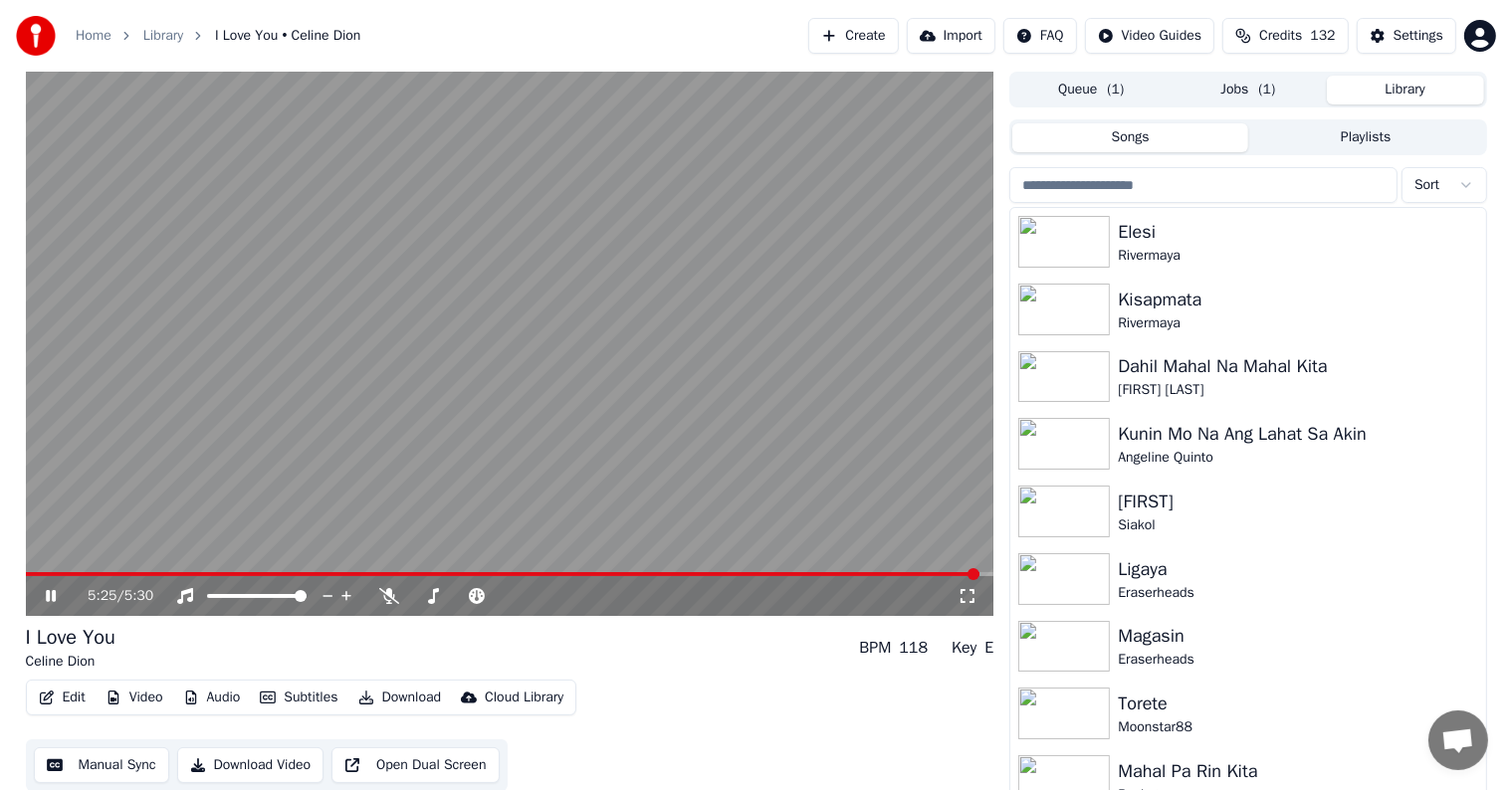 click on "Library" at bounding box center (1405, 90) 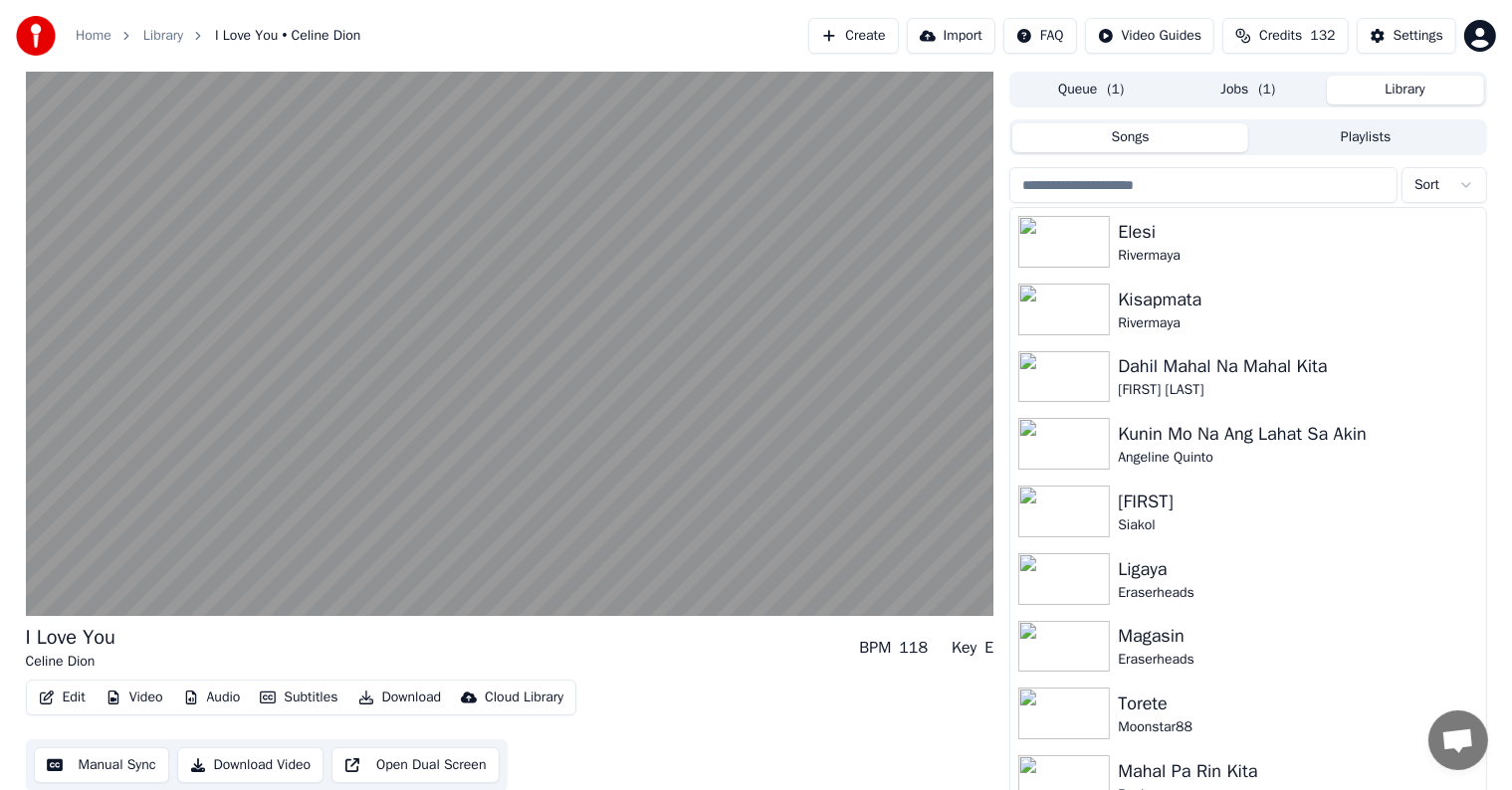click at bounding box center [1203, 185] 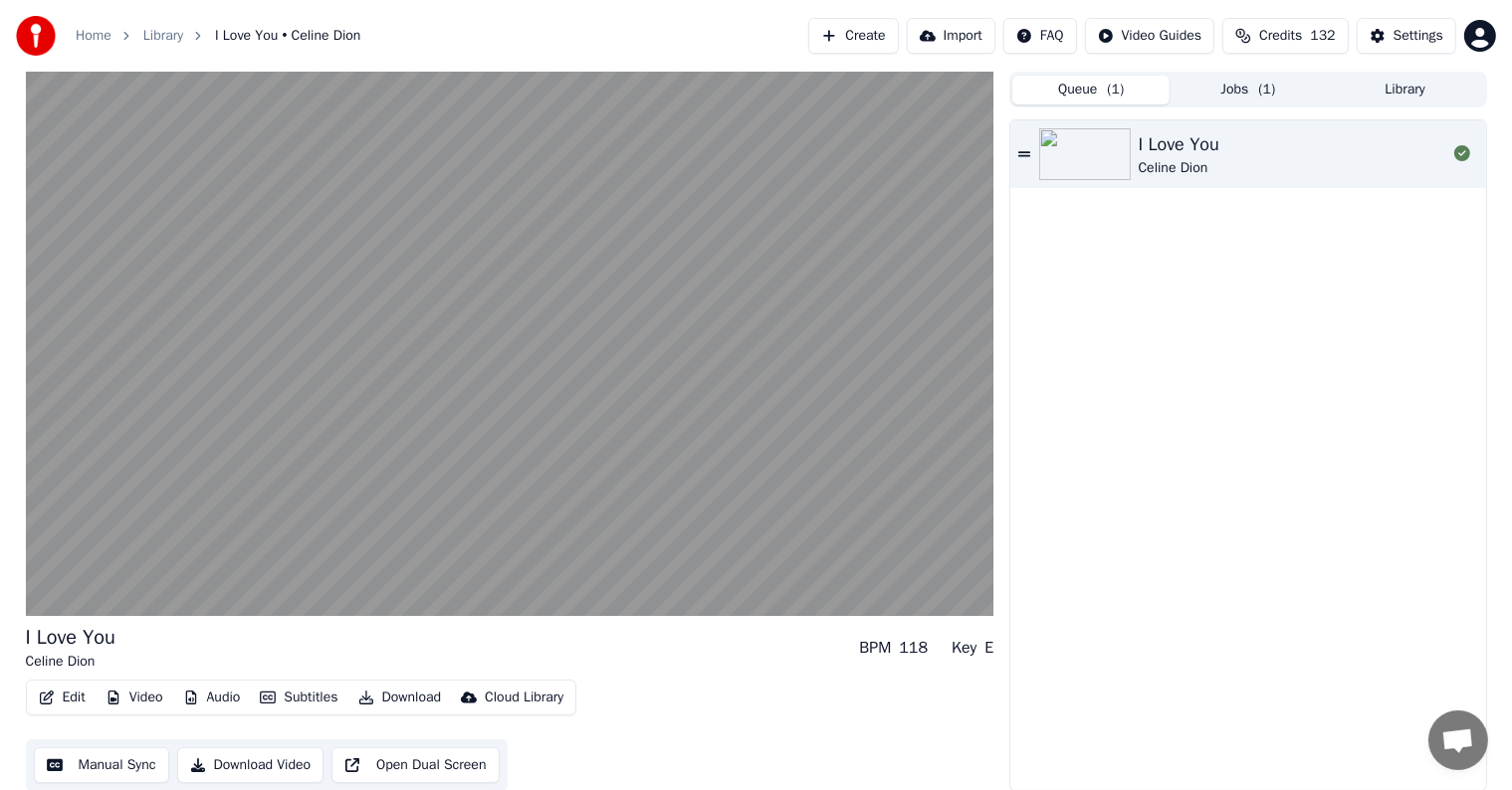 click on "Queue ( 1 )" at bounding box center [1091, 90] 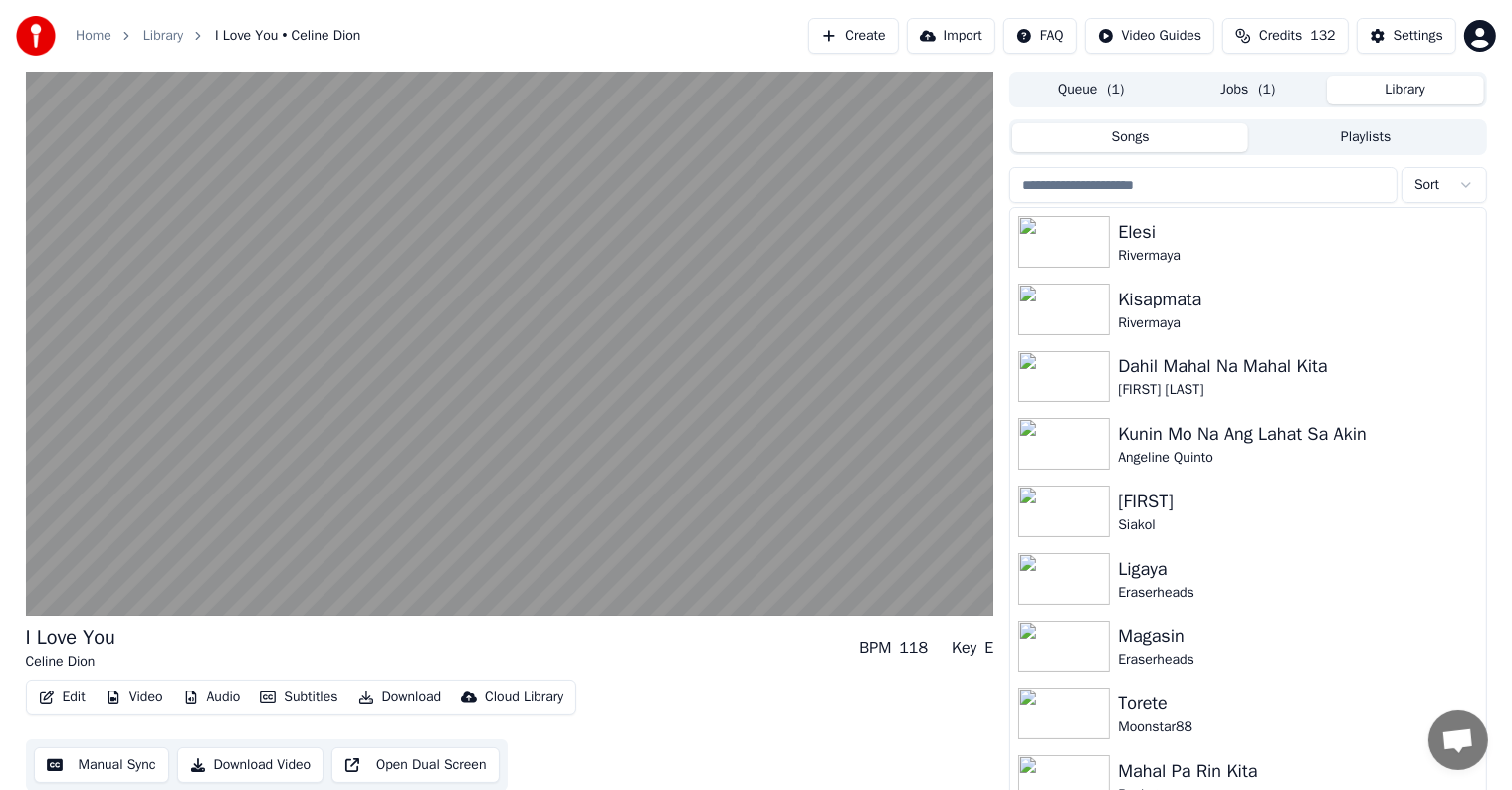 click on "Library" at bounding box center (1405, 90) 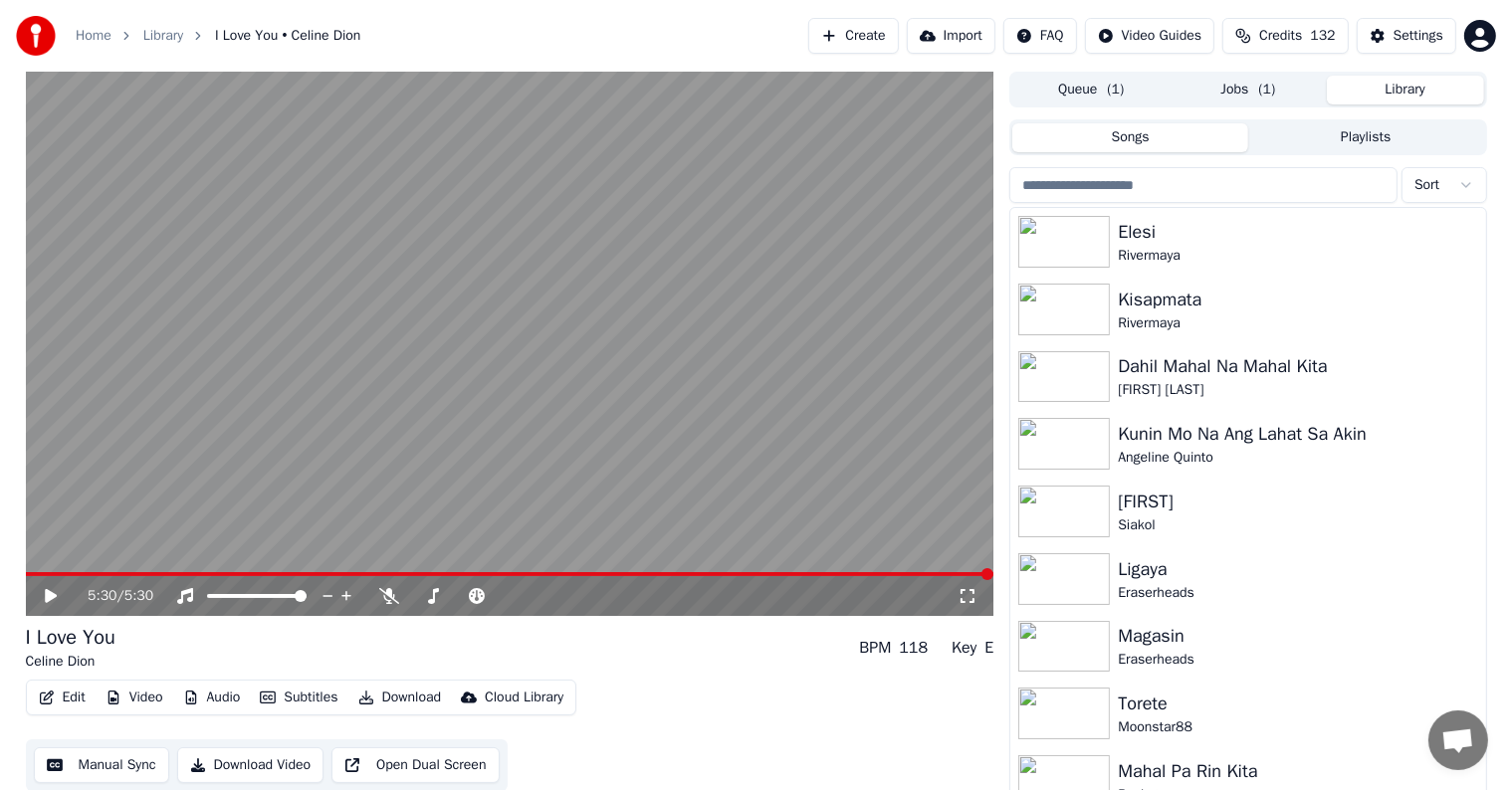 click on "Jobs ( 1 )" at bounding box center [1248, 90] 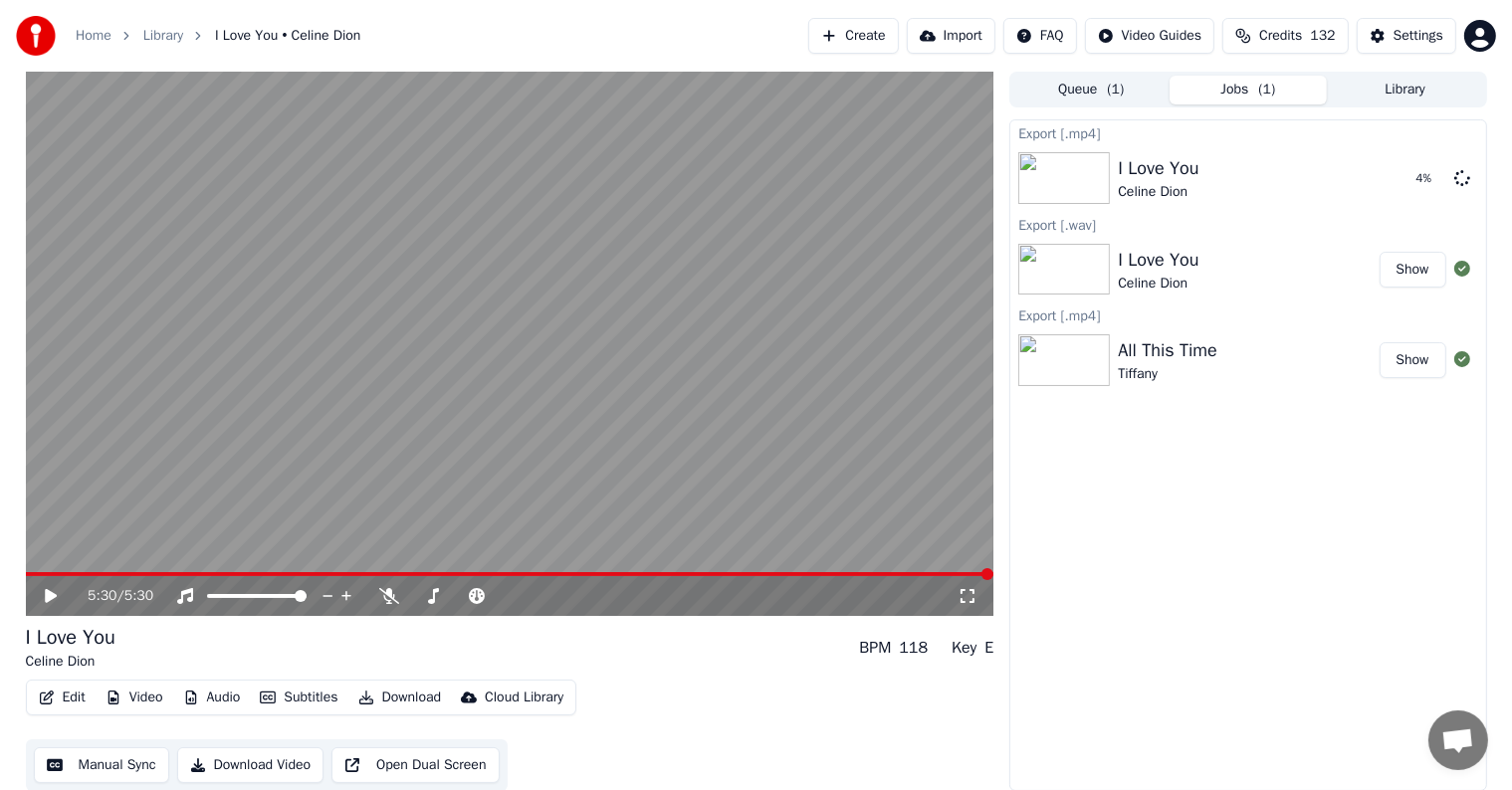 click on "Library" at bounding box center (1405, 90) 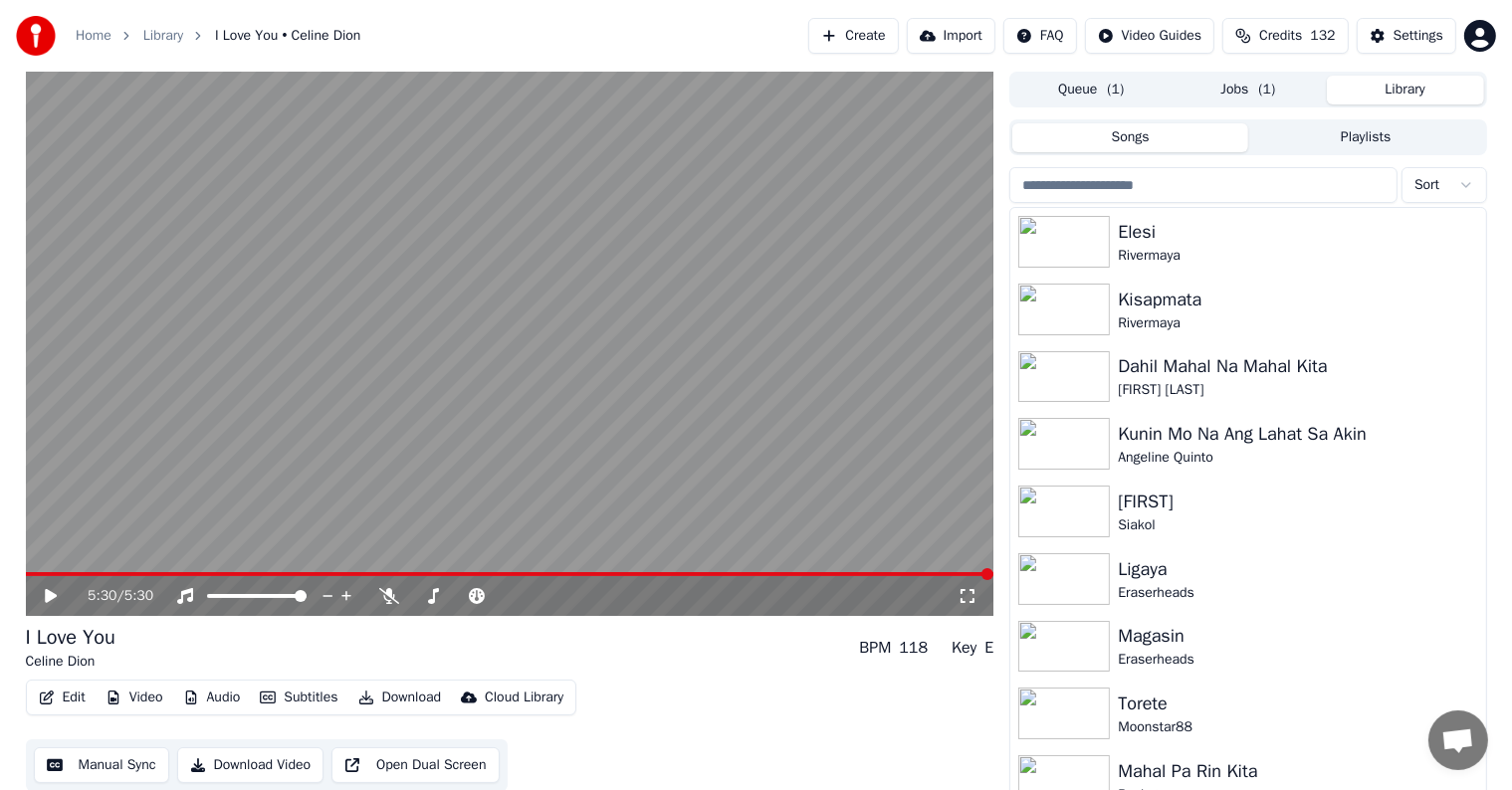 click at bounding box center [1203, 185] 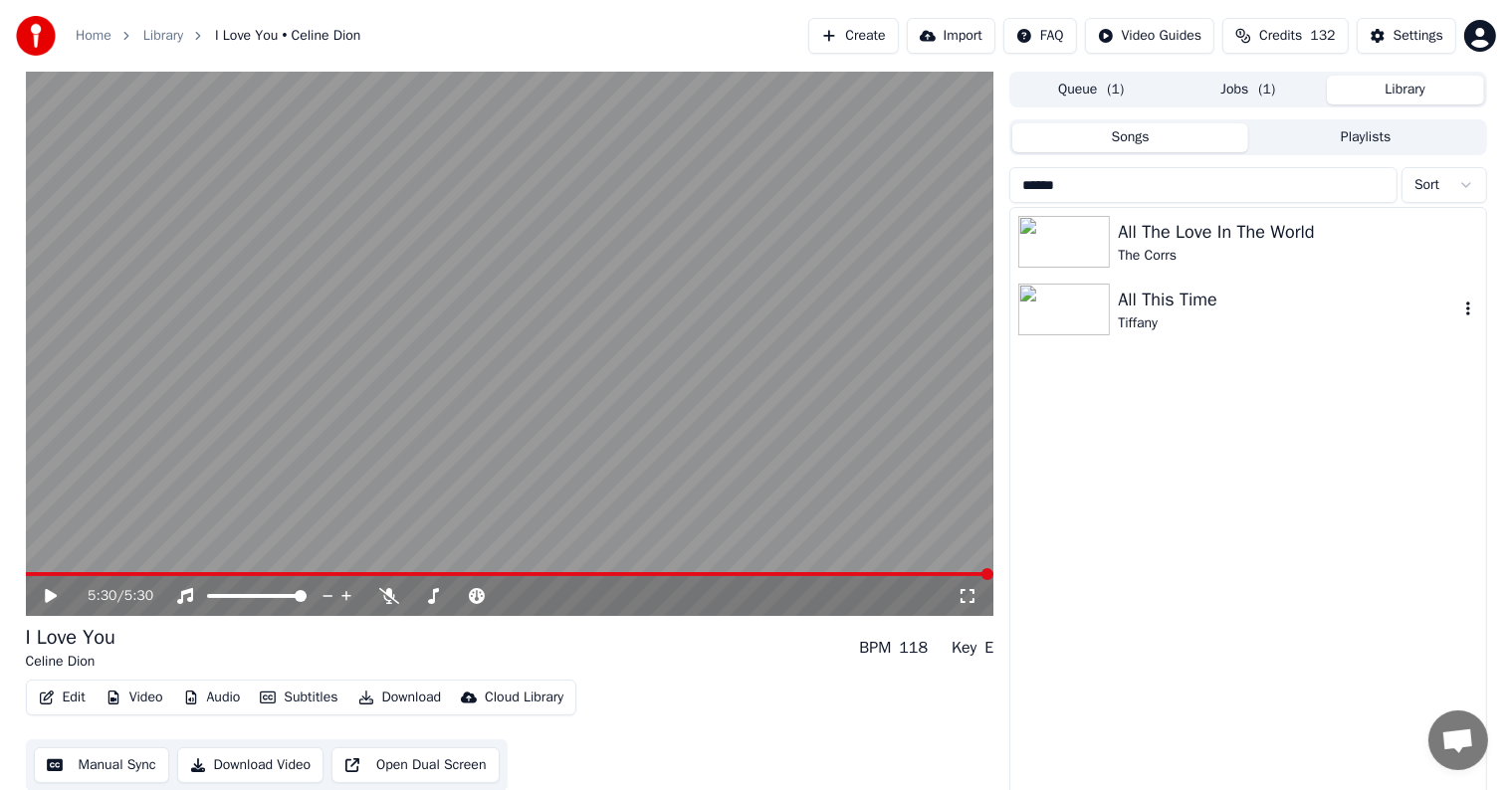 type on "******" 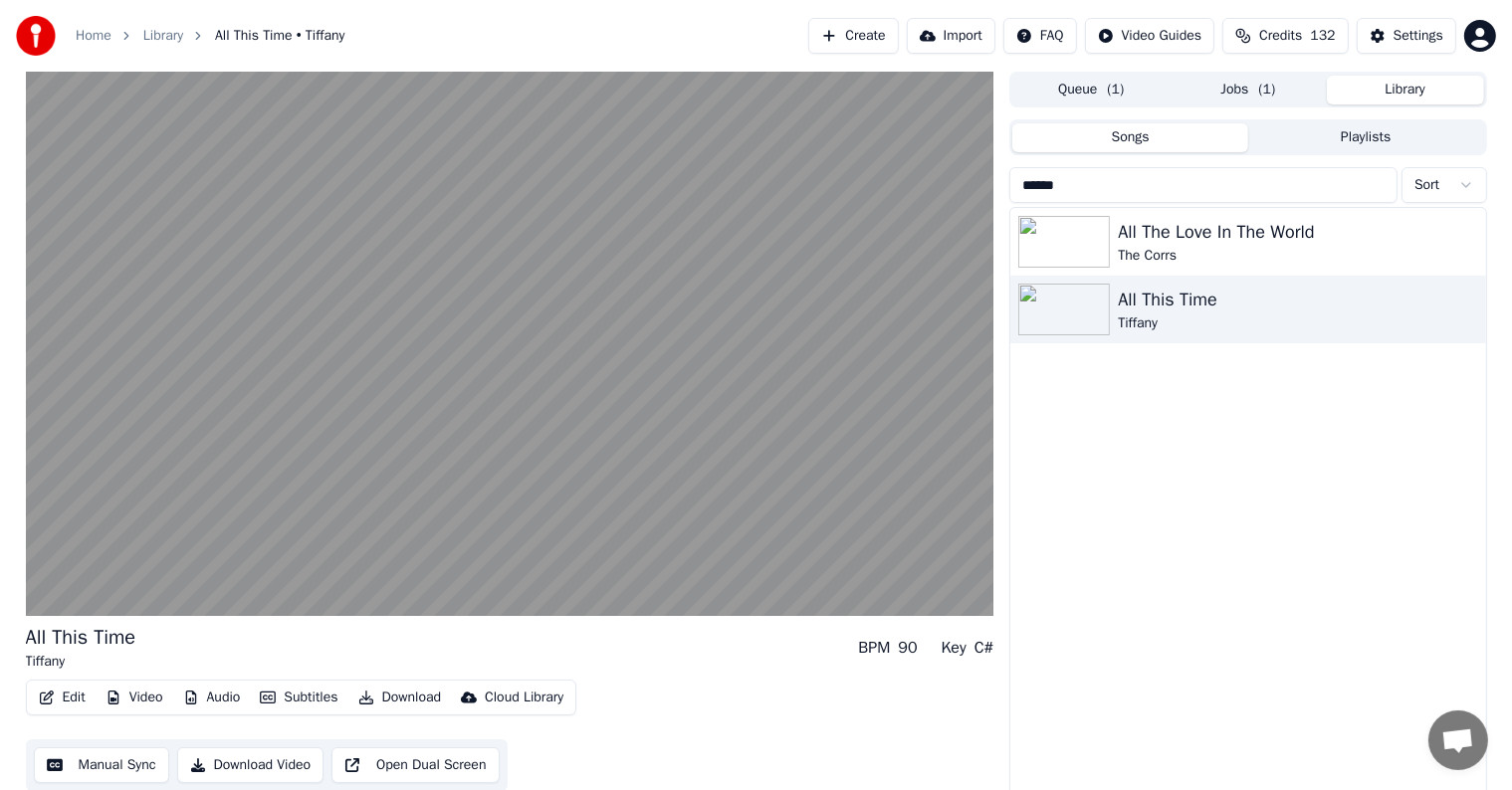 click on "Download" at bounding box center (400, 697) 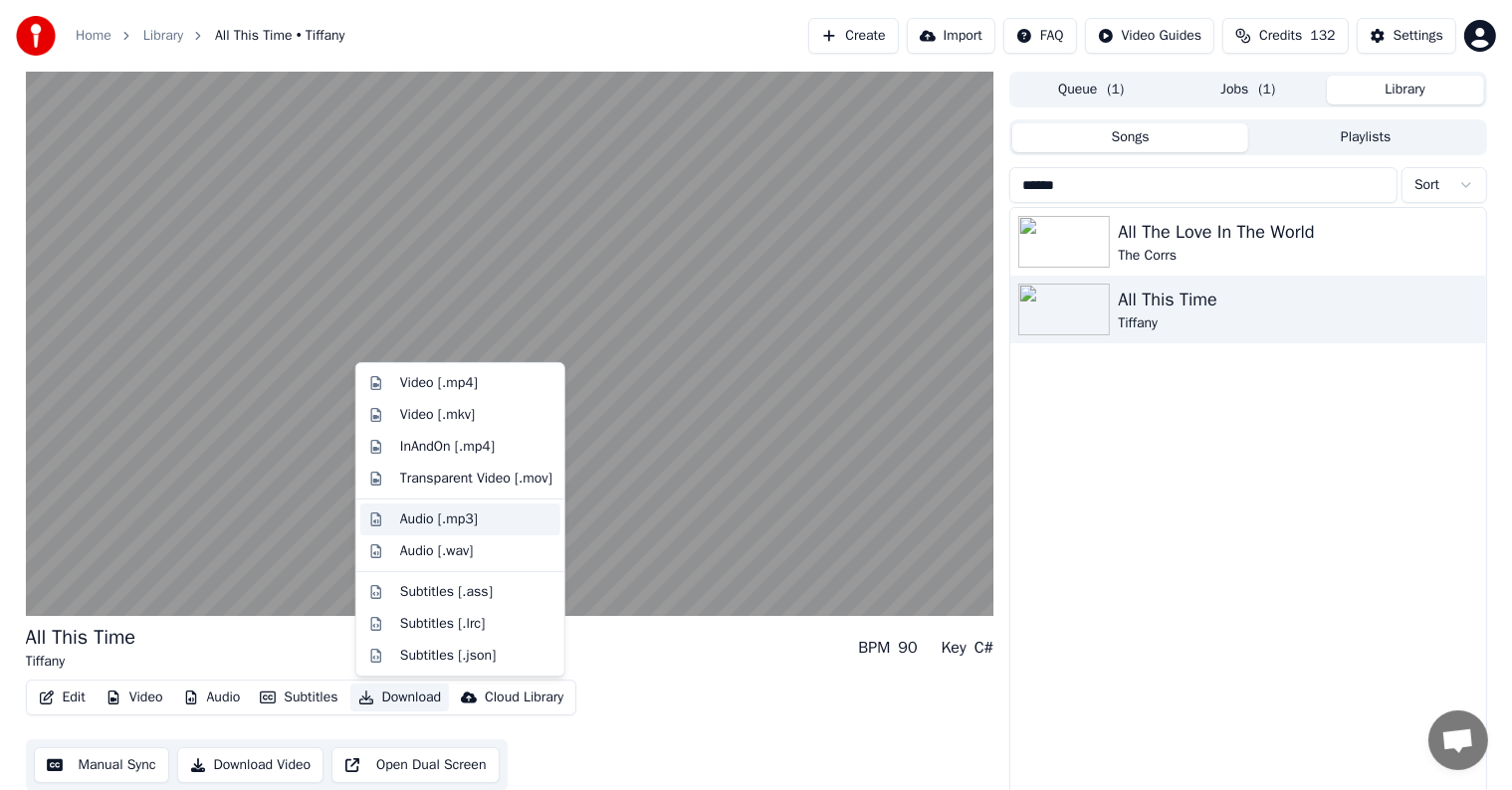 click on "Audio [.mp3]" at bounding box center [439, 519] 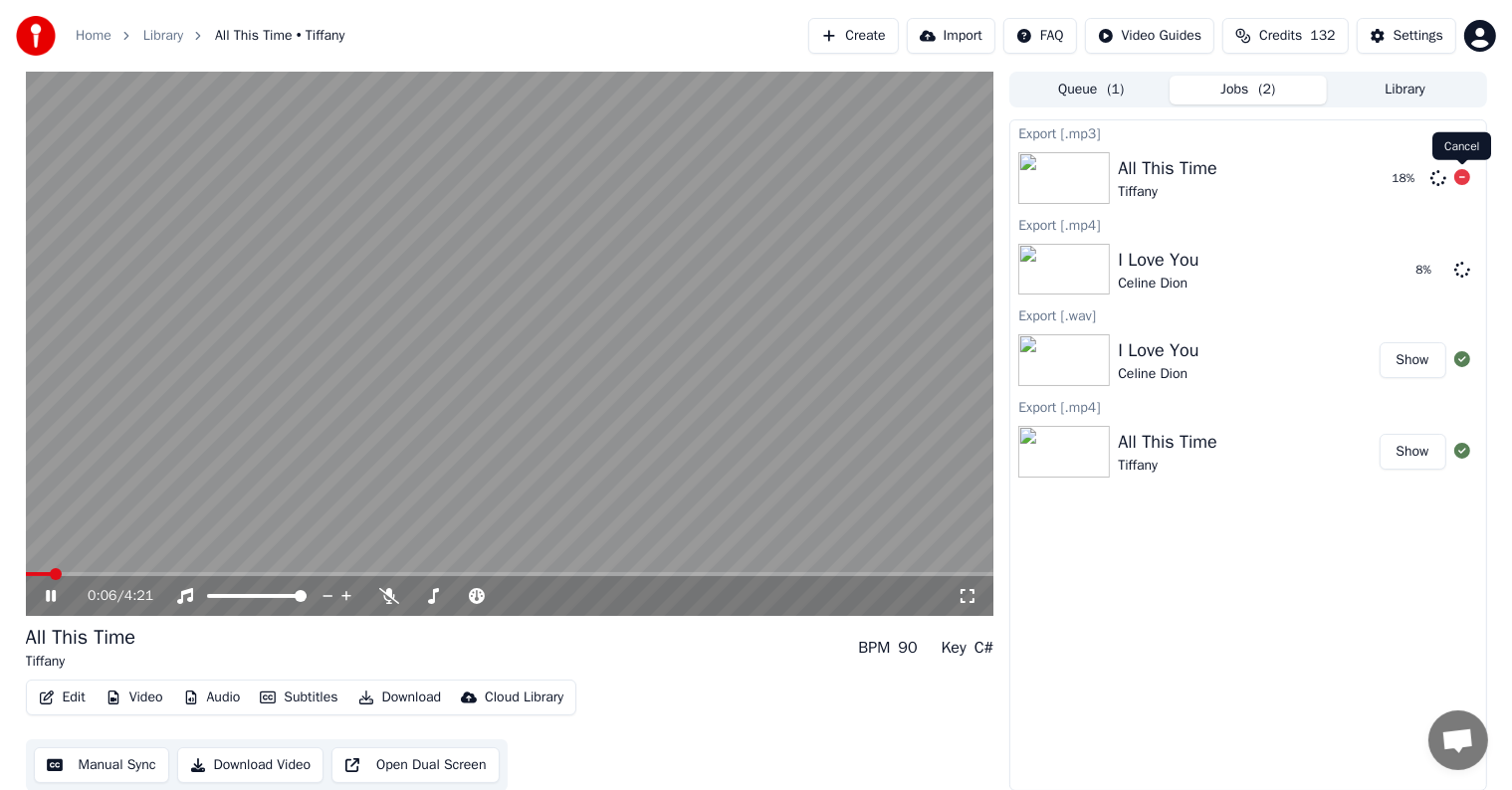 click 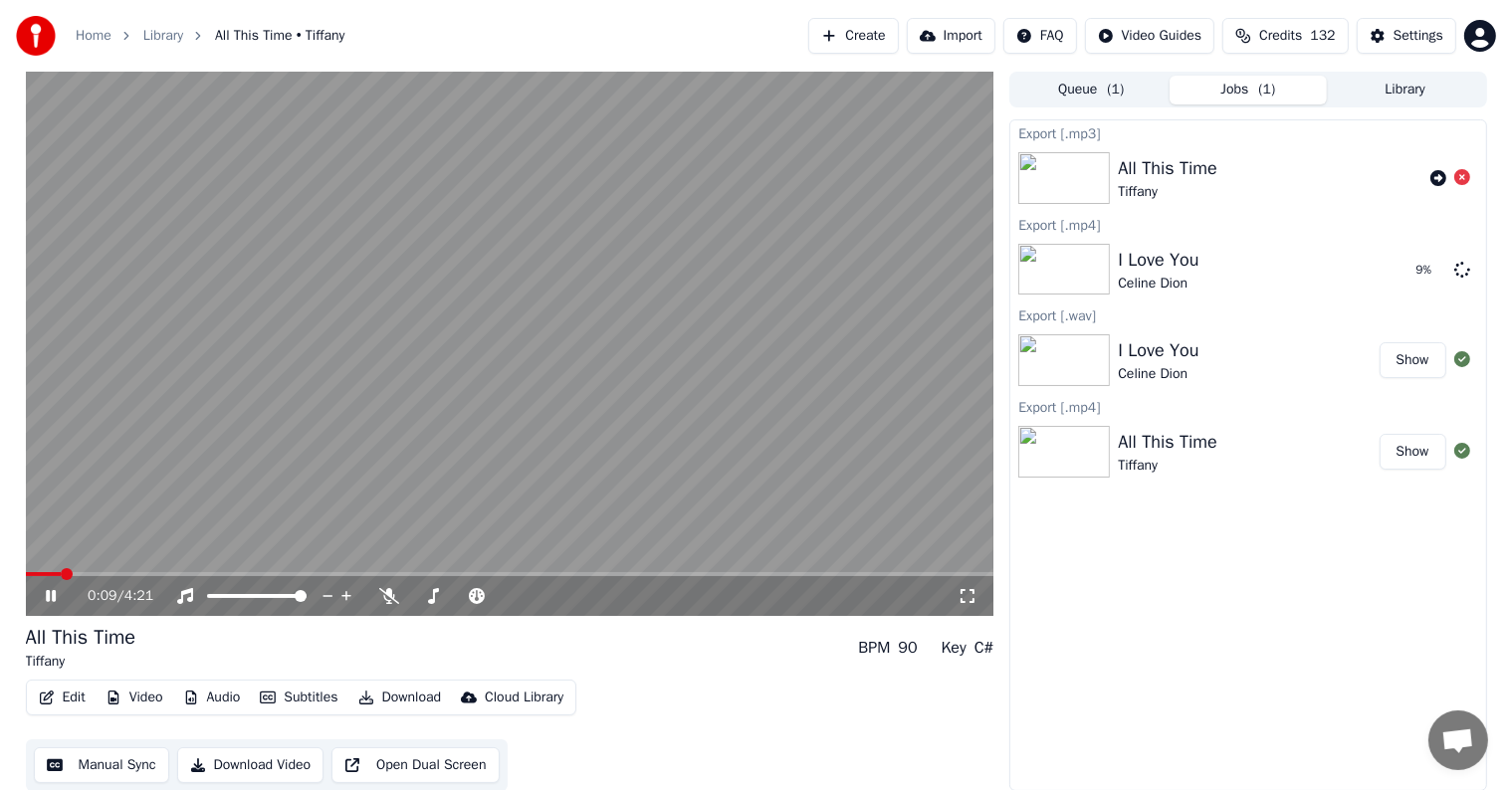 click on "Download" at bounding box center [400, 697] 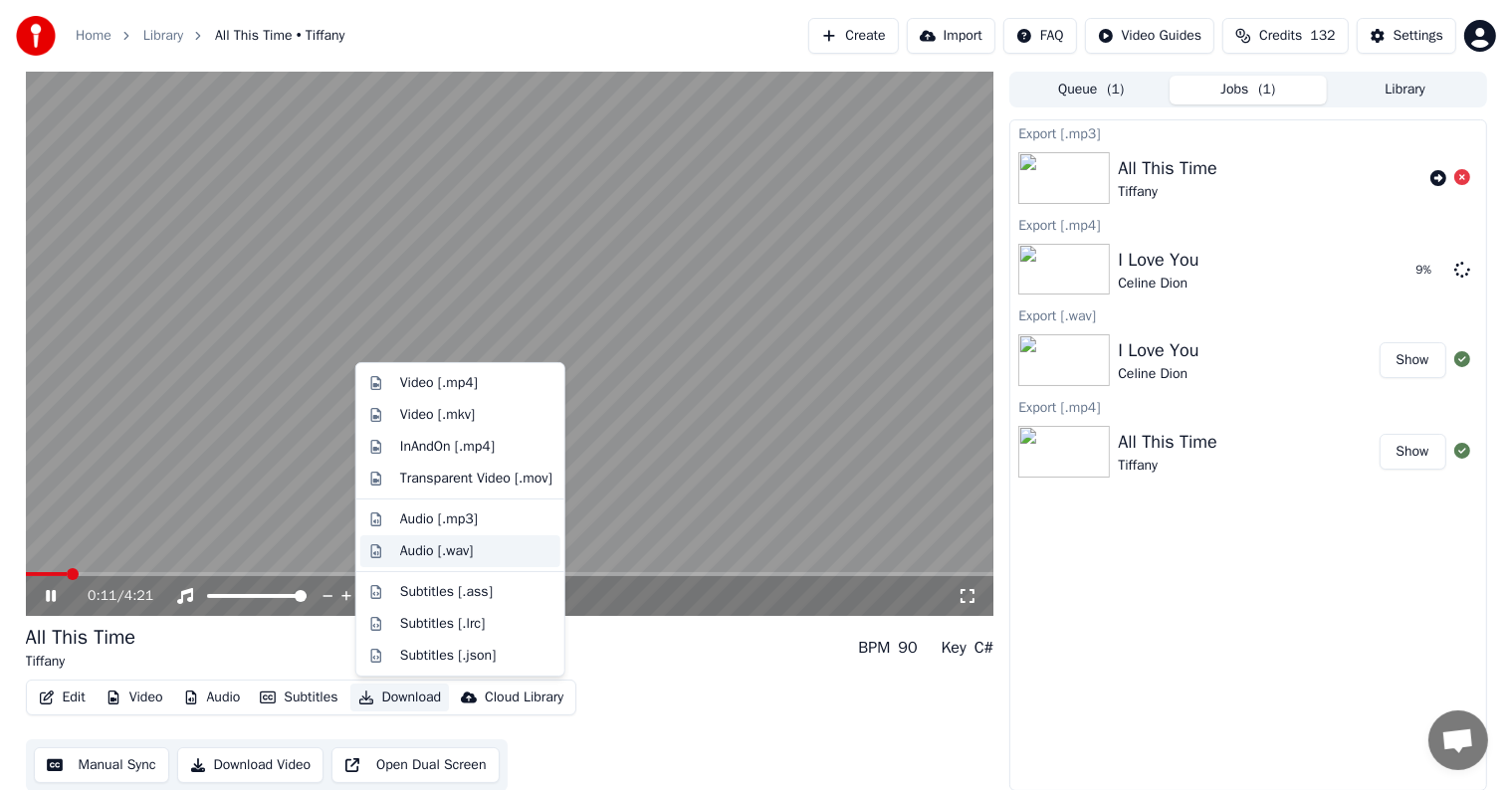 click on "Audio [.wav]" at bounding box center [437, 551] 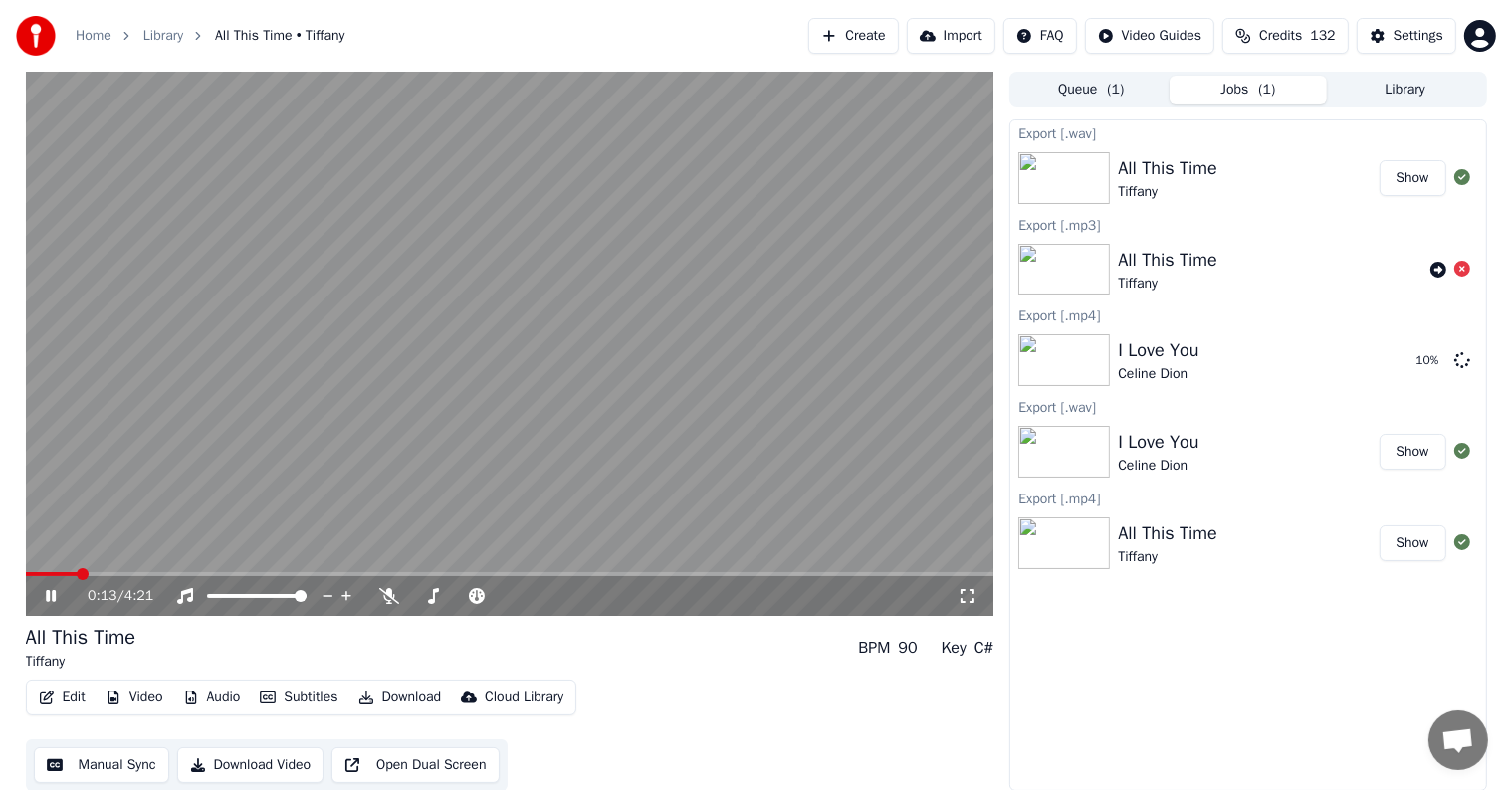 click 